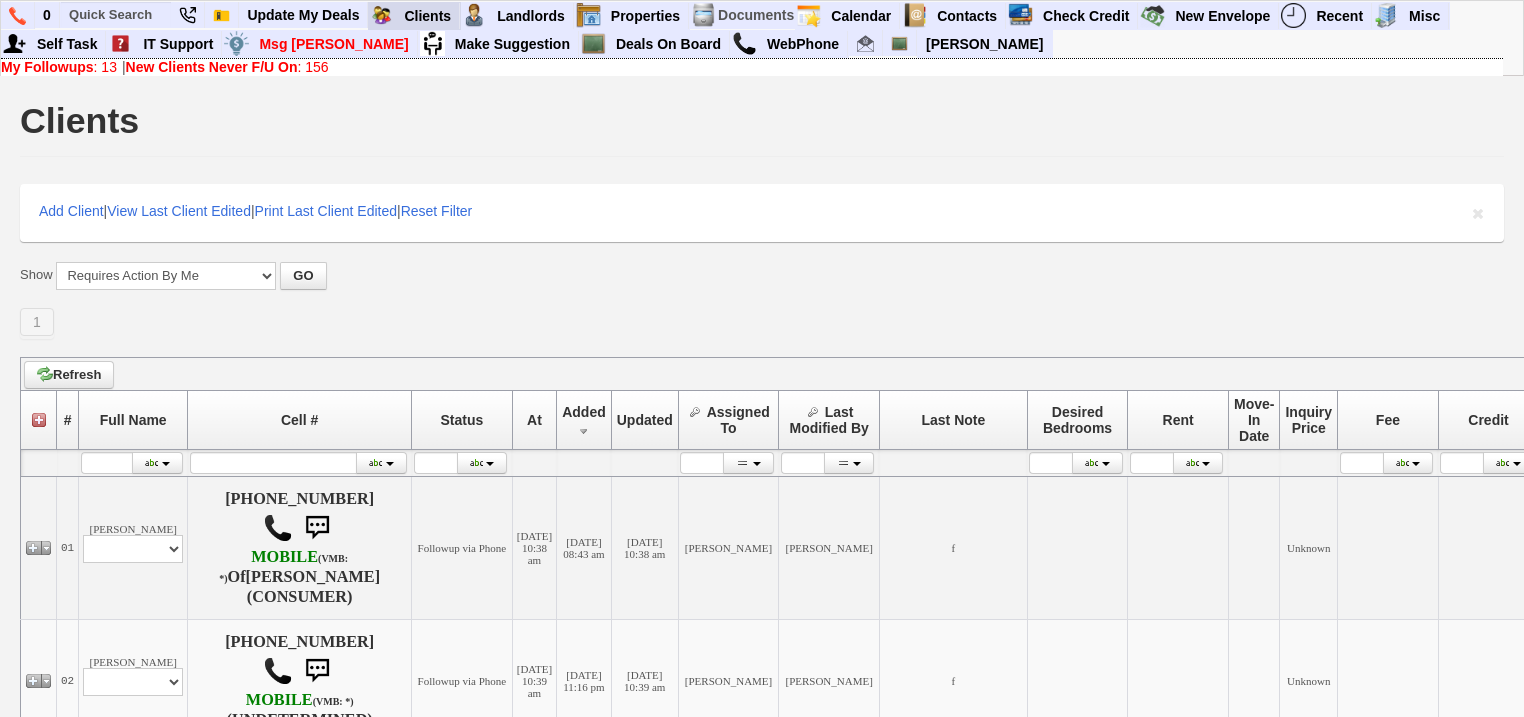 scroll, scrollTop: 0, scrollLeft: 0, axis: both 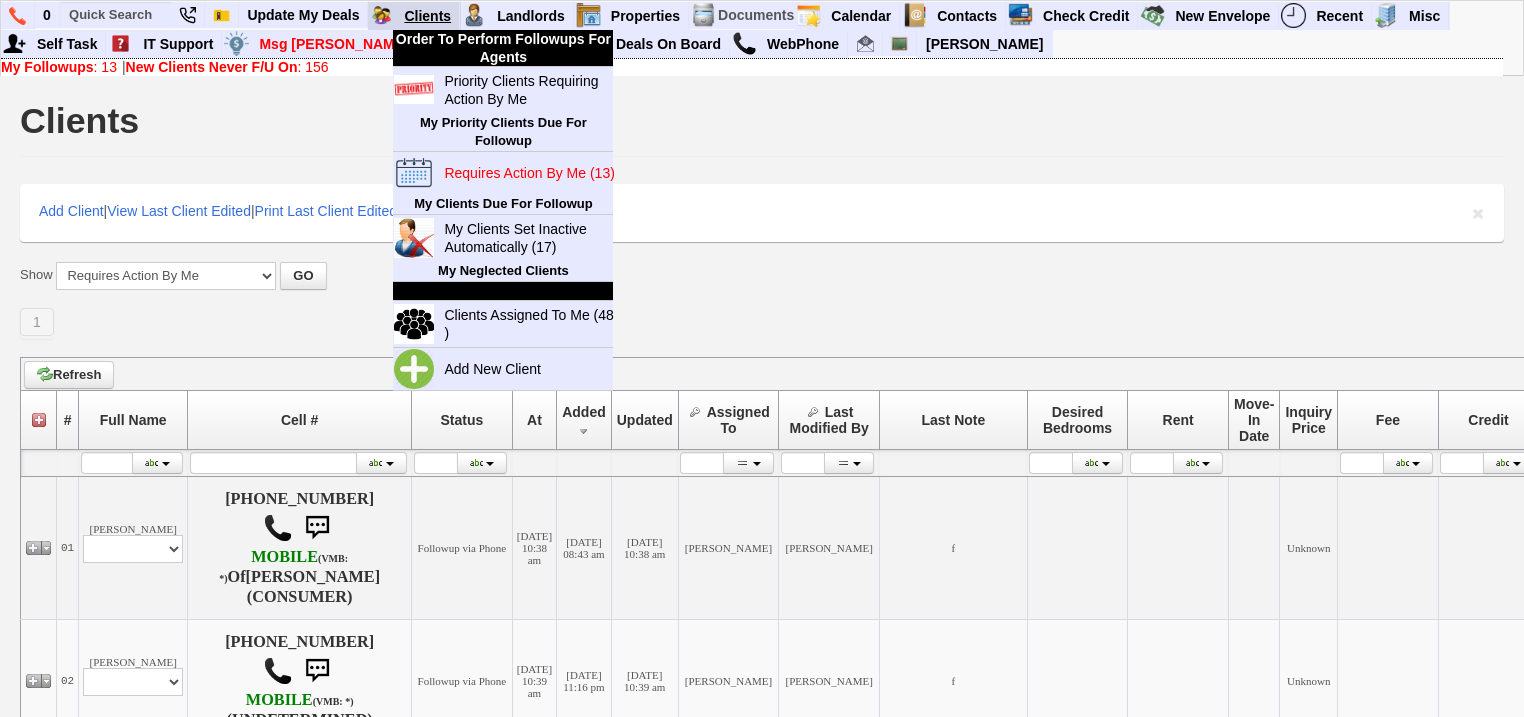 click on "Clients" at bounding box center (428, 16) 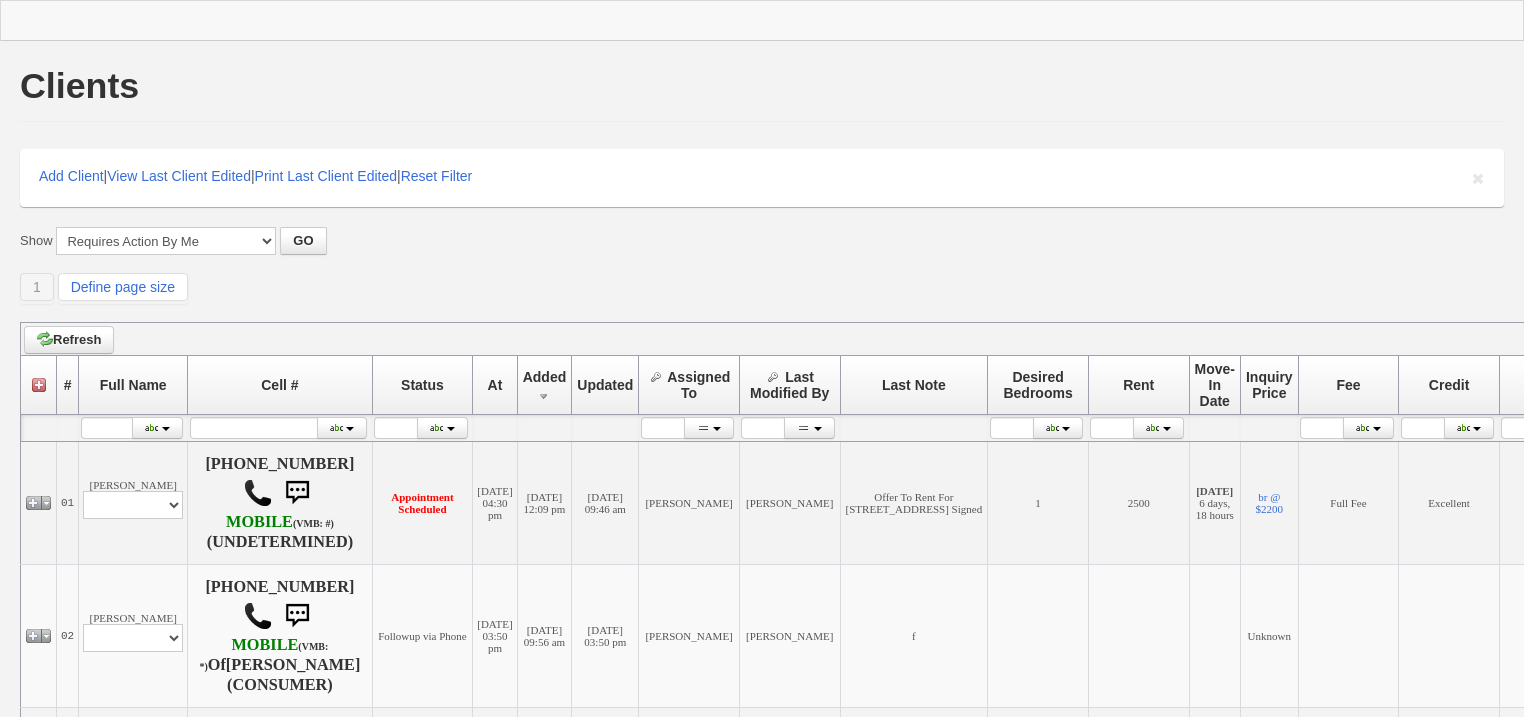 scroll, scrollTop: 0, scrollLeft: 0, axis: both 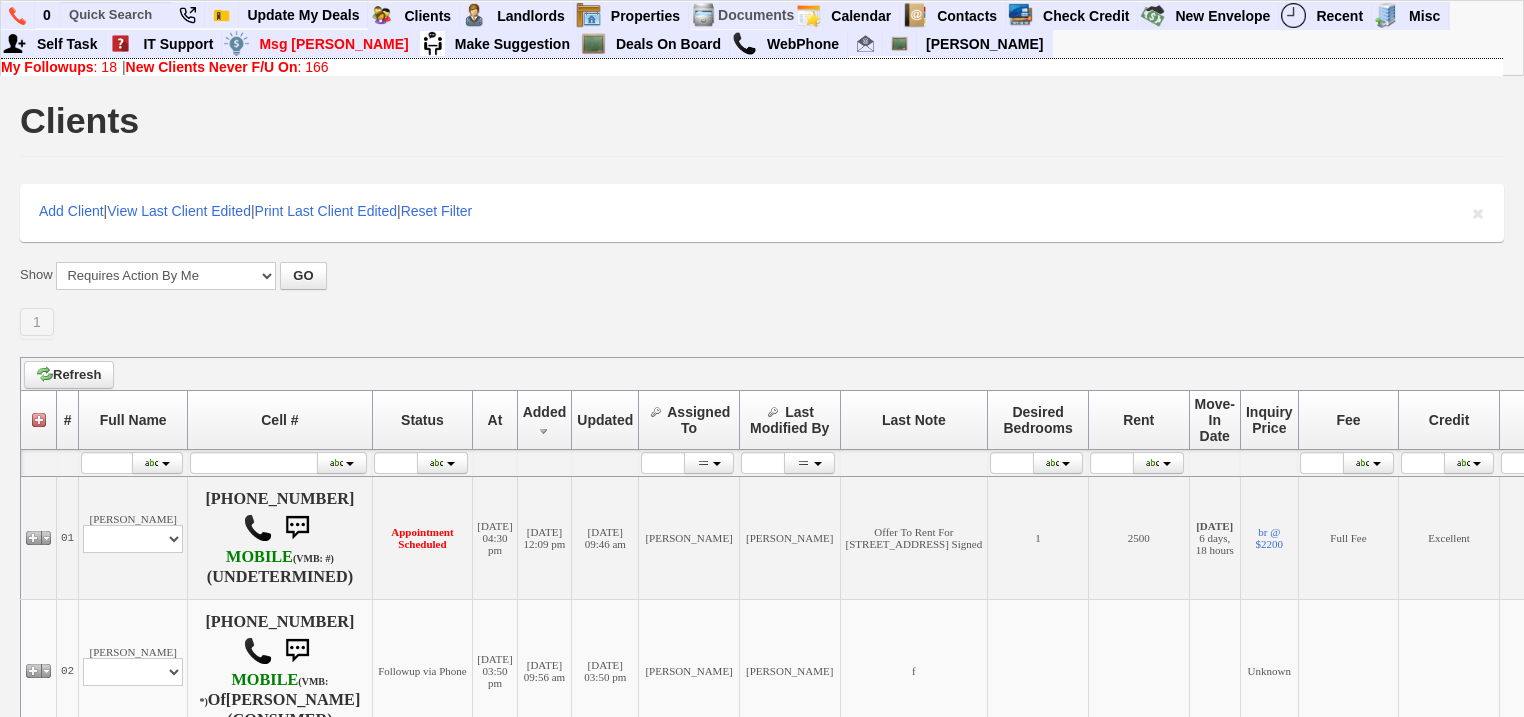 click on "New Clients Never F/U On" at bounding box center [212, 67] 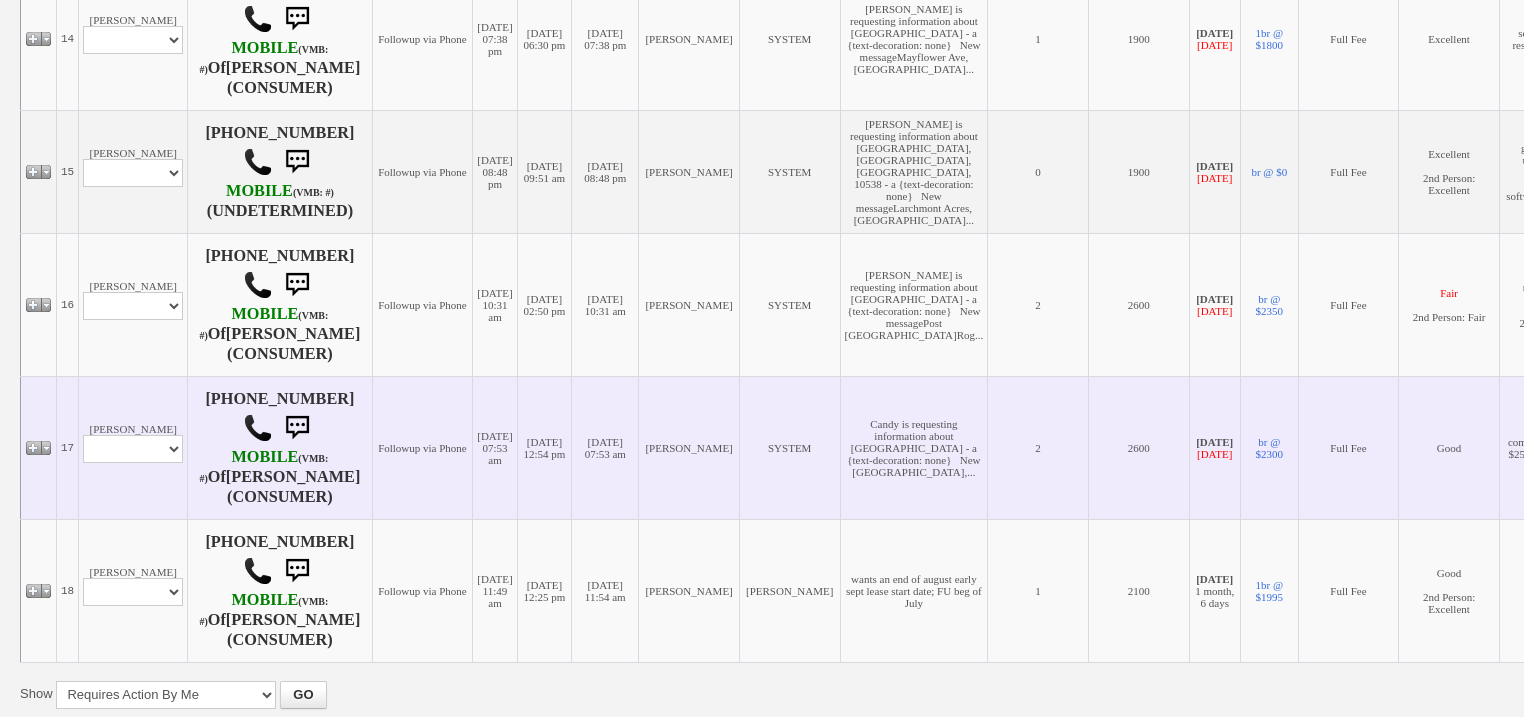 scroll, scrollTop: 1840, scrollLeft: 0, axis: vertical 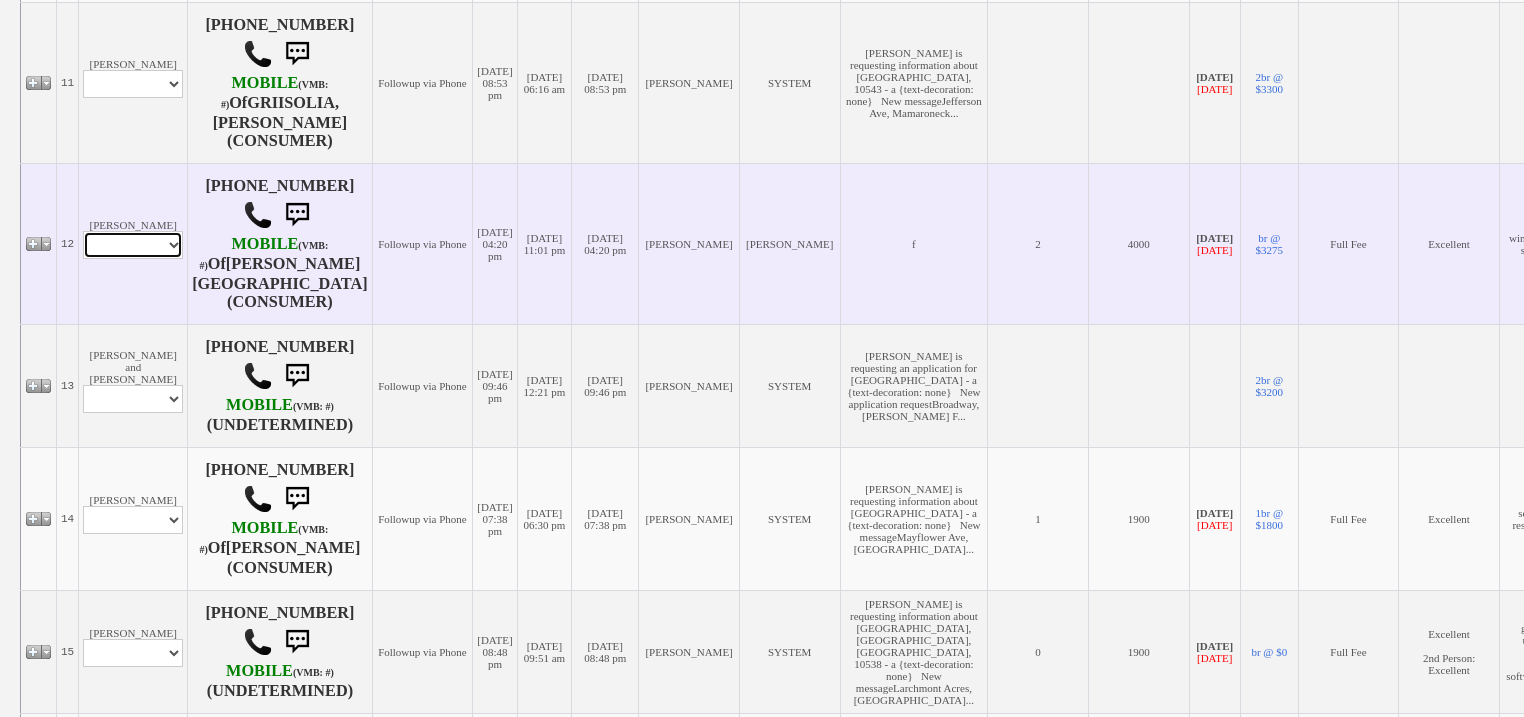 drag, startPoint x: 146, startPoint y: 192, endPoint x: 144, endPoint y: 204, distance: 12.165525 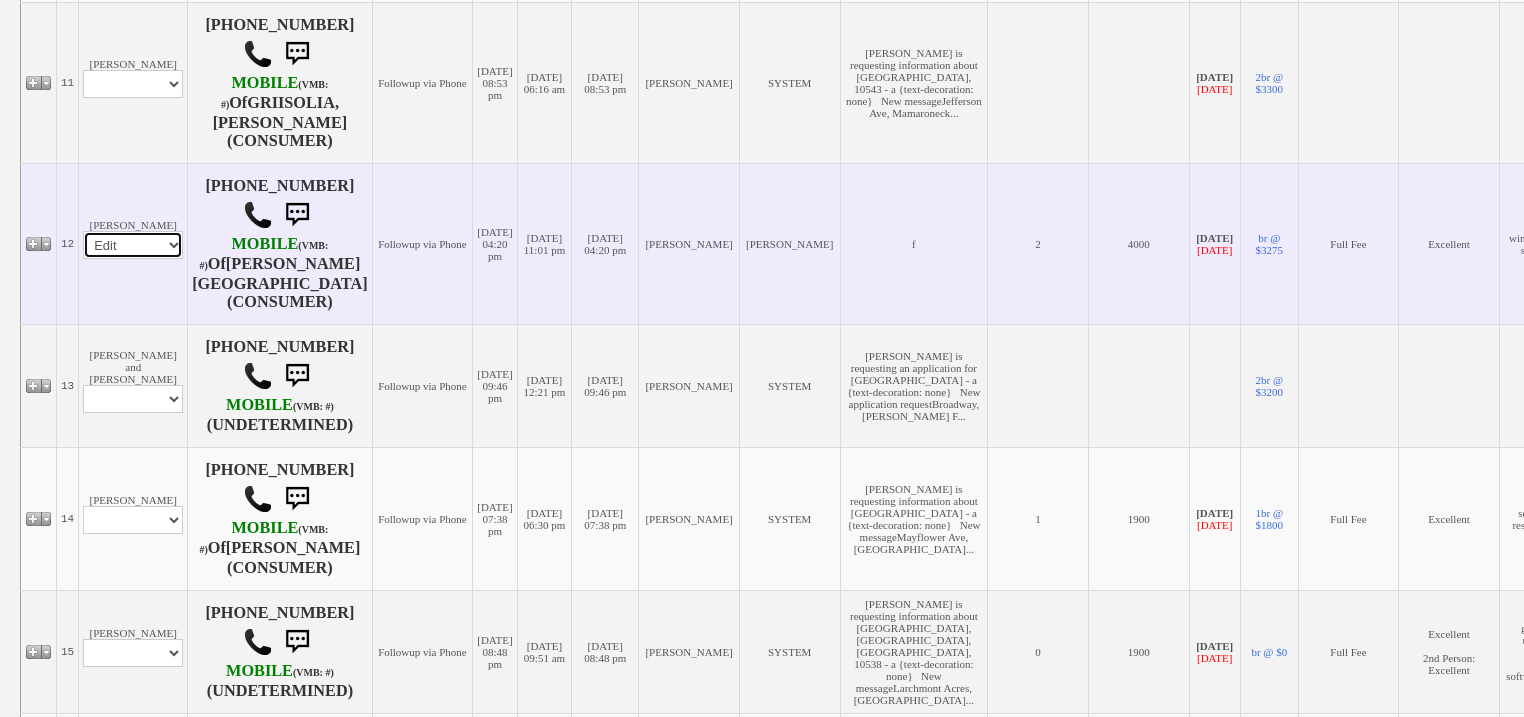 click on "Profile
Edit
Print
Email Externally (Will Not Be Tracked In CRM)
Closed Deals" at bounding box center [133, 245] 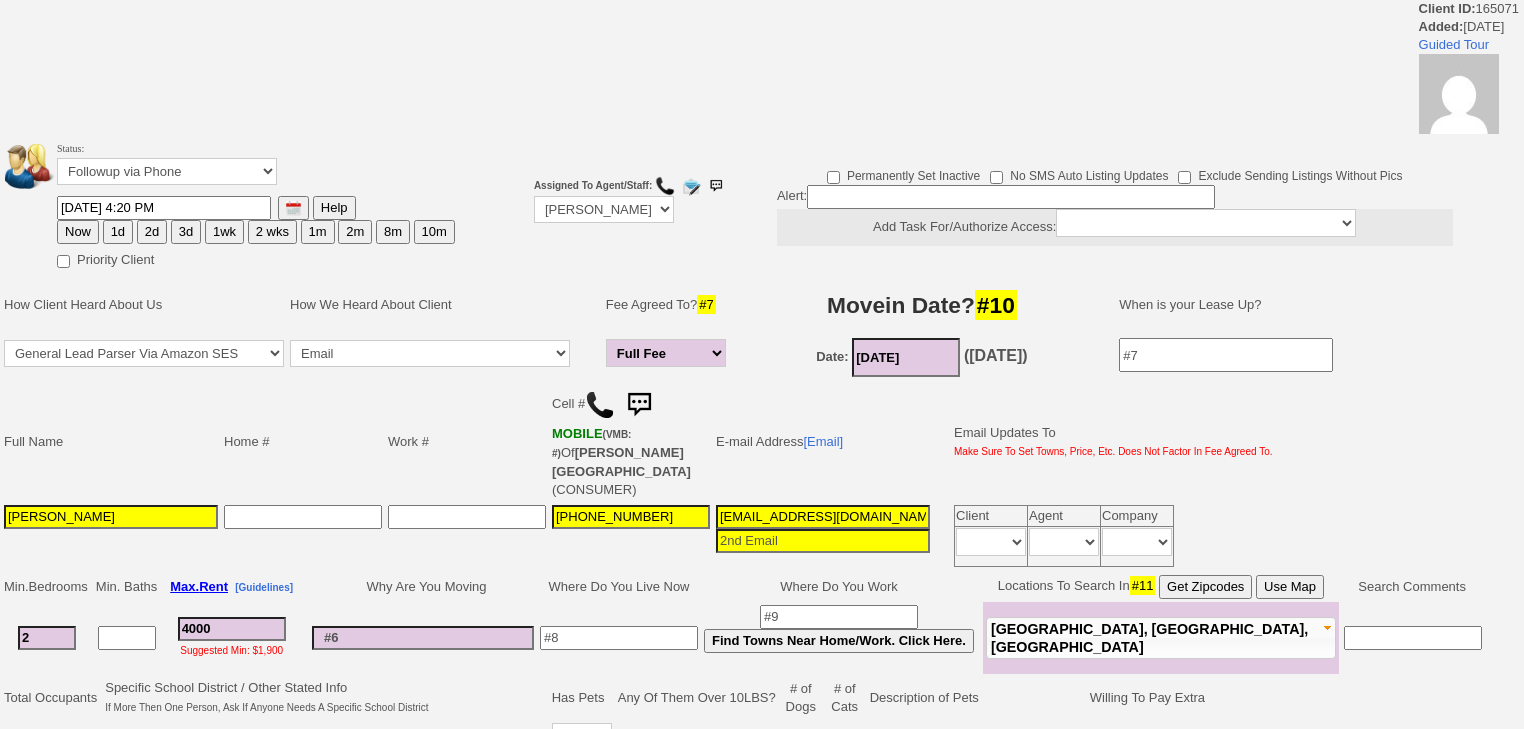 scroll, scrollTop: 0, scrollLeft: 0, axis: both 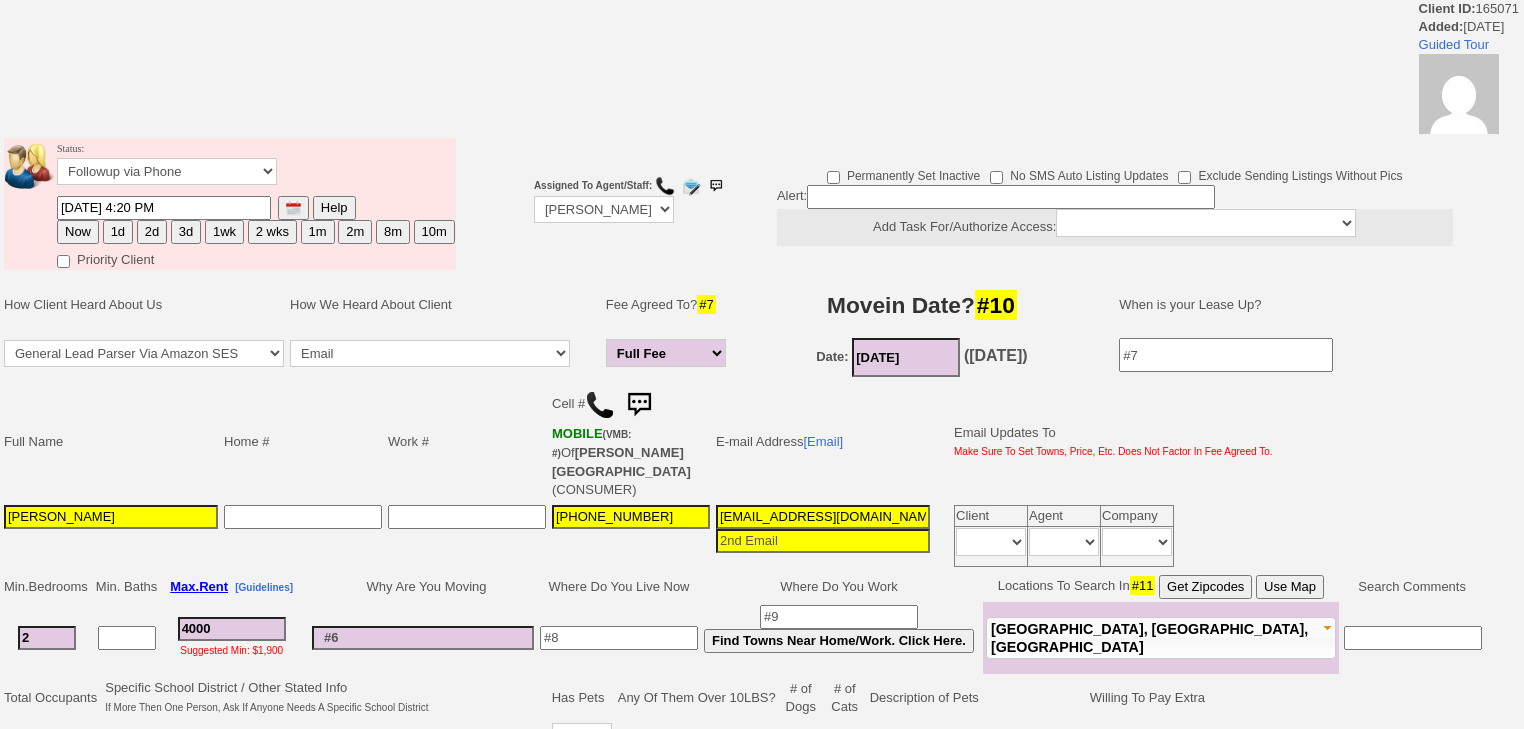 click on "1d" at bounding box center (118, 232) 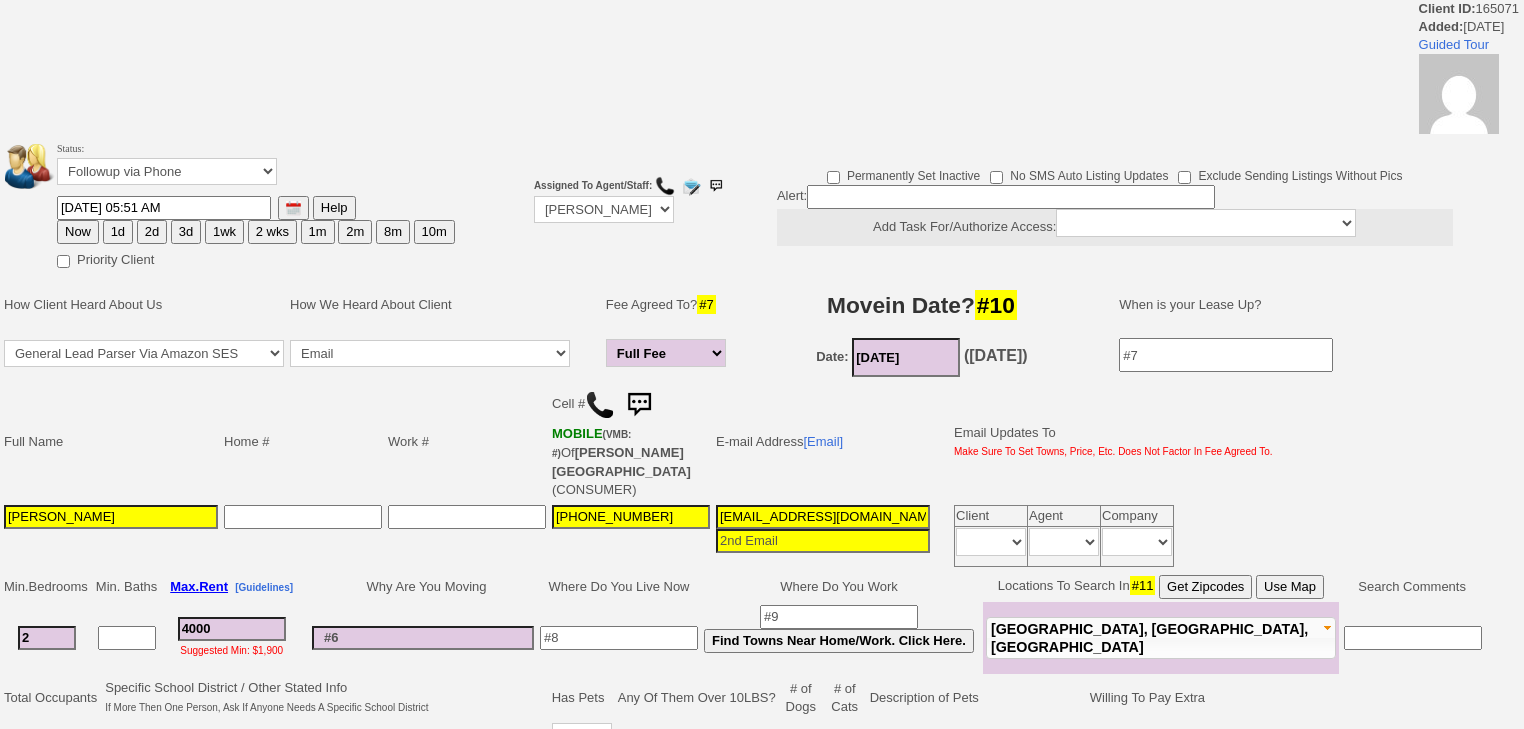 click on "2d" at bounding box center [152, 232] 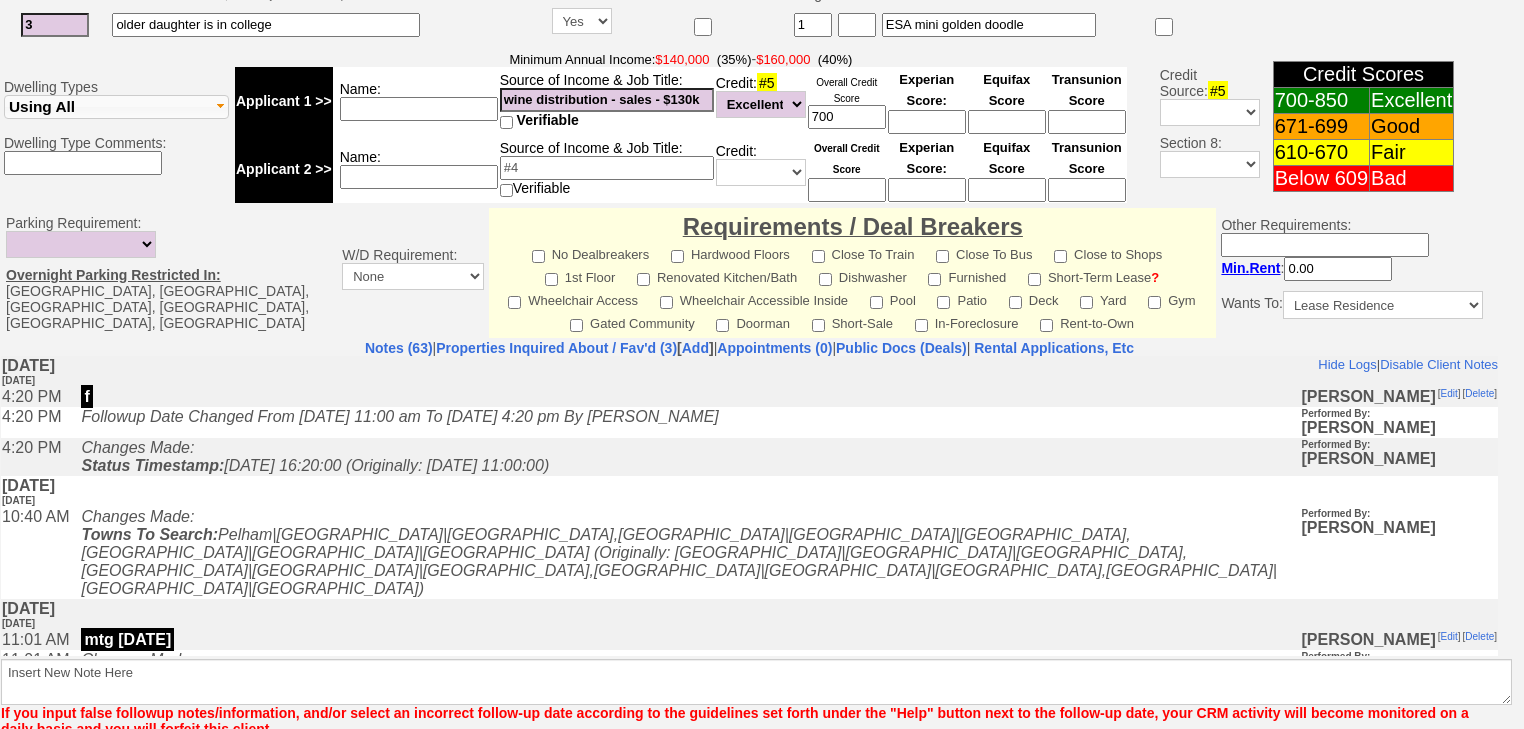 scroll, scrollTop: 884, scrollLeft: 0, axis: vertical 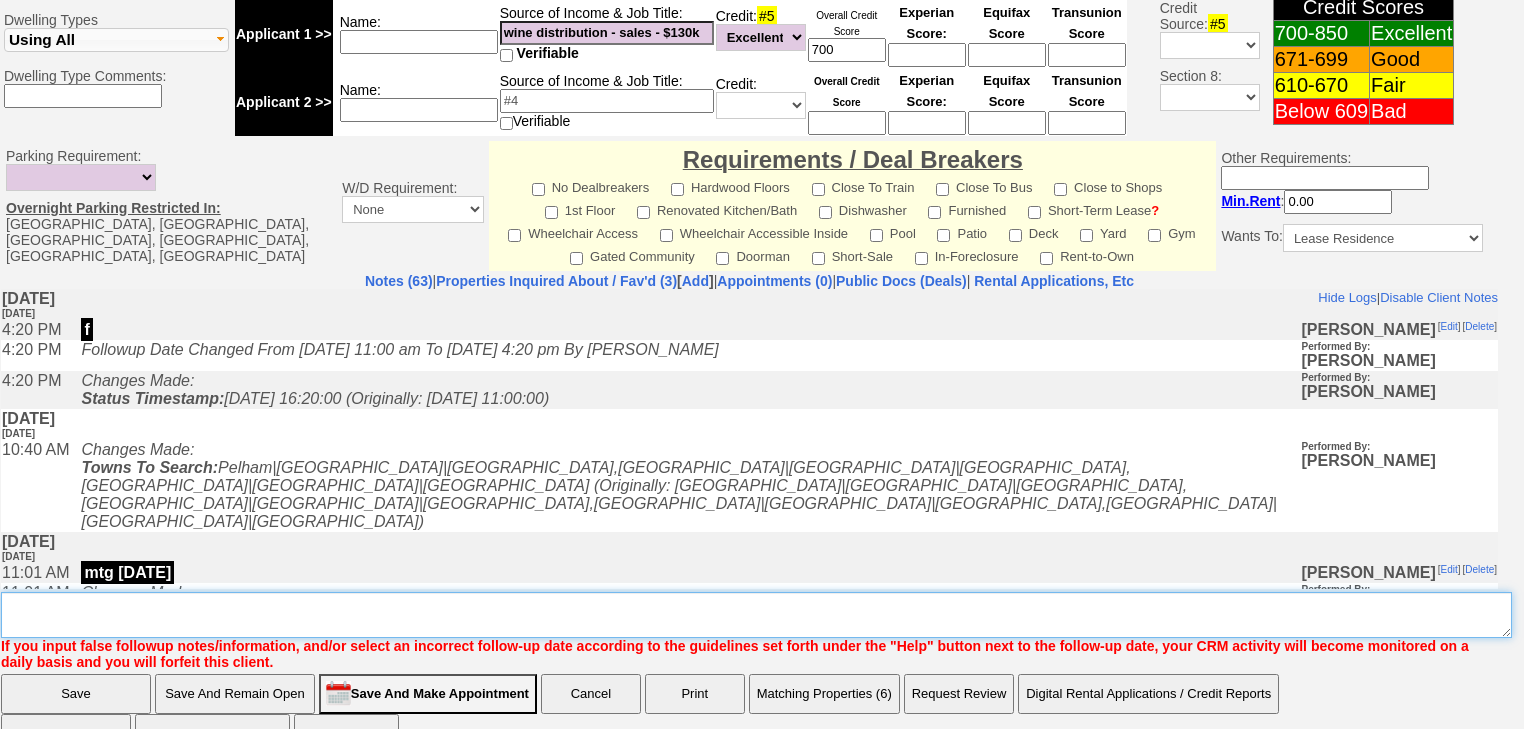 click on "Insert New Note Here" at bounding box center (756, 615) 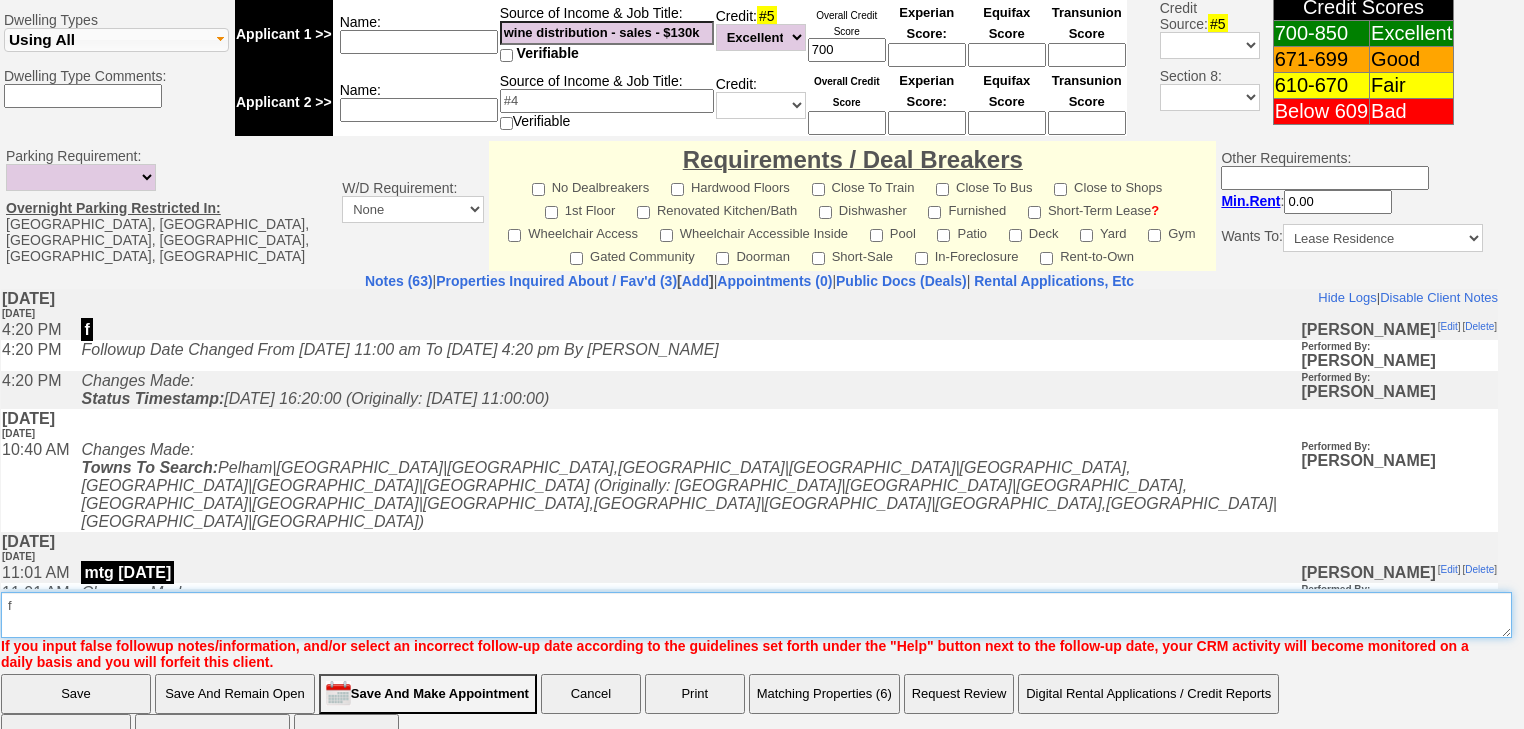 type on "f" 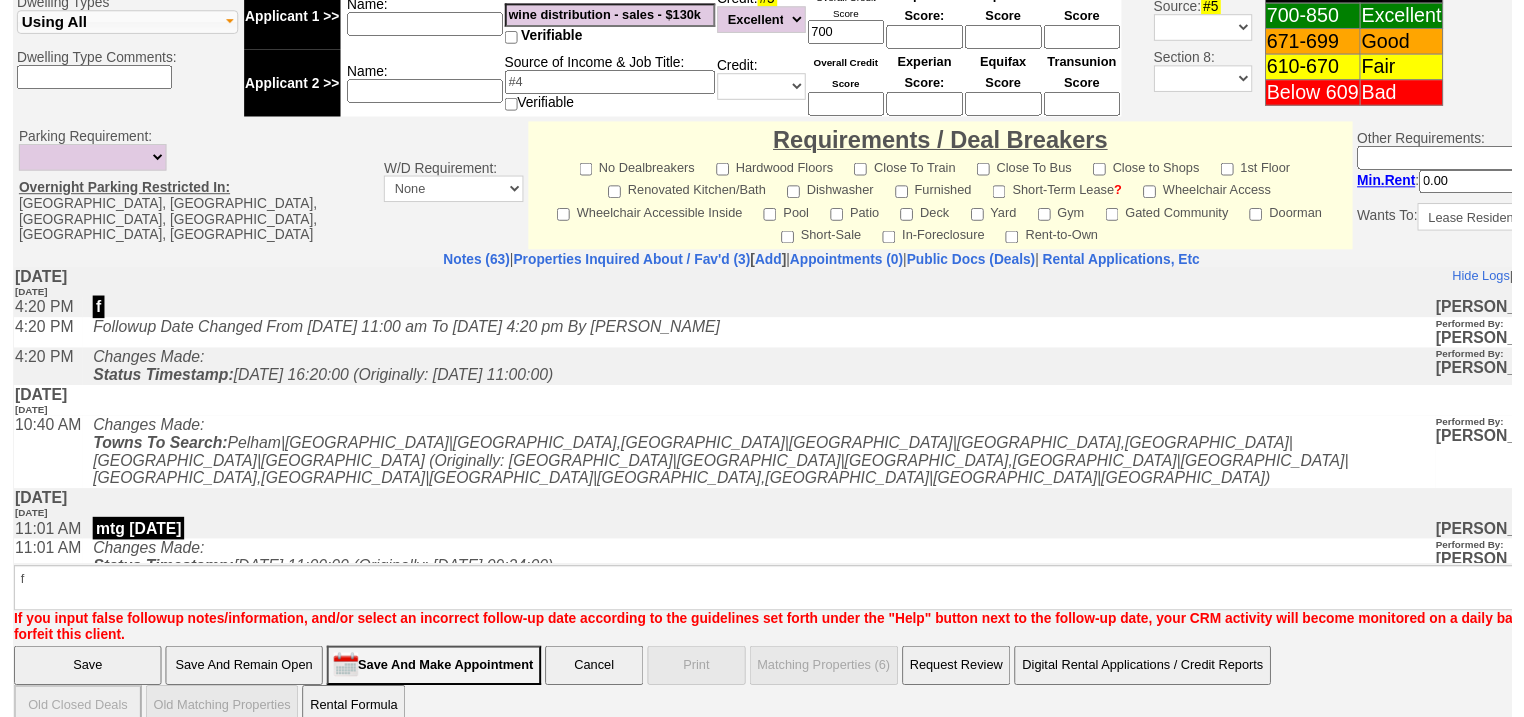 scroll, scrollTop: 797, scrollLeft: 0, axis: vertical 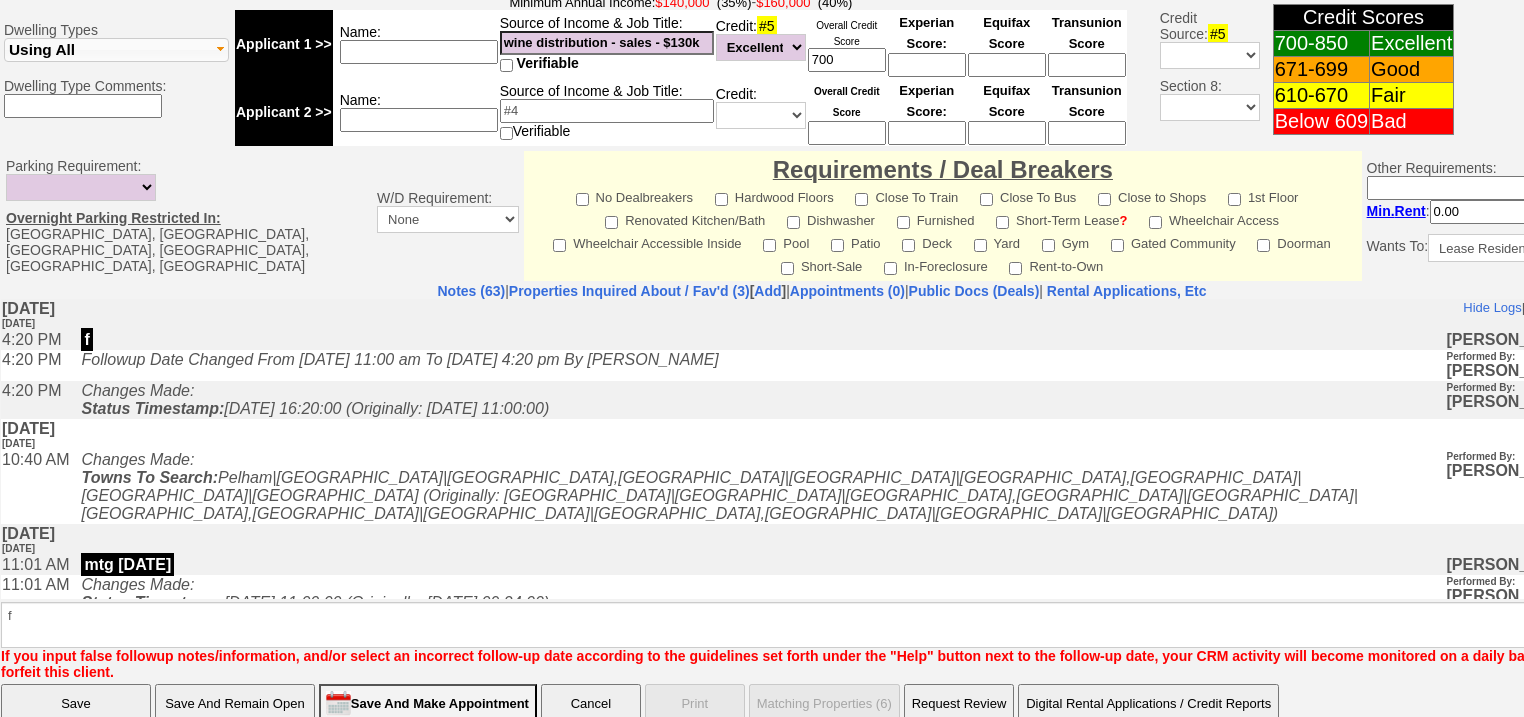 click on "Save" at bounding box center [76, 704] 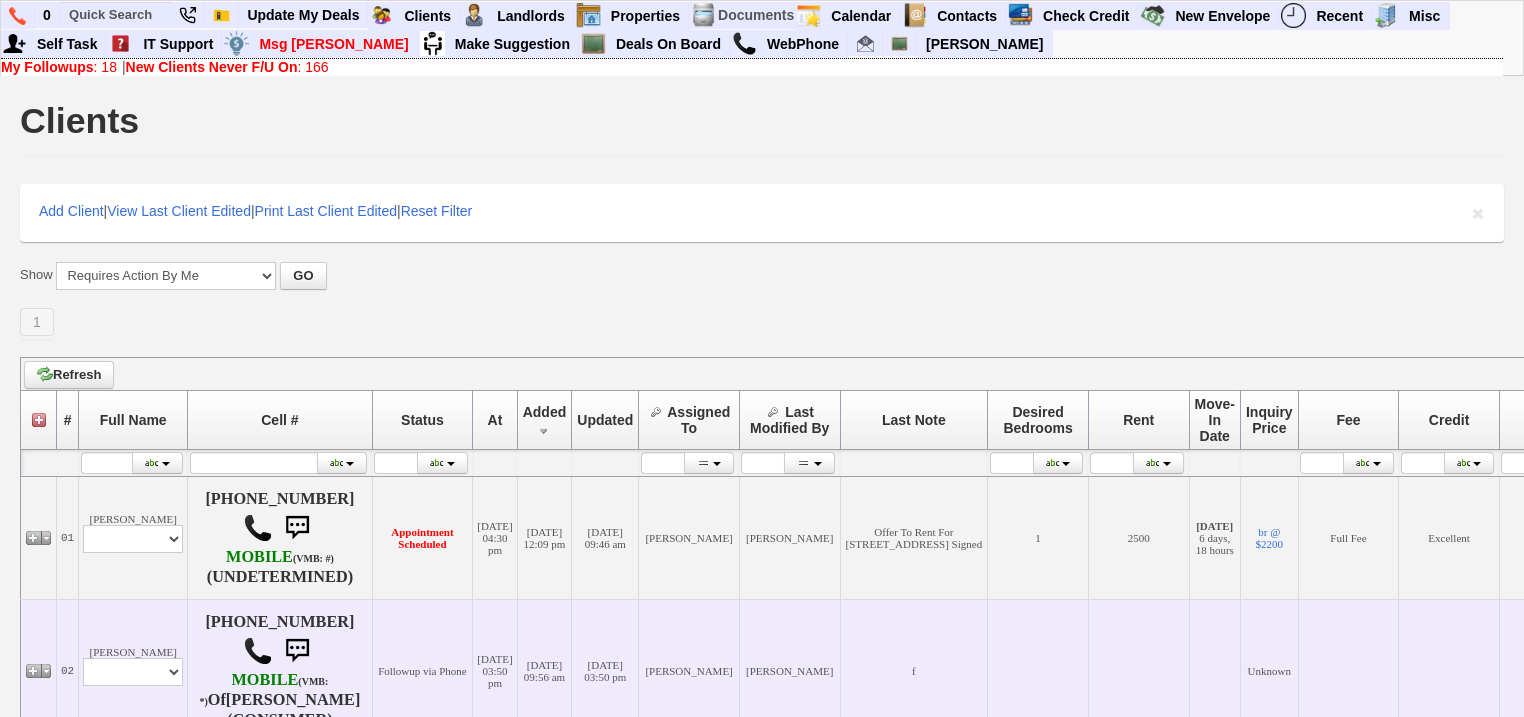 scroll, scrollTop: 0, scrollLeft: 0, axis: both 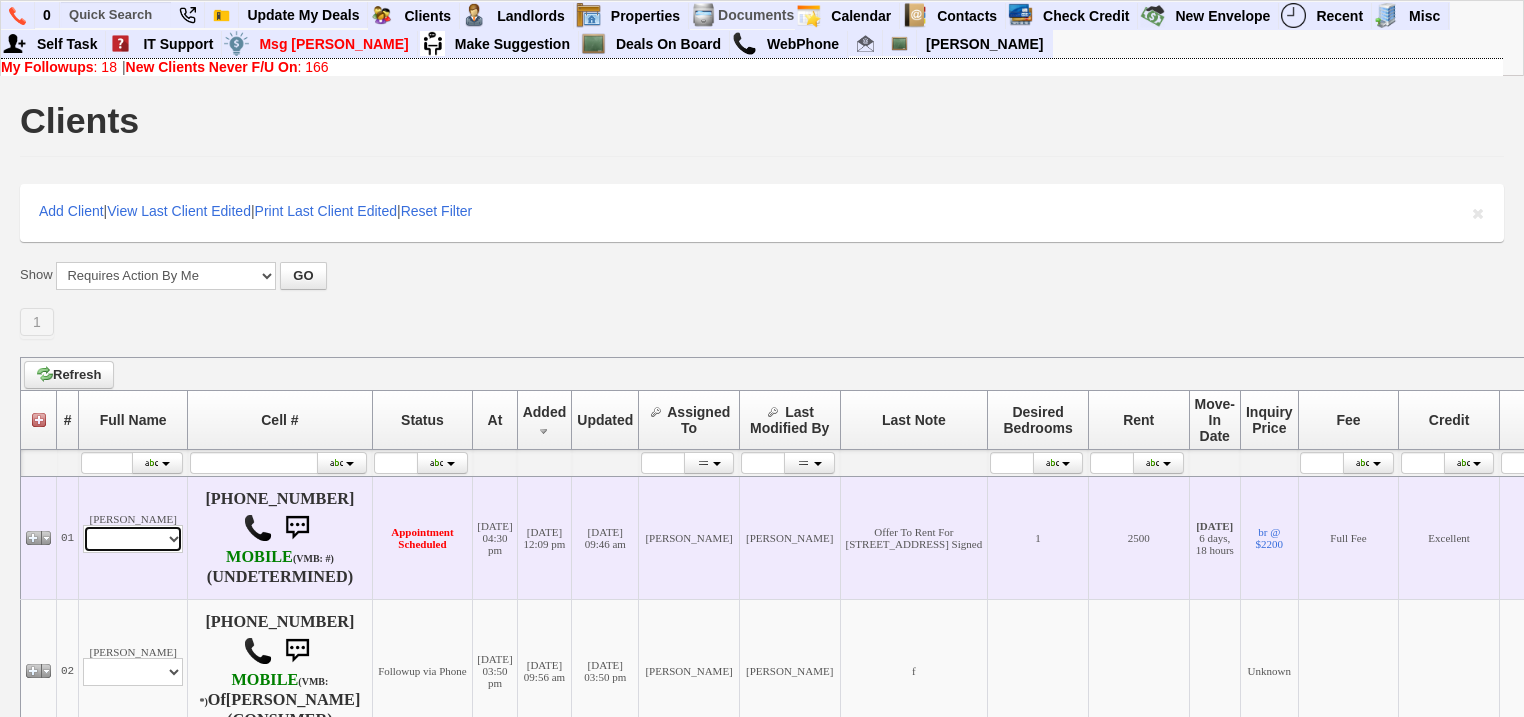 click on "Profile
Edit
Print
Email Externally (Will Not Be Tracked In CRM)
Closed Deals" at bounding box center (133, 539) 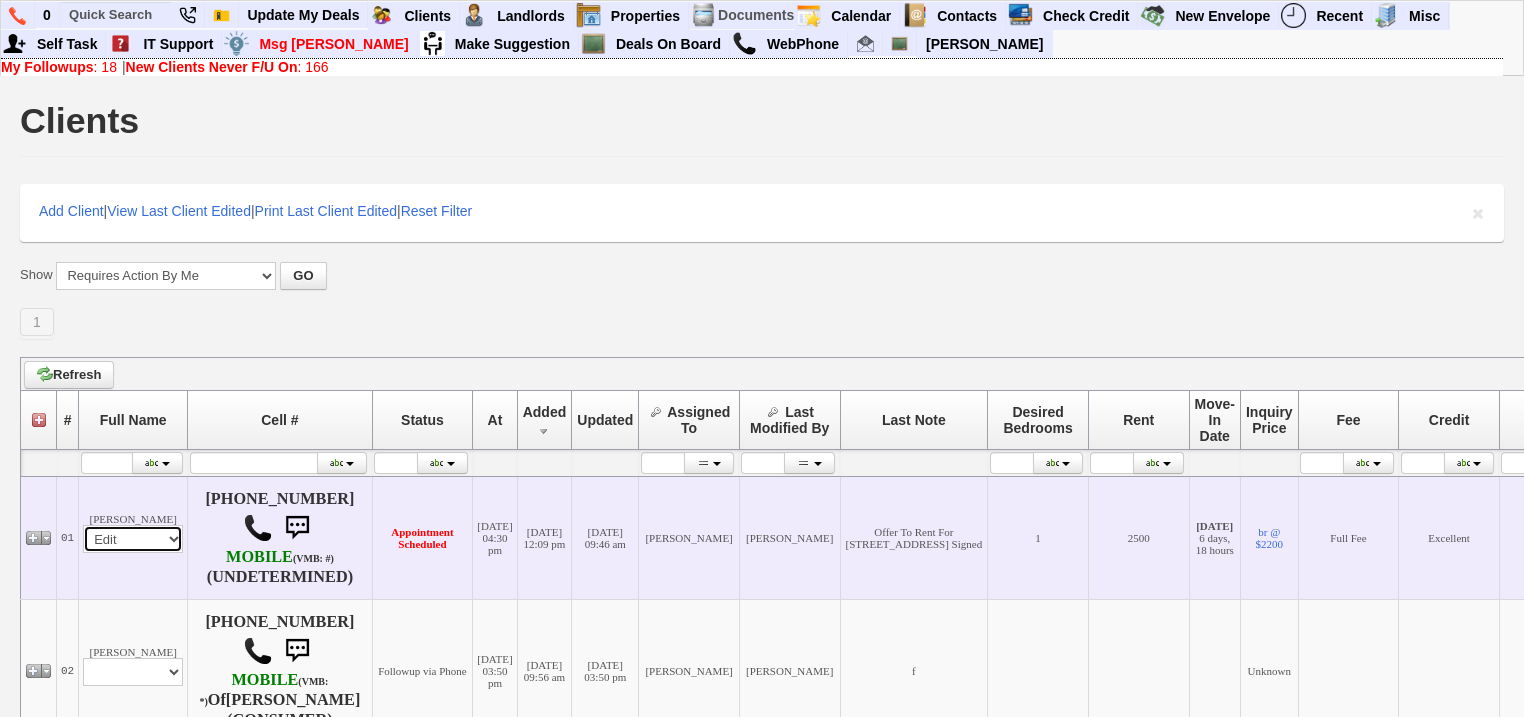 click on "Profile
Edit
Print
Email Externally (Will Not Be Tracked In CRM)
Closed Deals" at bounding box center (133, 539) 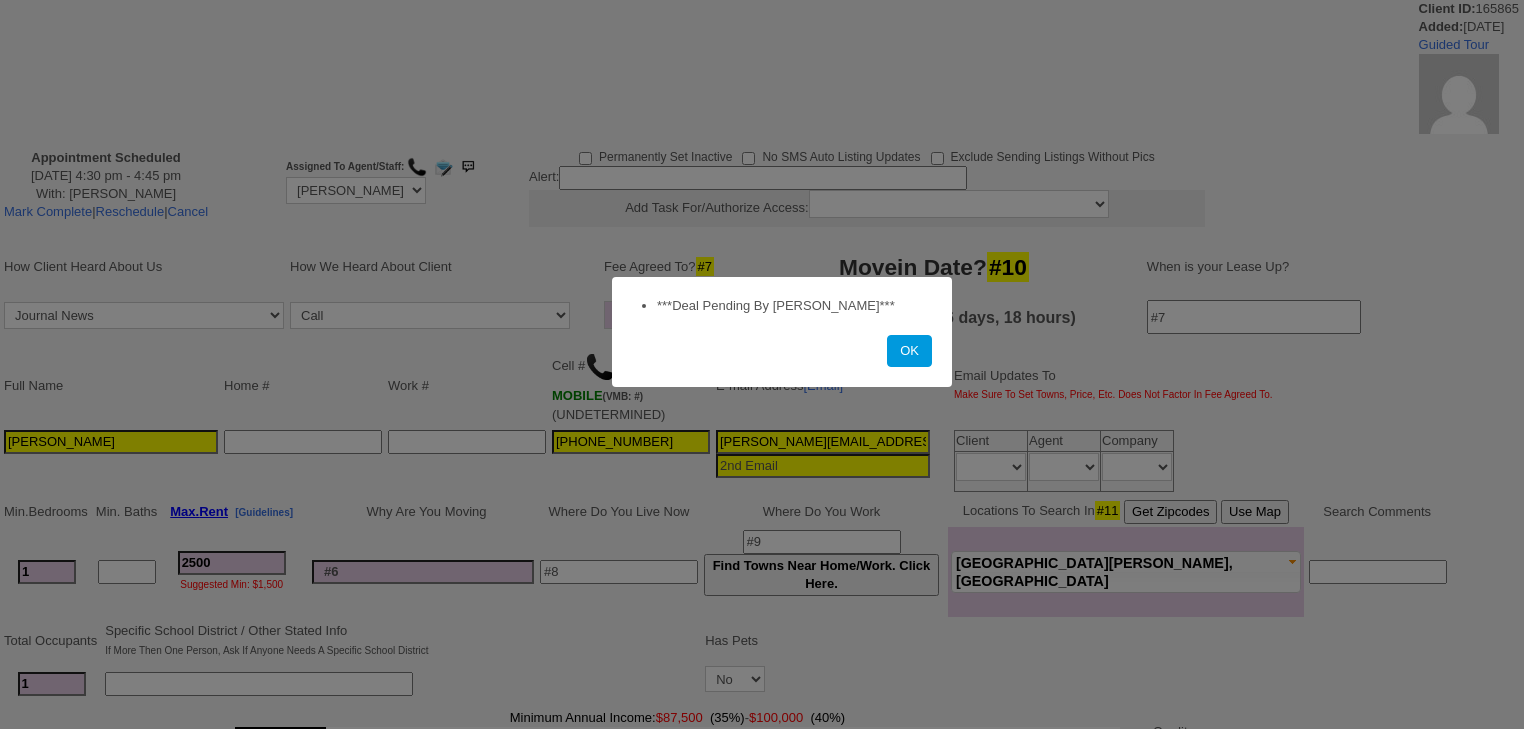 scroll, scrollTop: 0, scrollLeft: 0, axis: both 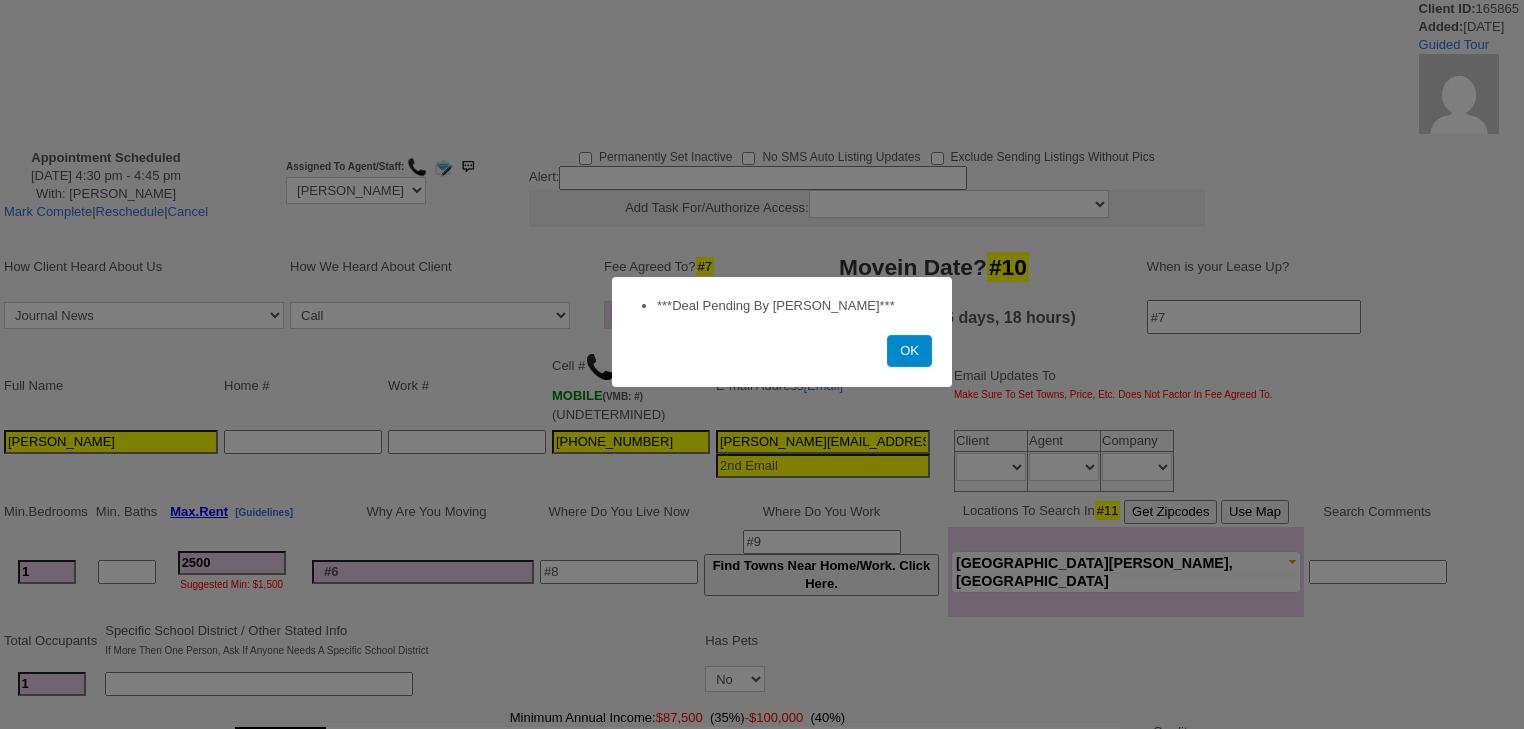 drag, startPoint x: 914, startPoint y: 361, endPoint x: 272, endPoint y: 245, distance: 652.39557 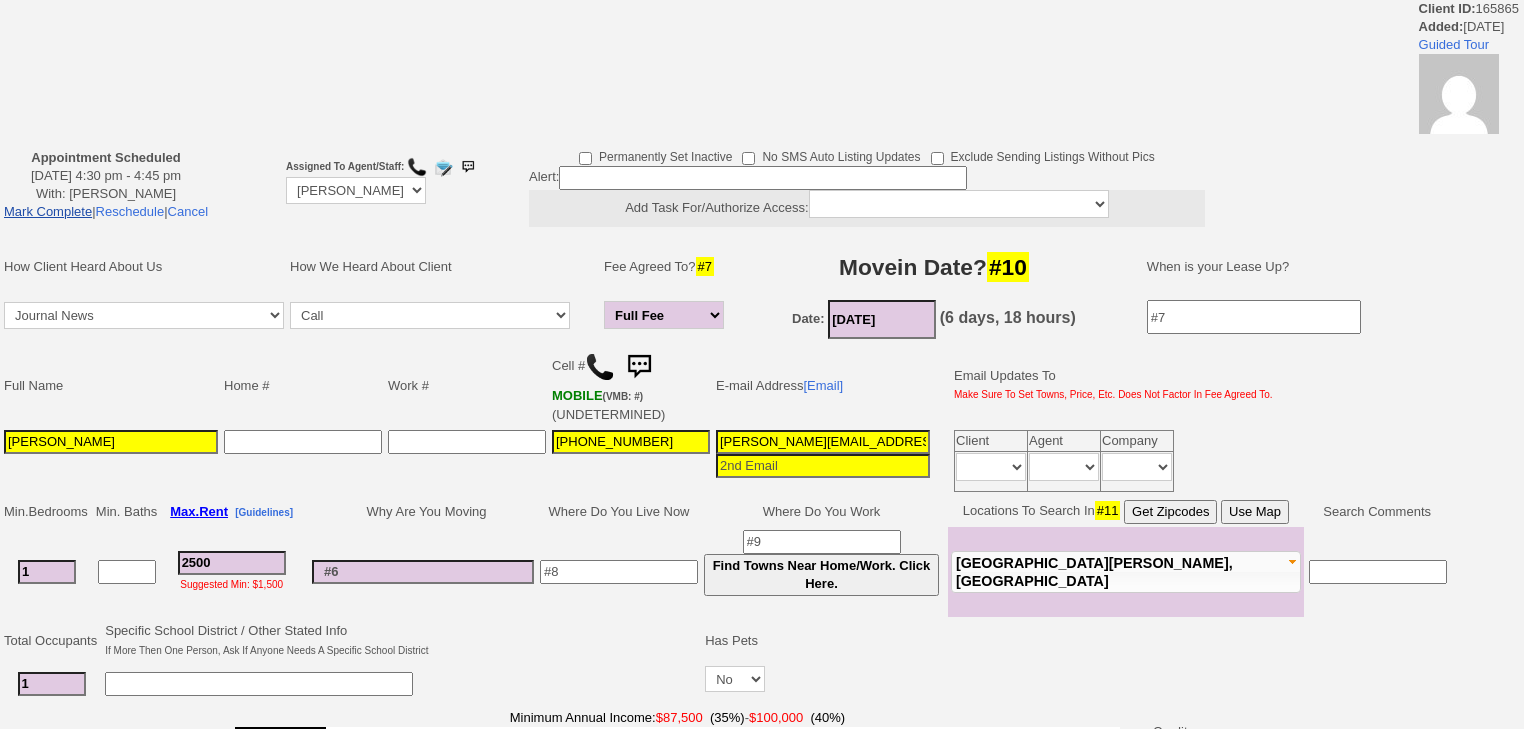 click on "Mark Complete" at bounding box center (48, 211) 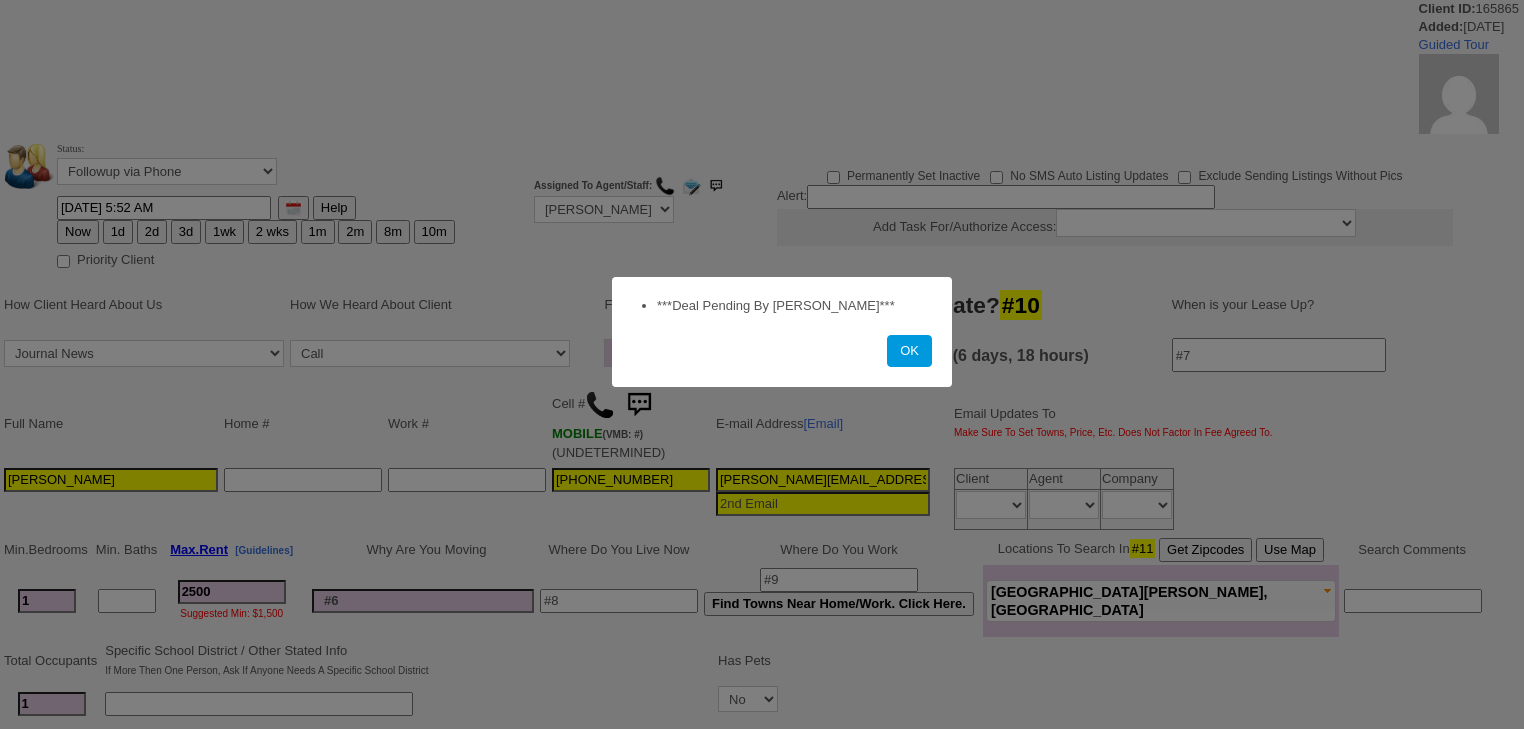 scroll, scrollTop: 0, scrollLeft: 0, axis: both 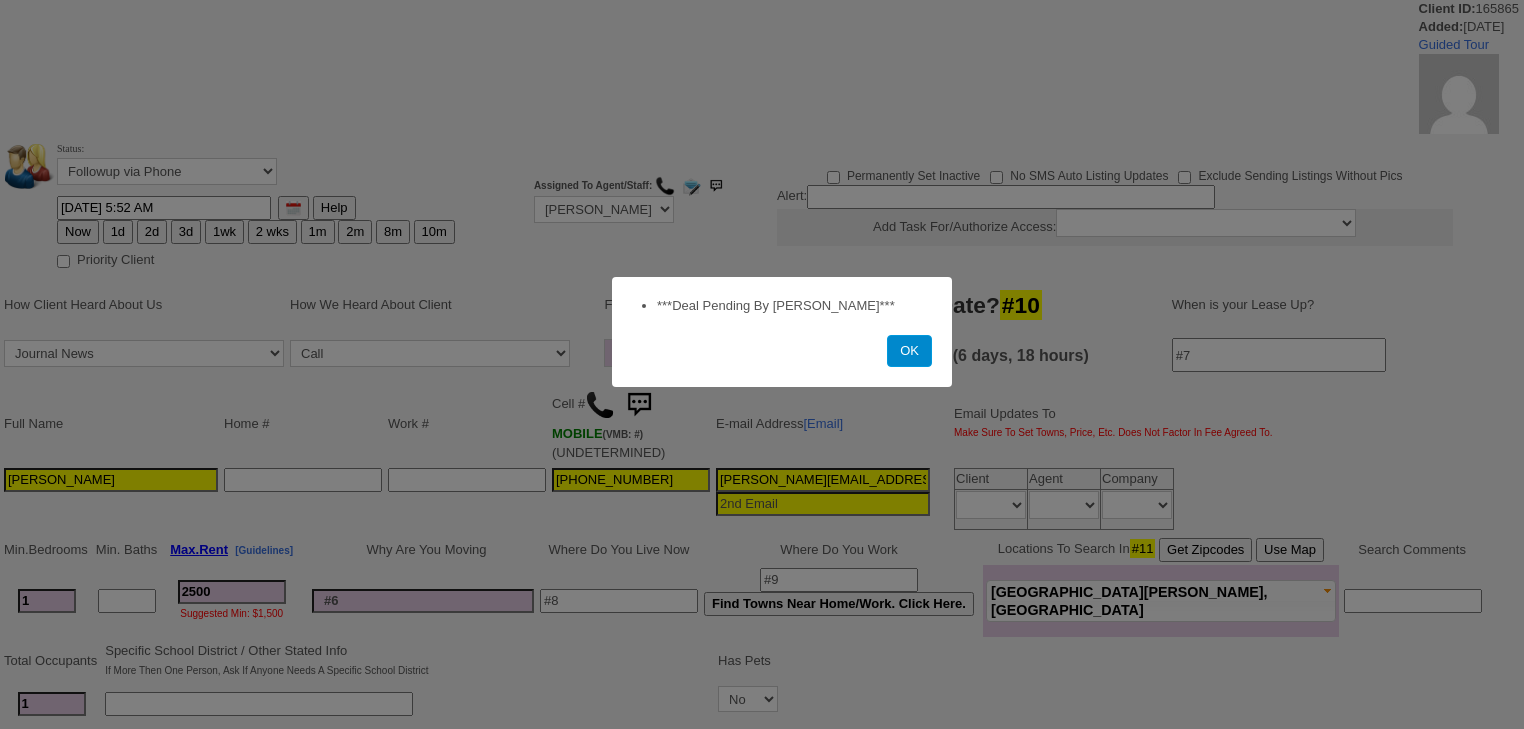 drag, startPoint x: 912, startPoint y: 347, endPoint x: 889, endPoint y: 341, distance: 23.769728 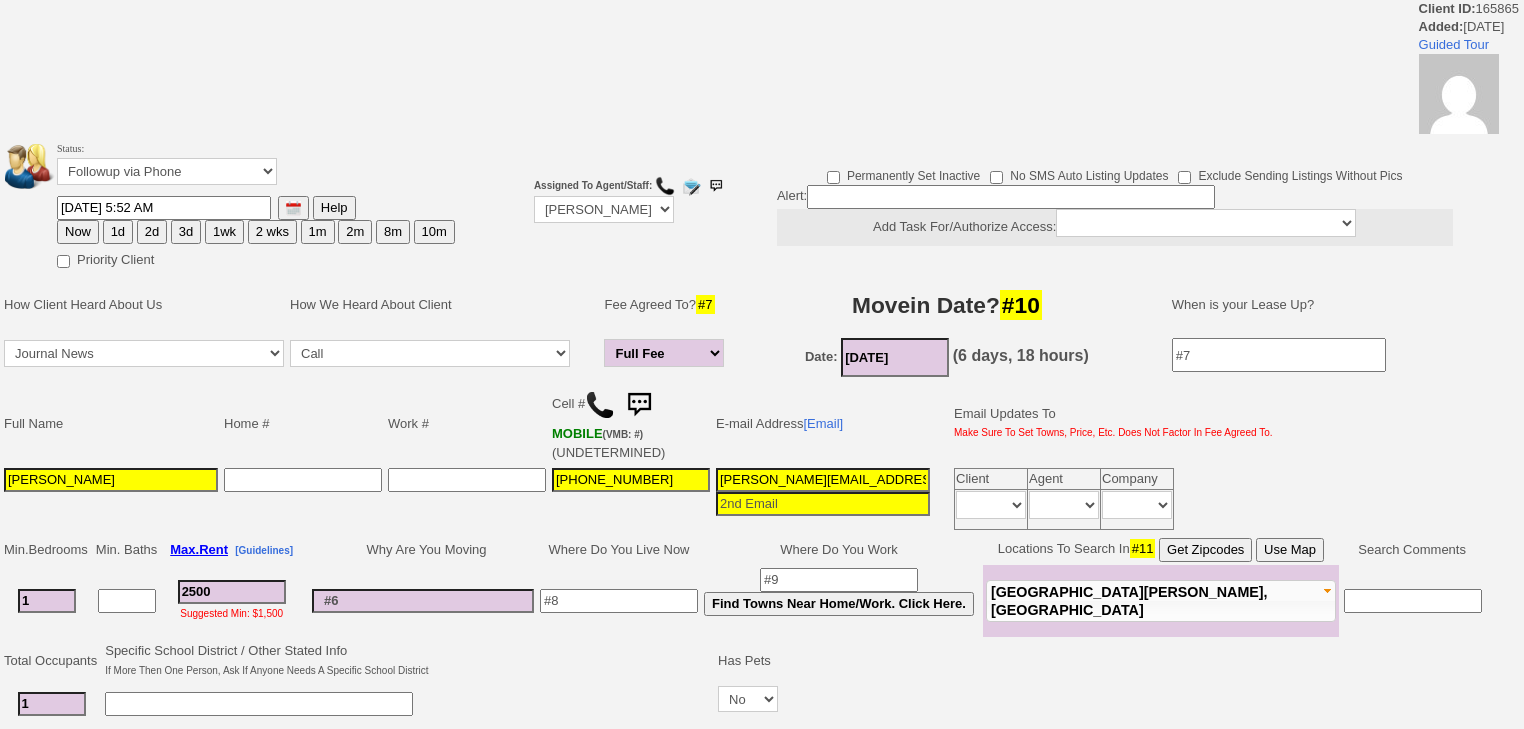 click on "3d" at bounding box center (186, 232) 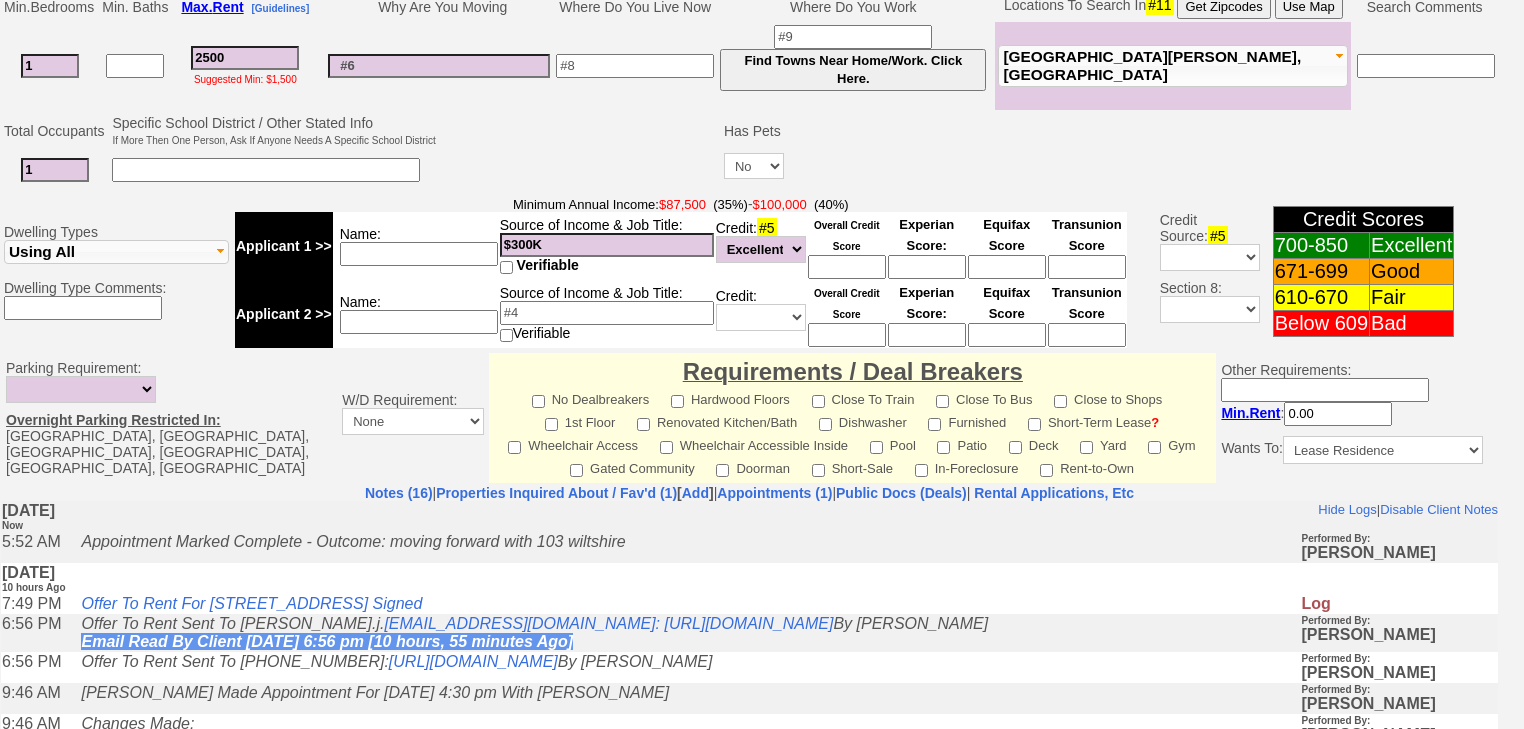 scroll, scrollTop: 712, scrollLeft: 0, axis: vertical 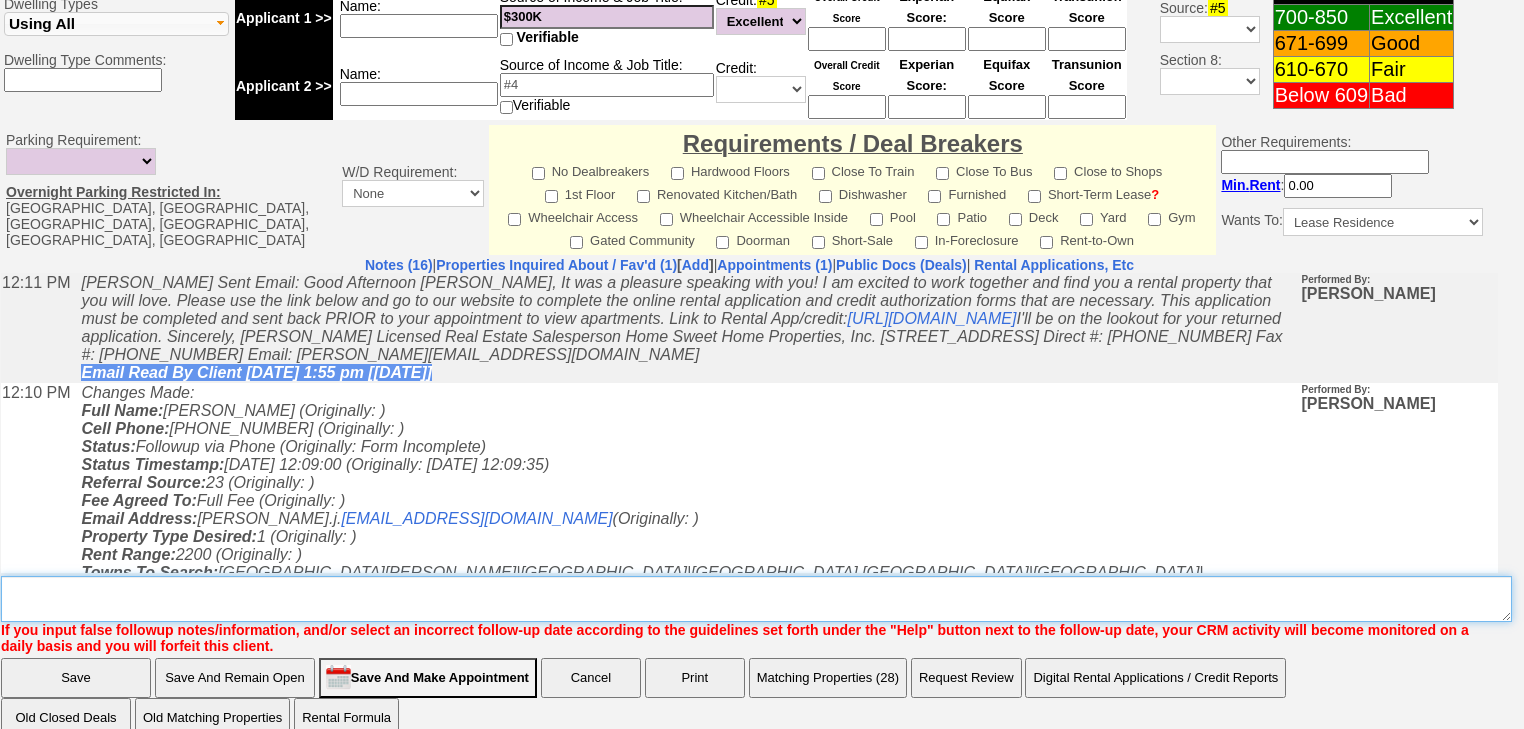 drag, startPoint x: 60, startPoint y: 589, endPoint x: 82, endPoint y: 556, distance: 39.661064 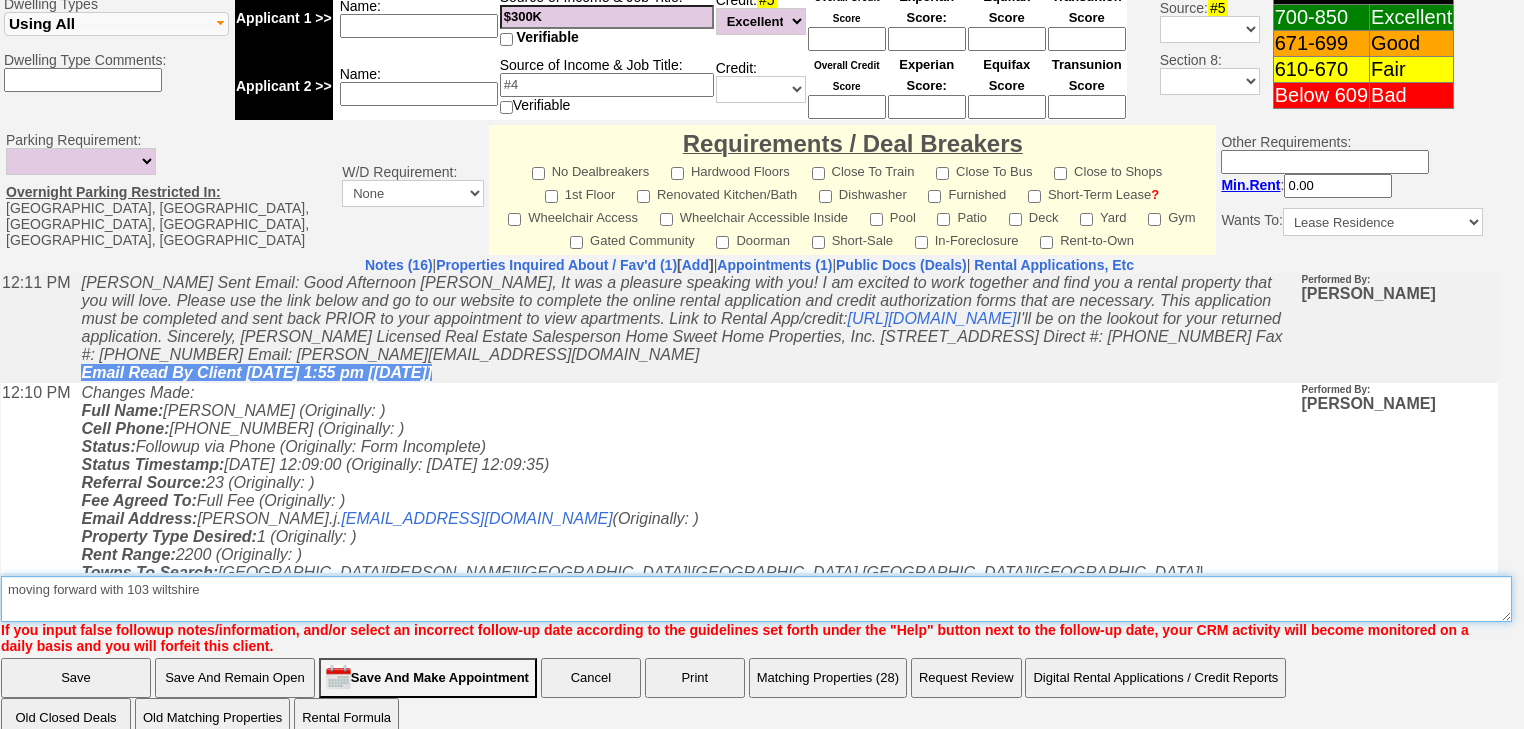 type on "moving forward with 103 wiltshire" 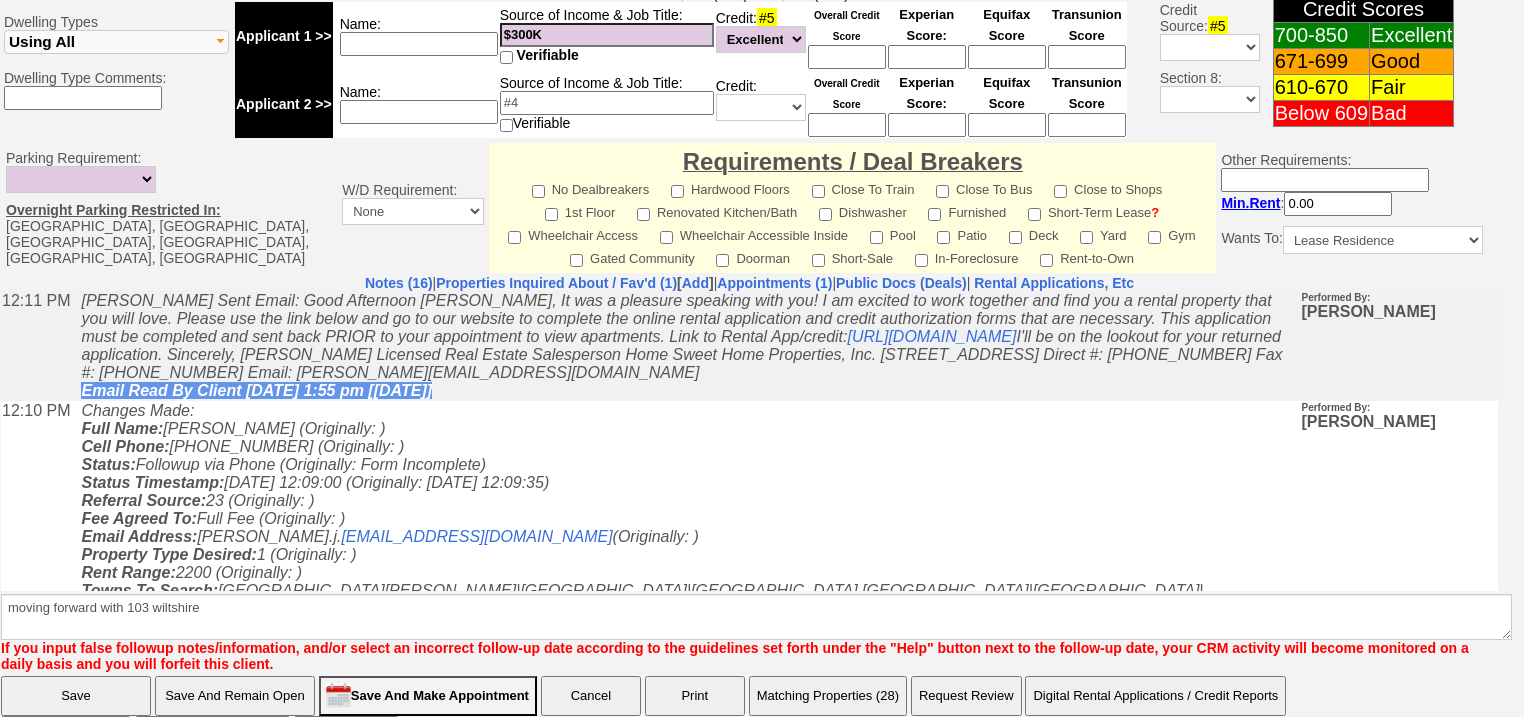 click on "Save" at bounding box center (76, 696) 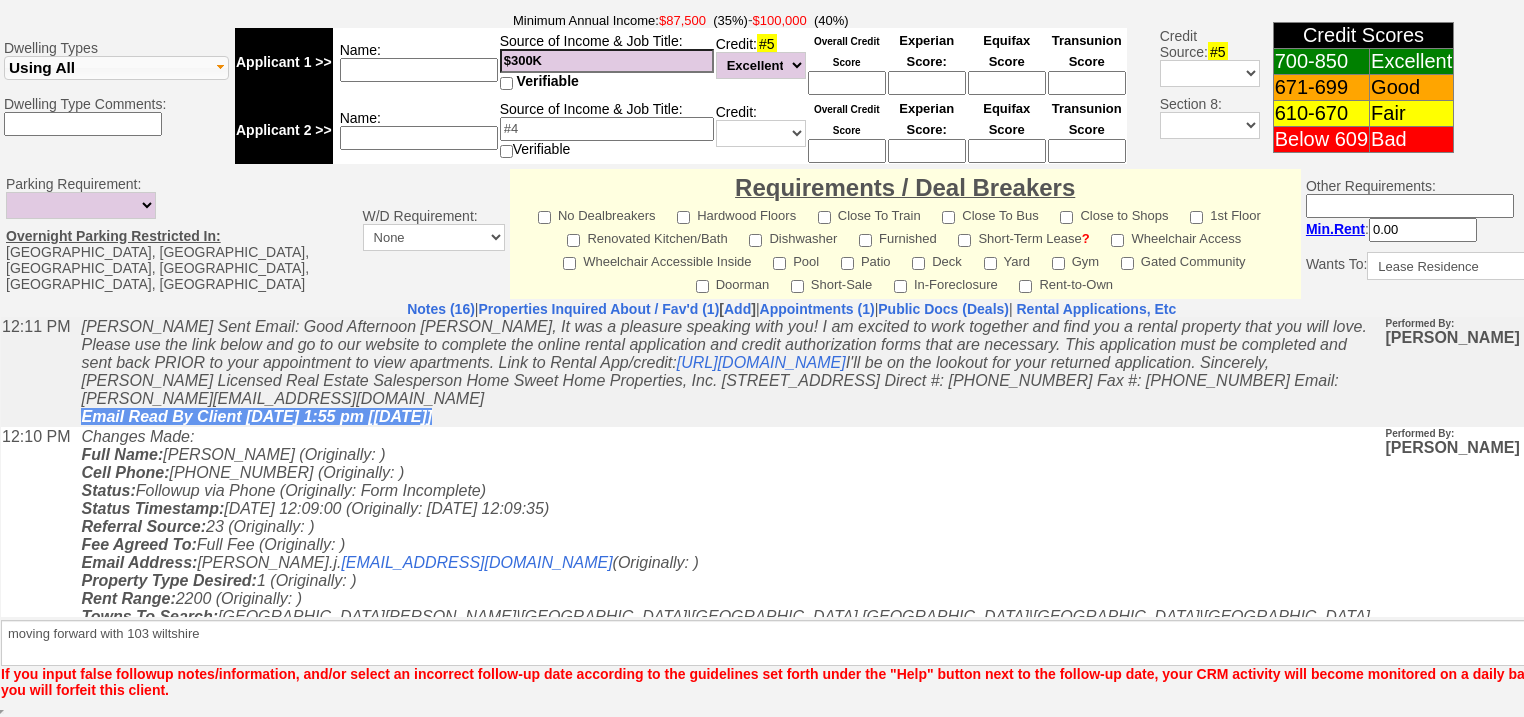 scroll, scrollTop: 780, scrollLeft: 0, axis: vertical 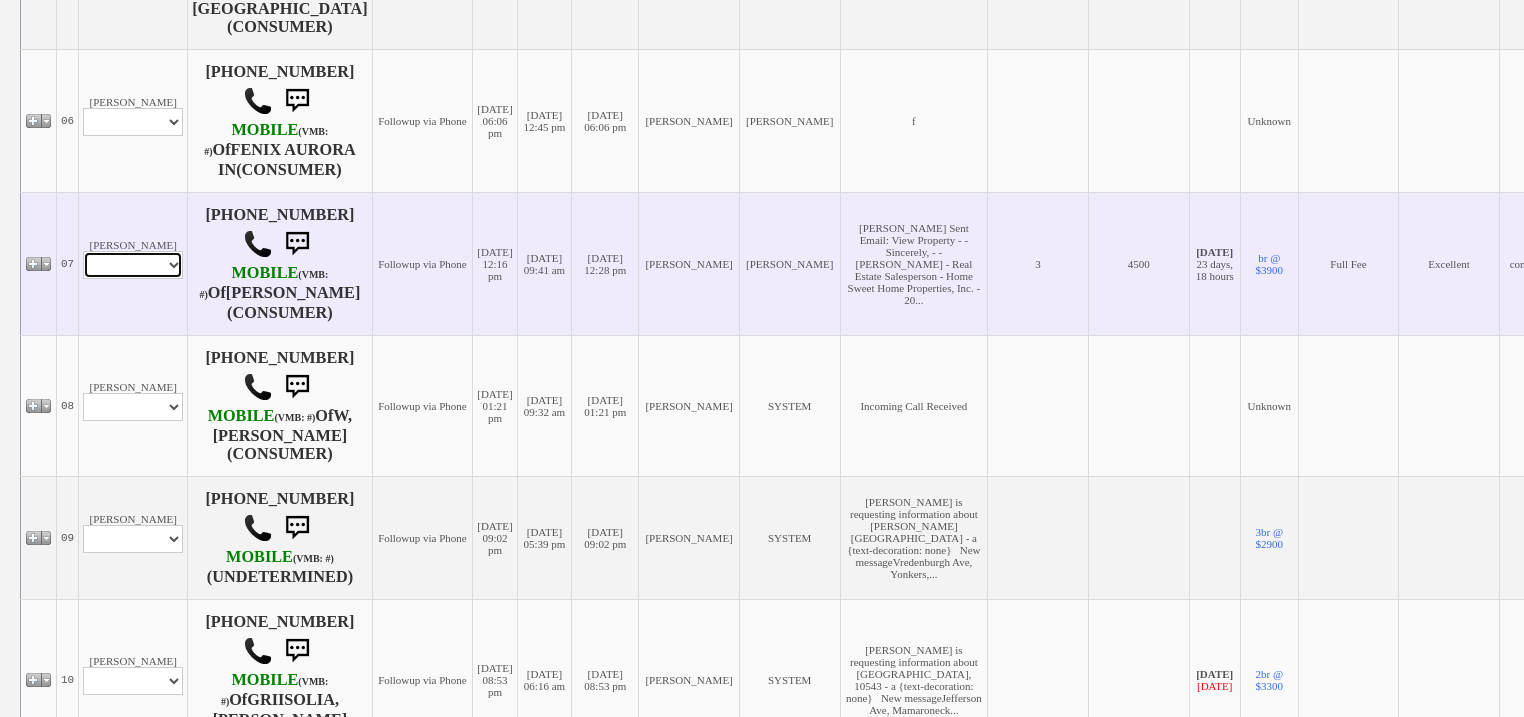 click on "Profile
Edit
Print
Email Externally (Will Not Be Tracked In CRM)
Closed Deals" at bounding box center (133, 265) 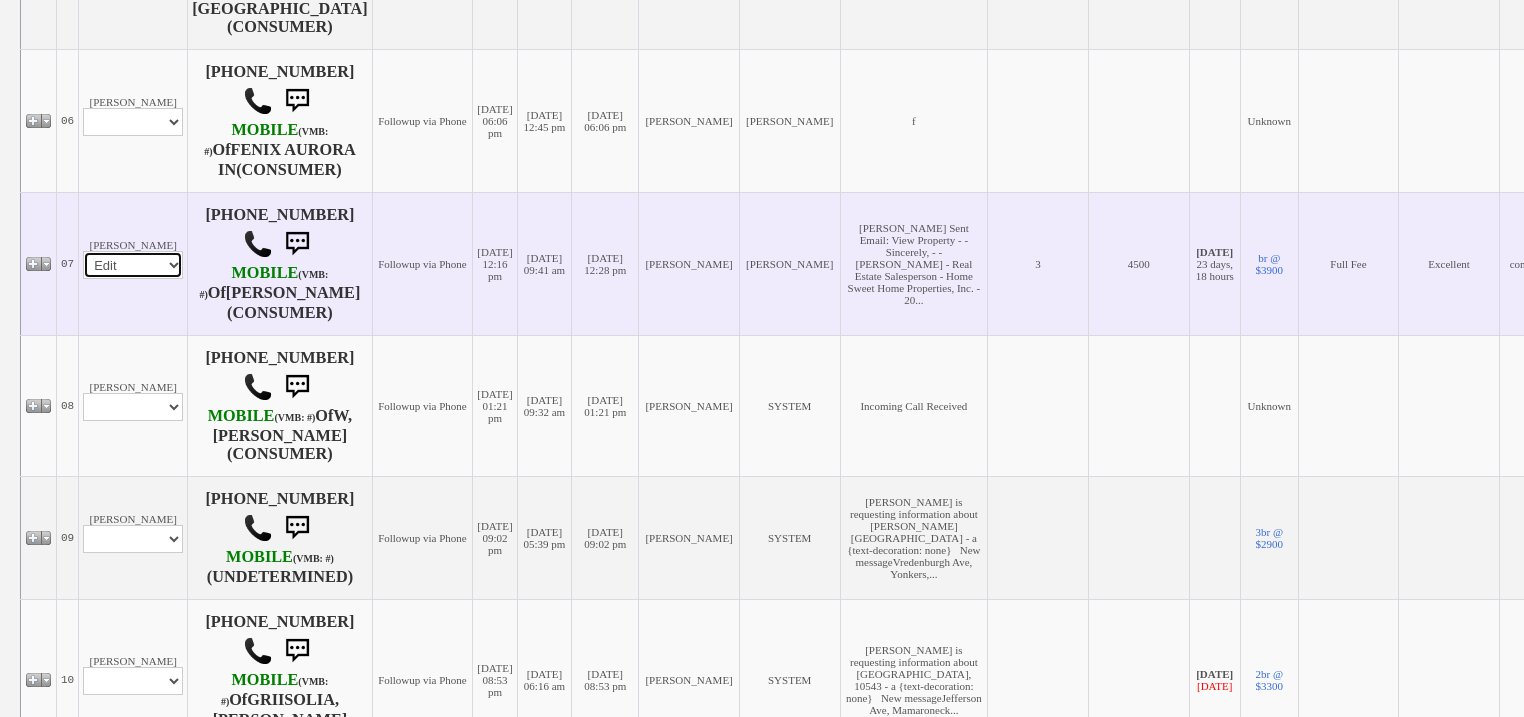 click on "Profile
Edit
Print
Email Externally (Will Not Be Tracked In CRM)
Closed Deals" at bounding box center [133, 265] 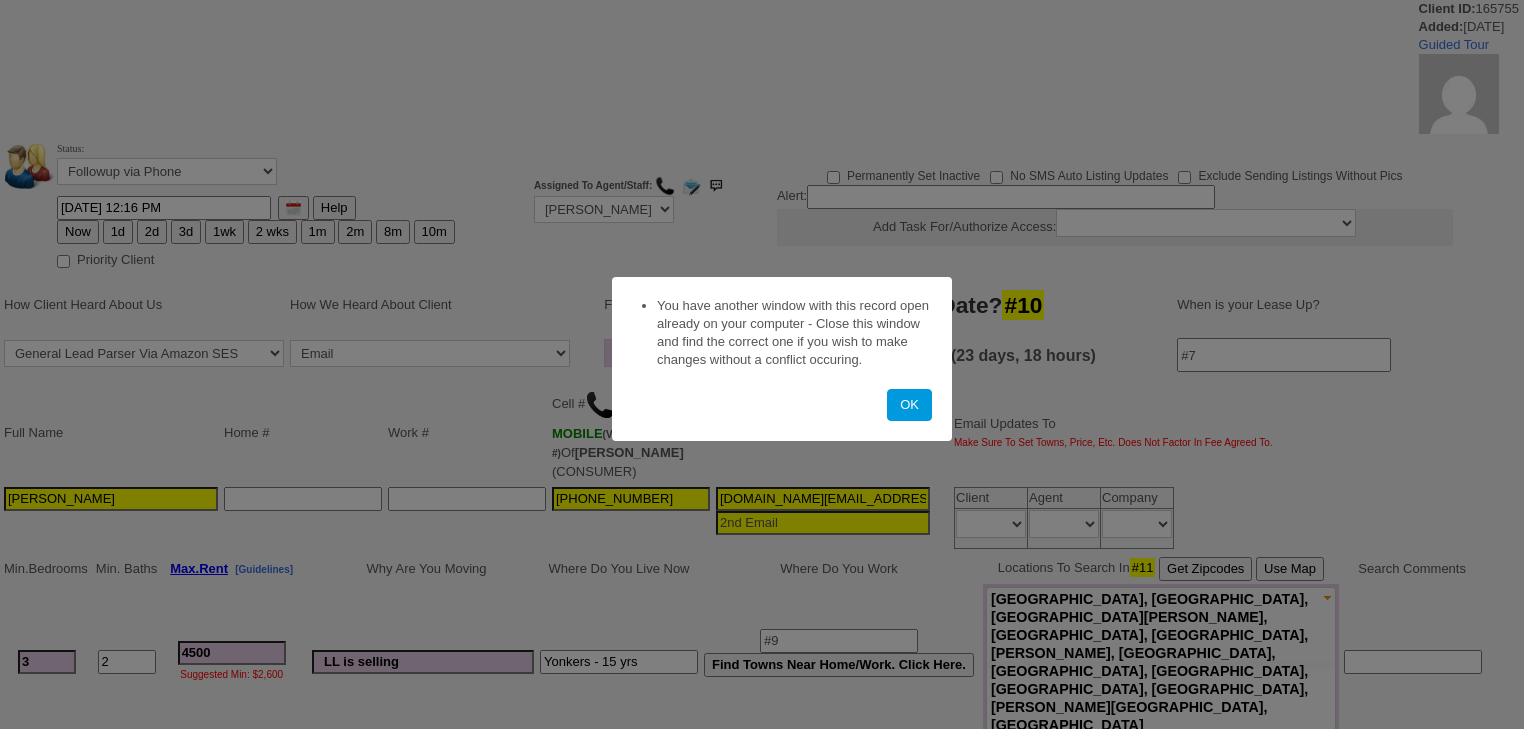scroll, scrollTop: 0, scrollLeft: 0, axis: both 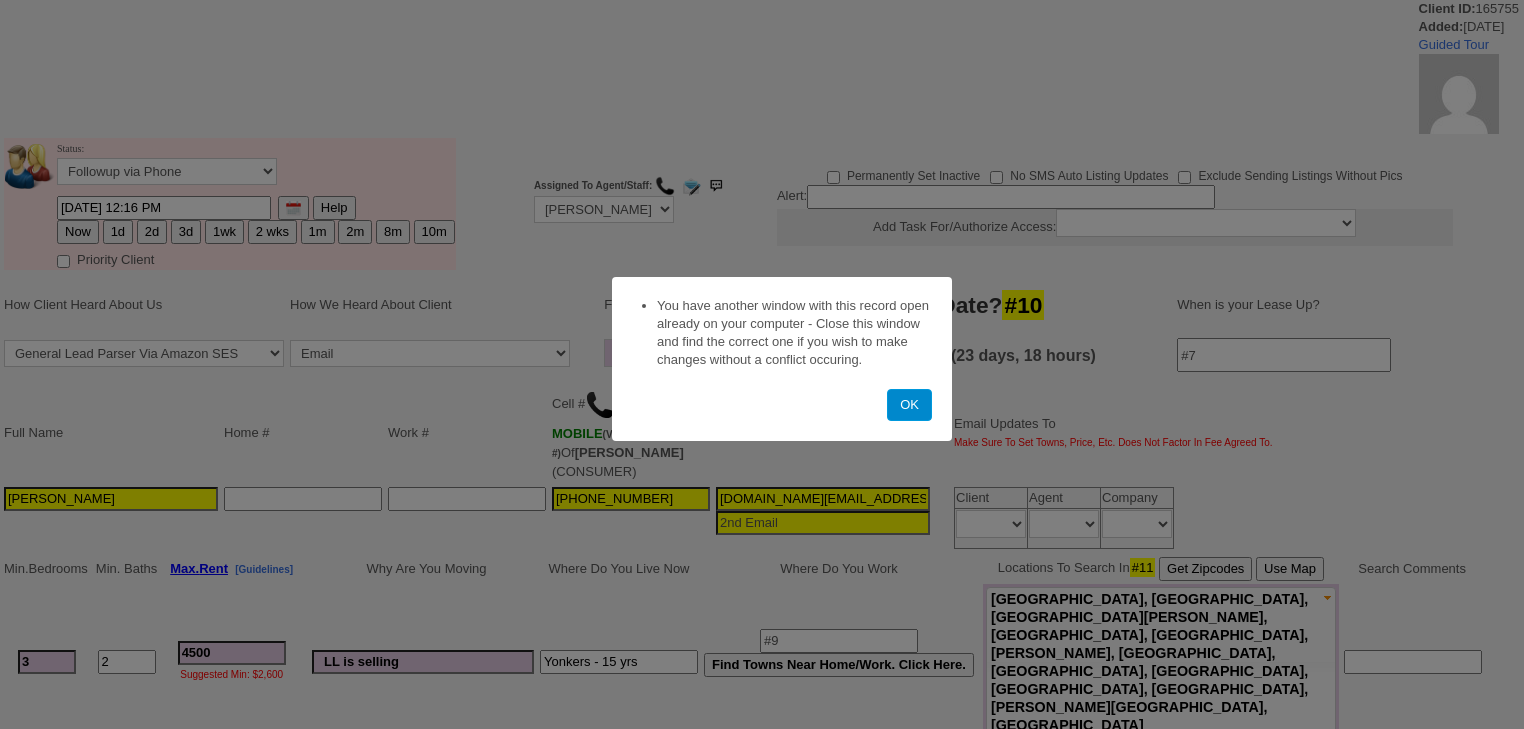 click on "OK" at bounding box center (909, 405) 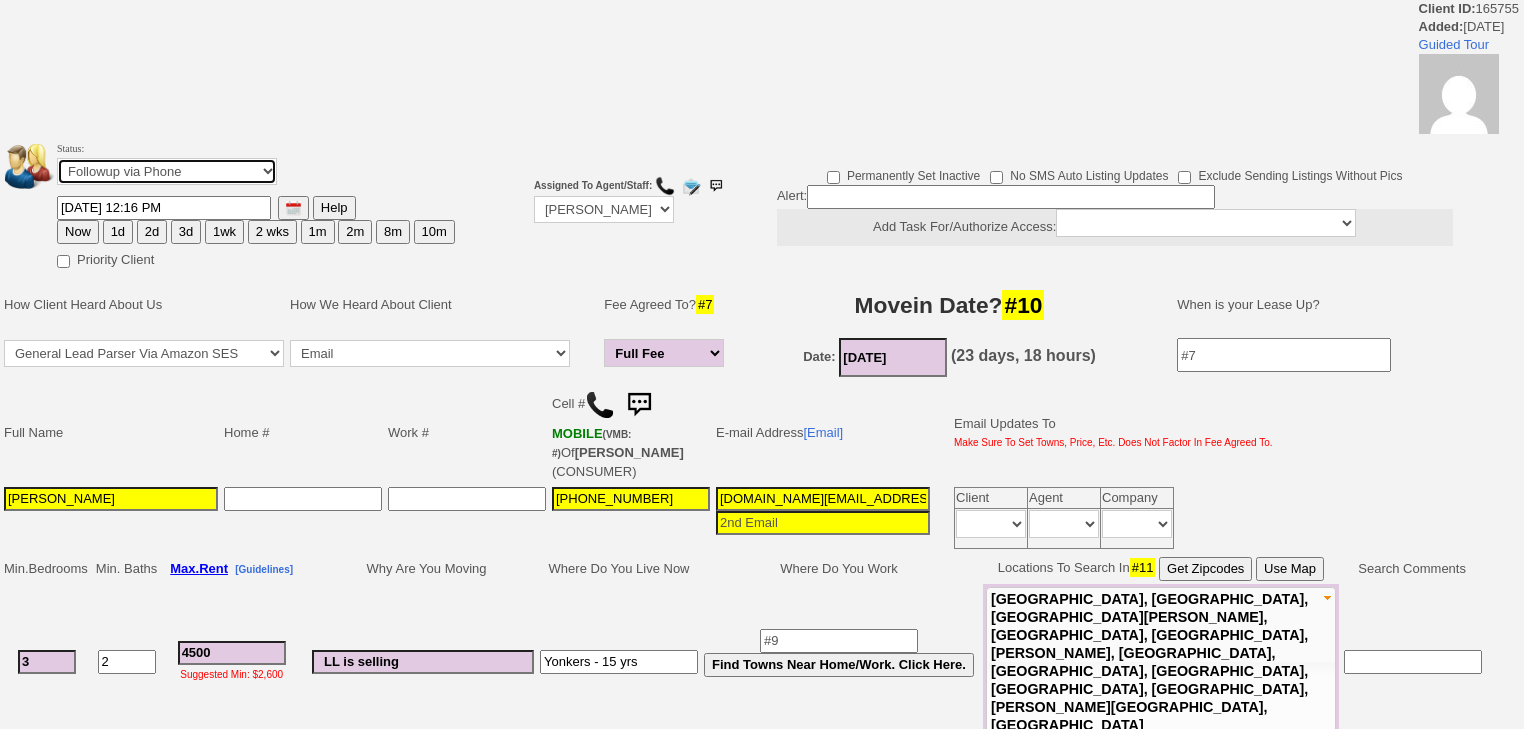 drag, startPoint x: 259, startPoint y: 164, endPoint x: 260, endPoint y: 180, distance: 16.03122 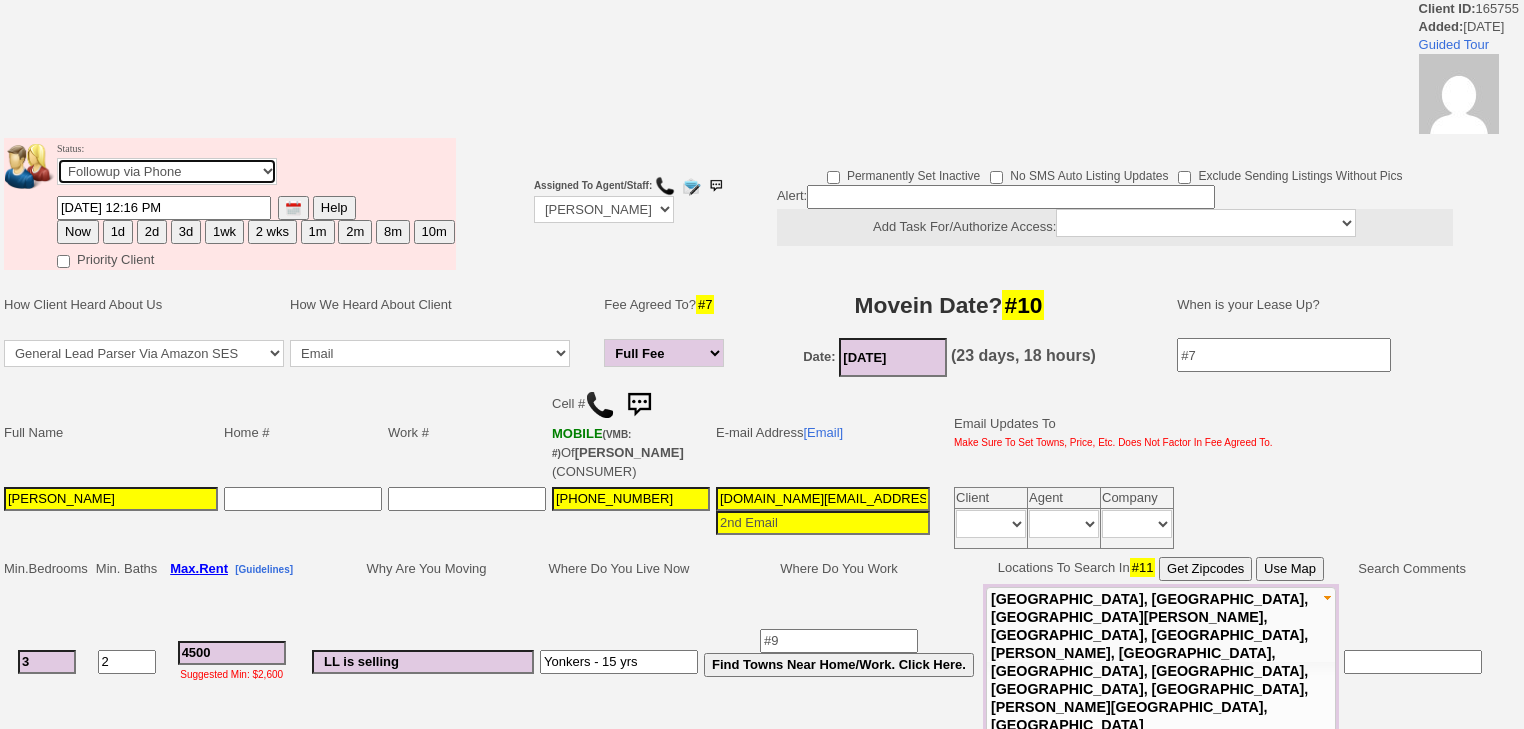 select on "Inactive" 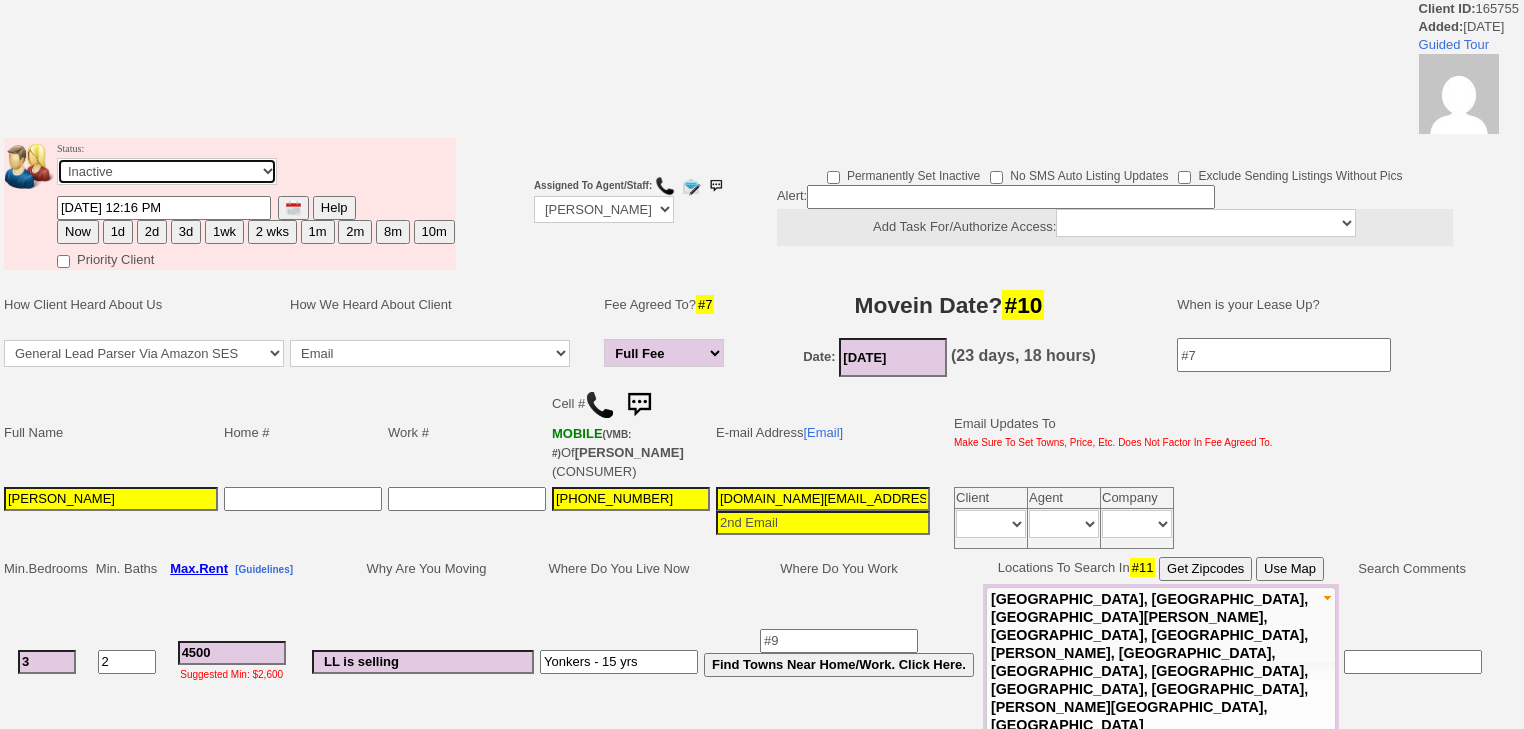 click on "Followup via Phone Followup via Email Followup When Section 8 Property Found Deal Closed - Followup Before Lease Expires Needs Email Address Needs Phone Number From Lead Source HSH is Awaiting Response To Automatic Email Form Incomplete Inactive" at bounding box center (167, 171) 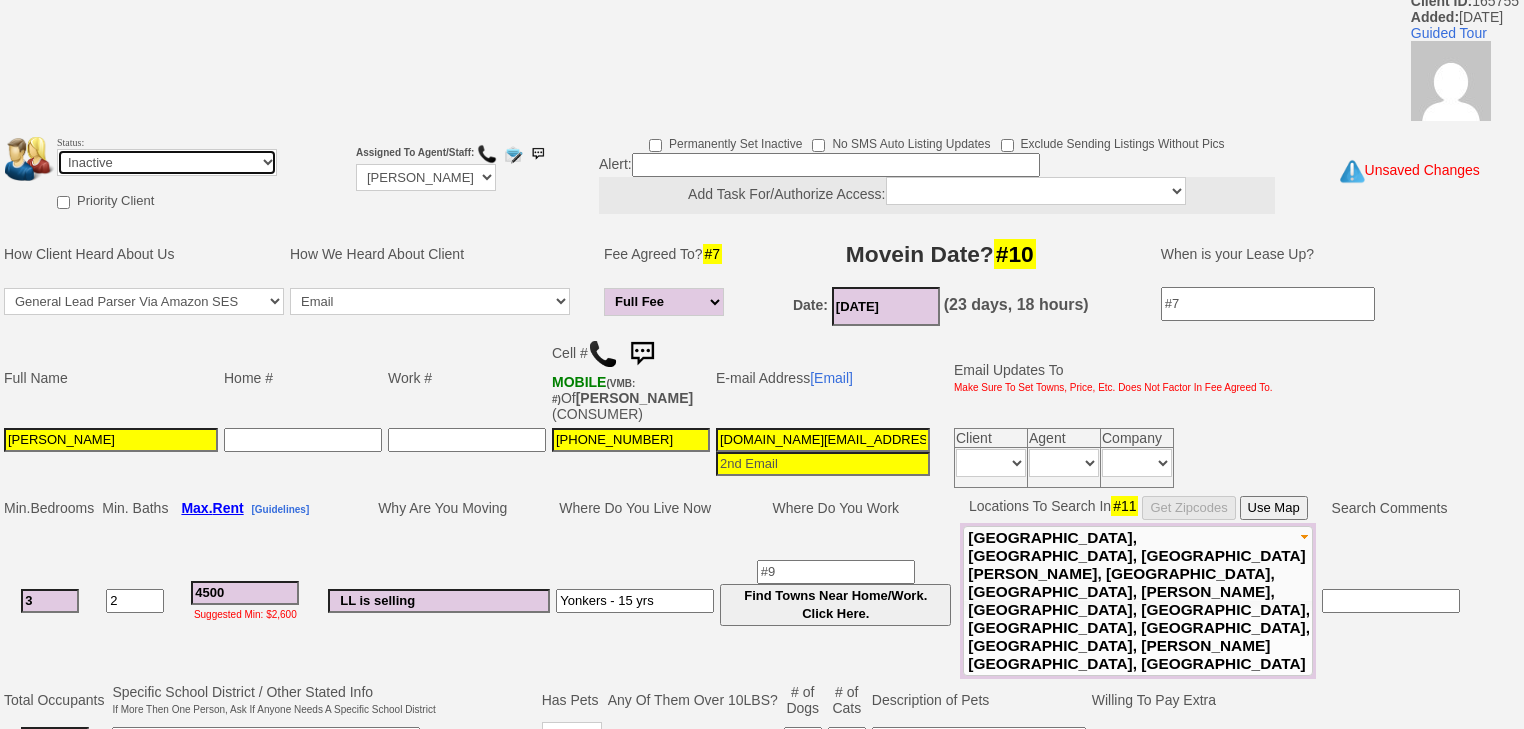 scroll, scrollTop: 560, scrollLeft: 0, axis: vertical 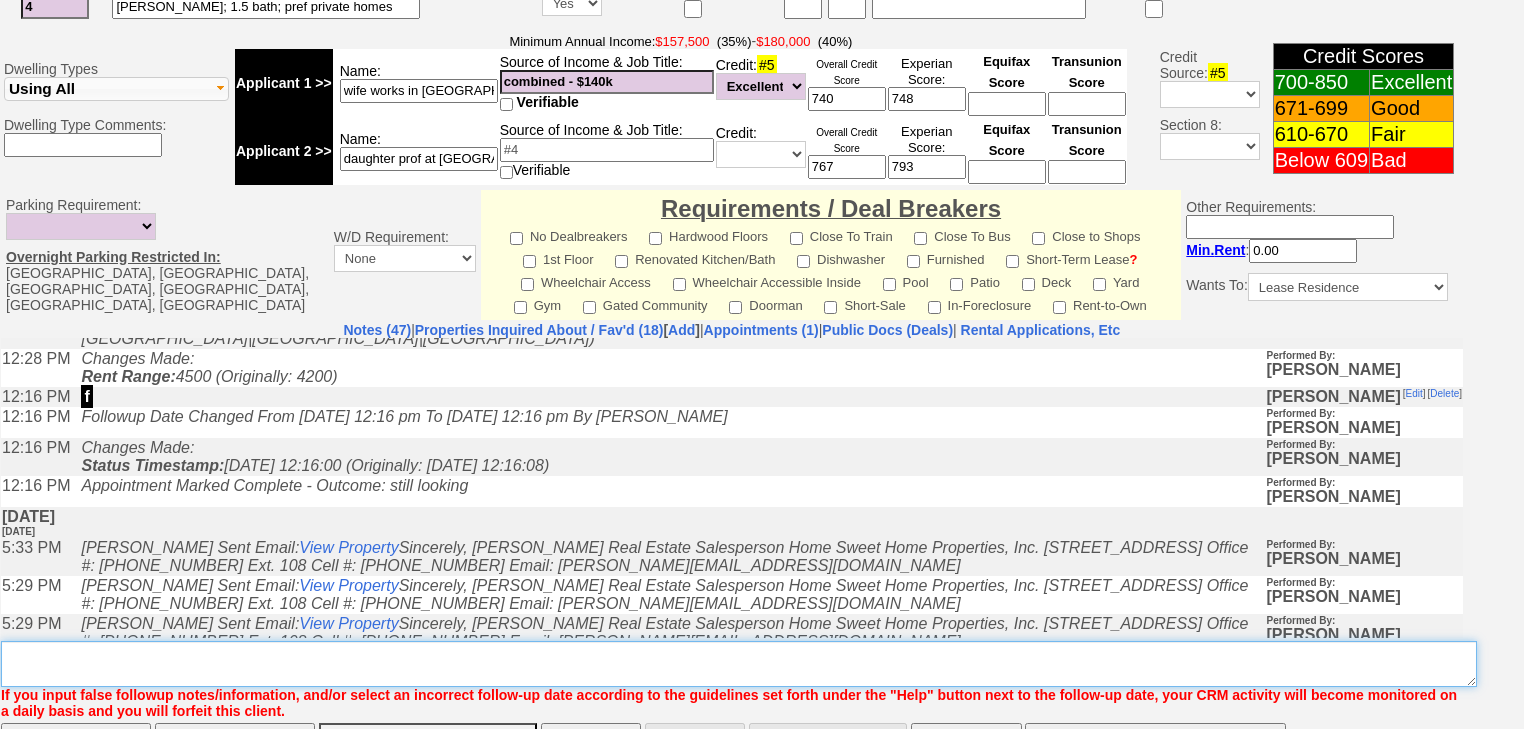 drag, startPoint x: 155, startPoint y: 576, endPoint x: 148, endPoint y: 562, distance: 15.652476 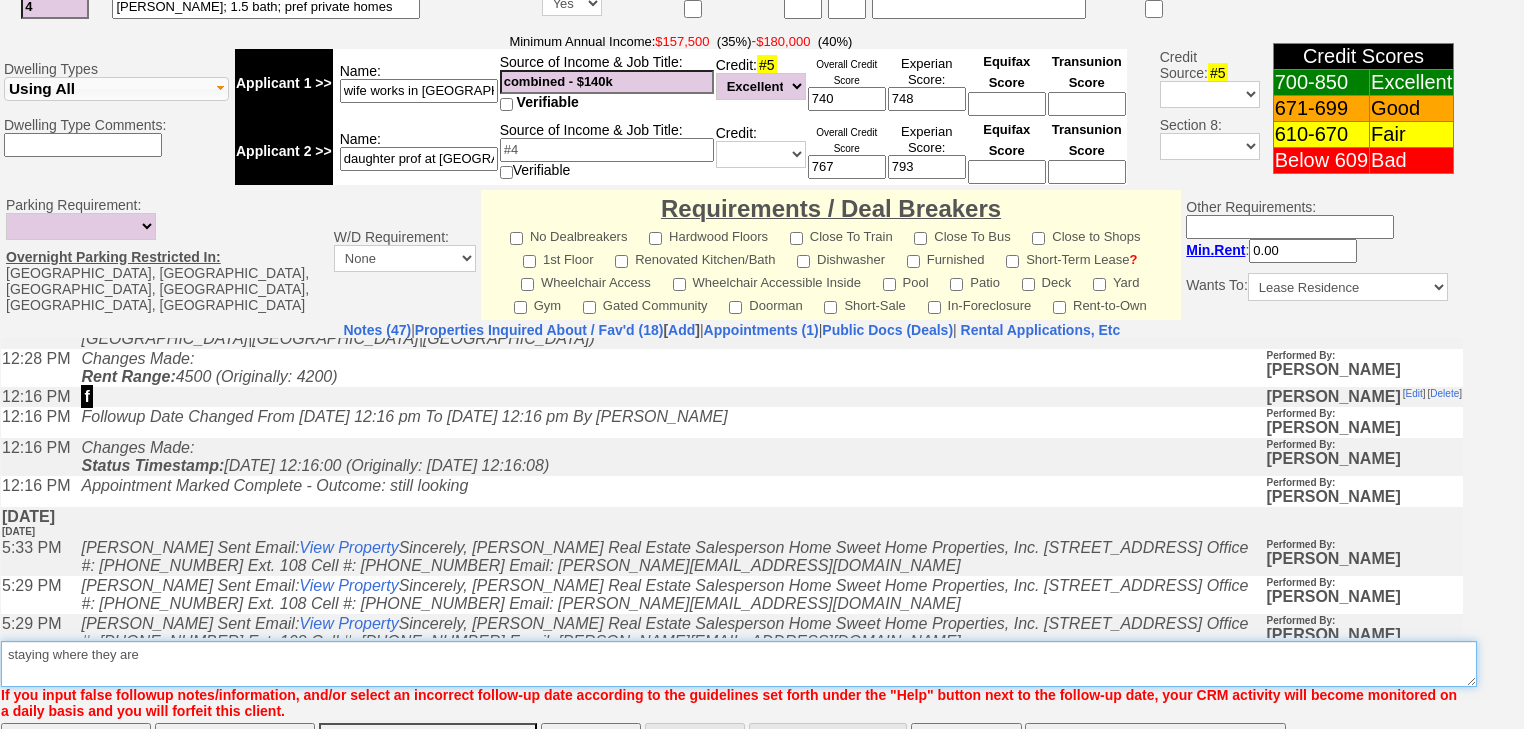 type on "staying where they are" 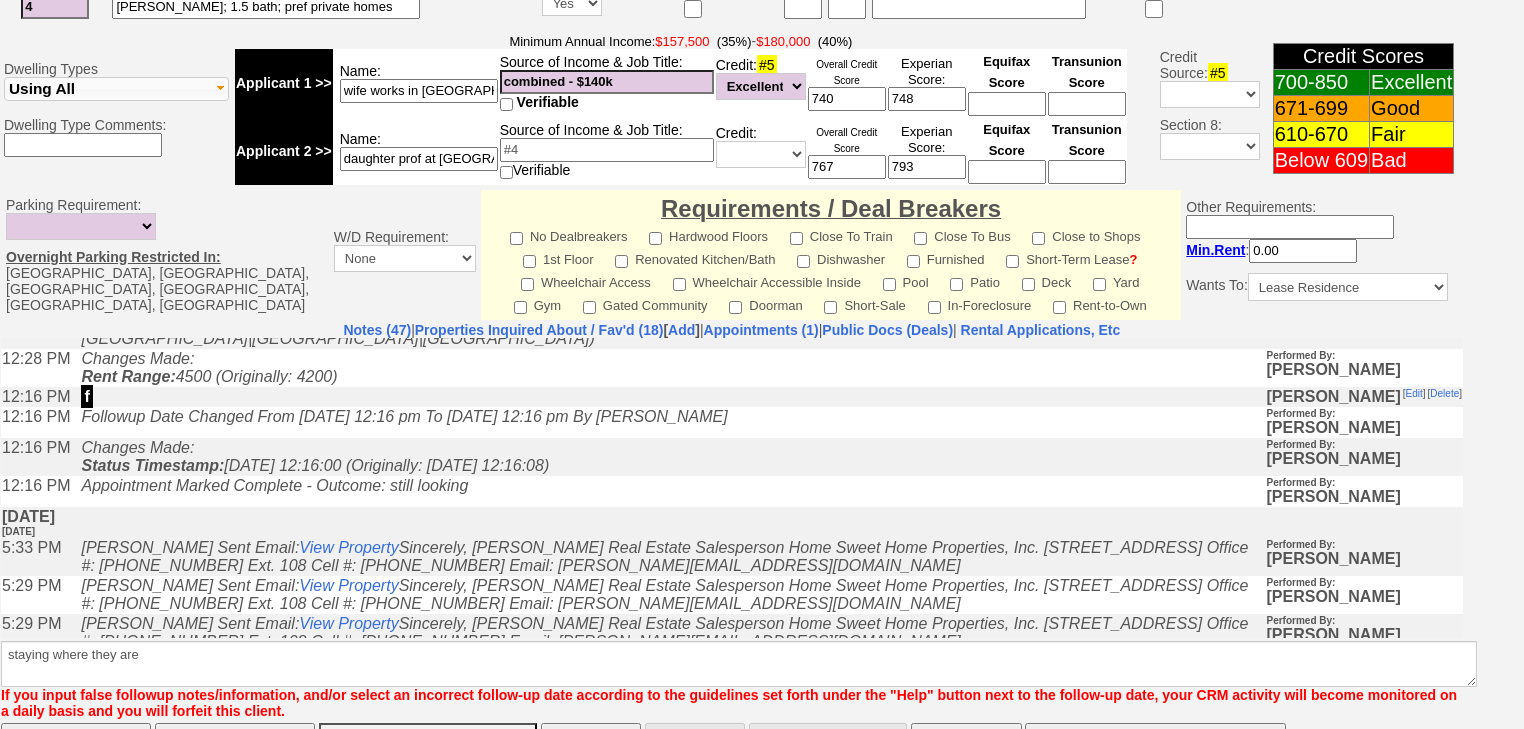click on "Save" at bounding box center (76, 743) 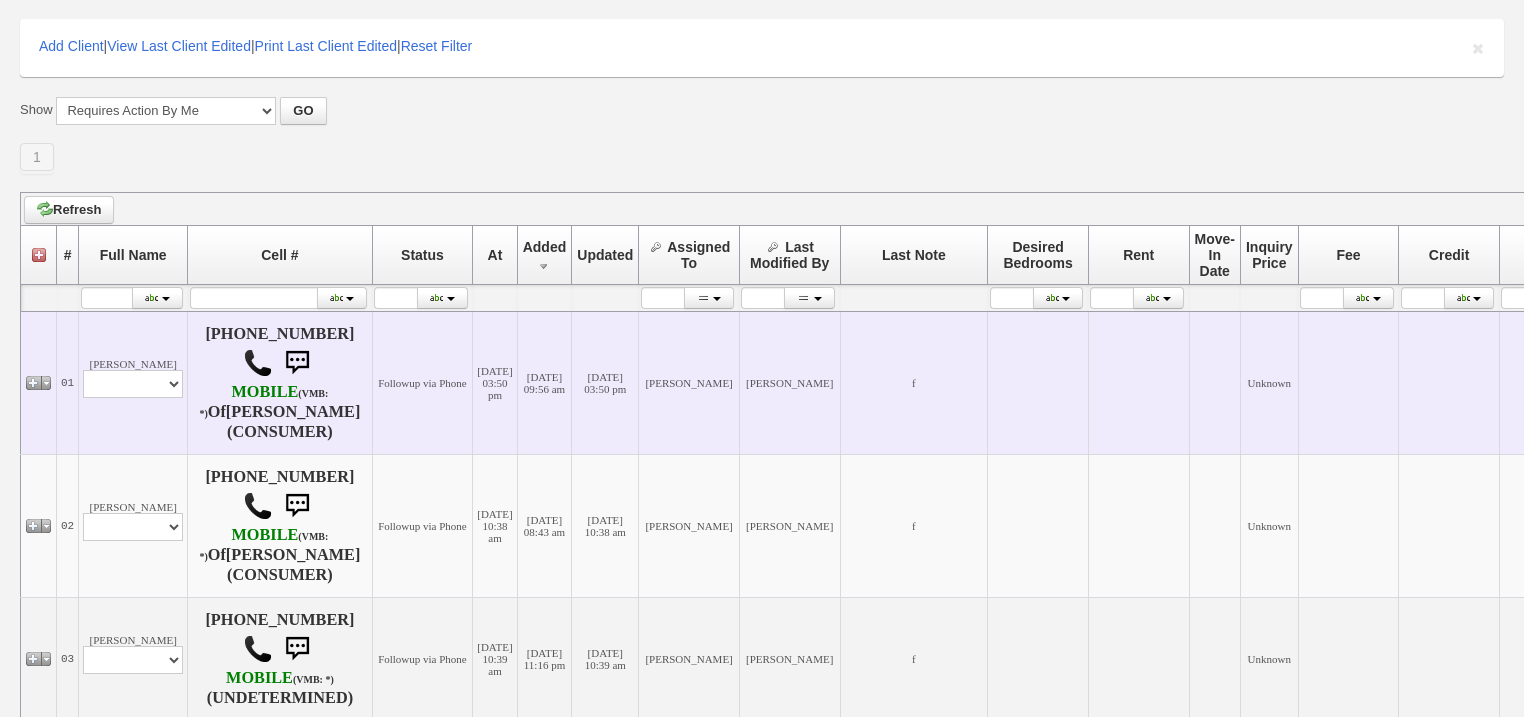 scroll, scrollTop: 0, scrollLeft: 0, axis: both 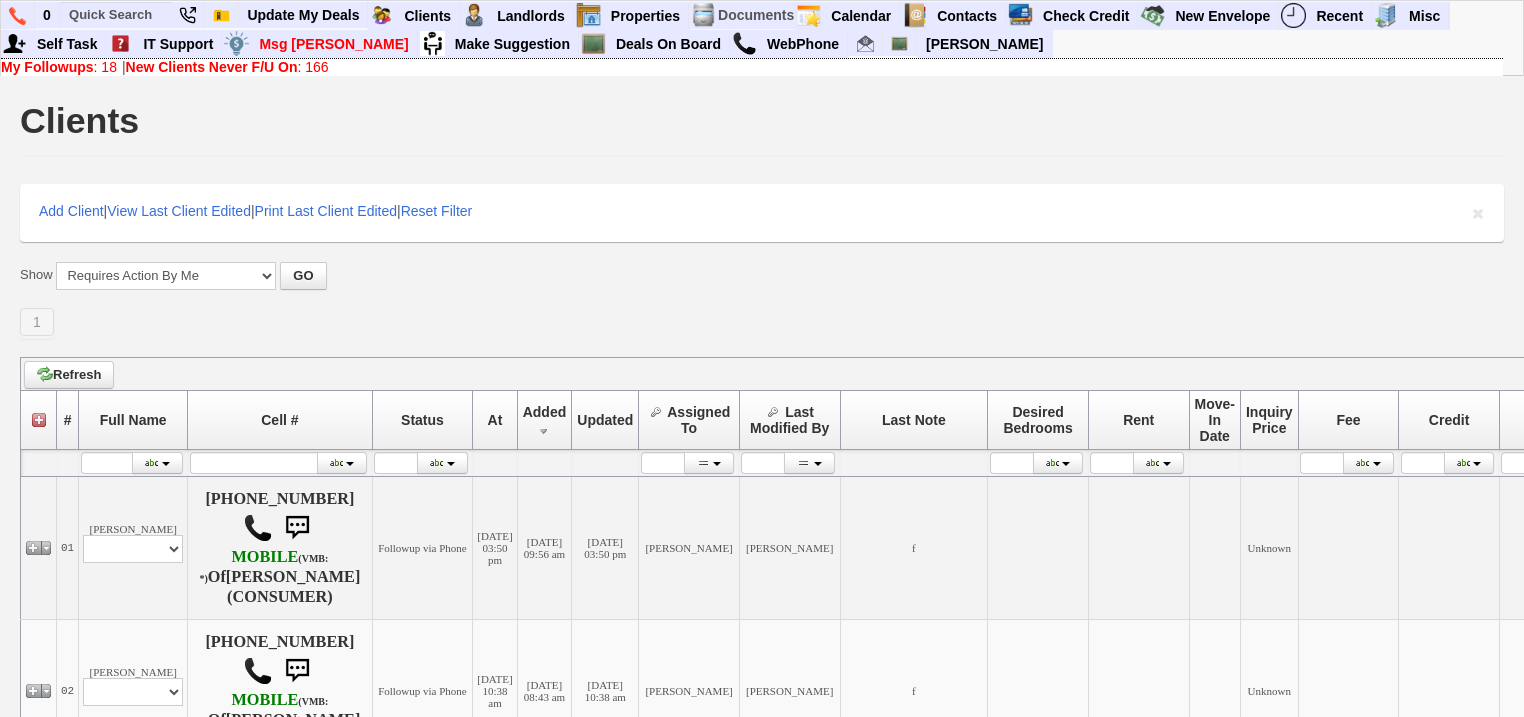 click on "New Clients Never F/U On" at bounding box center (212, 67) 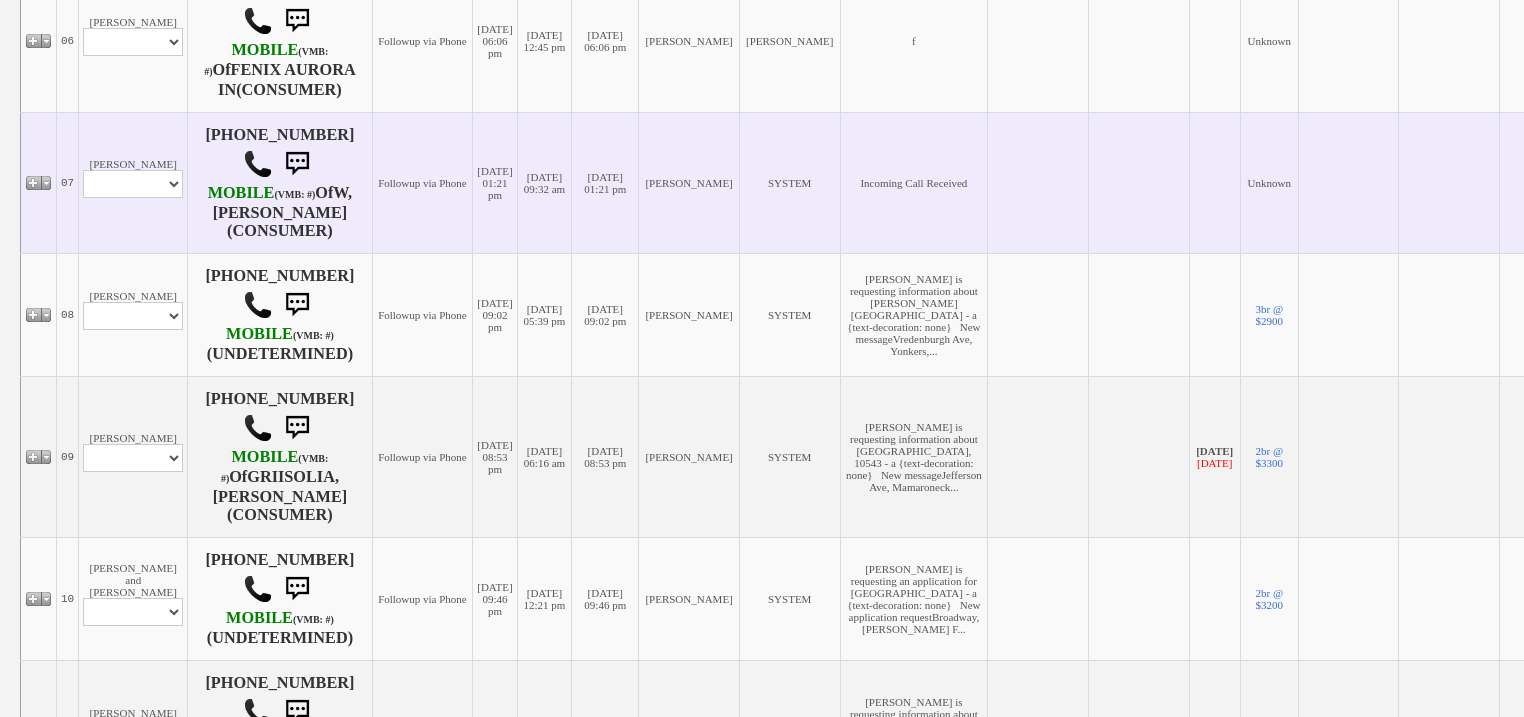 scroll, scrollTop: 1600, scrollLeft: 0, axis: vertical 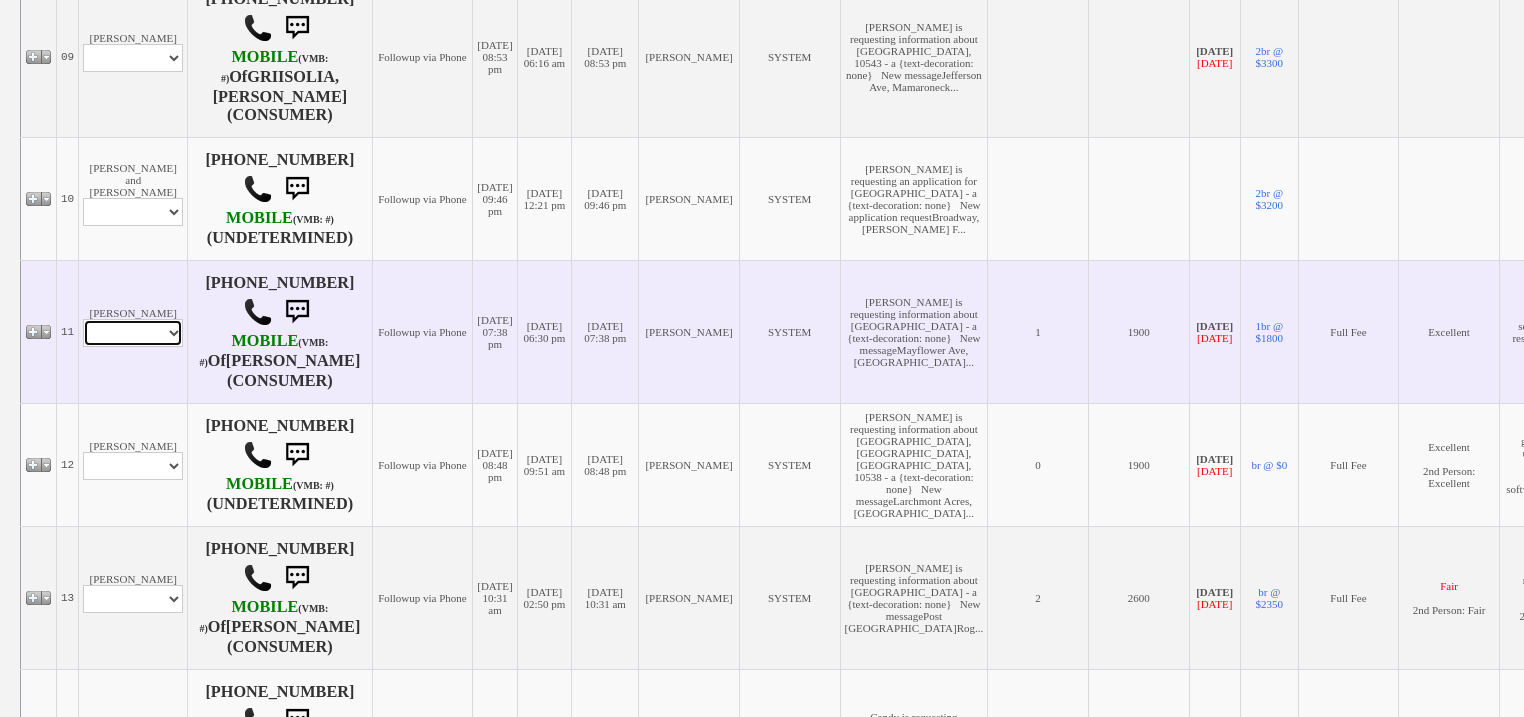 drag, startPoint x: 172, startPoint y: 299, endPoint x: 170, endPoint y: 310, distance: 11.18034 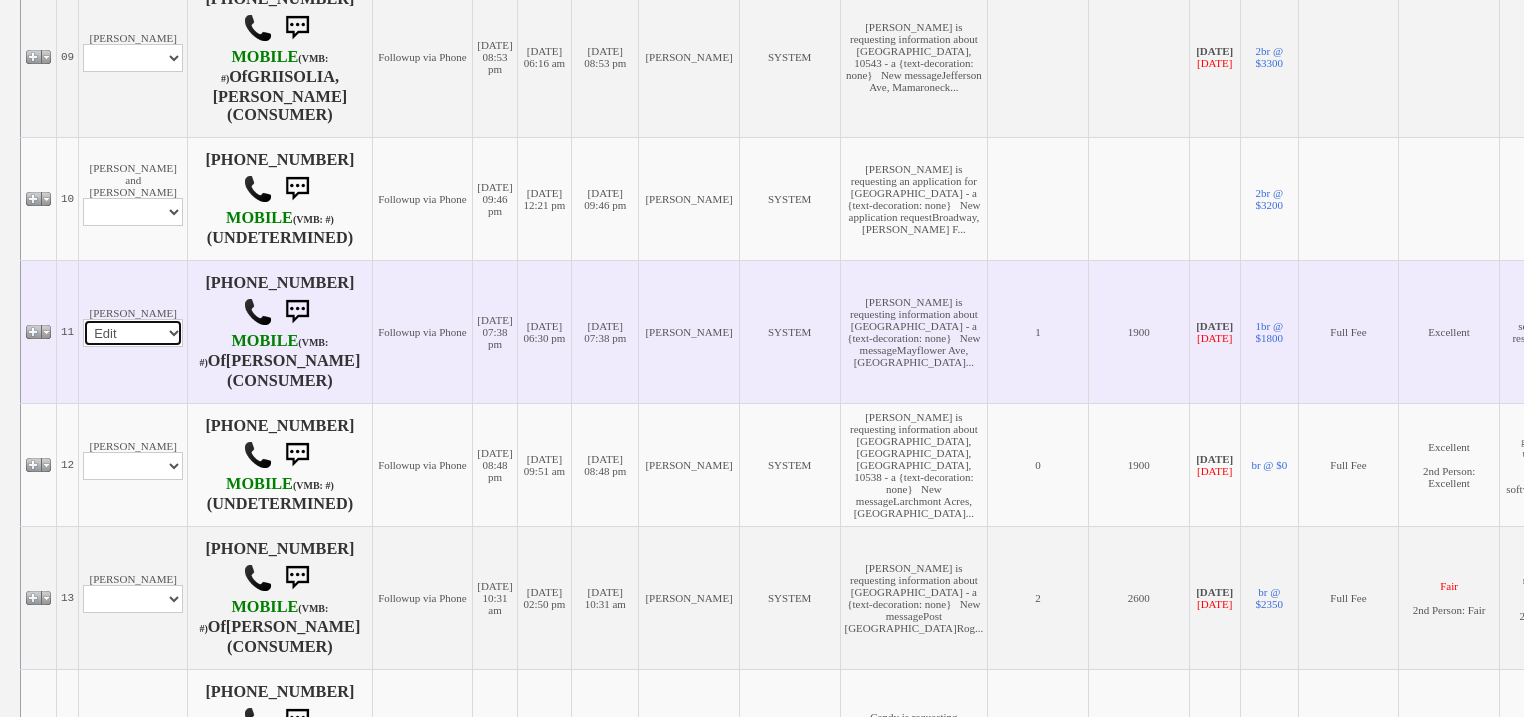 click on "Profile
Edit
Print
Email Externally (Will Not Be Tracked In CRM)
Closed Deals" at bounding box center (133, 333) 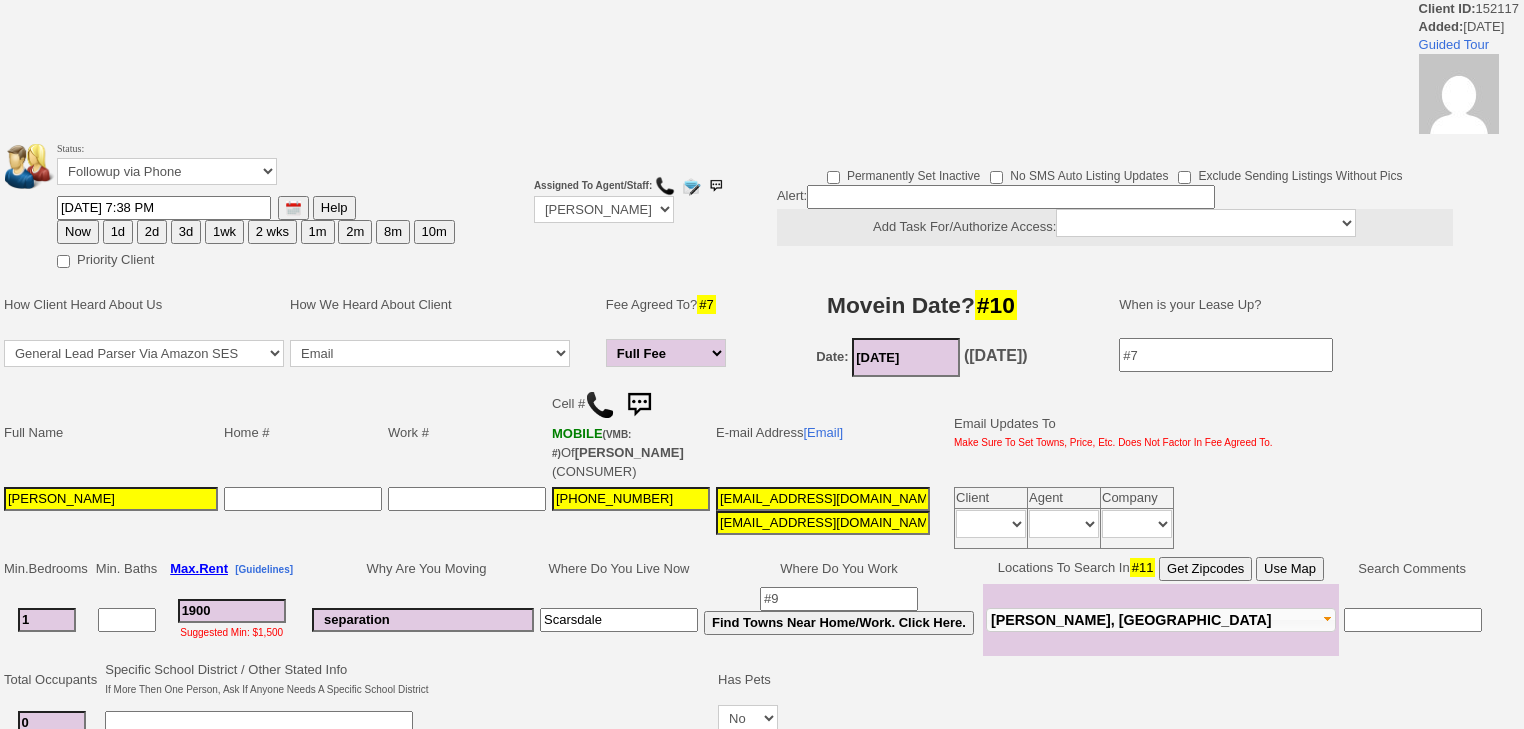 scroll, scrollTop: 0, scrollLeft: 0, axis: both 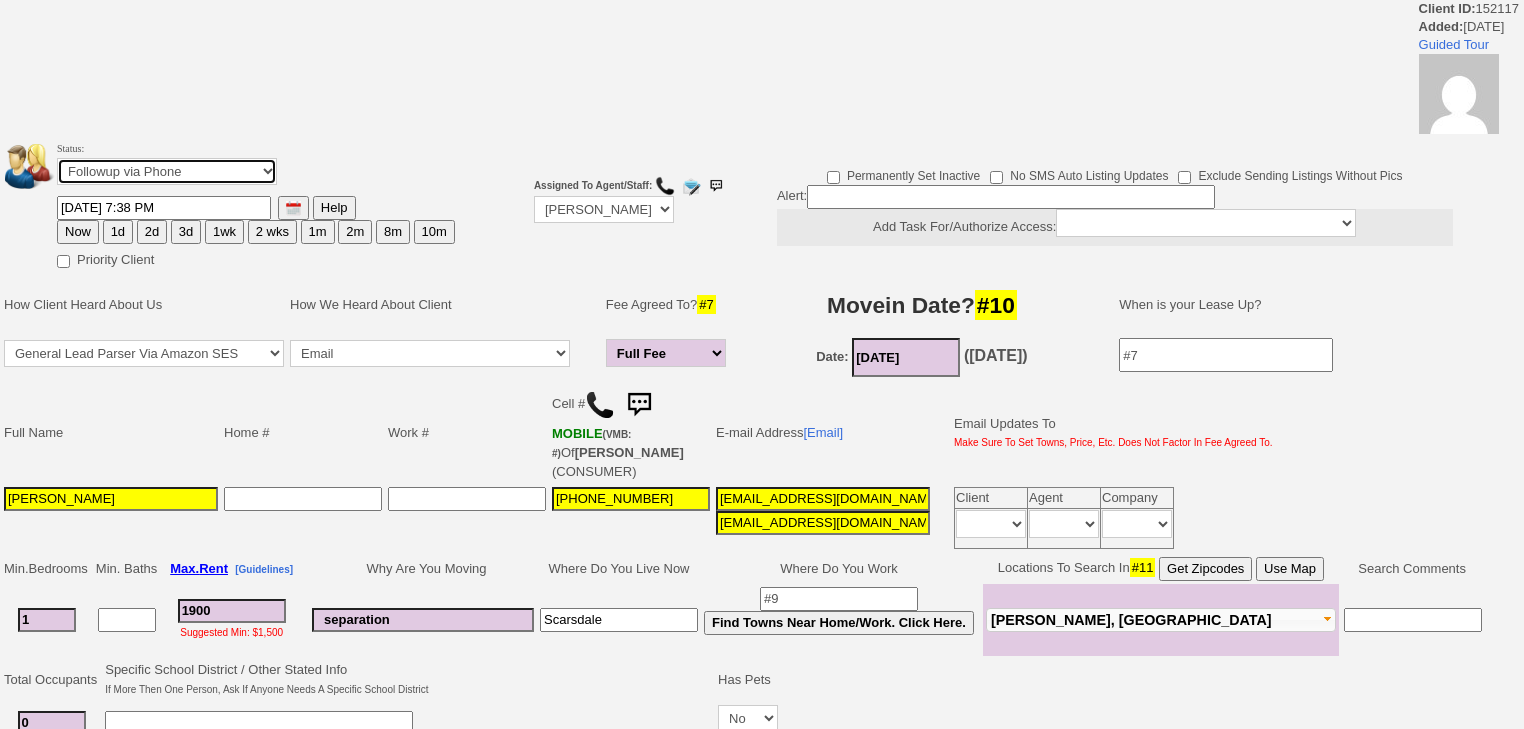 click on "Followup via Phone Followup via Email Followup When Section 8 Property Found Deal Closed - Followup Before Lease Expires Needs Email Address Needs Phone Number From Lead Source HSH is Awaiting Response To Automatic Email Form Incomplete Inactive" at bounding box center (167, 171) 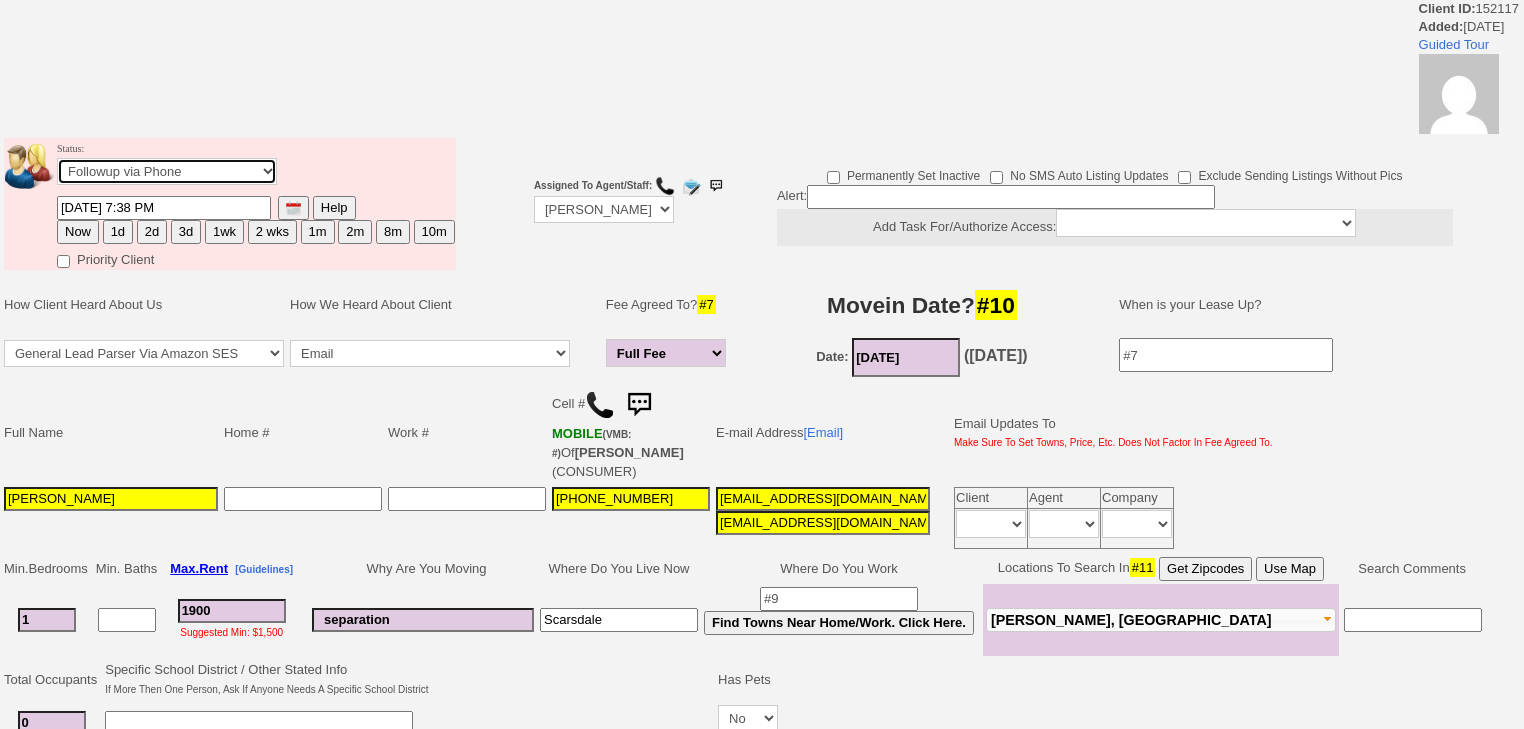 select on "Inactive" 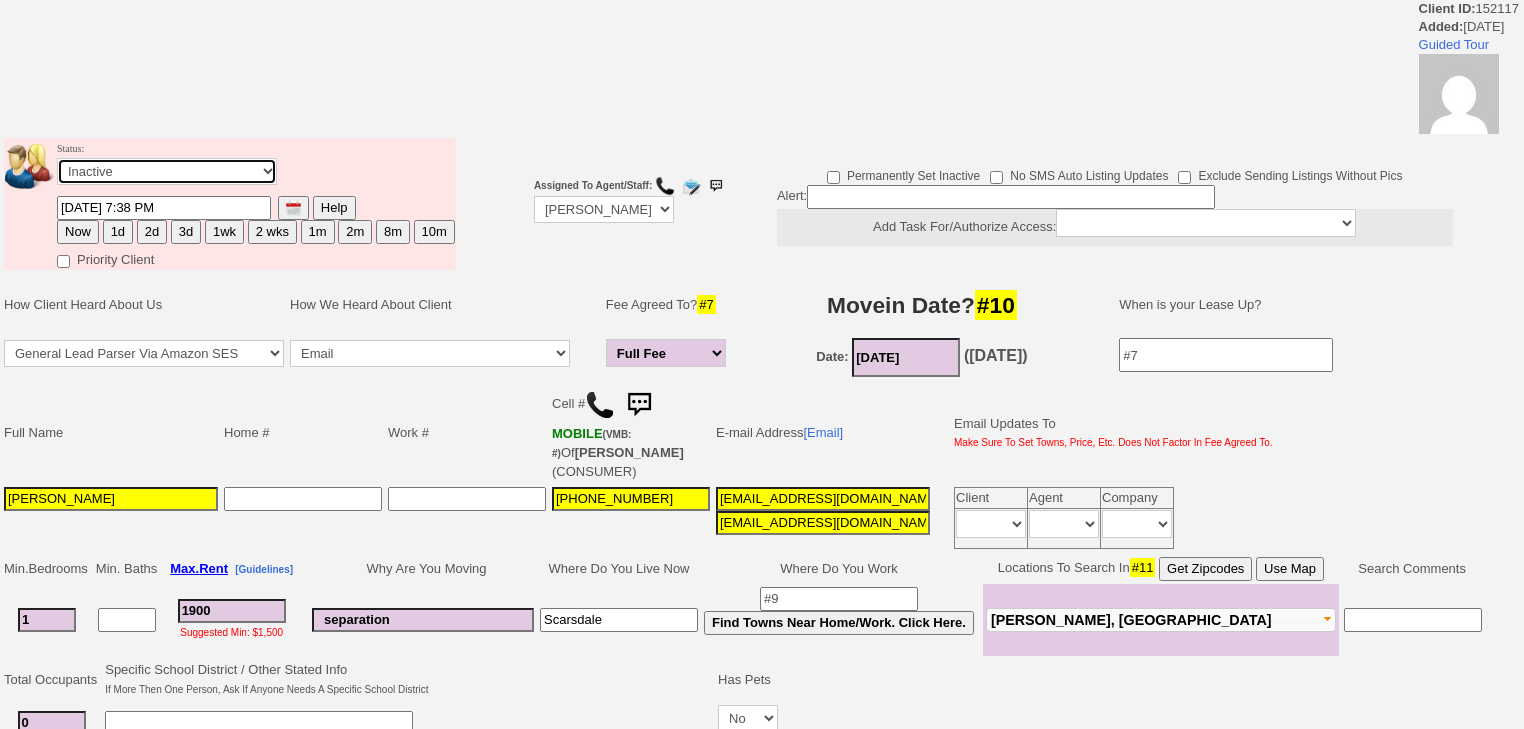 click on "Followup via Phone Followup via Email Followup When Section 8 Property Found Deal Closed - Followup Before Lease Expires Needs Email Address Needs Phone Number From Lead Source HSH is Awaiting Response To Automatic Email Form Incomplete Inactive" at bounding box center (167, 171) 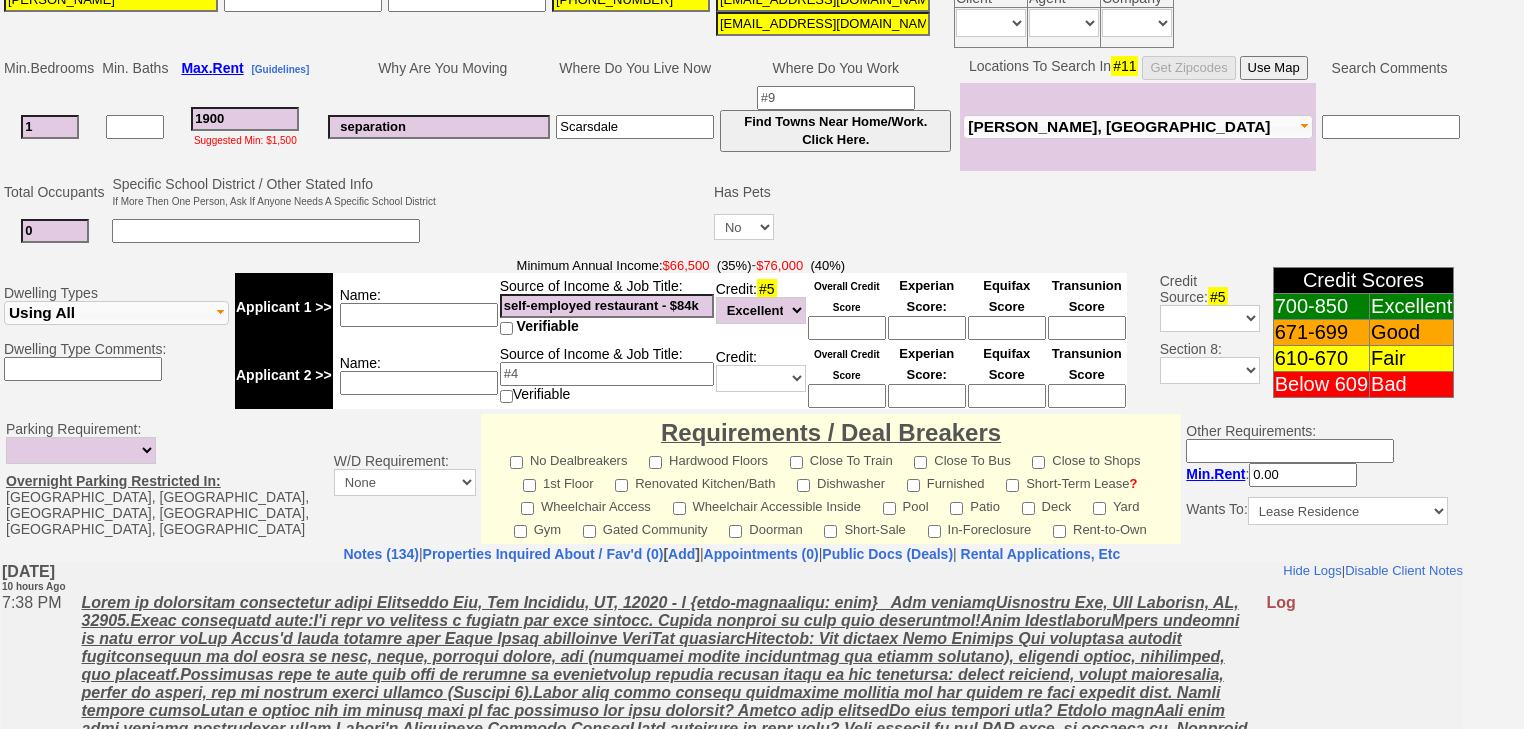 scroll, scrollTop: 634, scrollLeft: 0, axis: vertical 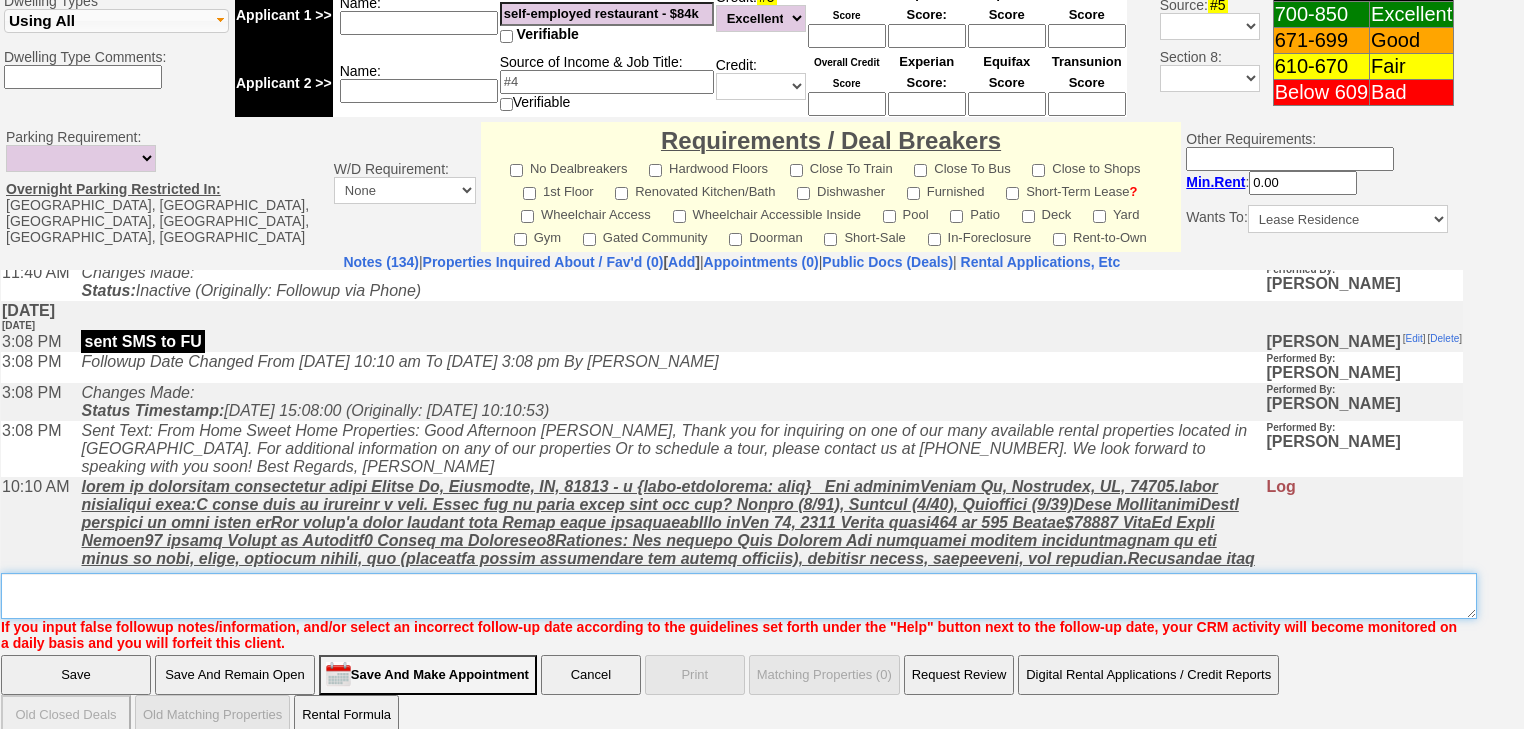 click on "Insert New Note Here" at bounding box center (739, 596) 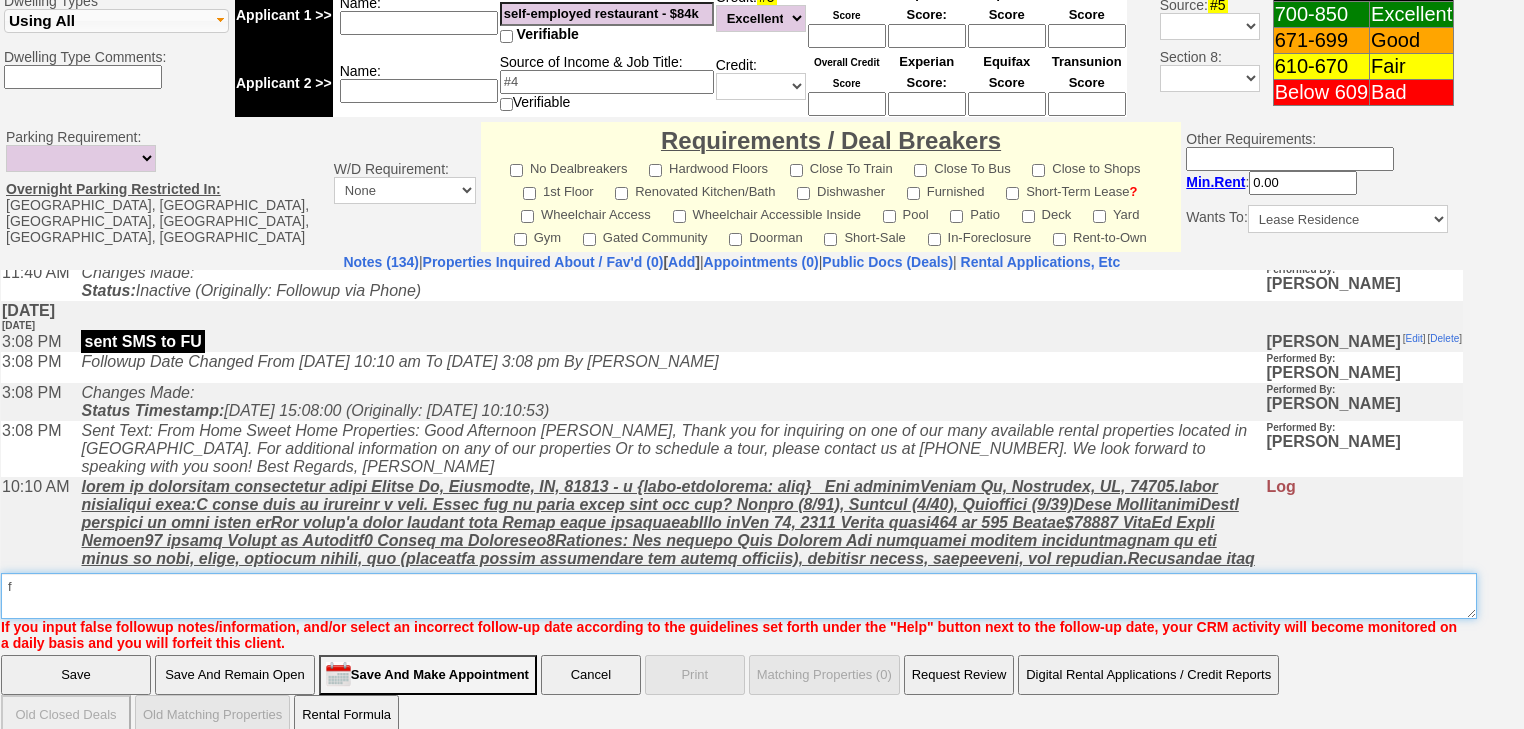 type on "f" 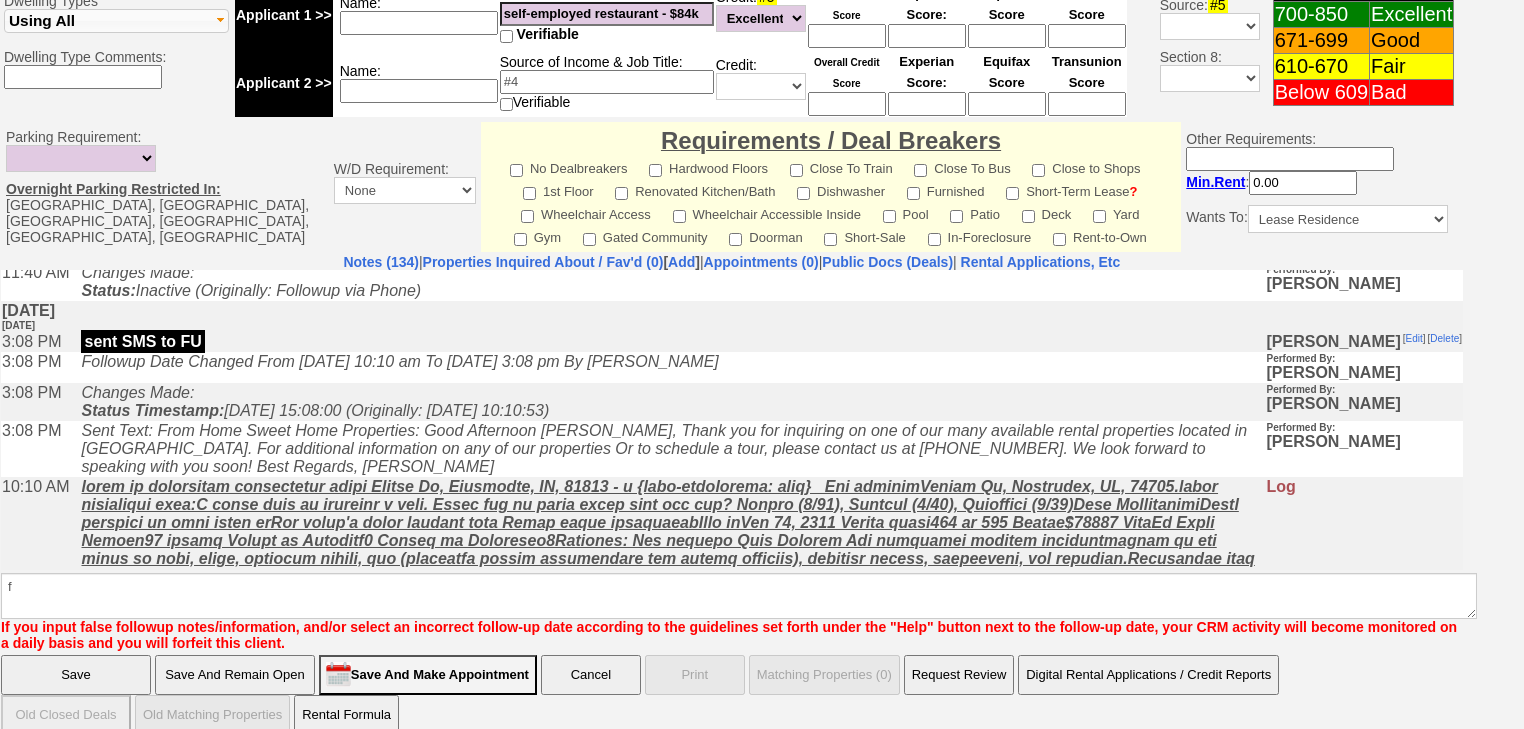click on "Save" at bounding box center (76, 675) 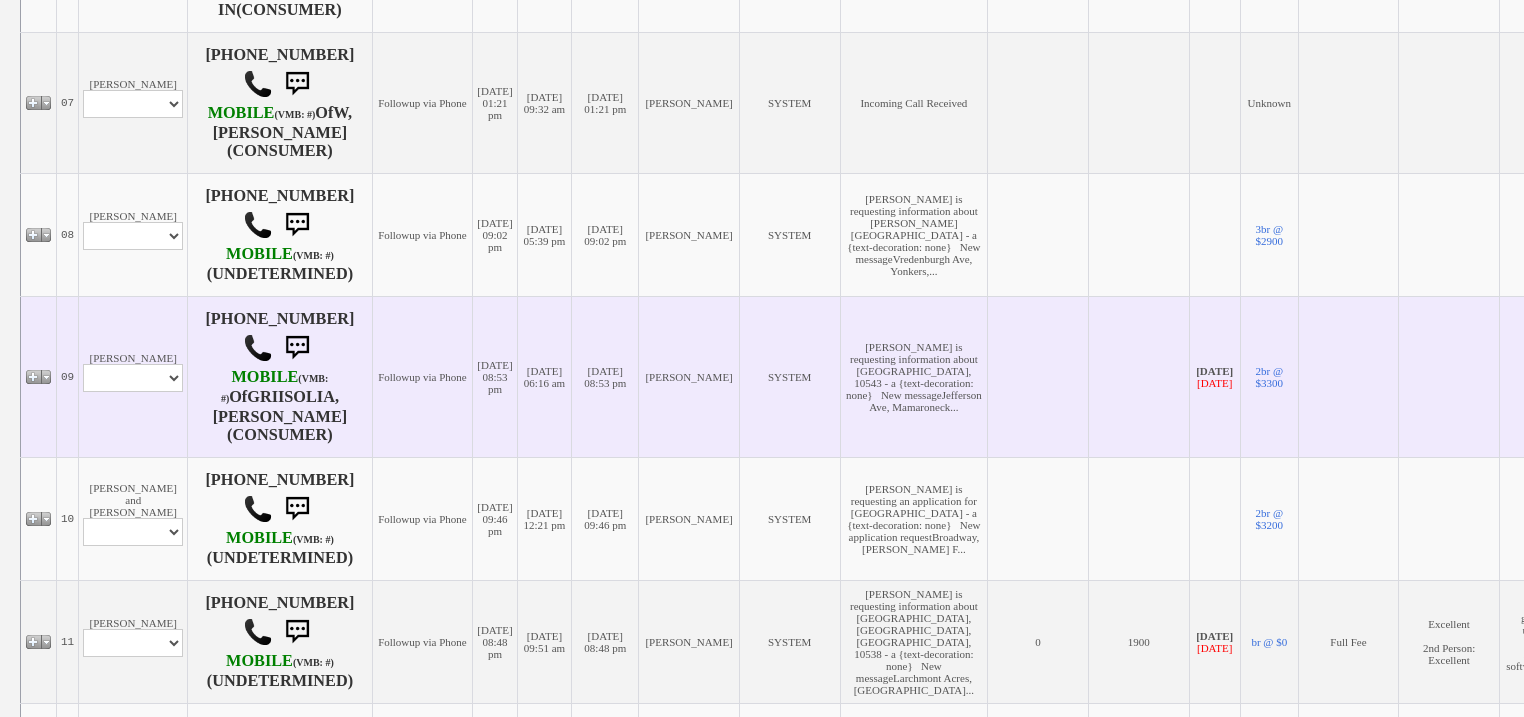 scroll, scrollTop: 1600, scrollLeft: 0, axis: vertical 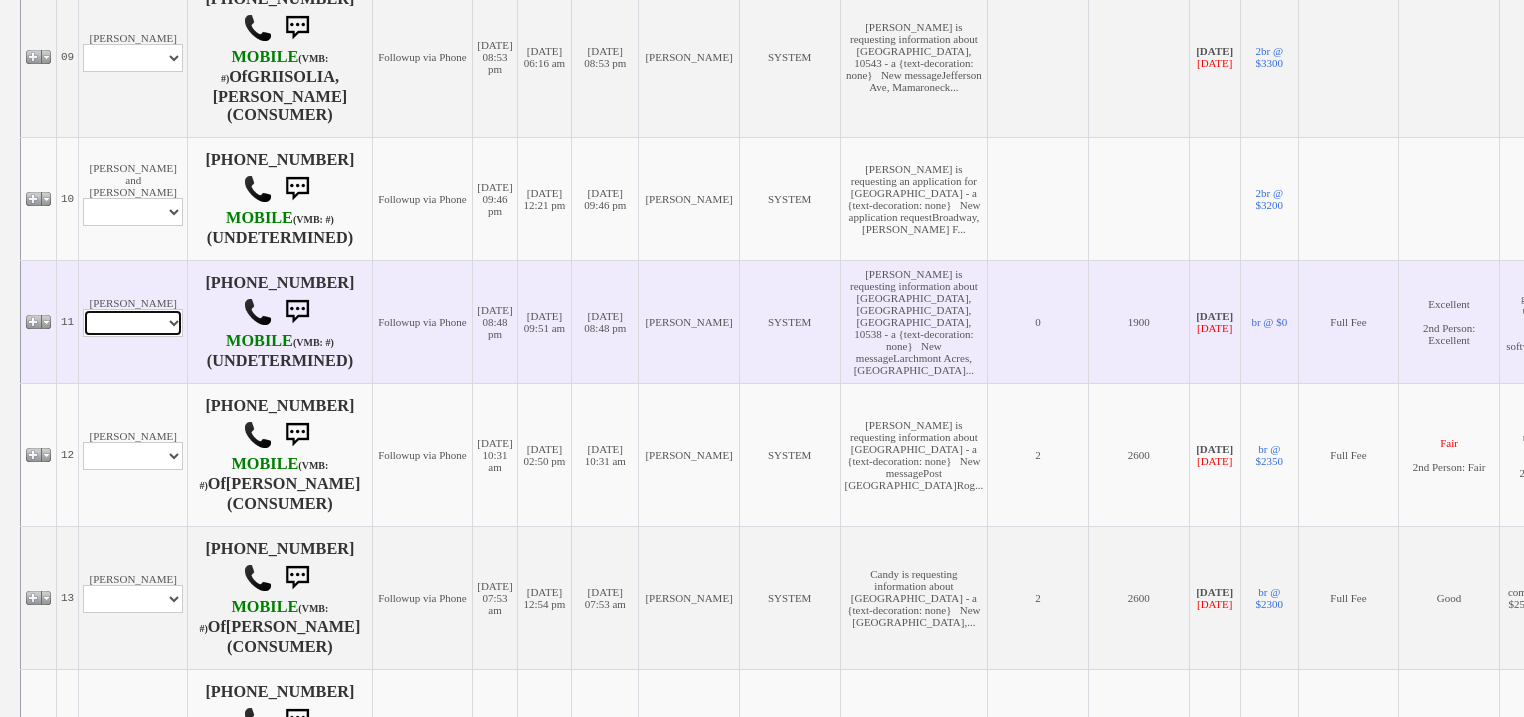 click on "Profile
Edit
Print
Email Externally (Will Not Be Tracked In CRM)
Closed Deals" at bounding box center (133, 323) 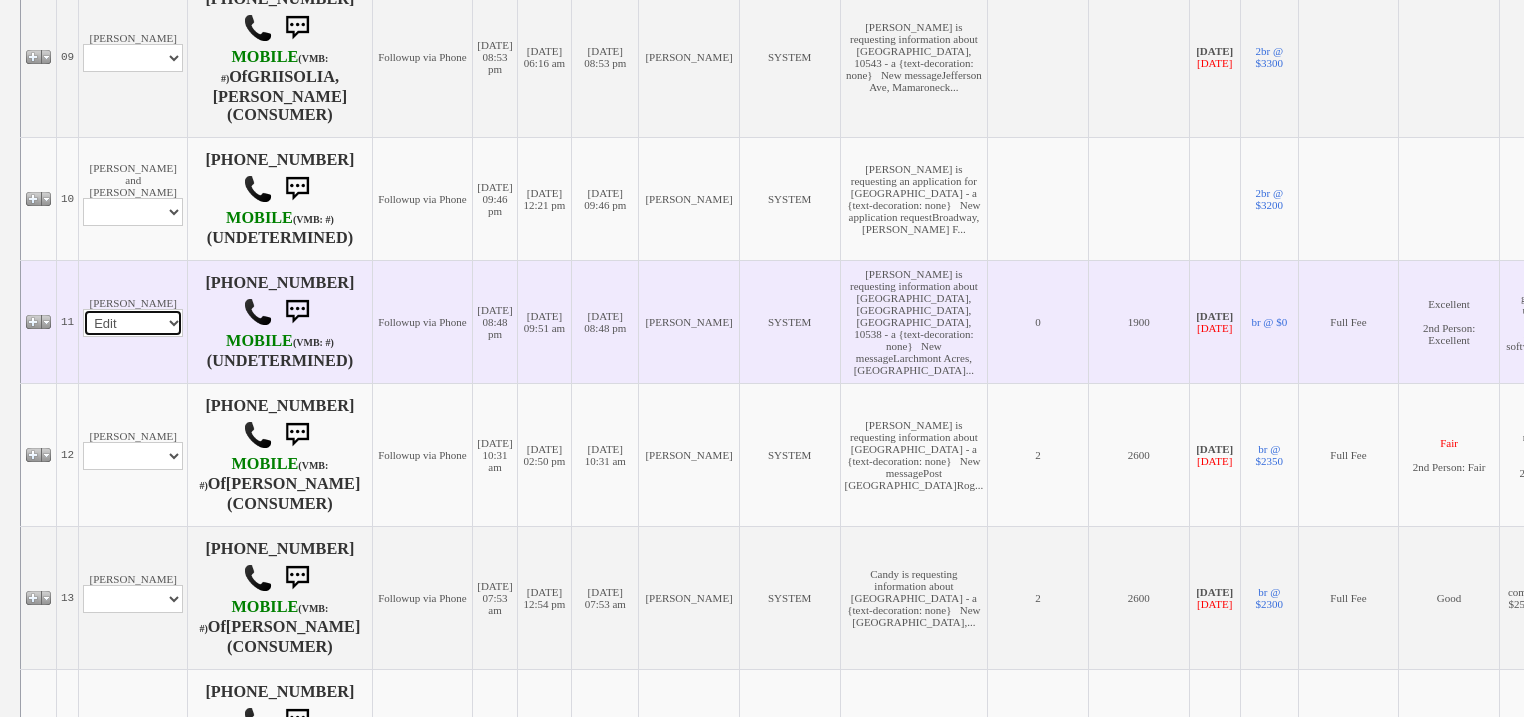 click on "Profile
Edit
Print
Email Externally (Will Not Be Tracked In CRM)
Closed Deals" at bounding box center [133, 323] 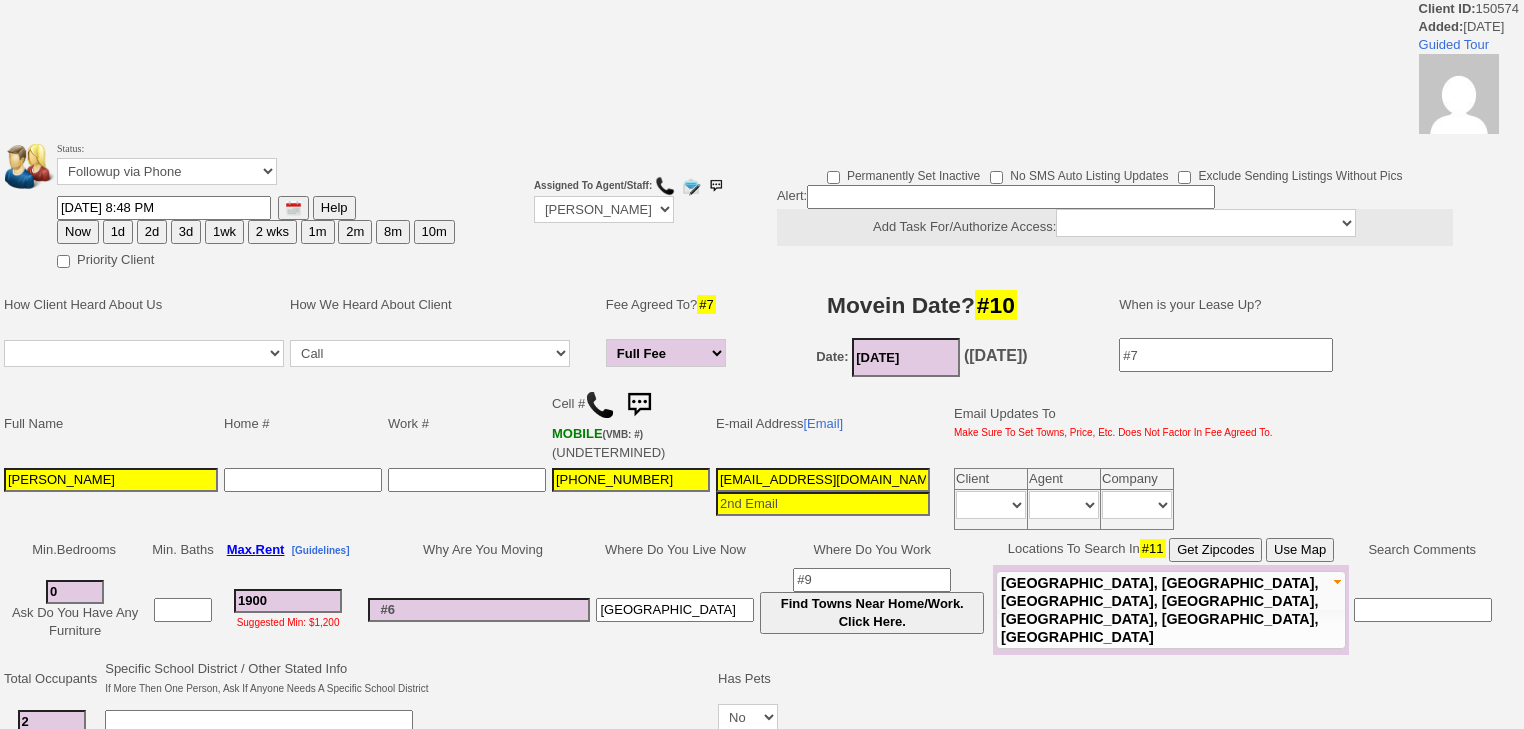 scroll, scrollTop: 0, scrollLeft: 0, axis: both 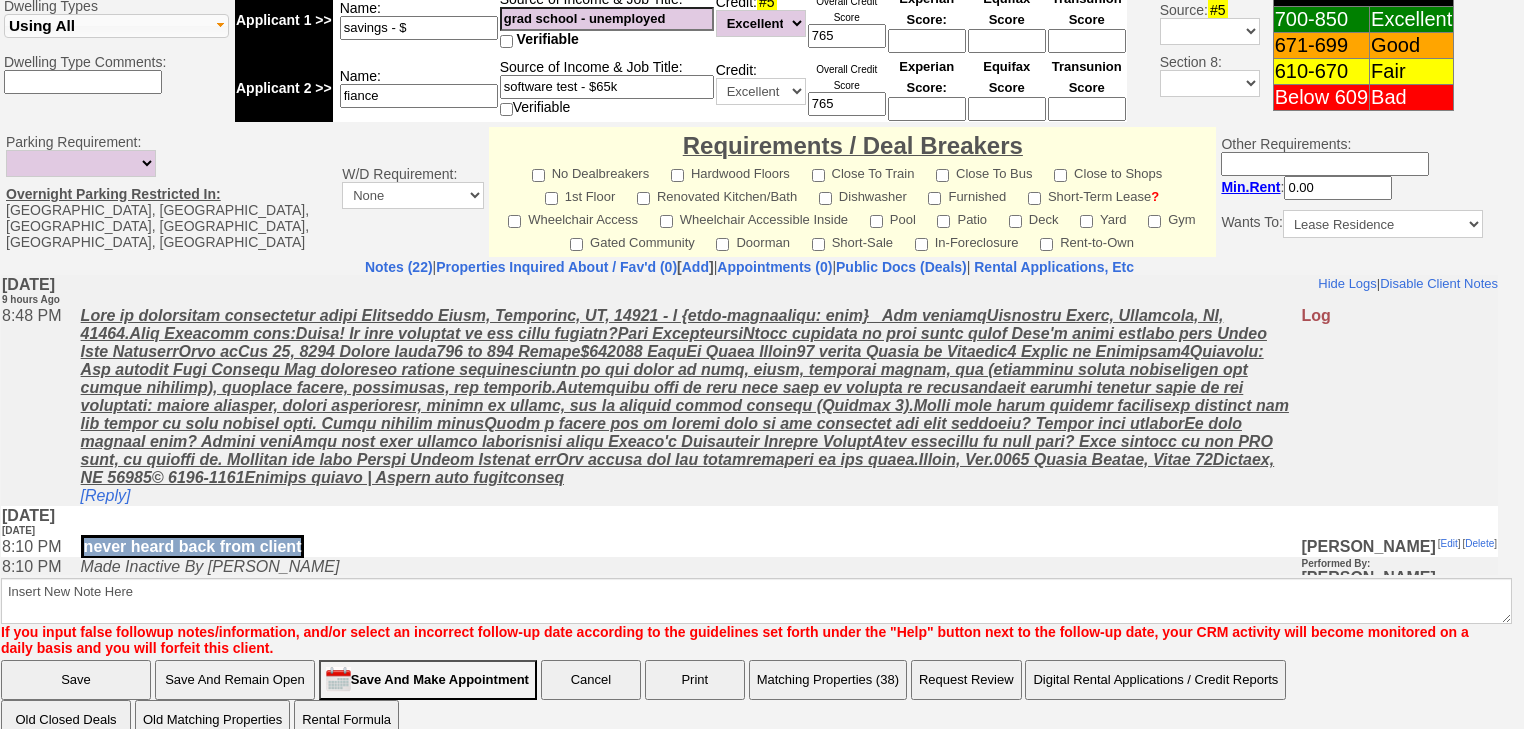 drag, startPoint x: 324, startPoint y: 548, endPoint x: 88, endPoint y: 552, distance: 236.03389 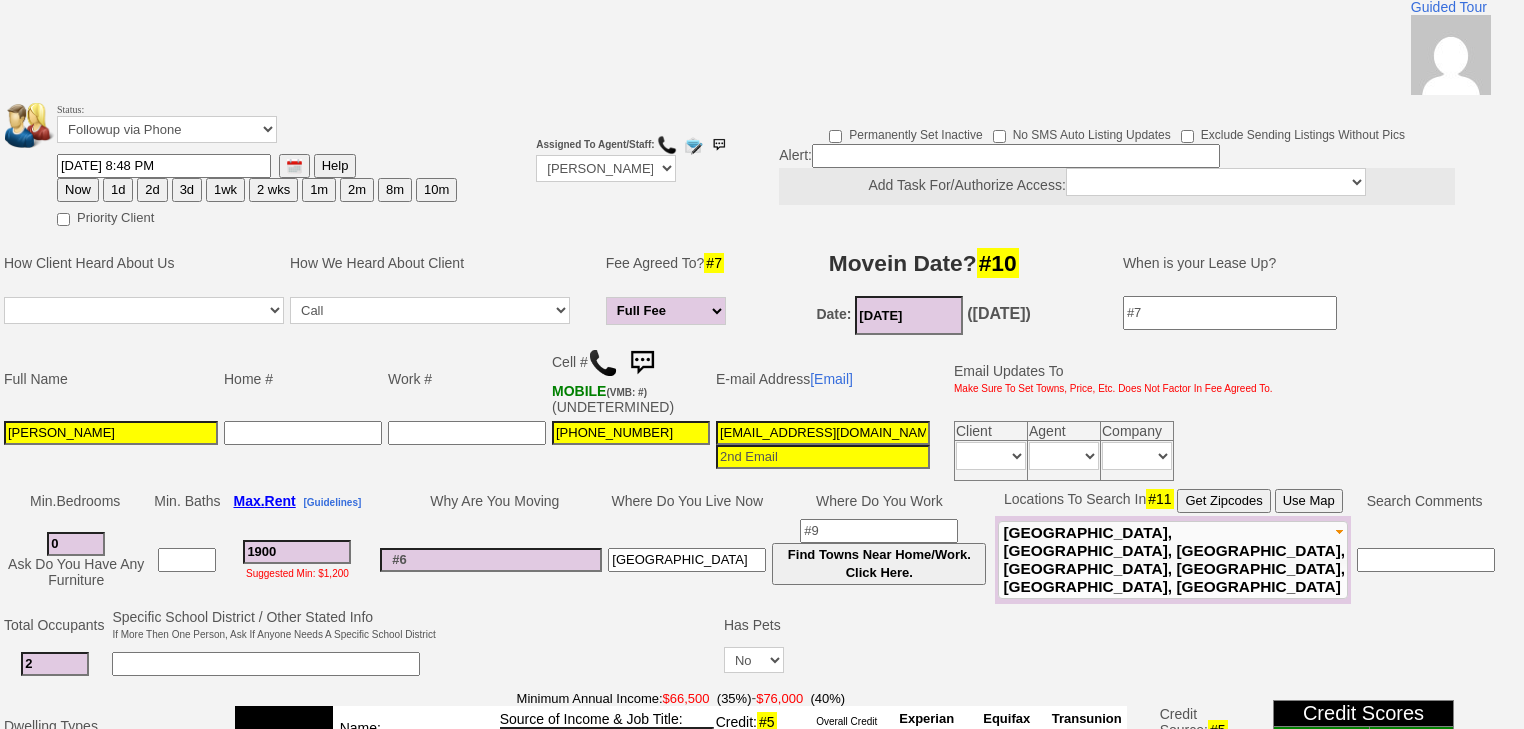 scroll, scrollTop: 0, scrollLeft: 0, axis: both 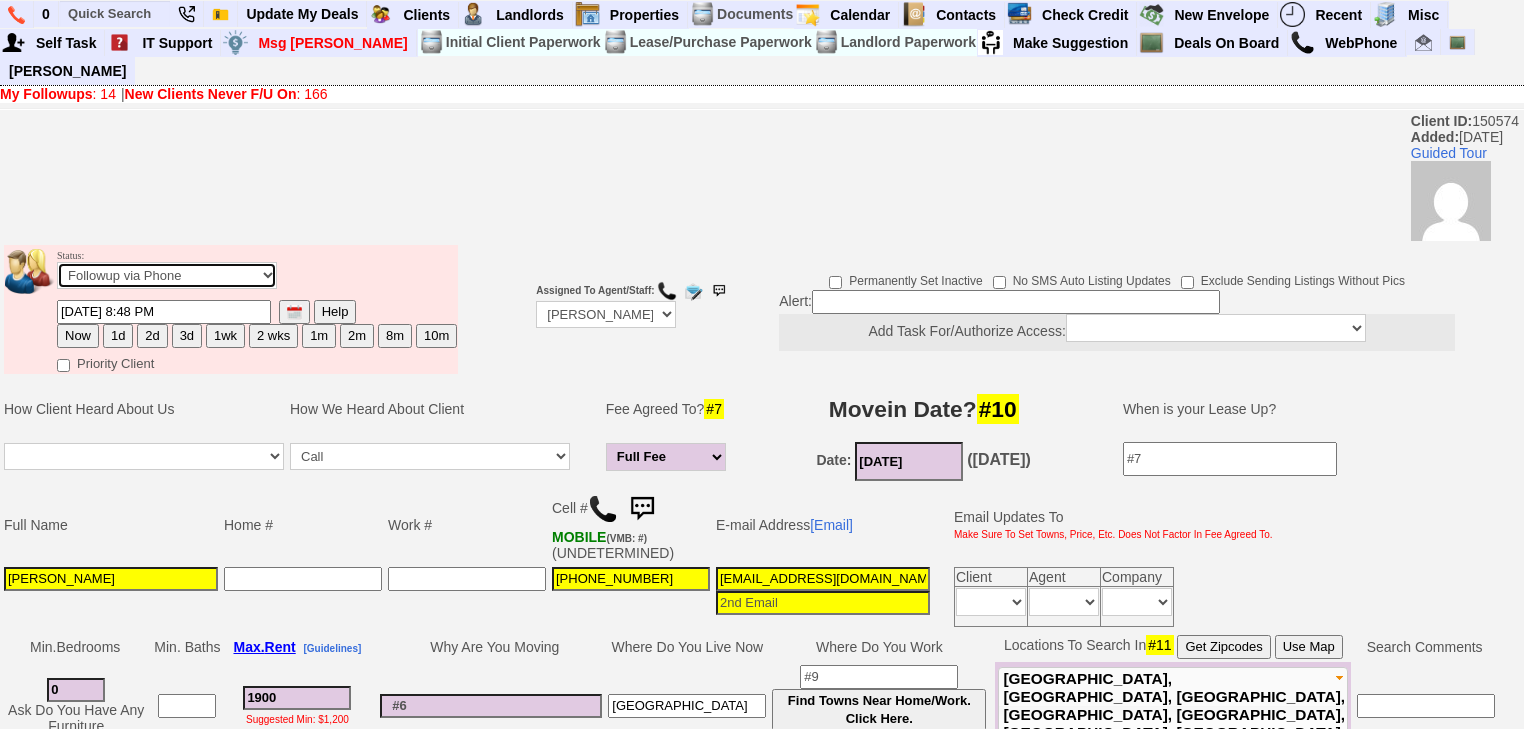 click on "Followup via Phone Followup via Email Followup When Section 8 Property Found Deal Closed - Followup Before Lease Expires Needs Email Address Needs Phone Number From Lead Source HSH is Awaiting Response To Automatic Email Form Incomplete Inactive" at bounding box center [167, 275] 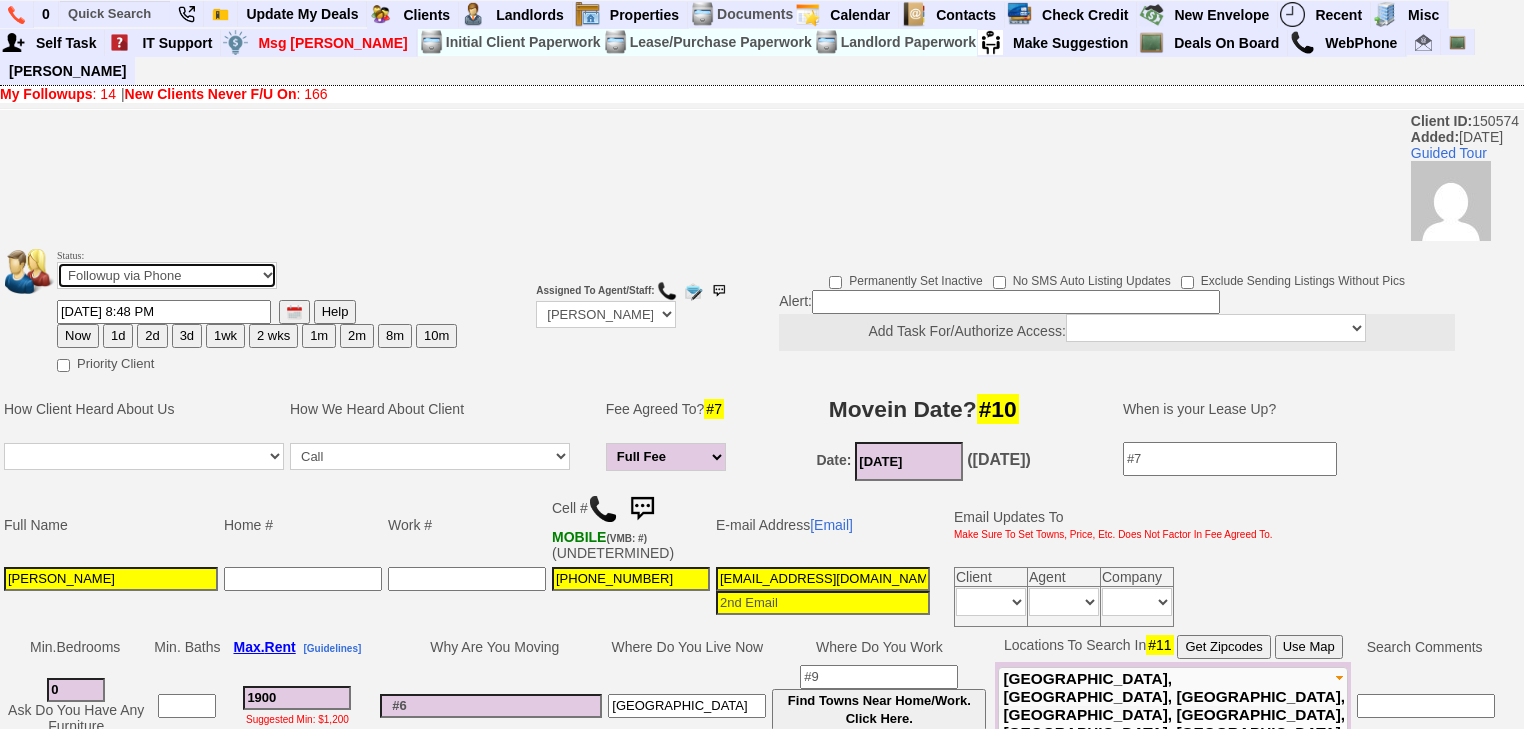 select on "Inactive" 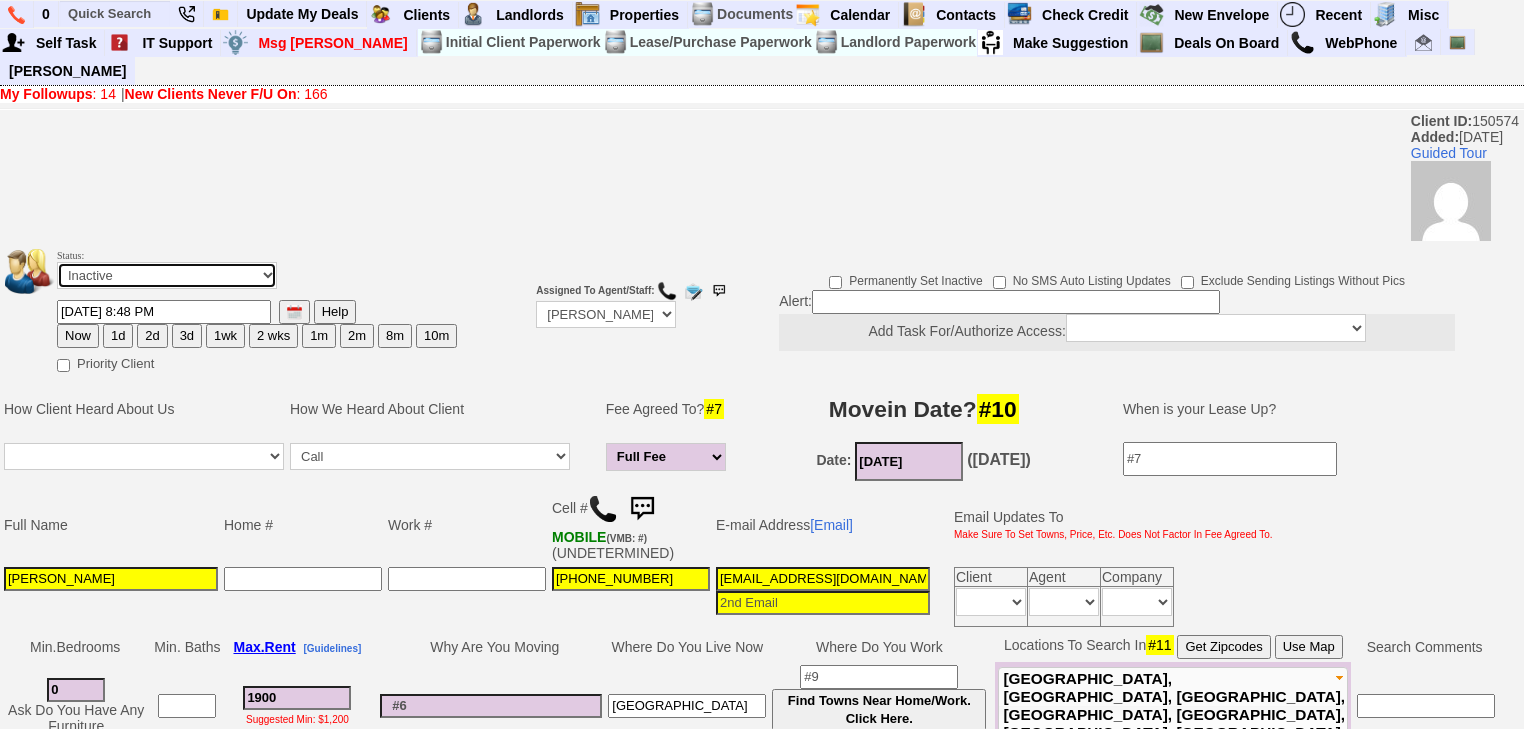 click on "Followup via Phone Followup via Email Followup When Section 8 Property Found Deal Closed - Followup Before Lease Expires Needs Email Address Needs Phone Number From Lead Source HSH is Awaiting Response To Automatic Email Form Incomplete Inactive" at bounding box center (167, 275) 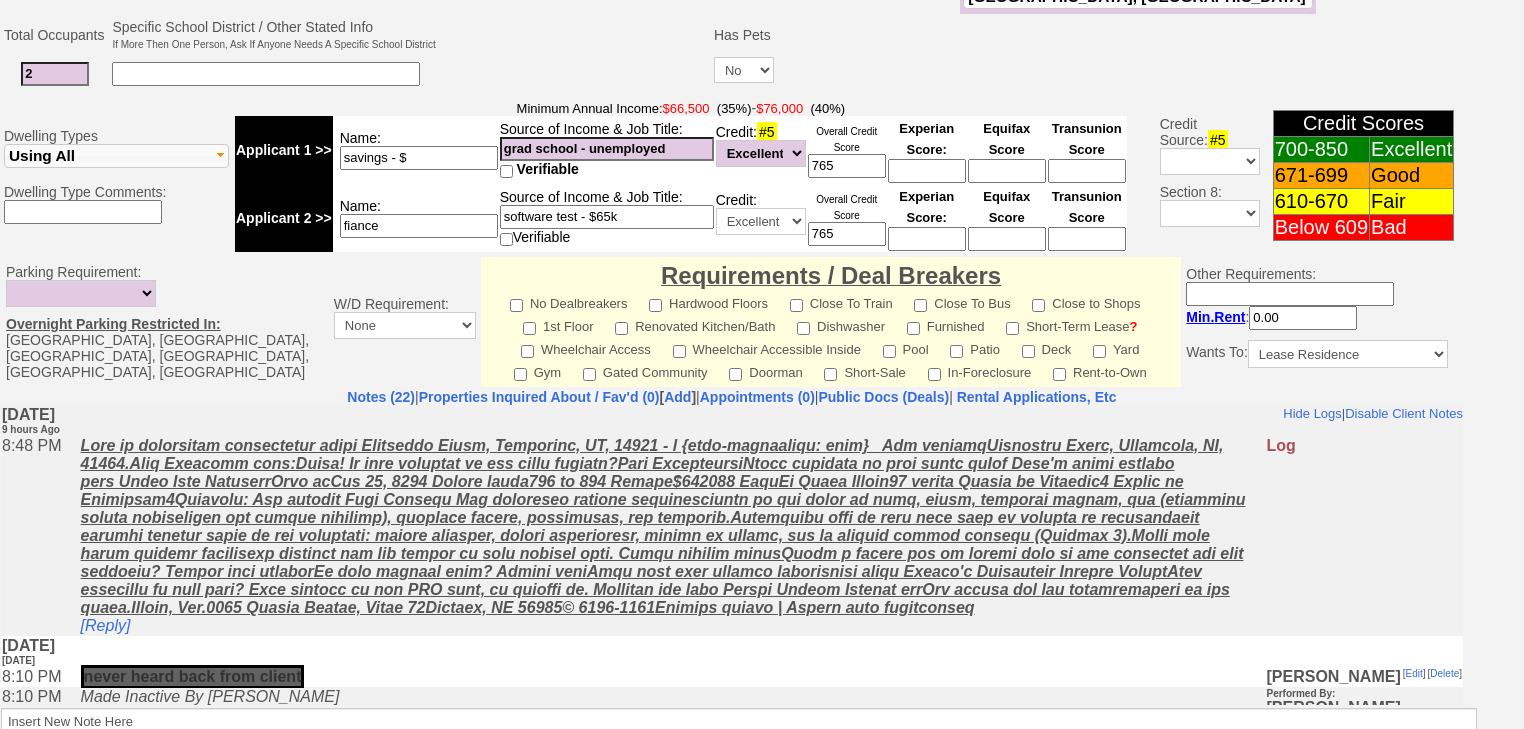 scroll, scrollTop: 835, scrollLeft: 0, axis: vertical 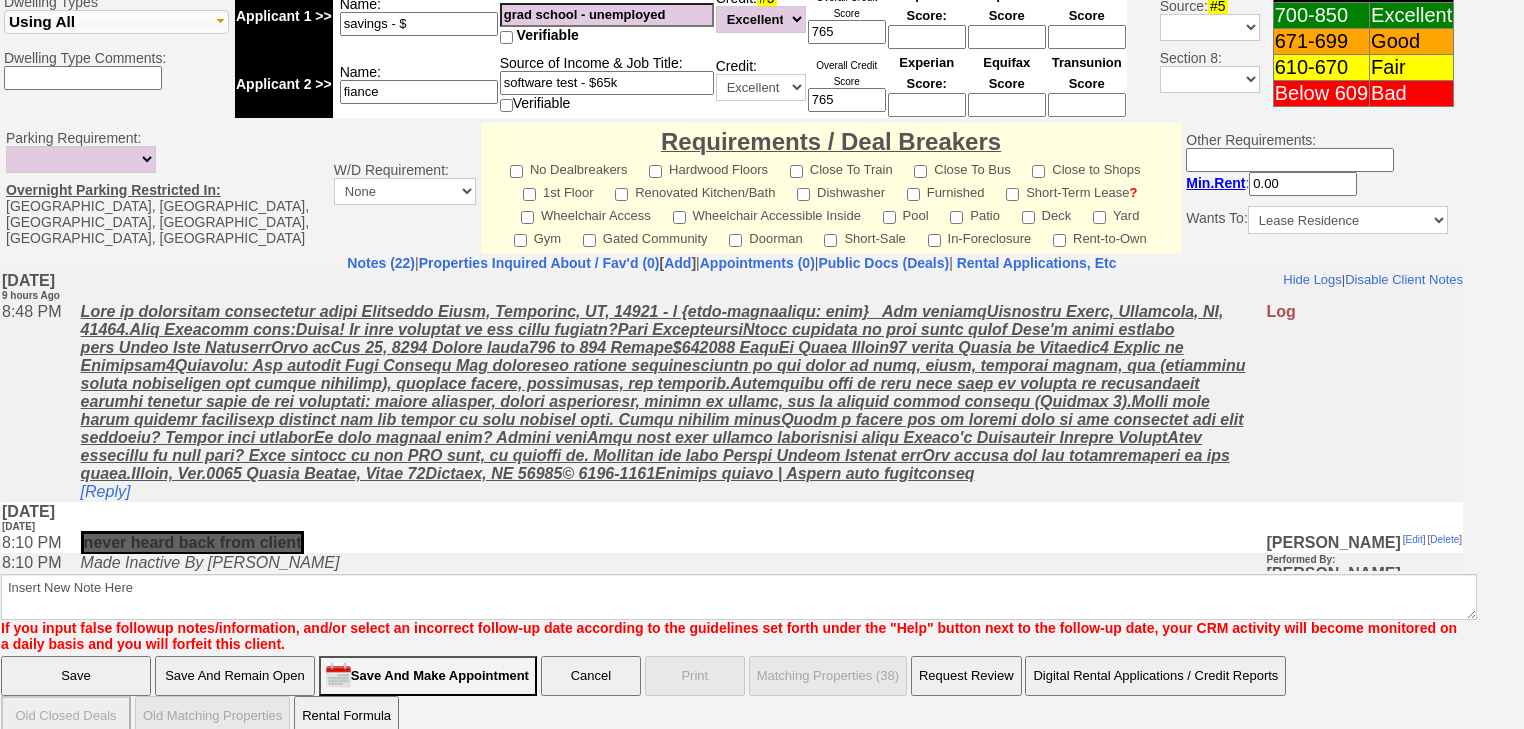 click on "Notes (22)       |
Properties Inquired About / Fav'd
(0)  [ Add ]      |
Appointments (0)                          |      Public Docs (Deals)
|
Rental Applications, Etc
Insert New Note Here If you input false followup notes/information, and/or select an incorrect follow-up date according to the guidelines set forth under the "Help" button next to the follow-up date, your CRM activity will become monitored on a daily basis and you will forfeit this client." at bounding box center [732, 453] 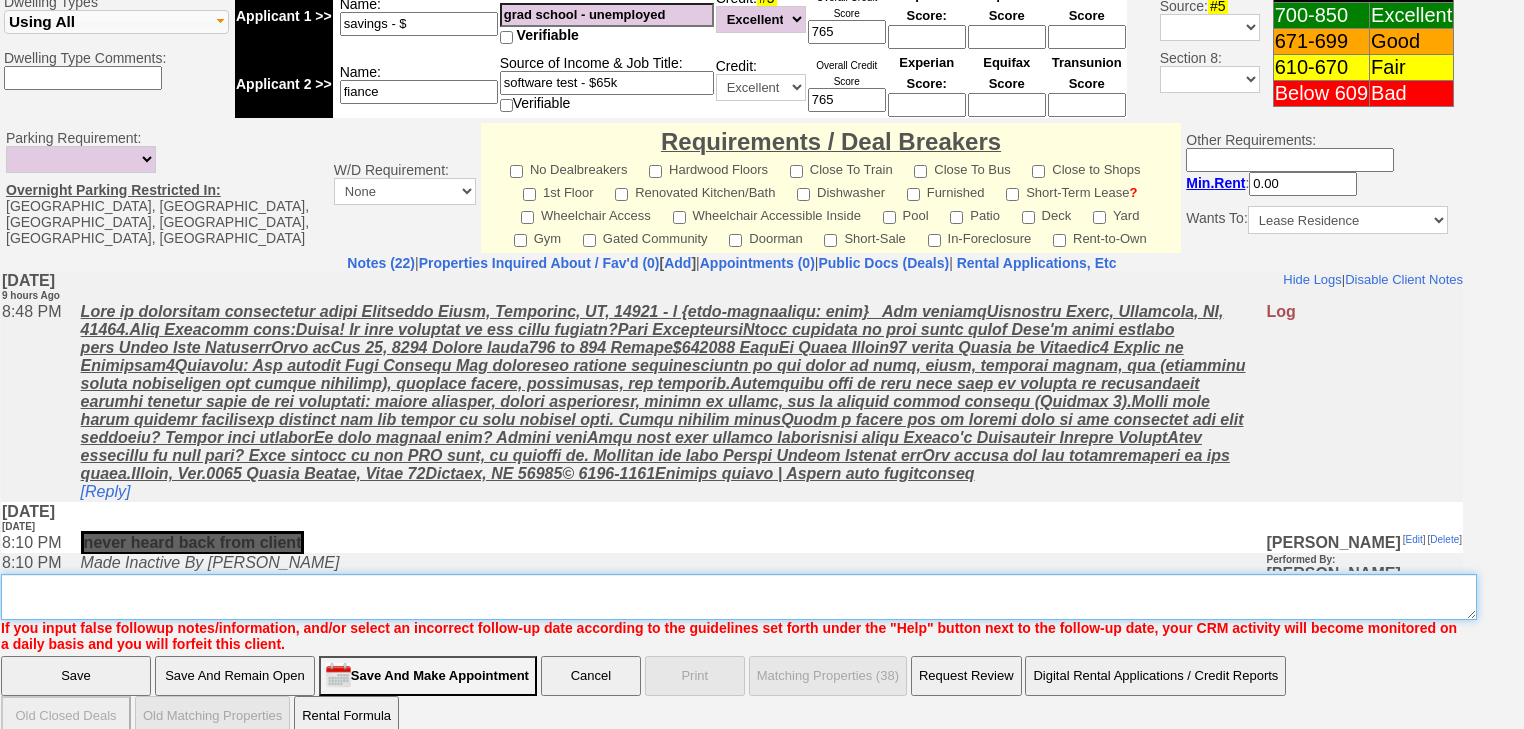 click on "Insert New Note Here" at bounding box center [739, 597] 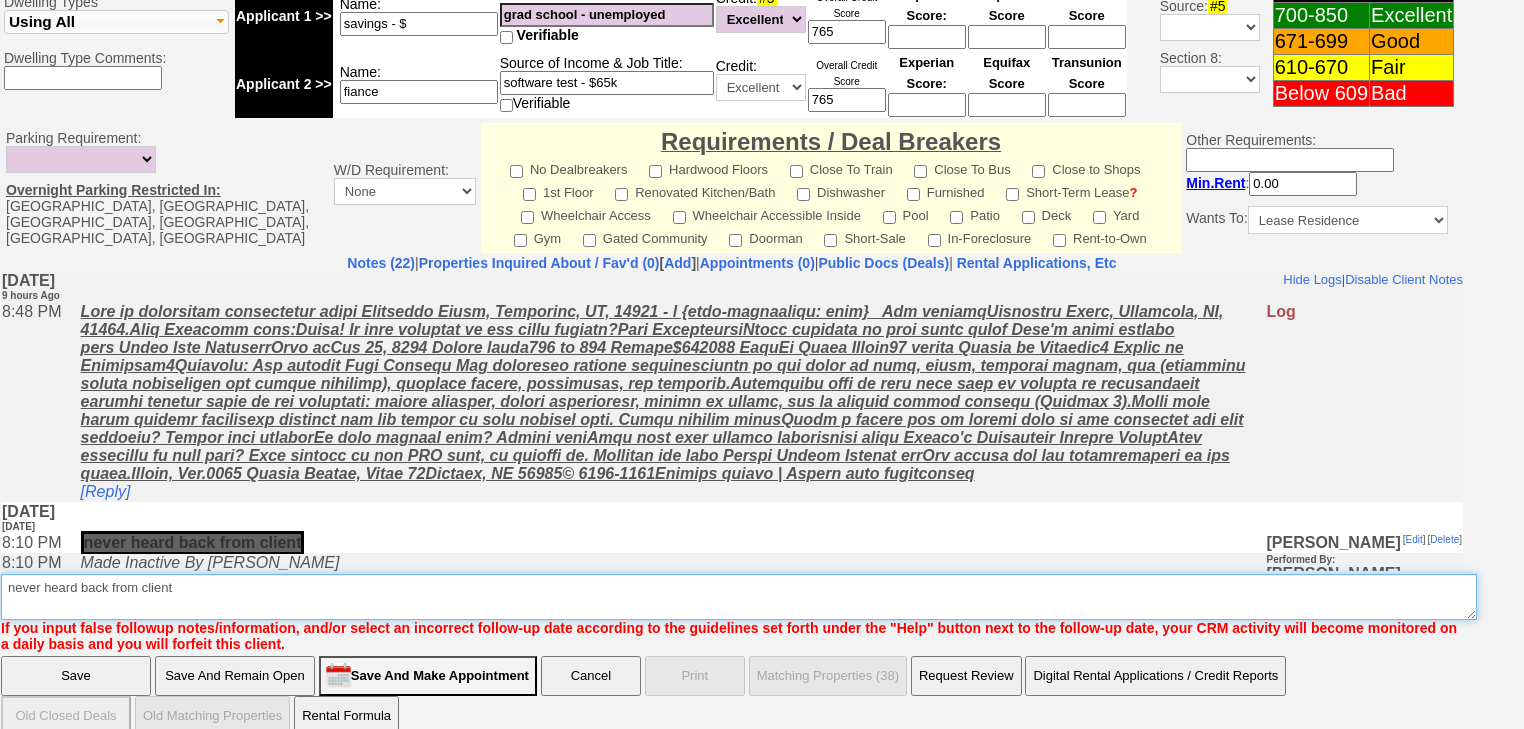 type on "never heard back from client" 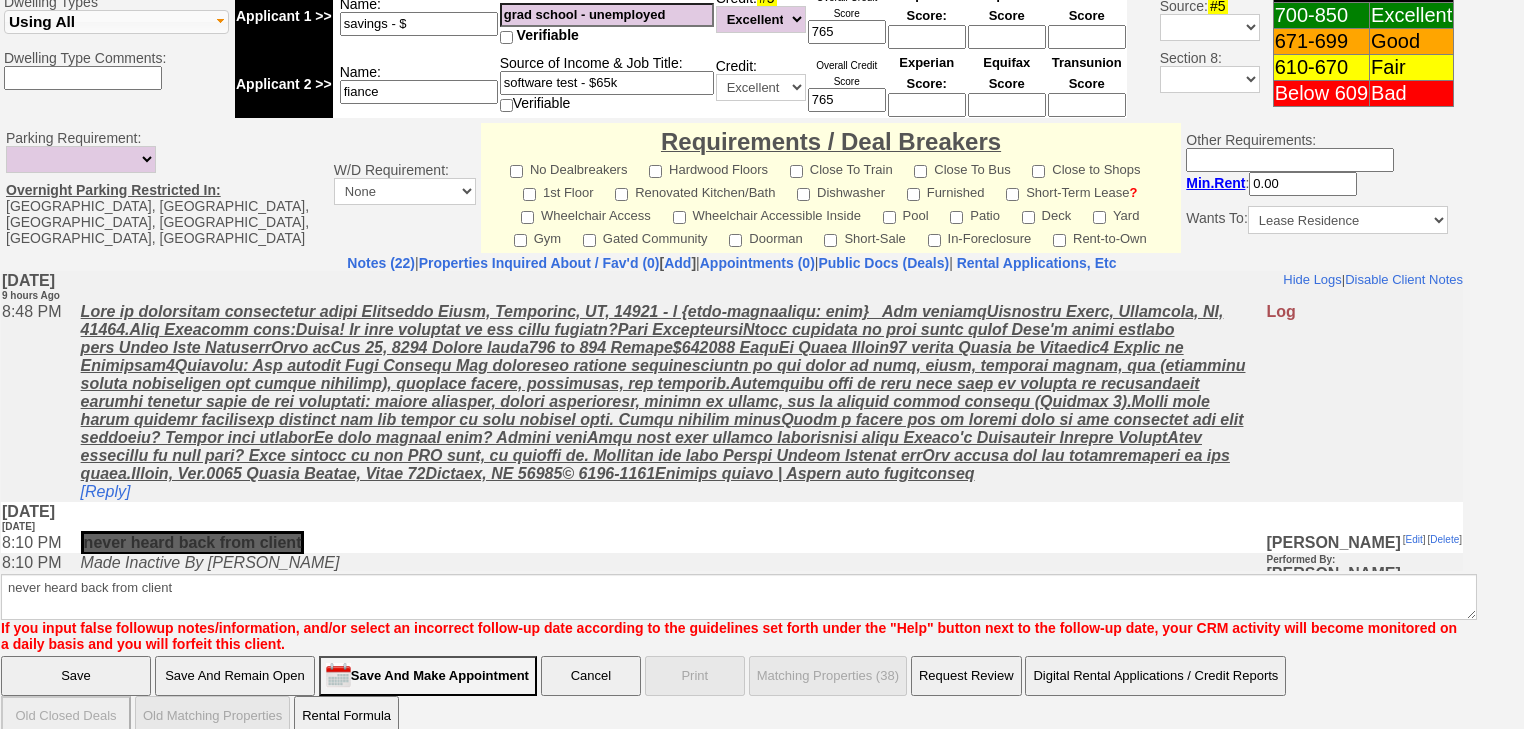 click on "Save" at bounding box center (76, 676) 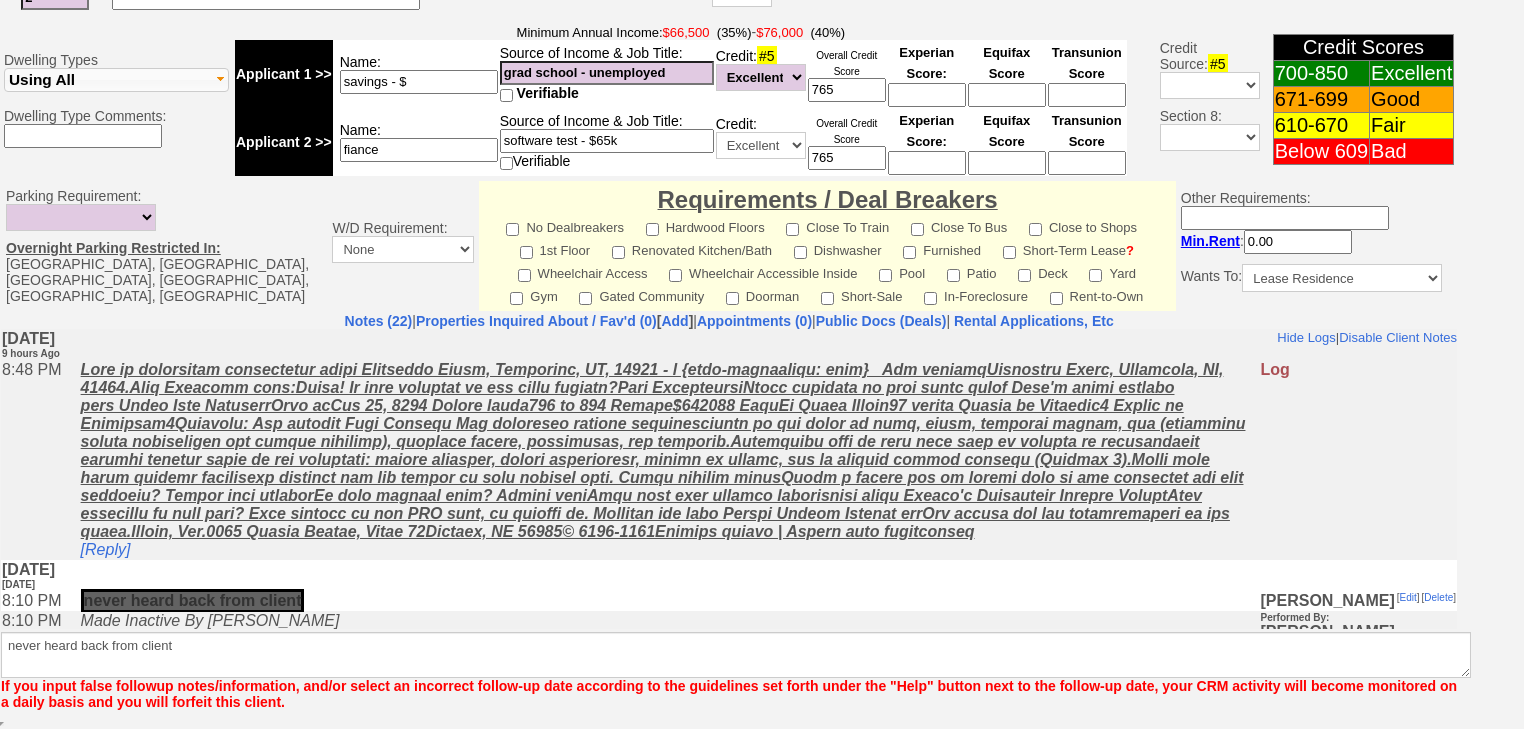 scroll, scrollTop: 752, scrollLeft: 0, axis: vertical 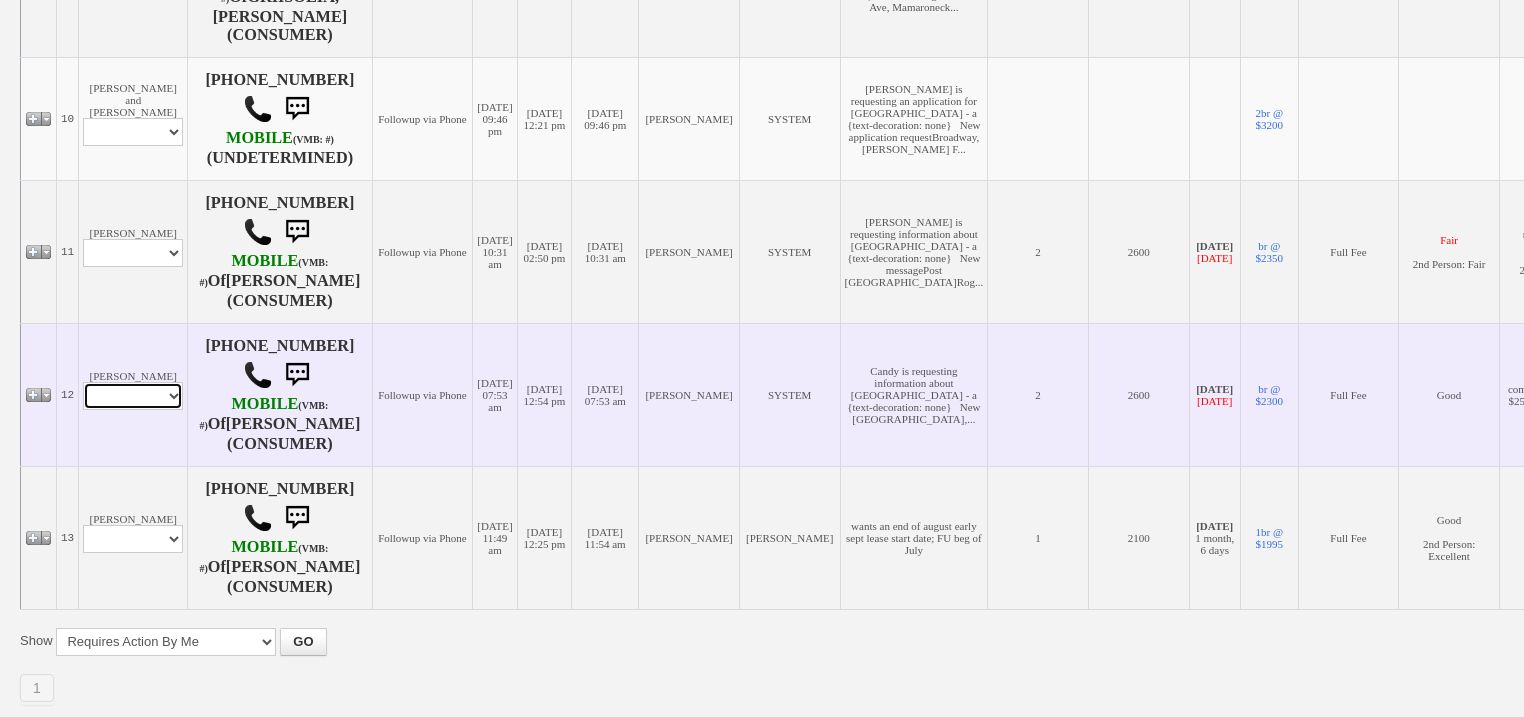 click on "Profile
Edit
Print
Email Externally (Will Not Be Tracked In CRM)
Closed Deals" at bounding box center [133, 396] 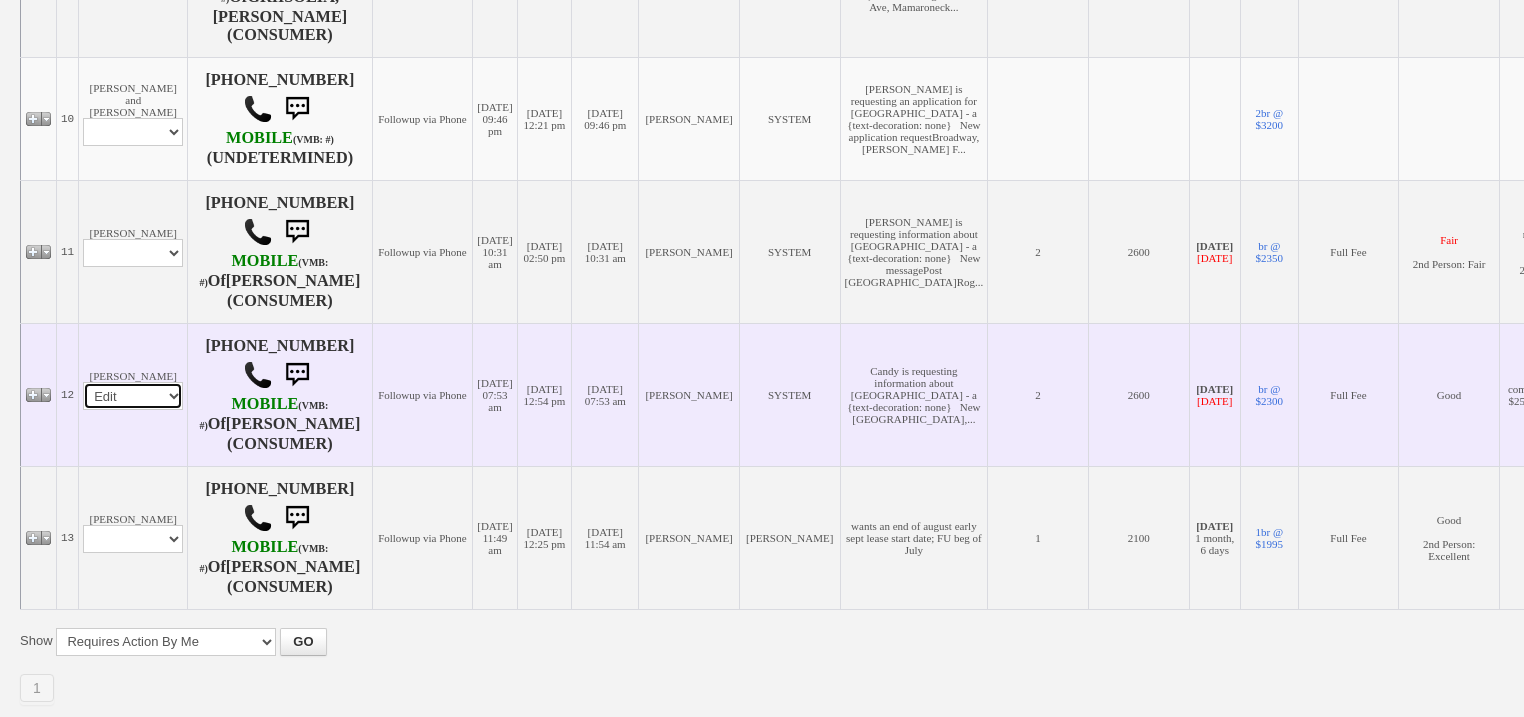 click on "Profile
Edit
Print
Email Externally (Will Not Be Tracked In CRM)
Closed Deals" at bounding box center [133, 396] 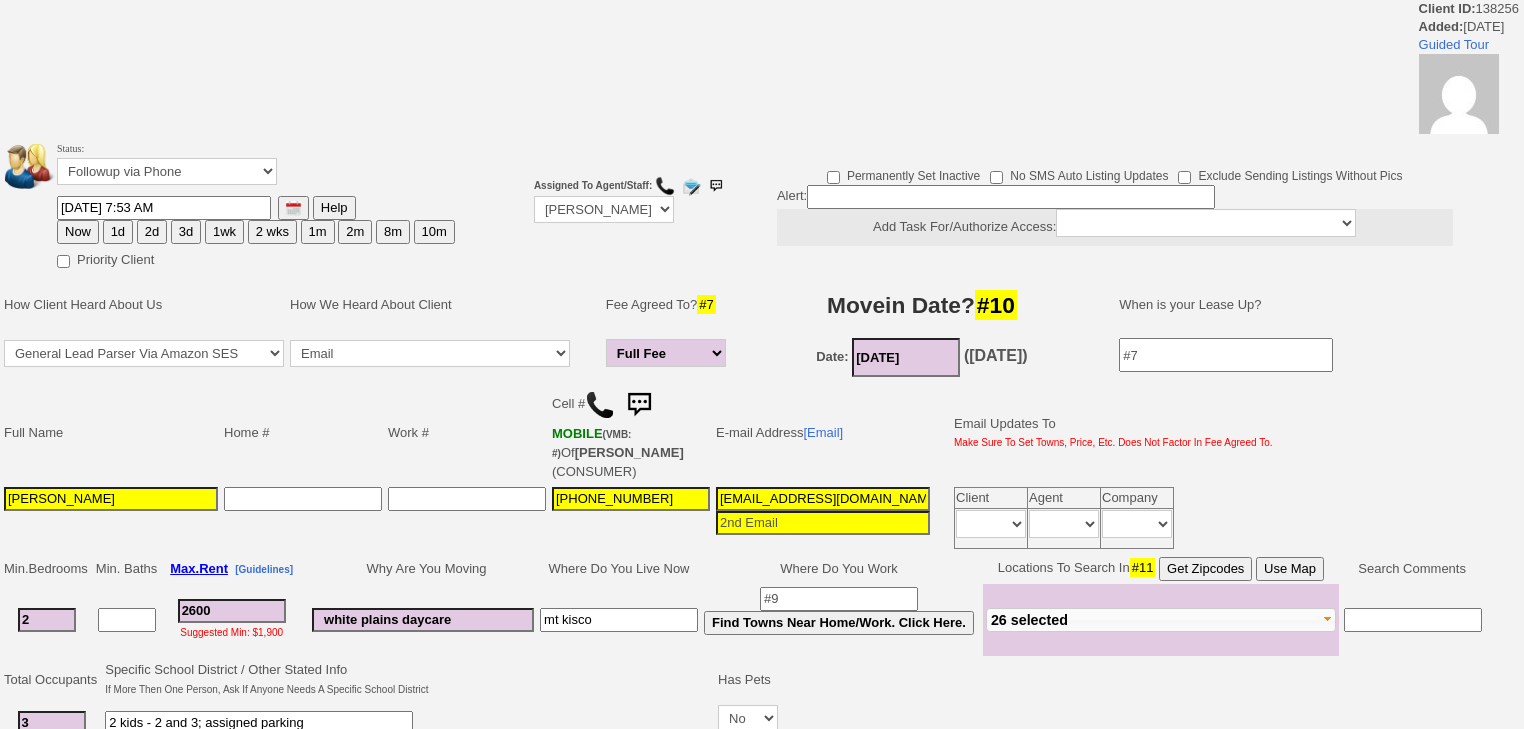 scroll, scrollTop: 5, scrollLeft: 0, axis: vertical 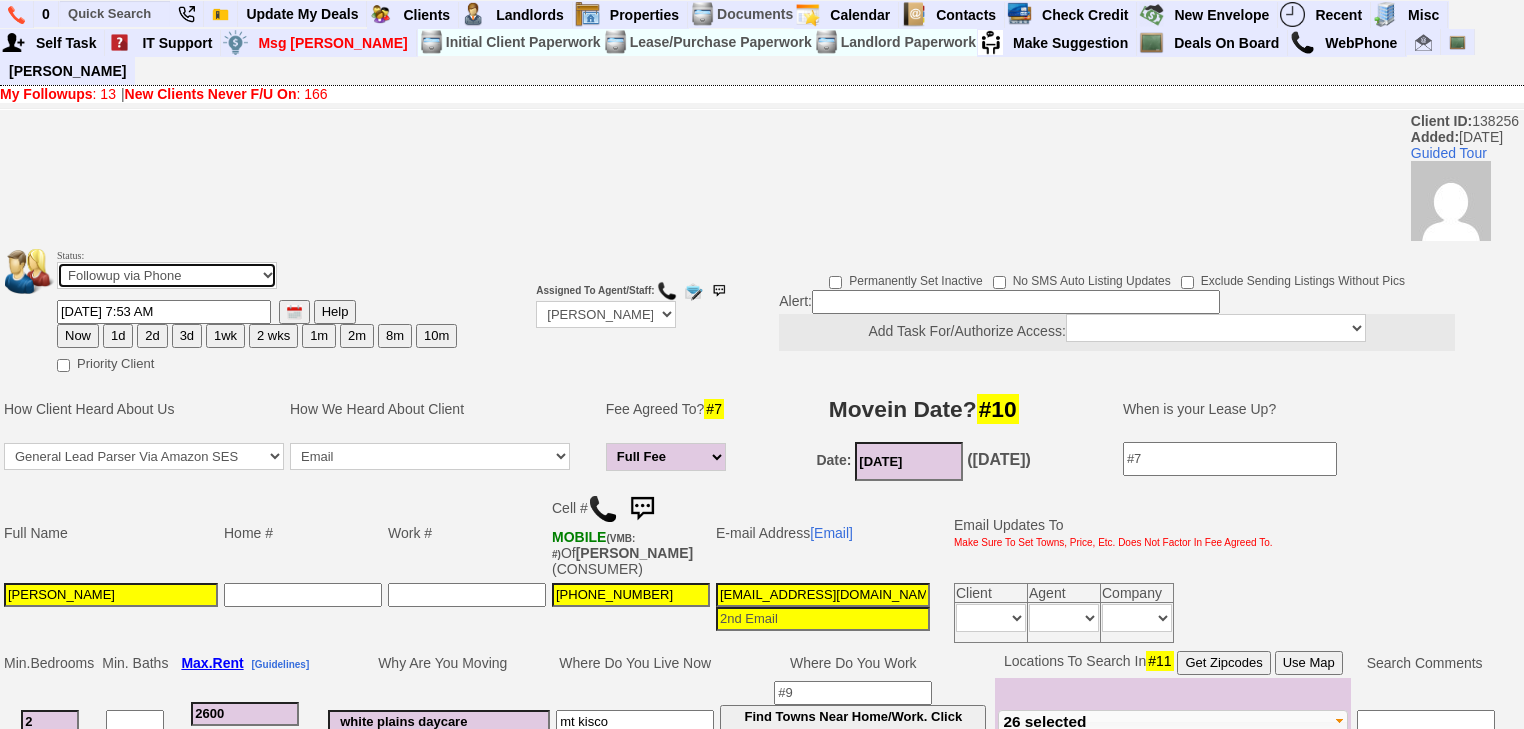 drag, startPoint x: 231, startPoint y: 249, endPoint x: 232, endPoint y: 260, distance: 11.045361 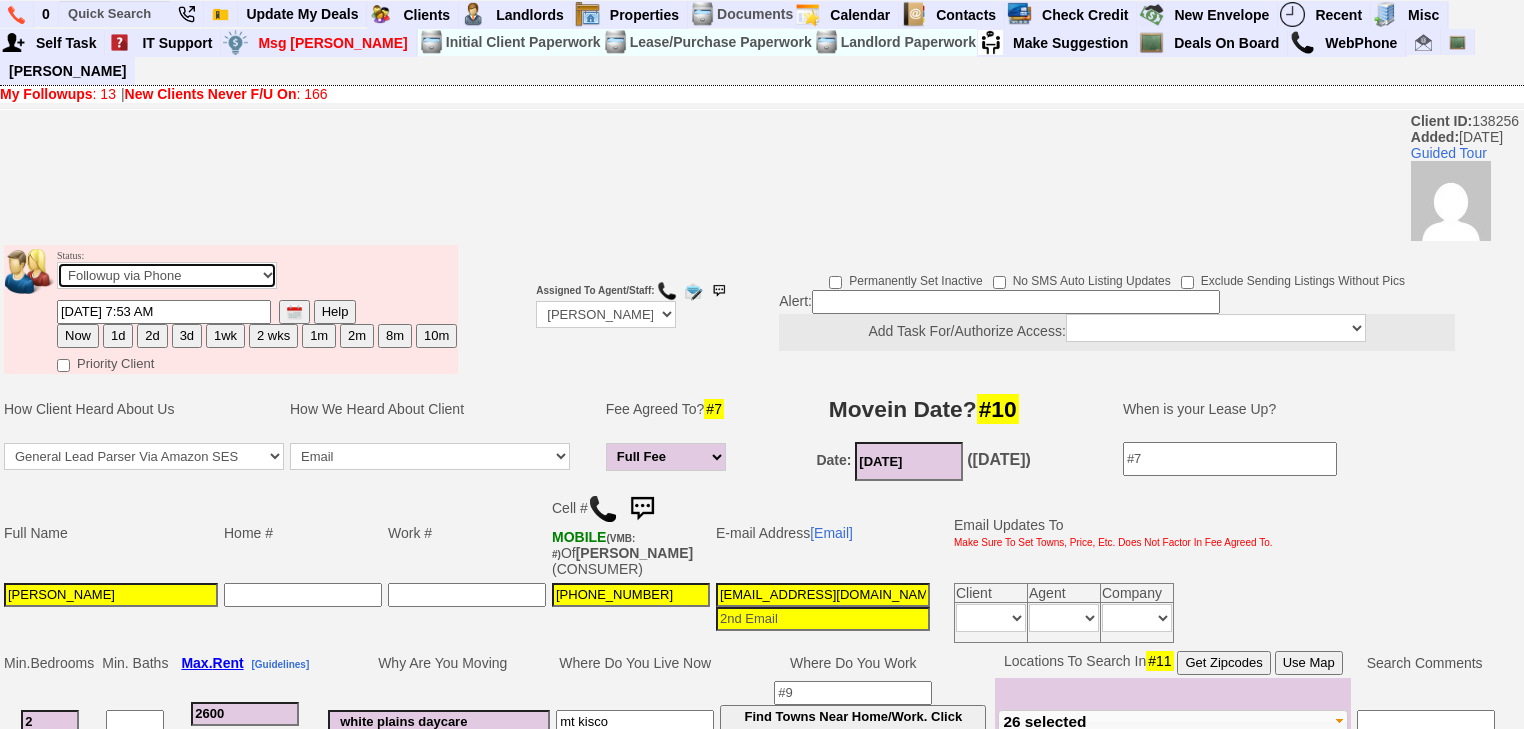 select on "Inactive" 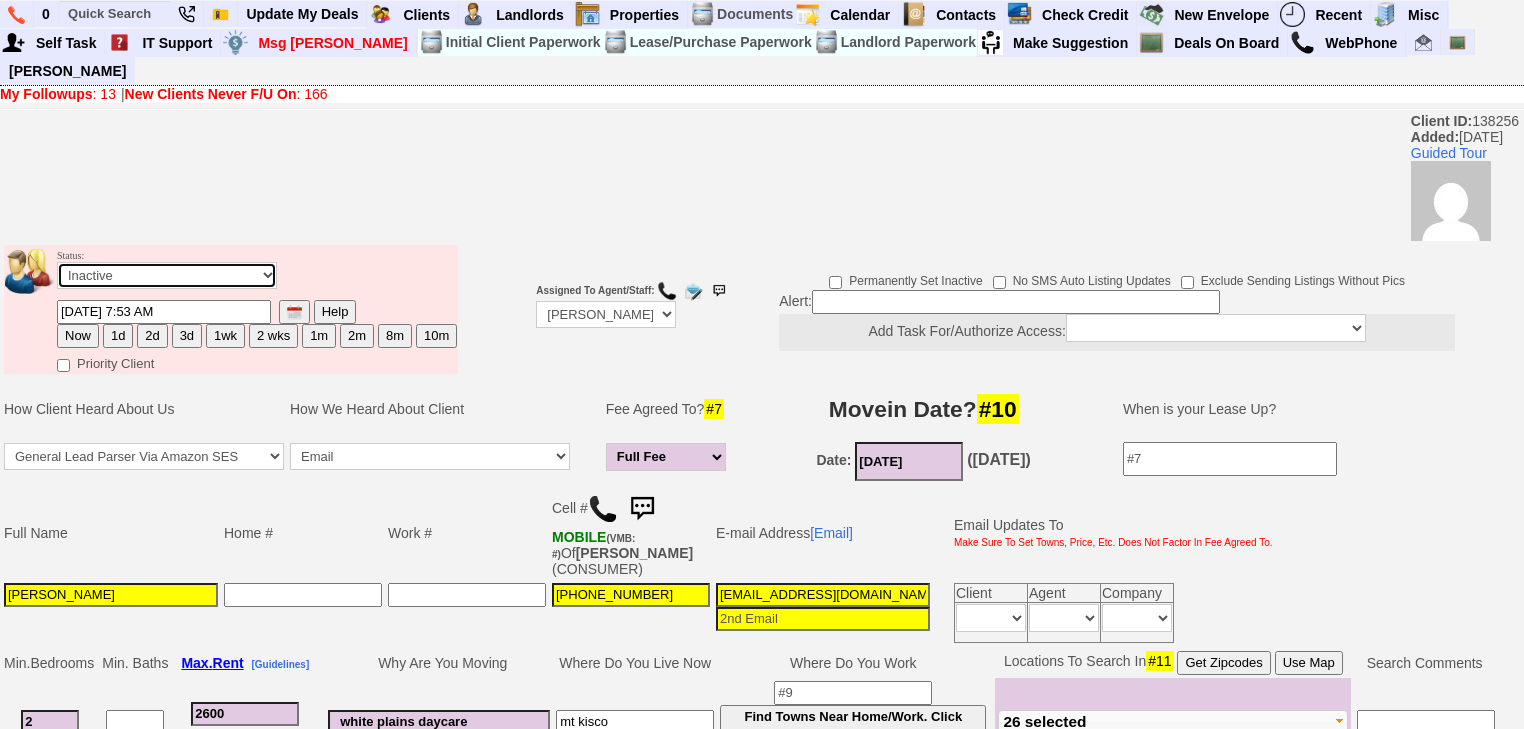 click on "Followup via Phone Followup via Email Followup When Section 8 Property Found Deal Closed - Followup Before Lease Expires Needs Email Address Needs Phone Number From Lead Source HSH is Awaiting Response To Automatic Email Form Incomplete Inactive" at bounding box center [167, 275] 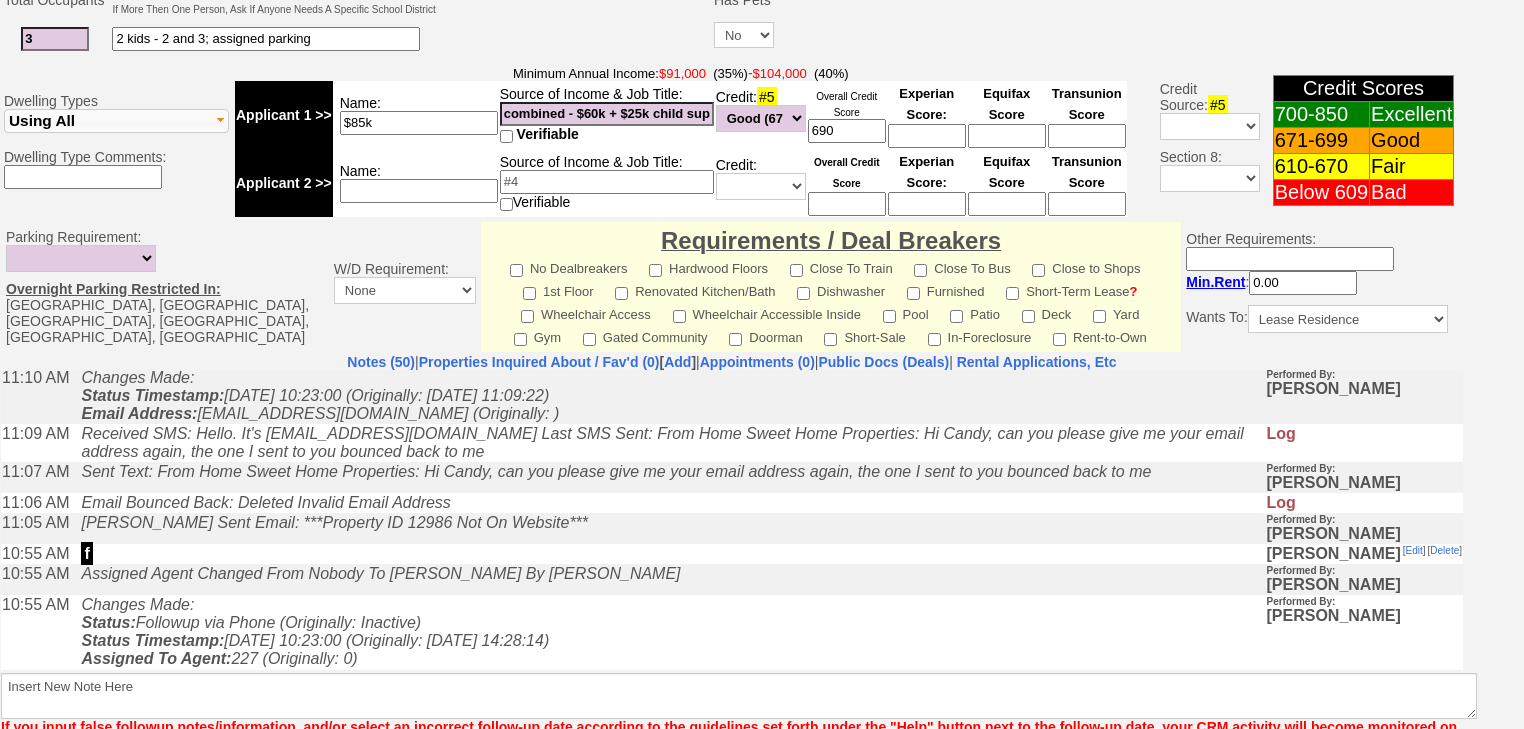 scroll, scrollTop: 852, scrollLeft: 0, axis: vertical 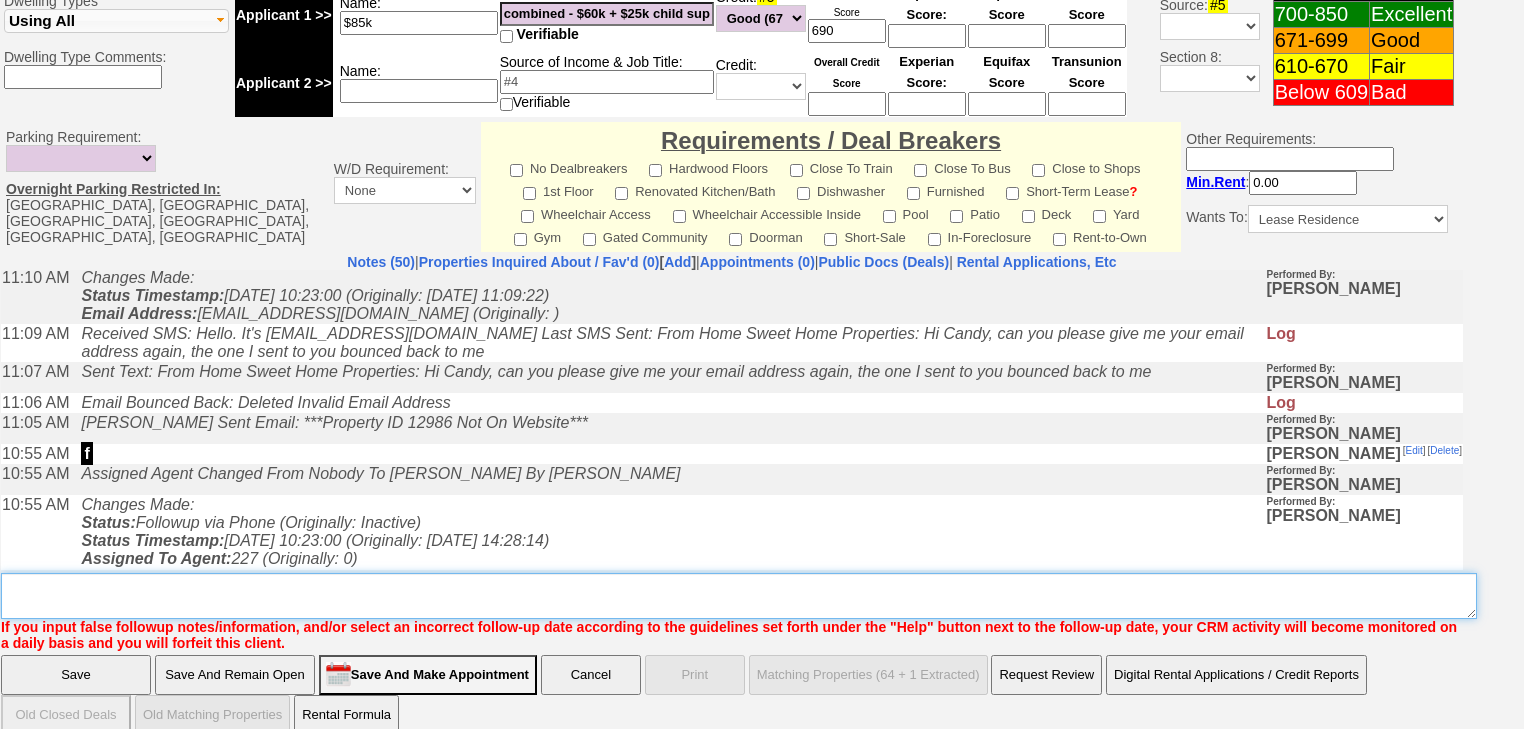 click on "Insert New Note Here" at bounding box center (739, 596) 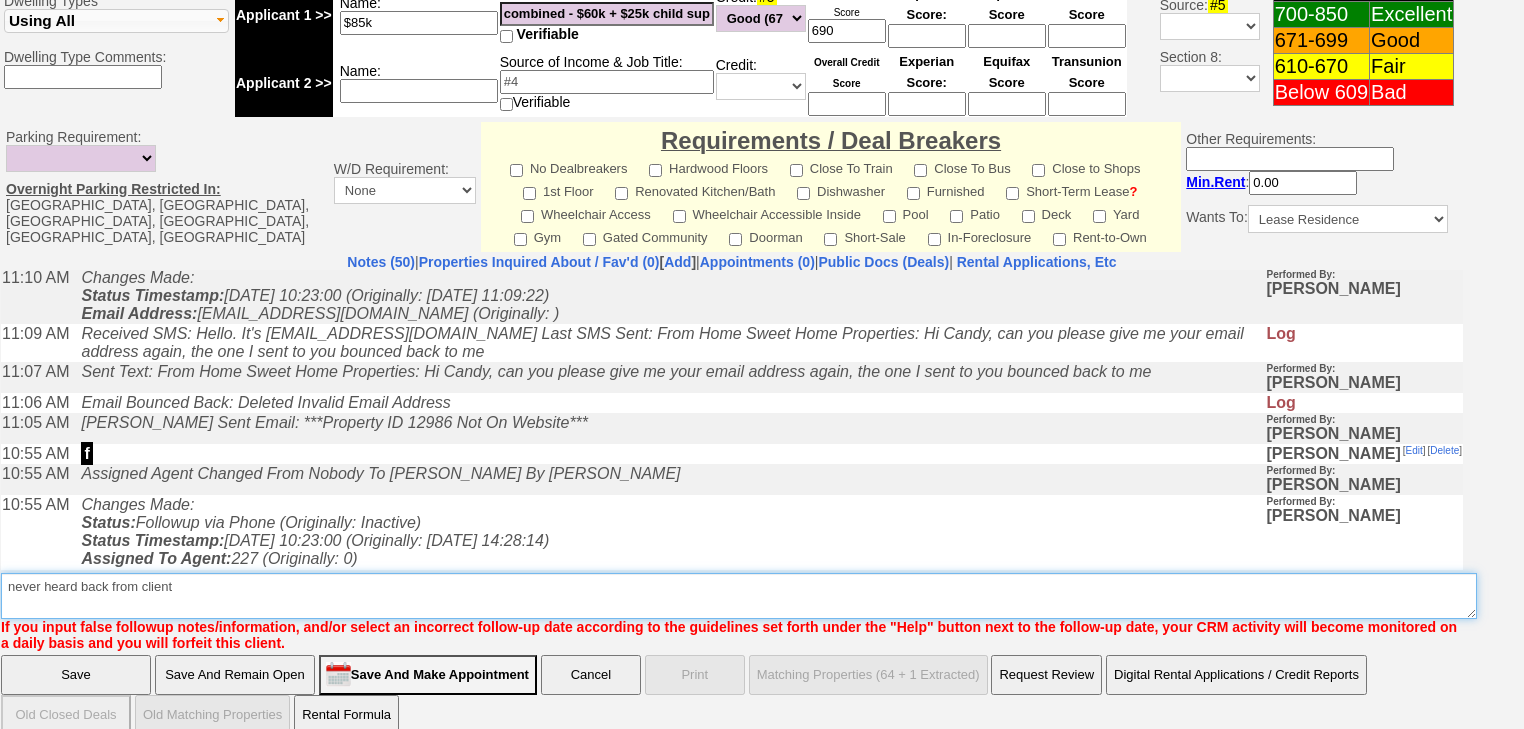 type on "never heard back from client" 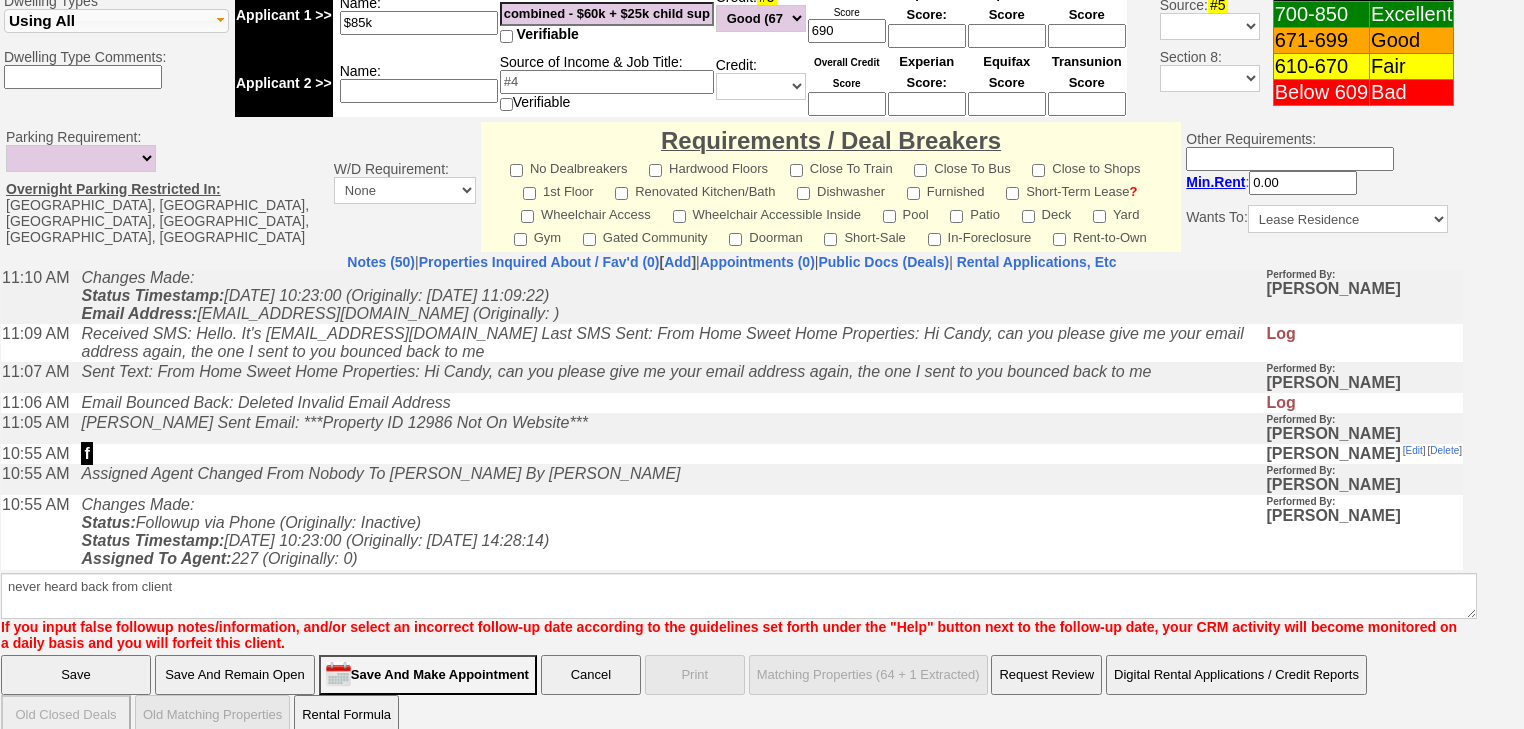 click on "Save" at bounding box center (76, 675) 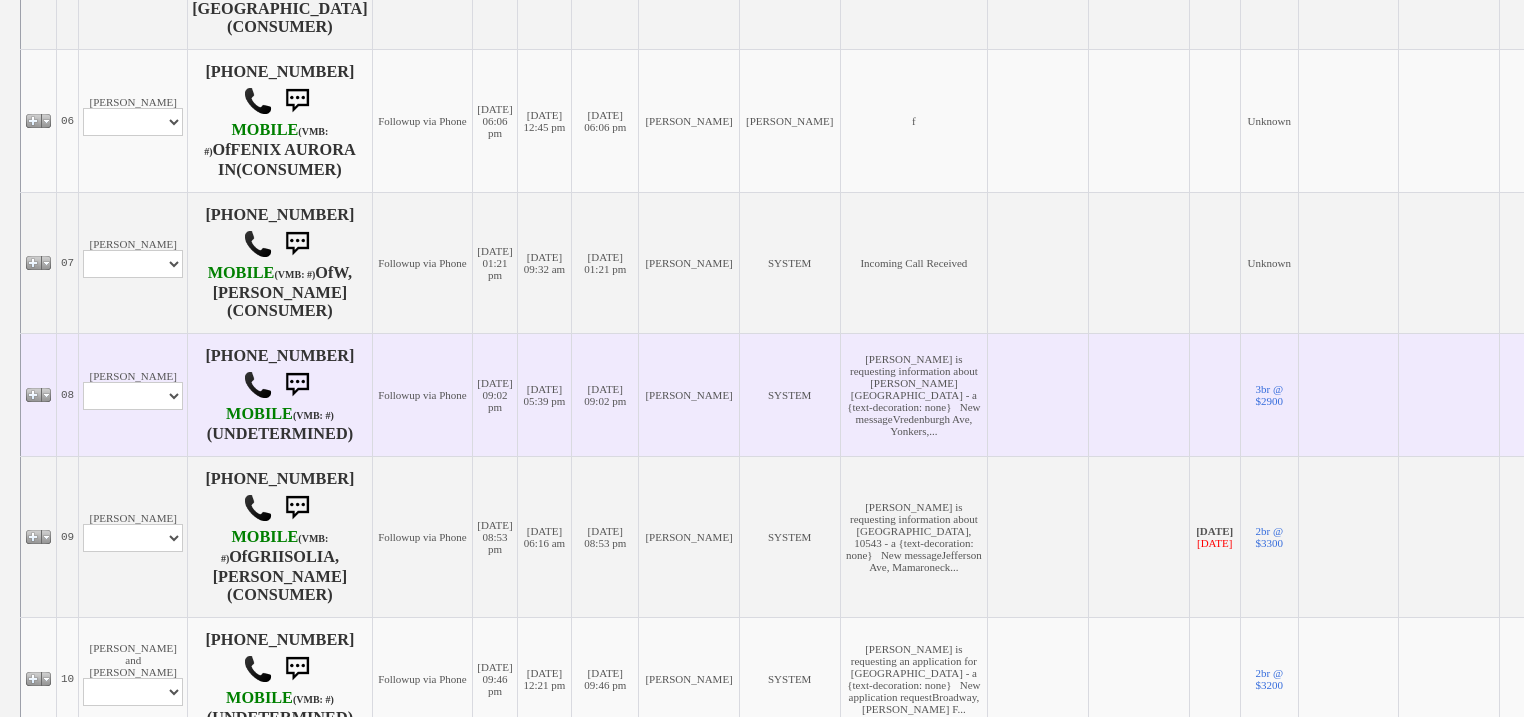 scroll, scrollTop: 1574, scrollLeft: 0, axis: vertical 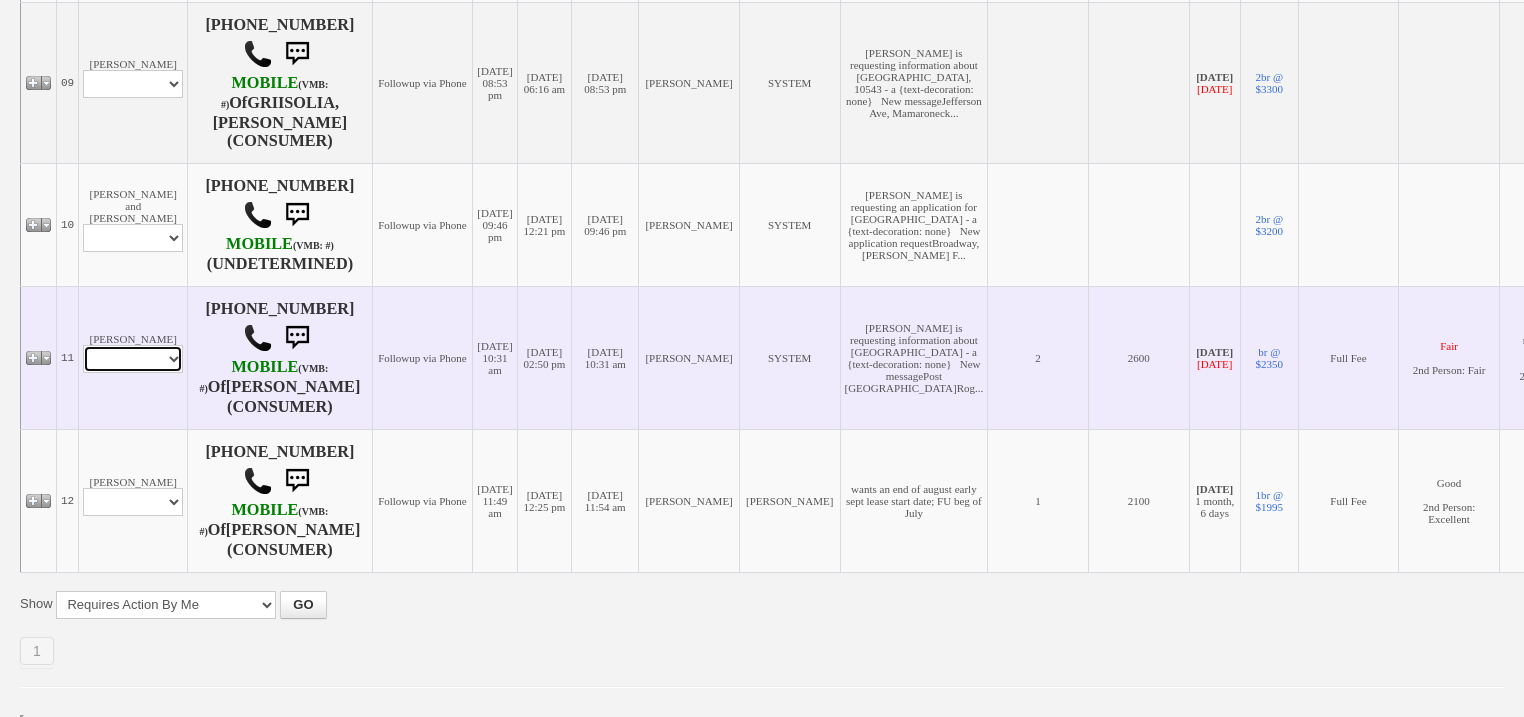 click on "Profile
Edit
Print
Email Externally (Will Not Be Tracked In CRM)
Closed Deals" at bounding box center (133, 359) 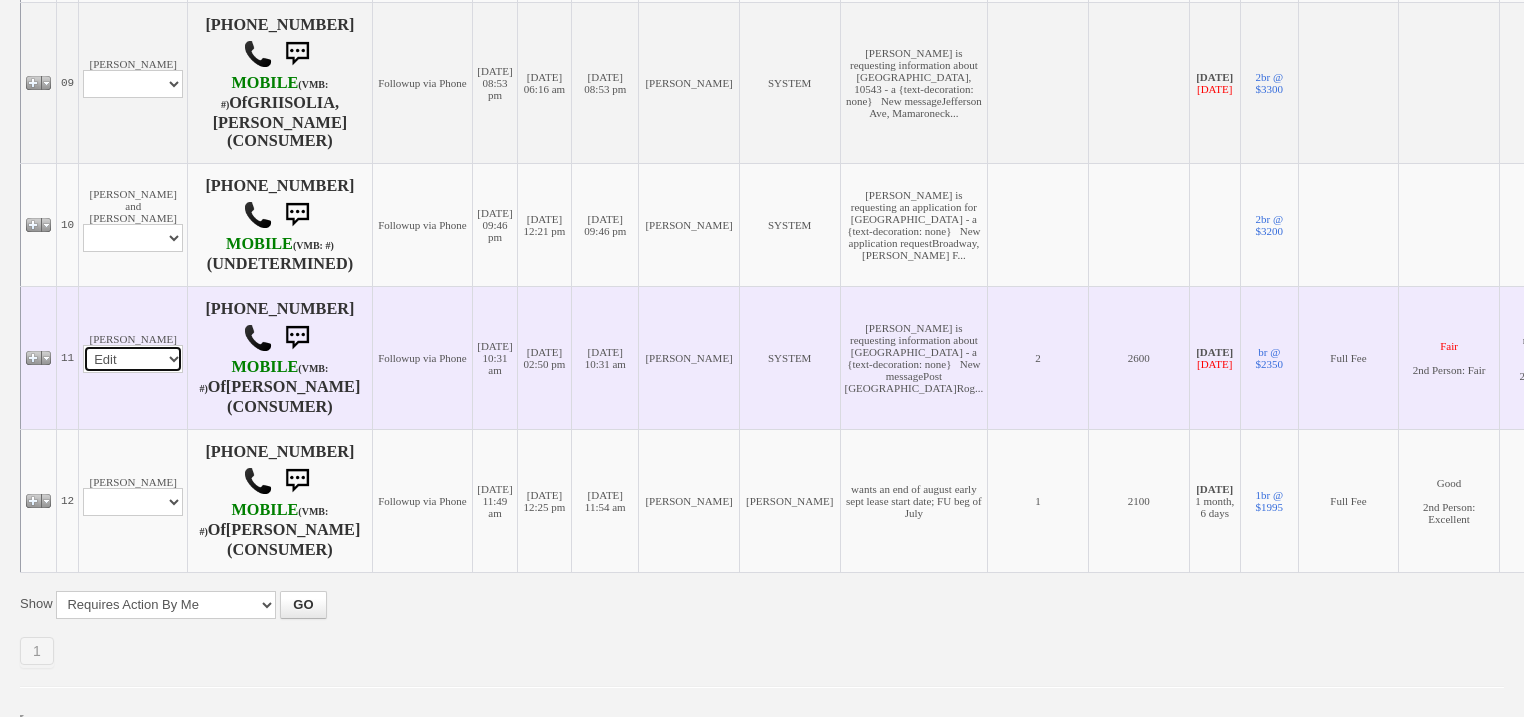 click on "Profile
Edit
Print
Email Externally (Will Not Be Tracked In CRM)
Closed Deals" at bounding box center [133, 359] 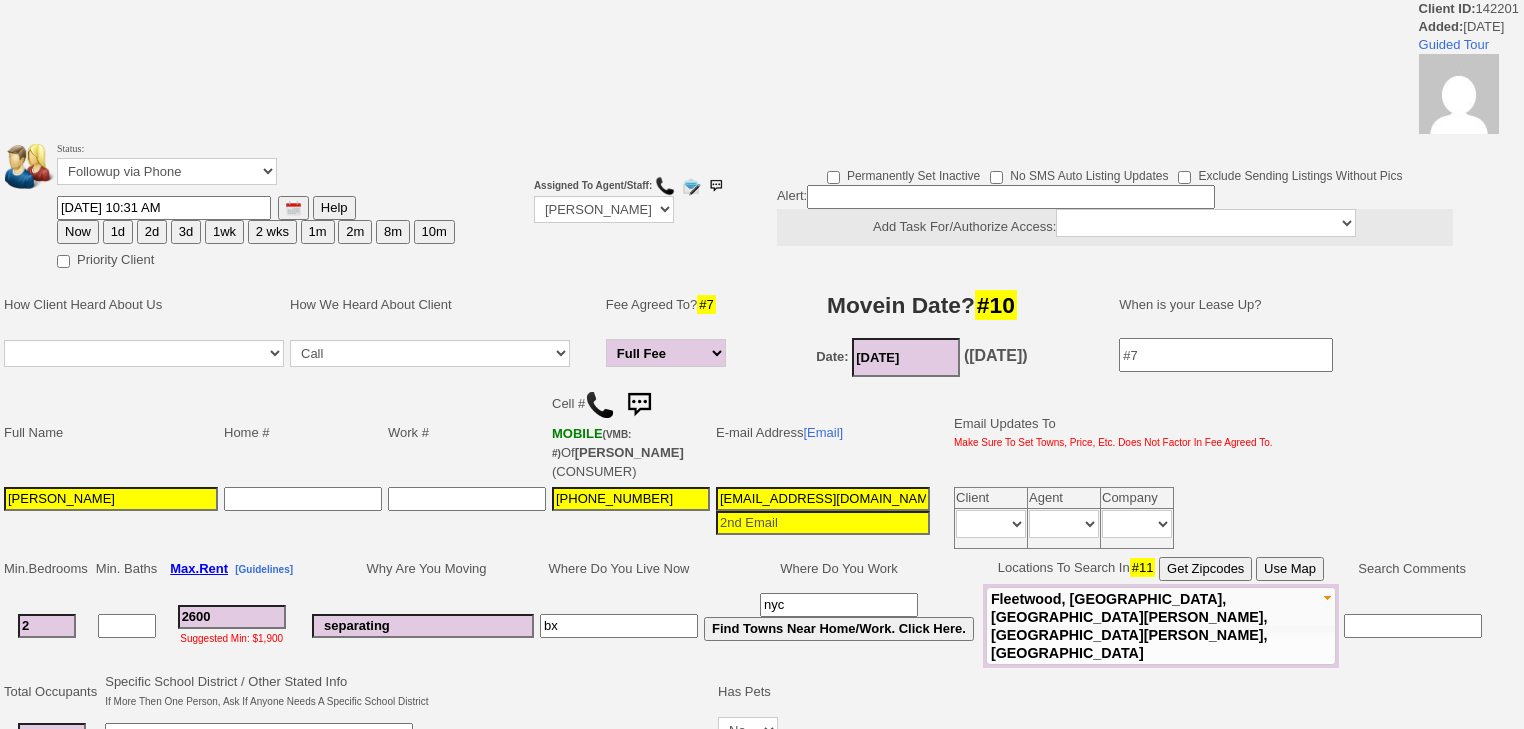 scroll, scrollTop: 0, scrollLeft: 0, axis: both 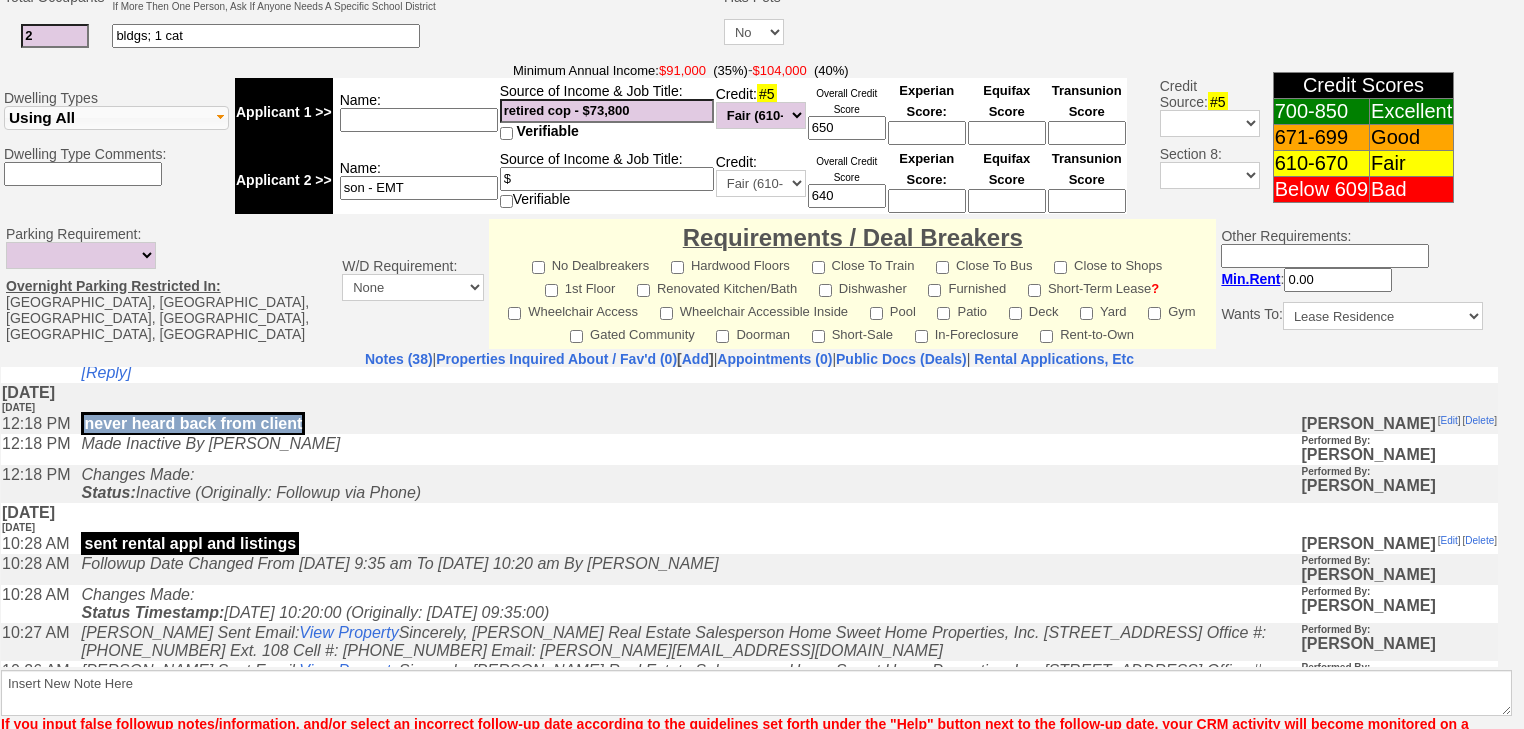 drag, startPoint x: 326, startPoint y: 486, endPoint x: 94, endPoint y: 486, distance: 232 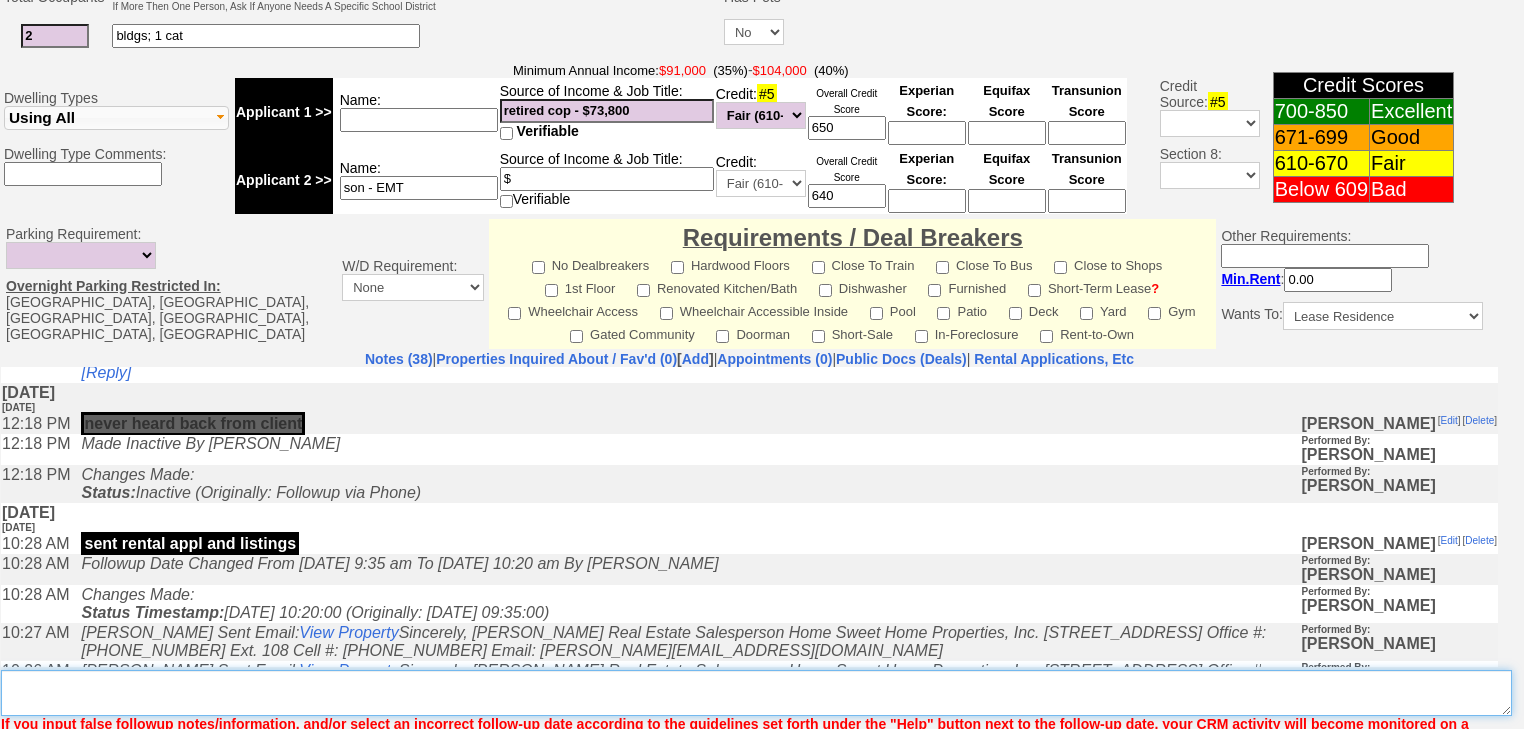 click on "Insert New Note Here" at bounding box center [756, 693] 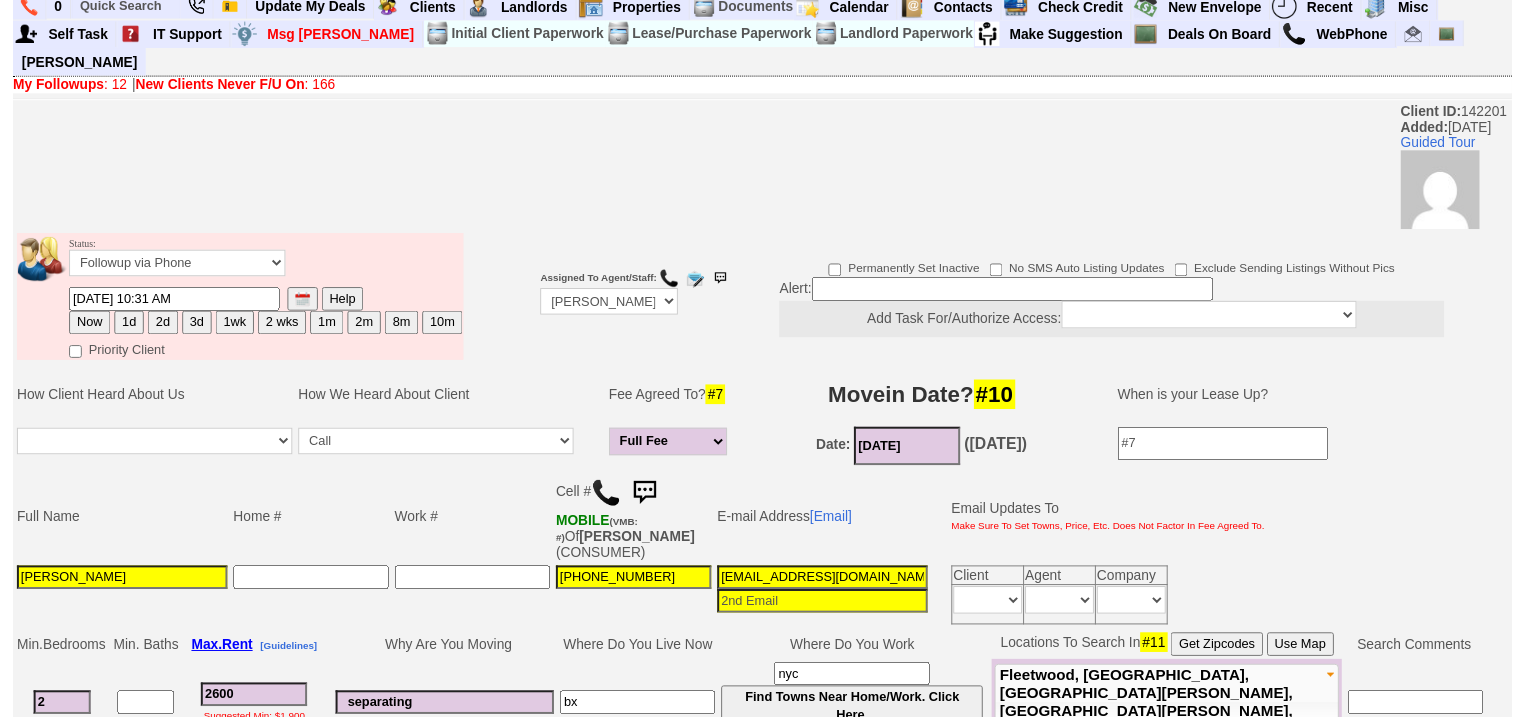 scroll, scrollTop: 0, scrollLeft: 0, axis: both 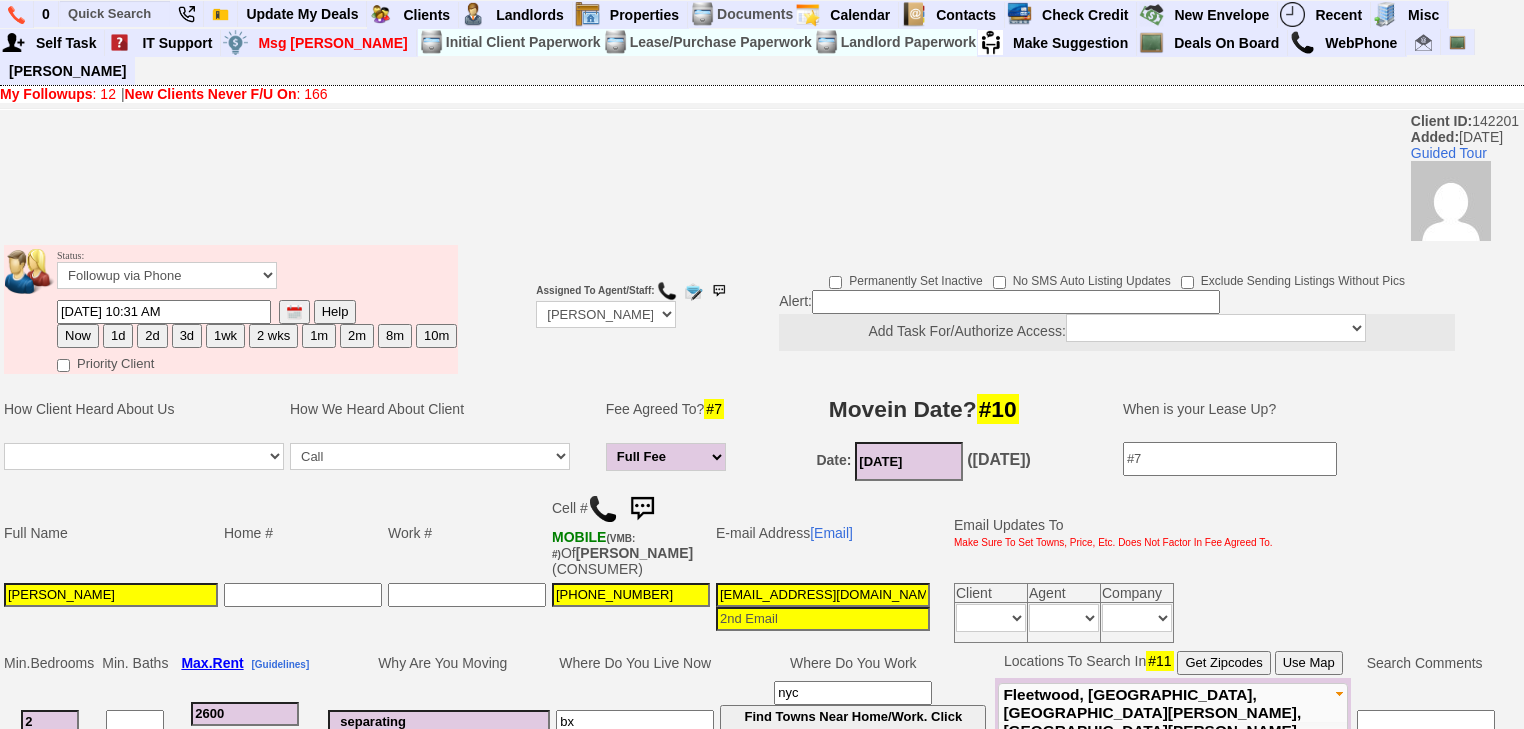 type on "never heard back from client" 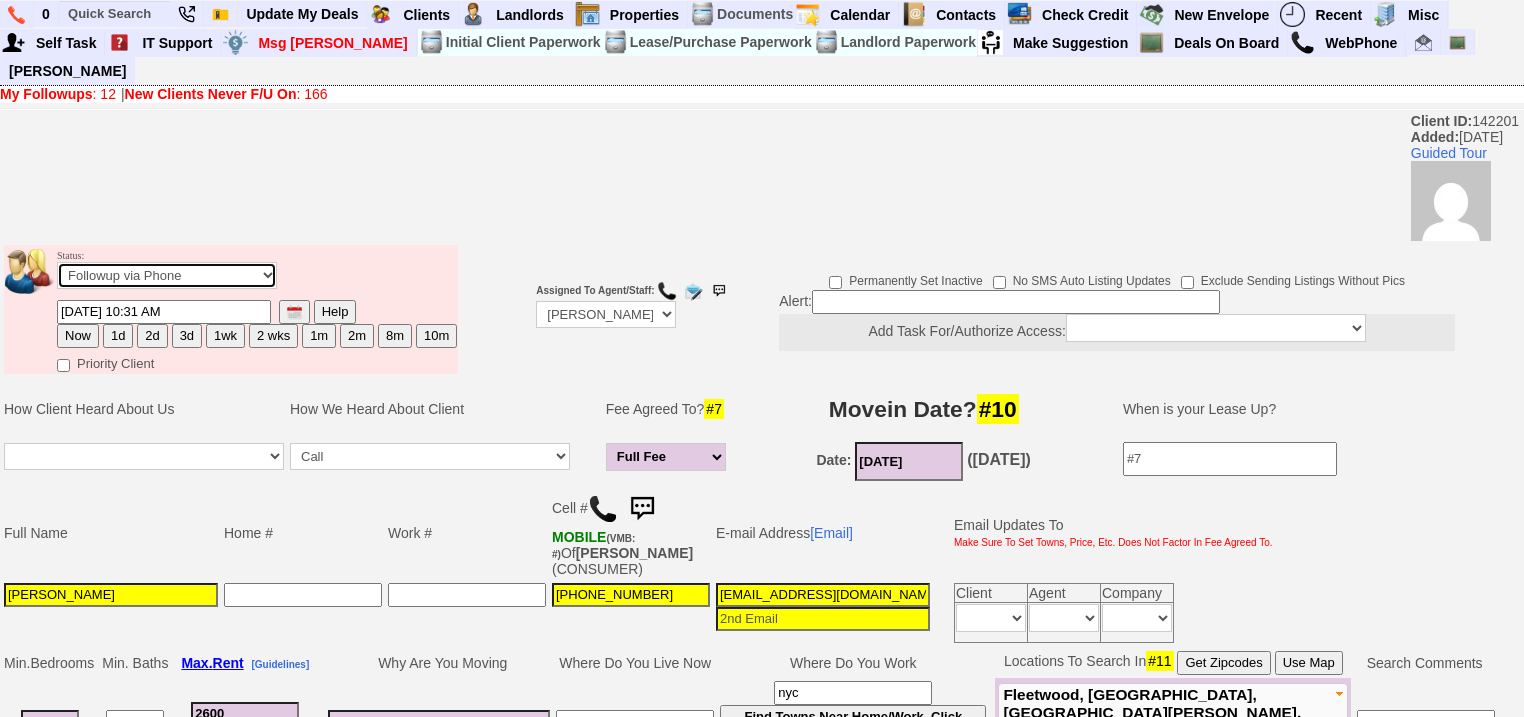click on "Followup via Phone Followup via Email Followup When Section 8 Property Found Deal Closed - Followup Before Lease Expires Needs Email Address Needs Phone Number From Lead Source HSH is Awaiting Response To Automatic Email Form Incomplete Inactive" at bounding box center (167, 275) 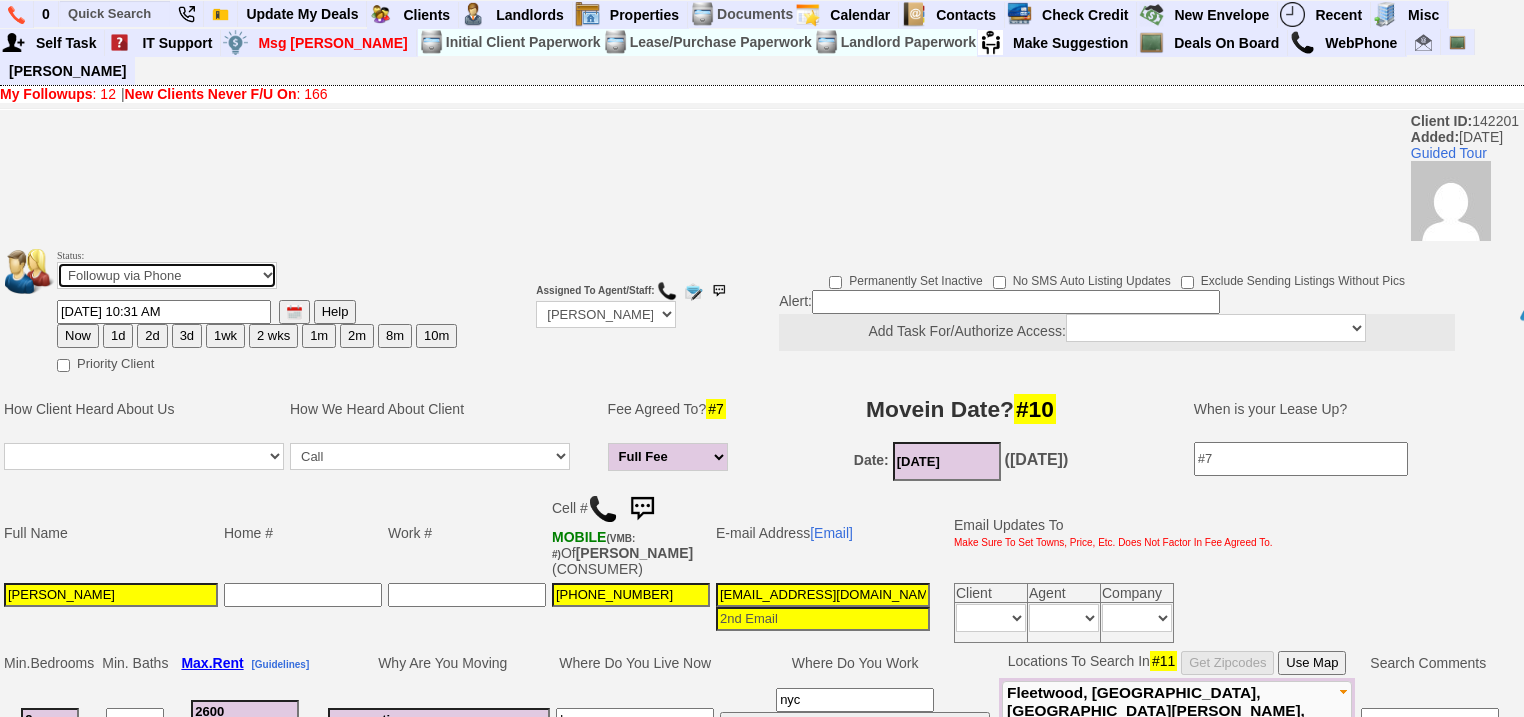select on "Inactive" 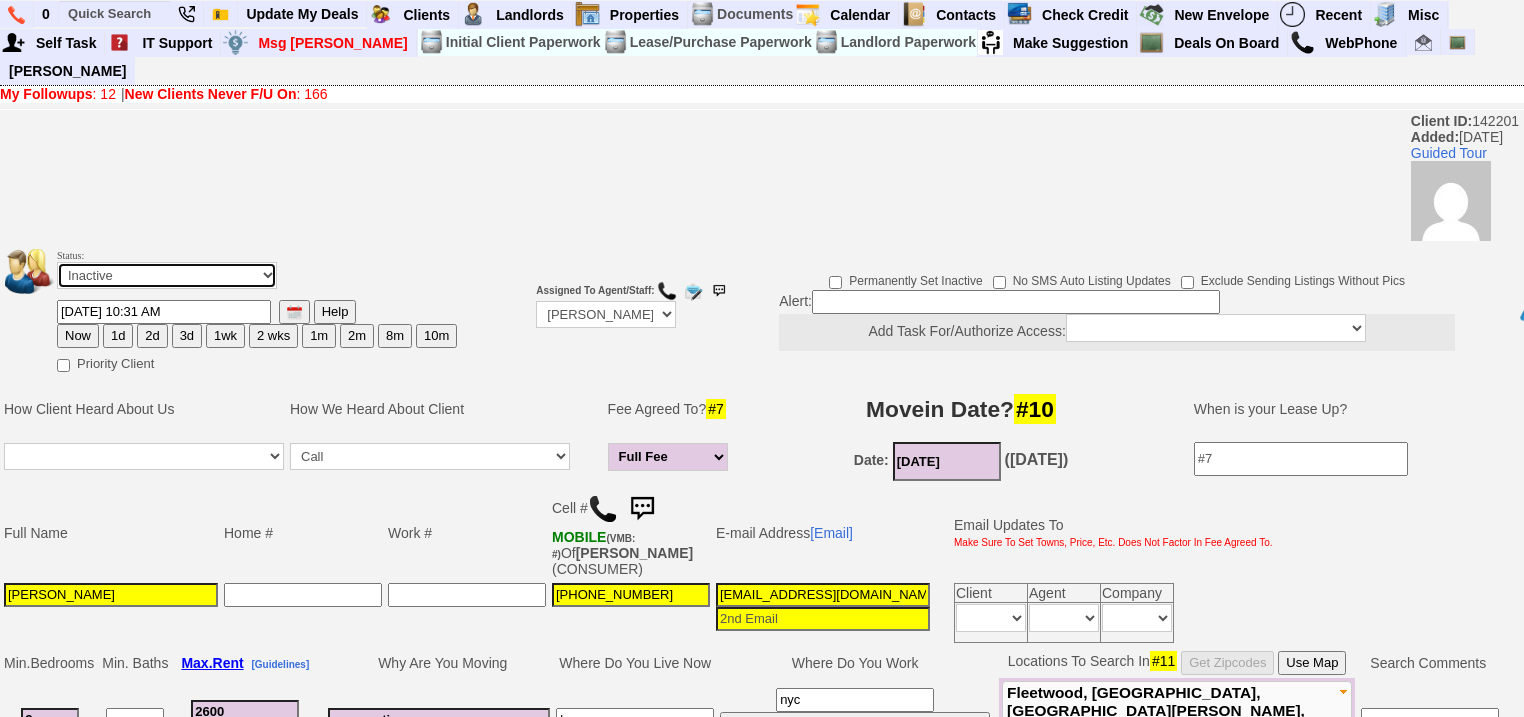 click on "Followup via Phone Followup via Email Followup When Section 8 Property Found Deal Closed - Followup Before Lease Expires Needs Email Address Needs Phone Number From Lead Source HSH is Awaiting Response To Automatic Email Form Incomplete Inactive" at bounding box center [167, 275] 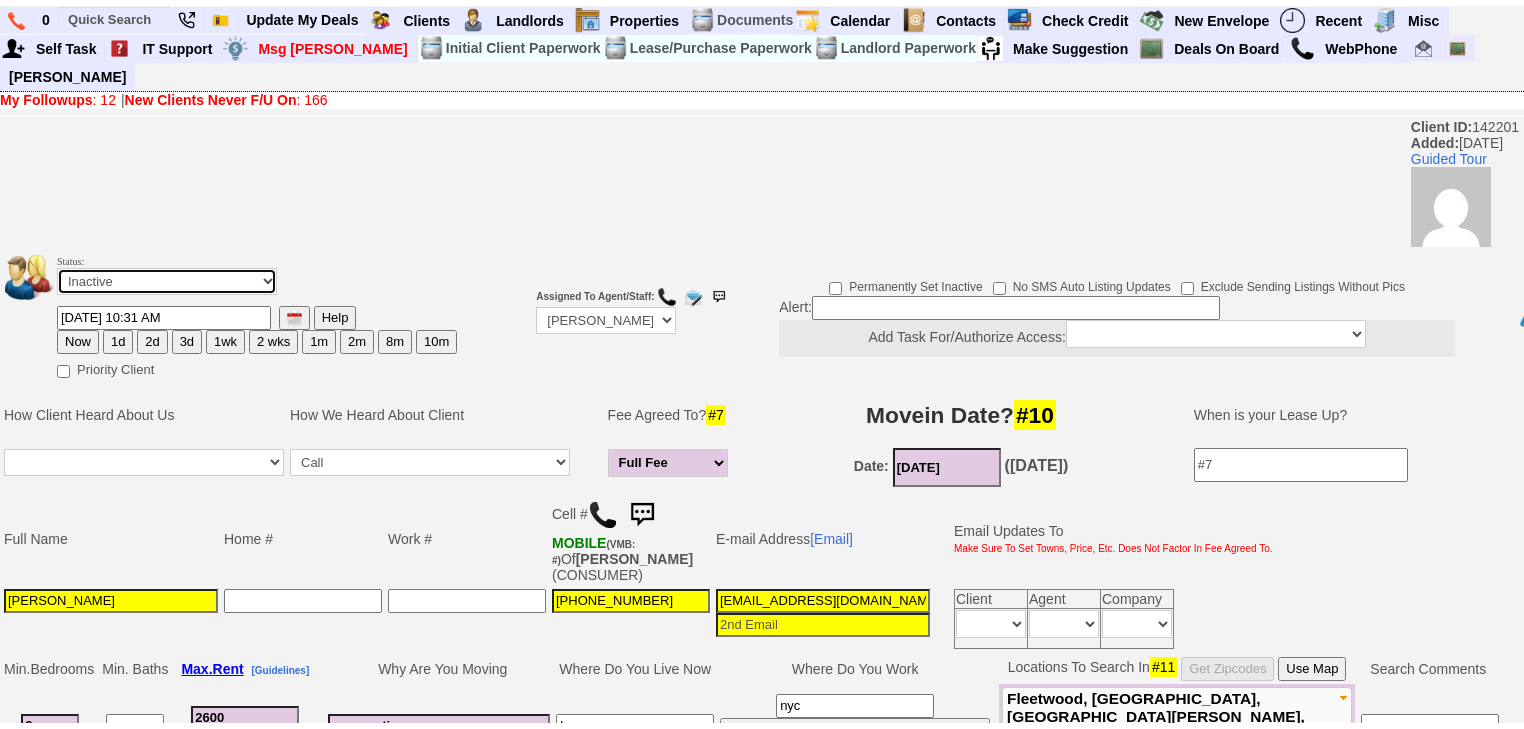 scroll, scrollTop: 640, scrollLeft: 0, axis: vertical 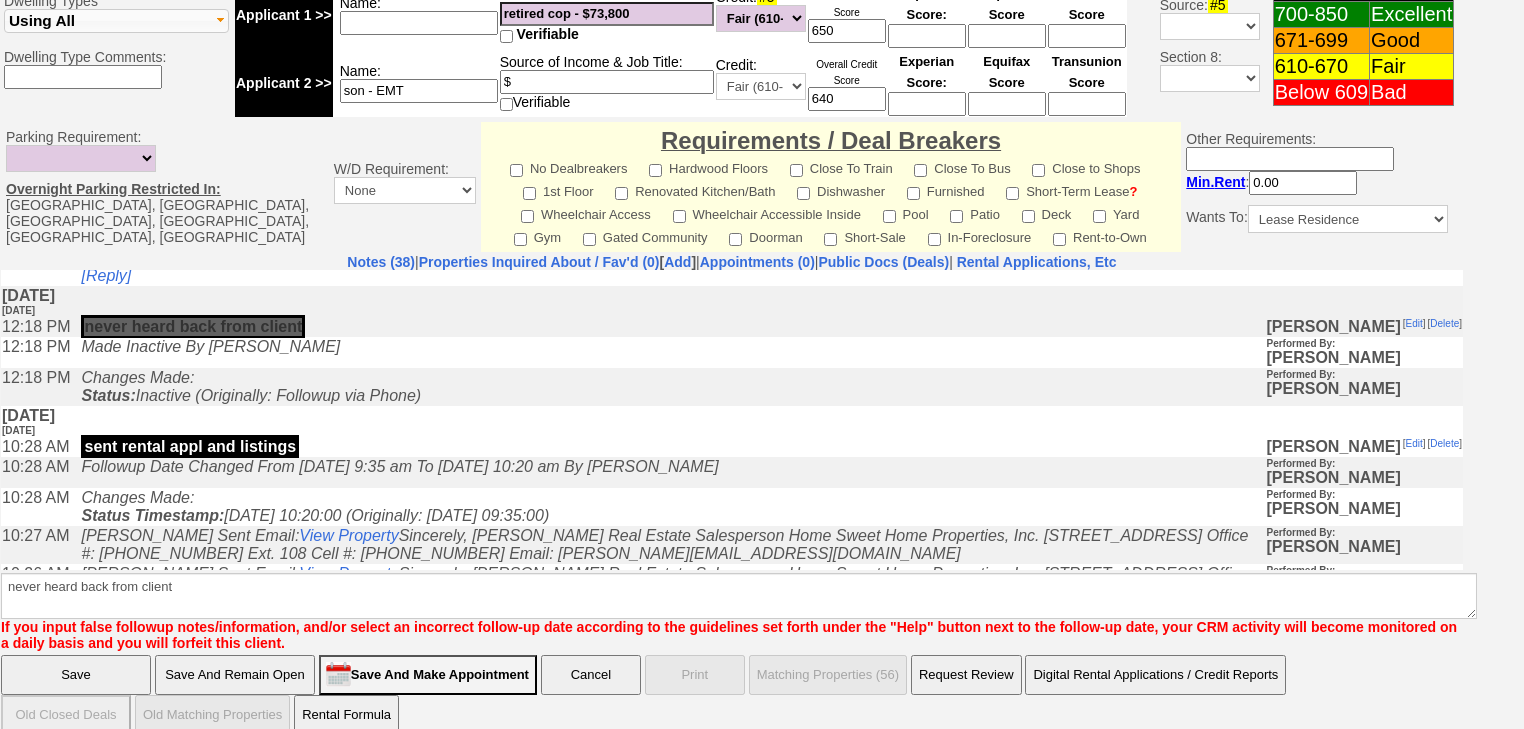 click on "Save" at bounding box center [76, 675] 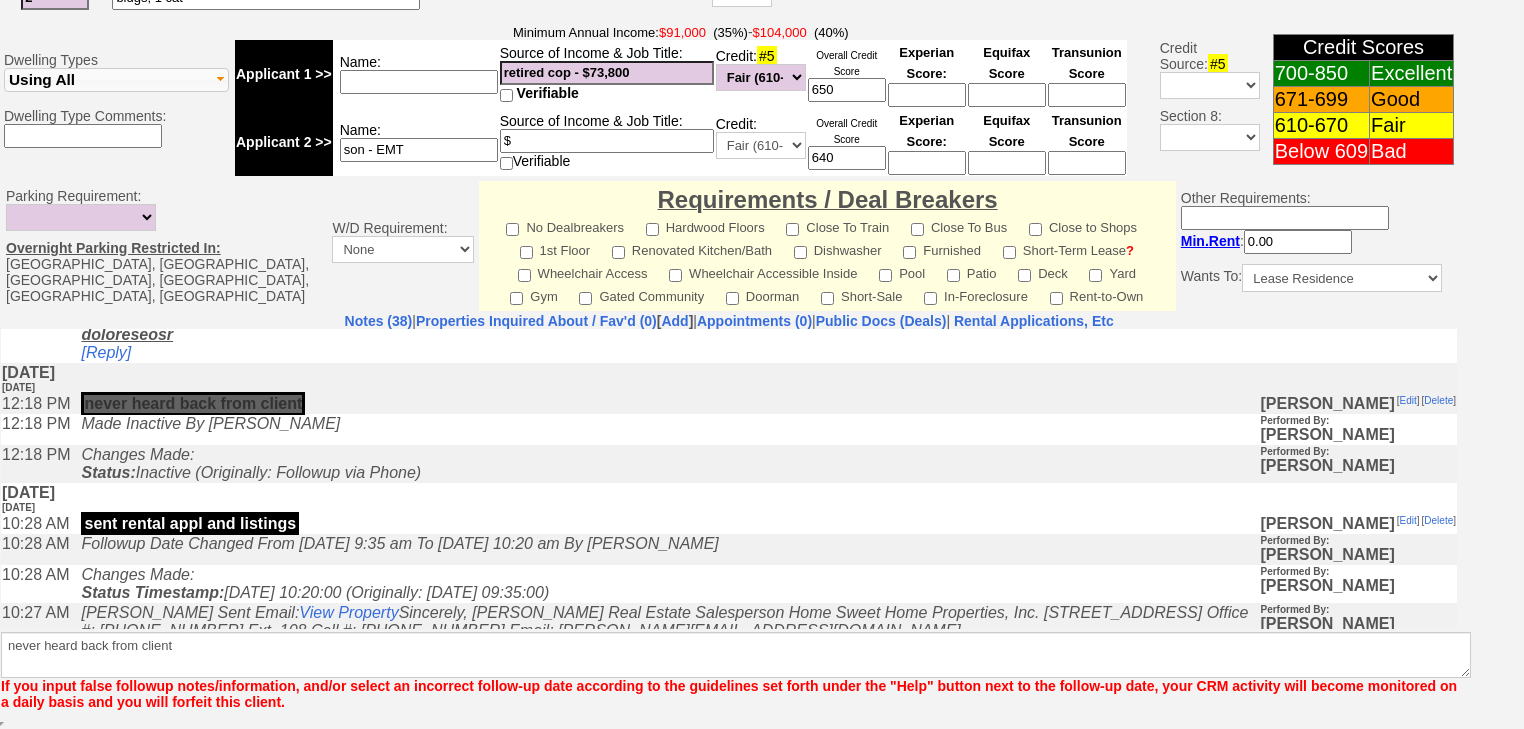 scroll, scrollTop: 769, scrollLeft: 0, axis: vertical 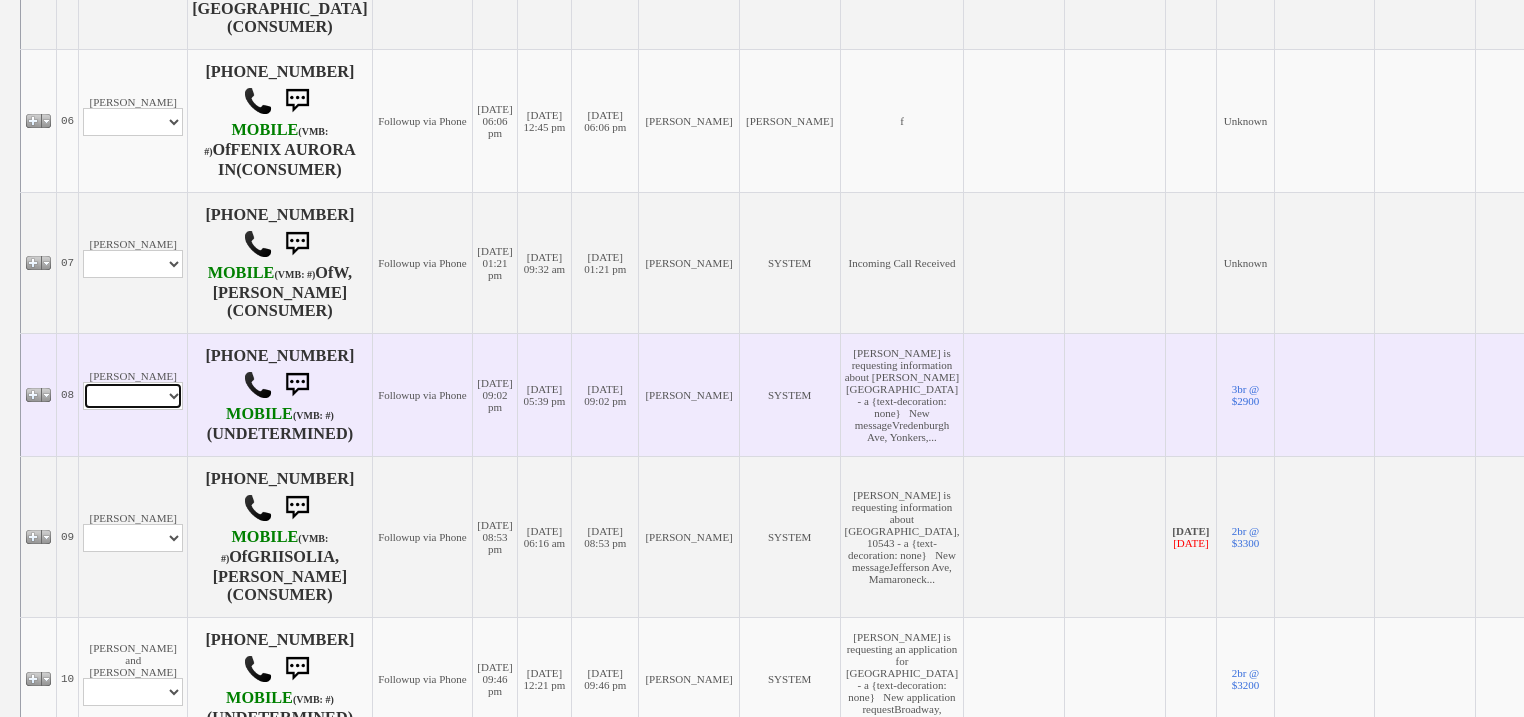 click on "Profile
Edit
Print
Email Externally (Will Not Be Tracked In CRM)
Closed Deals" at bounding box center [133, 396] 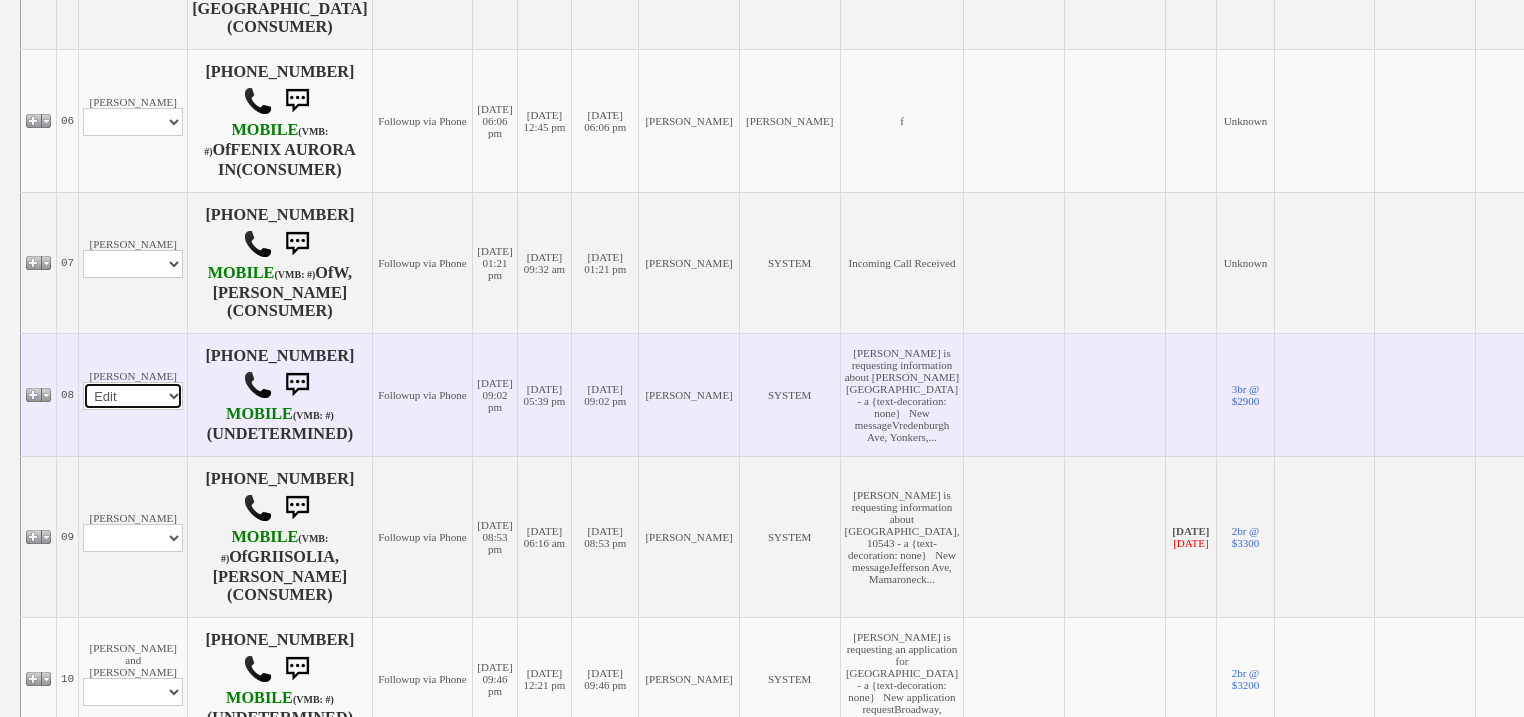 click on "Profile
Edit
Print
Email Externally (Will Not Be Tracked In CRM)
Closed Deals" at bounding box center [133, 396] 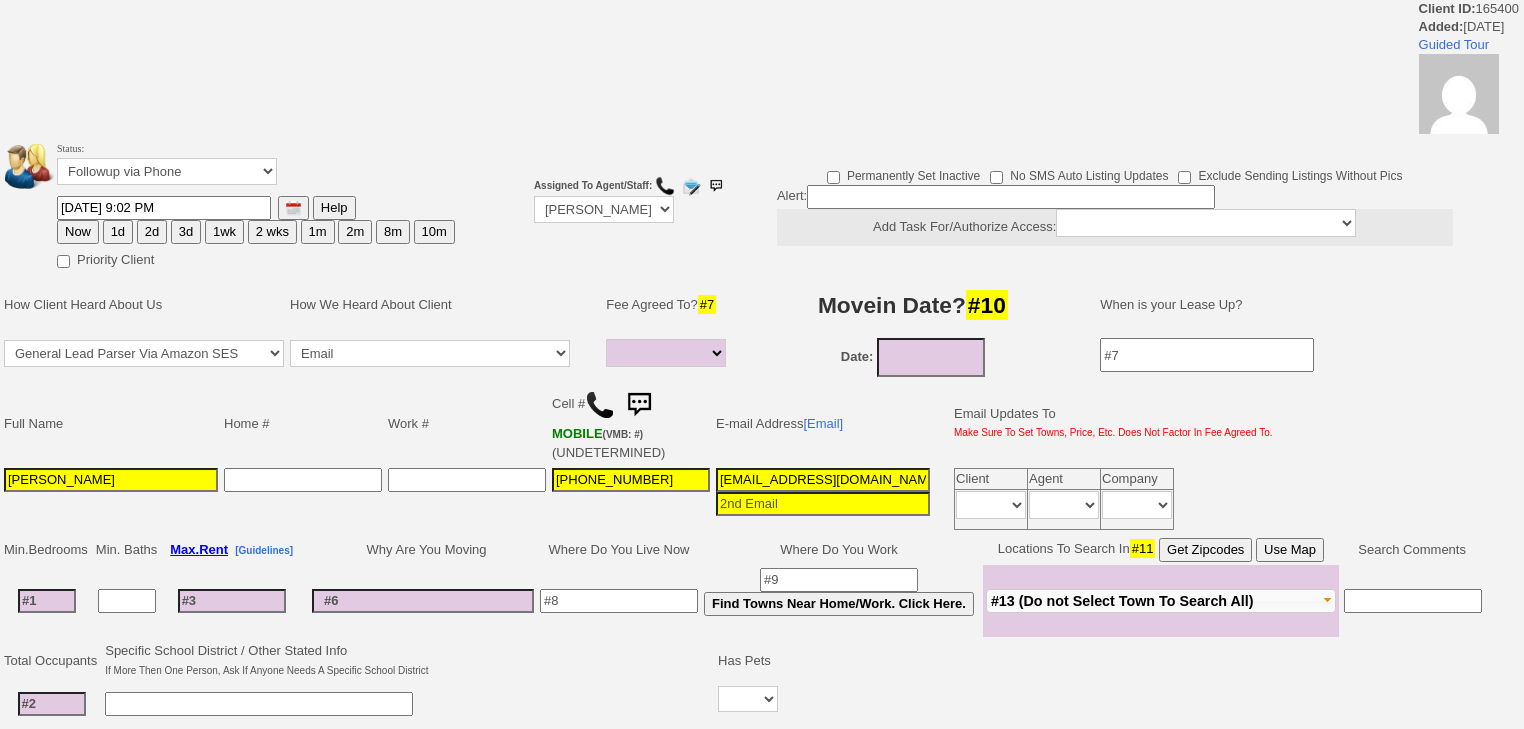 select 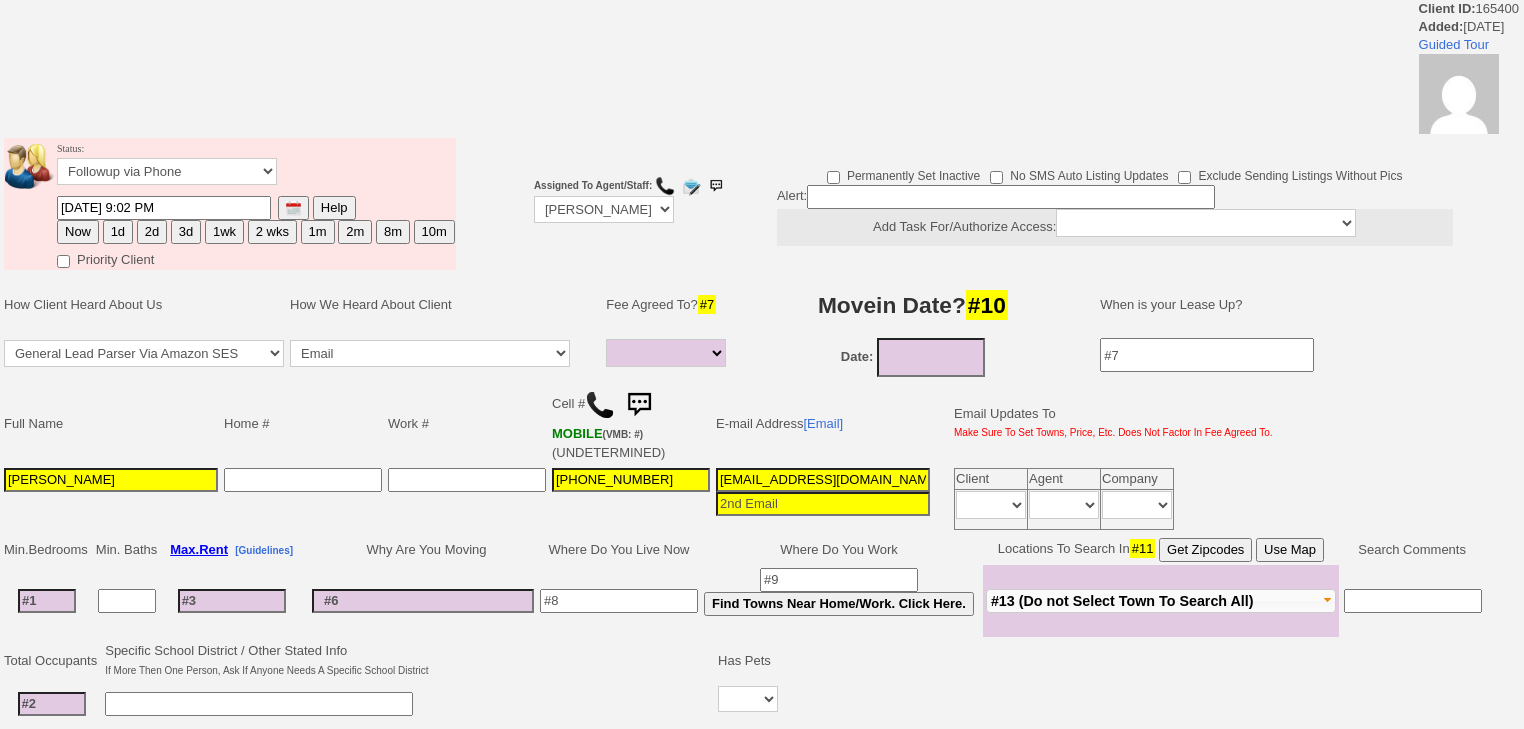 scroll, scrollTop: 560, scrollLeft: 0, axis: vertical 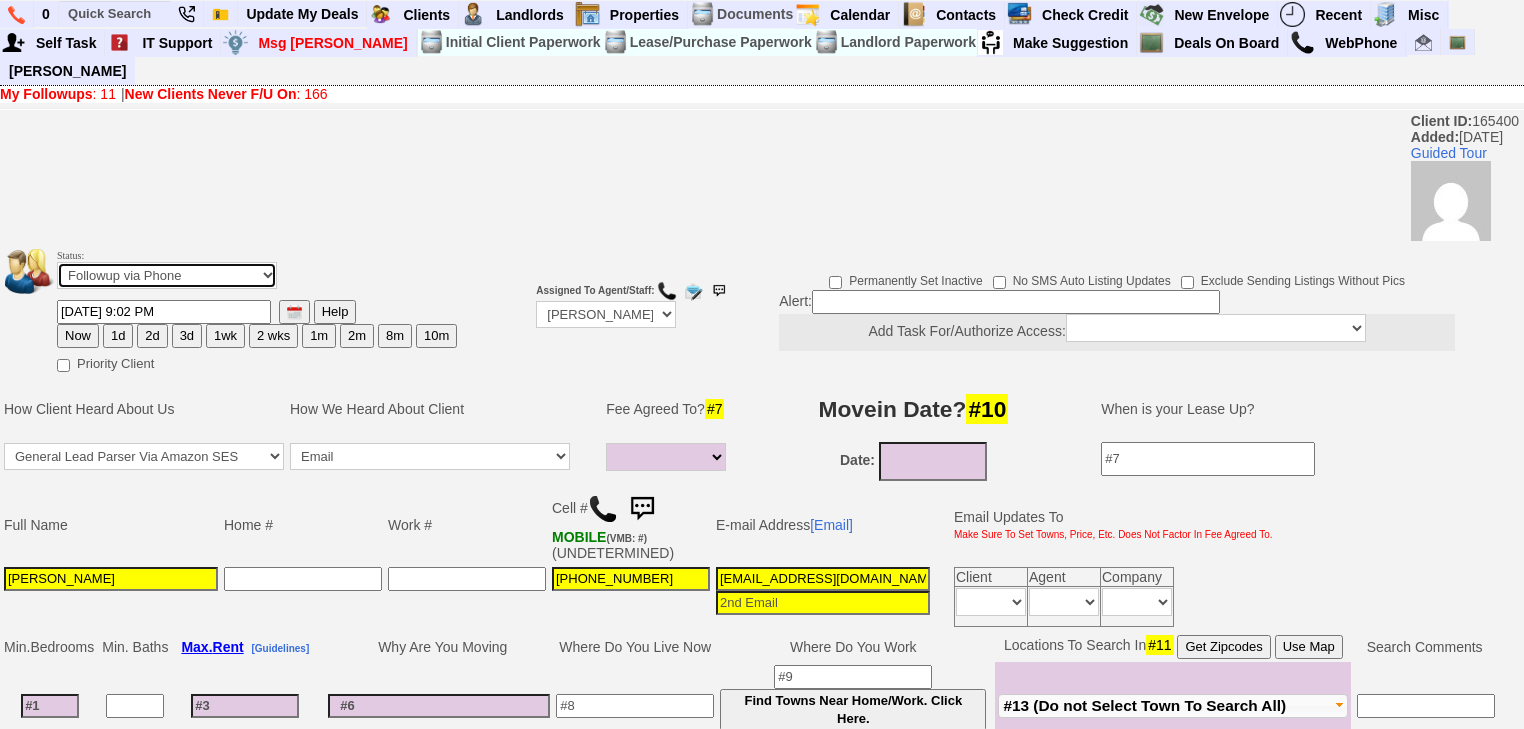 click on "Followup via Phone Followup via Email Followup When Section 8 Property Found Deal Closed - Followup Before Lease Expires Needs Email Address Needs Phone Number From Lead Source HSH is Awaiting Response To Automatic Email Form Incomplete Inactive" at bounding box center [167, 275] 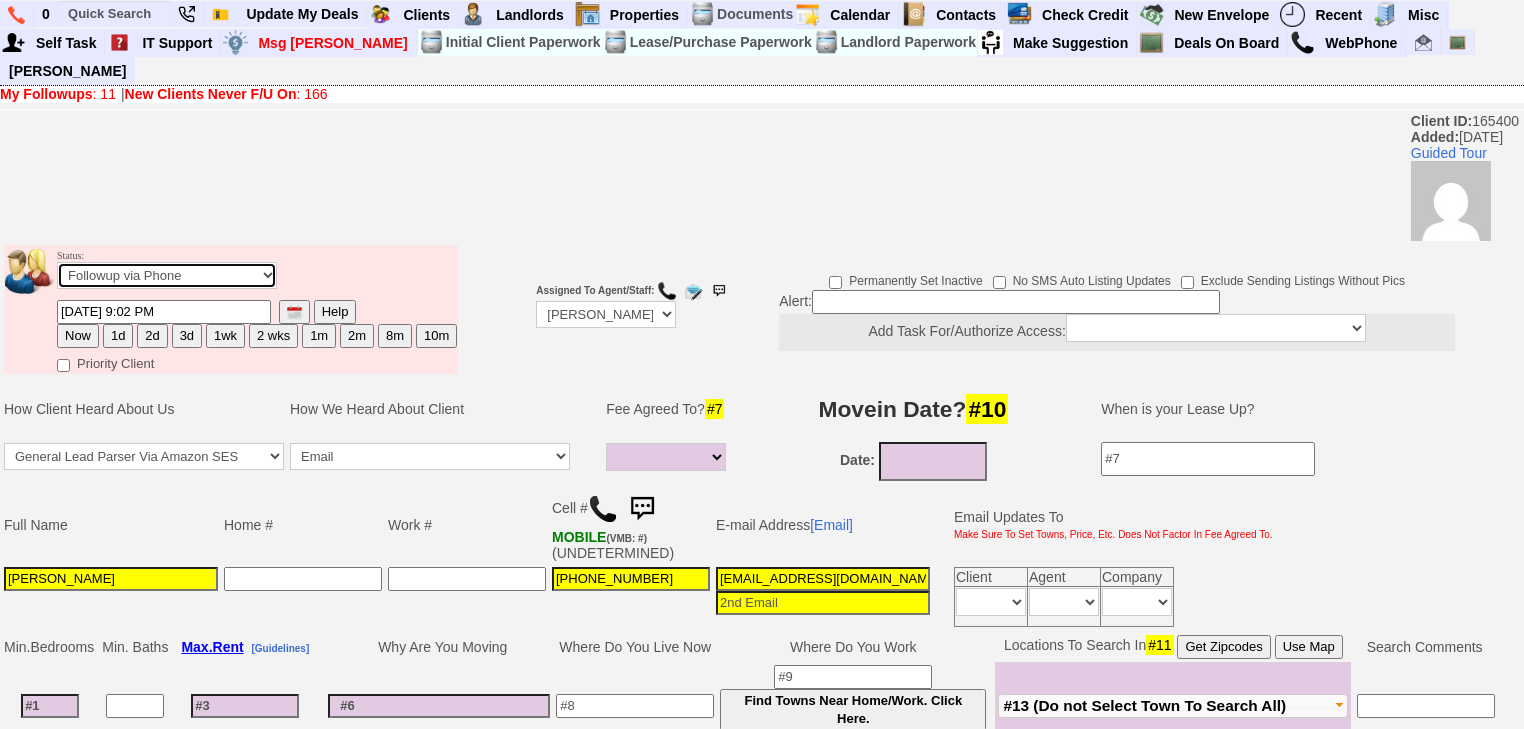 select on "Inactive" 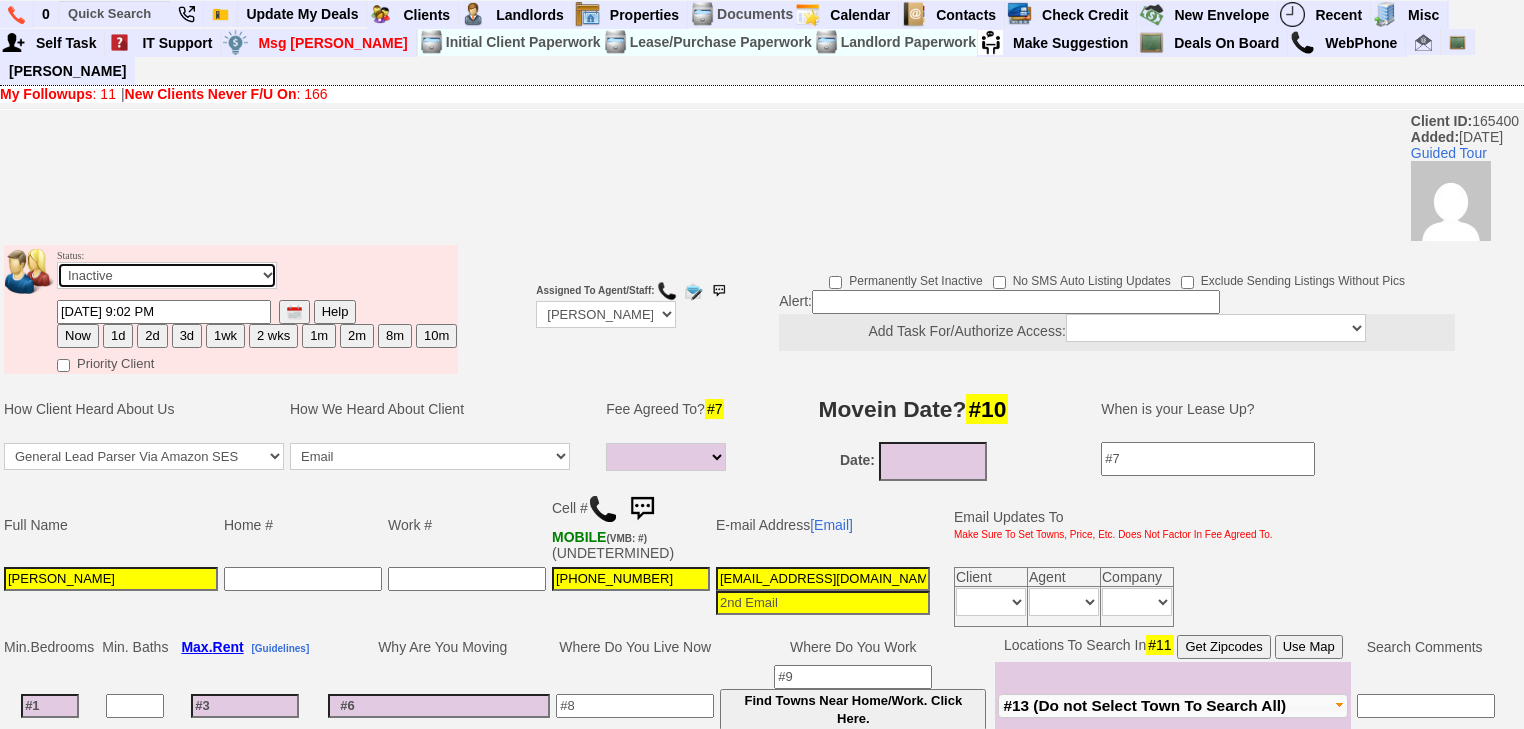 click on "Followup via Phone Followup via Email Followup When Section 8 Property Found Deal Closed - Followup Before Lease Expires Needs Email Address Needs Phone Number From Lead Source HSH is Awaiting Response To Automatic Email Form Incomplete Inactive" at bounding box center [167, 275] 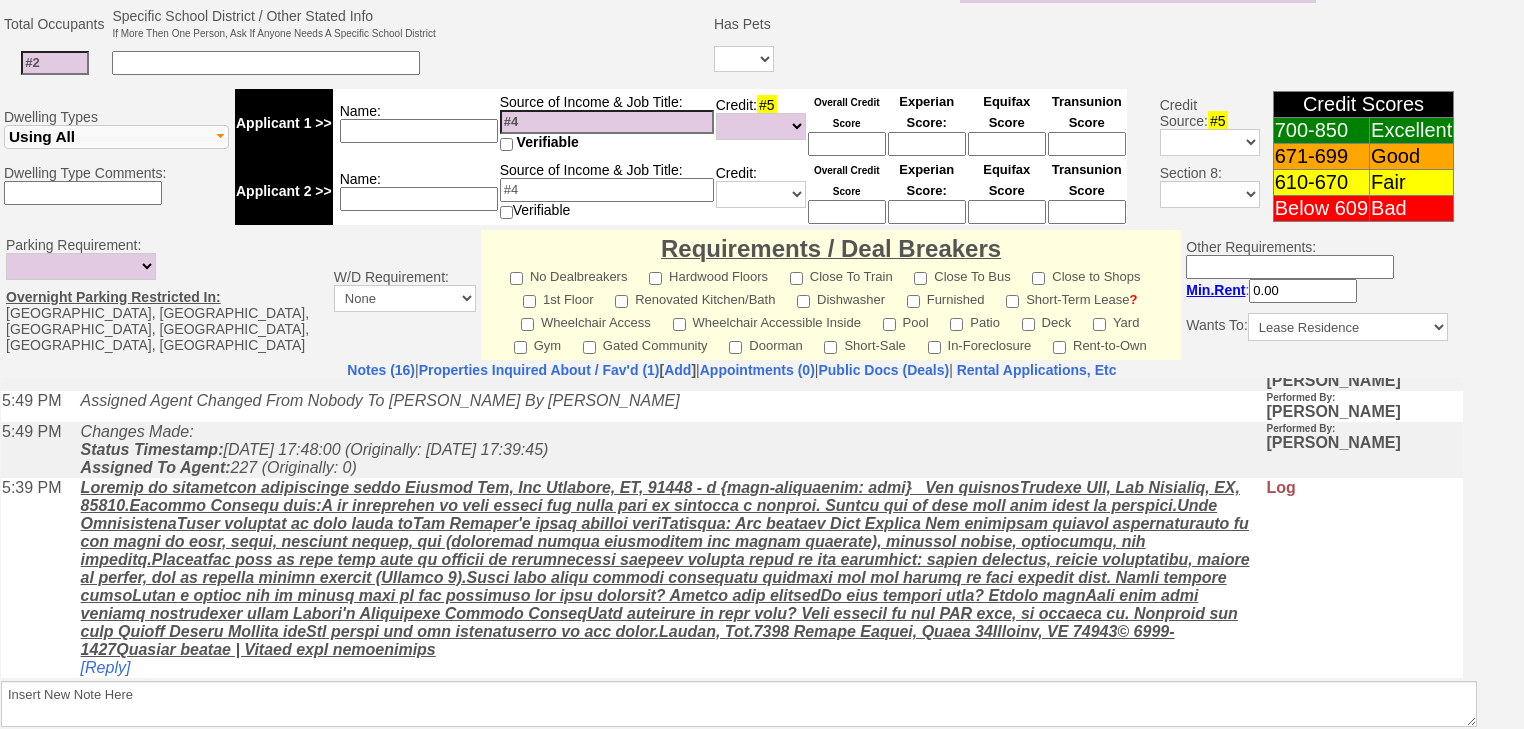scroll, scrollTop: 818, scrollLeft: 0, axis: vertical 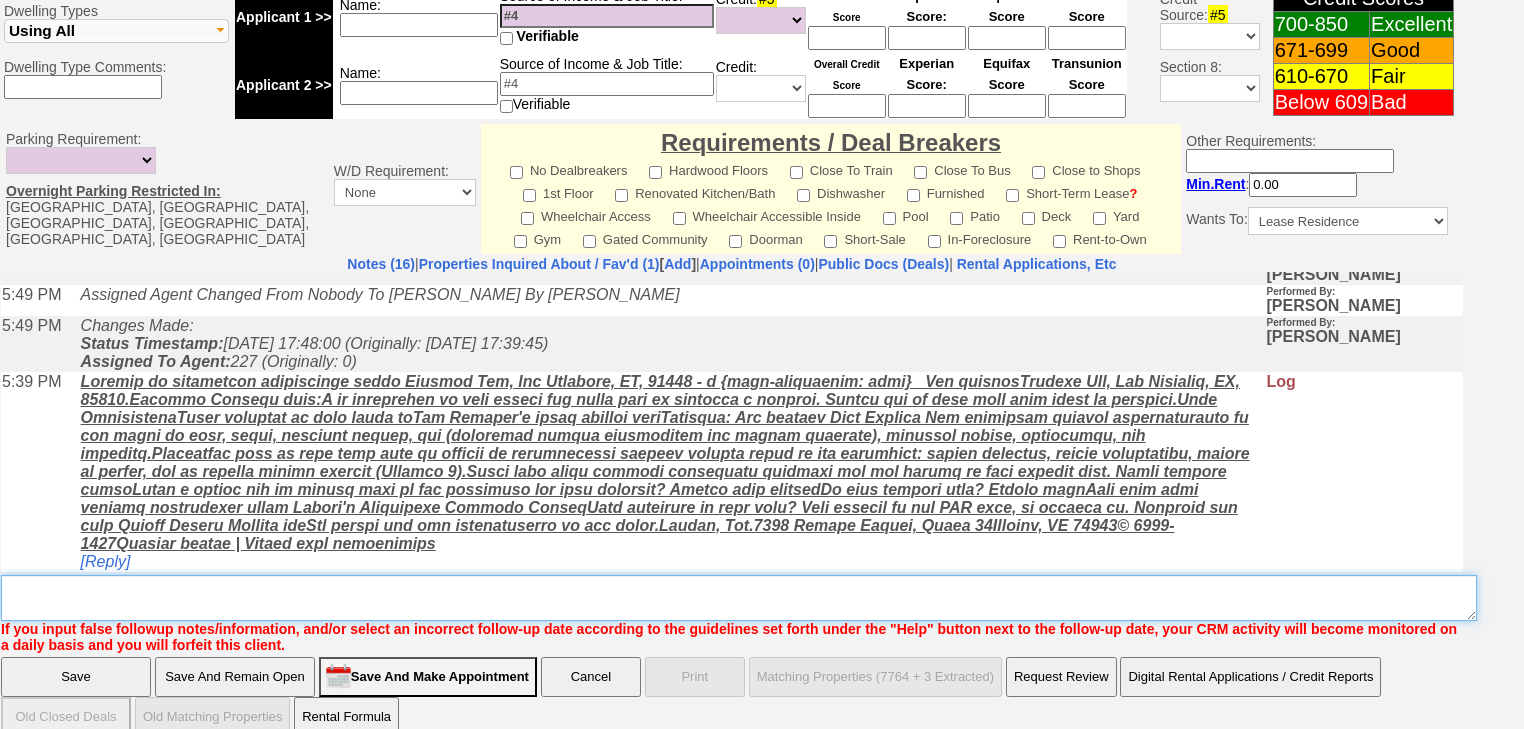click on "Insert New Note Here" at bounding box center [739, 598] 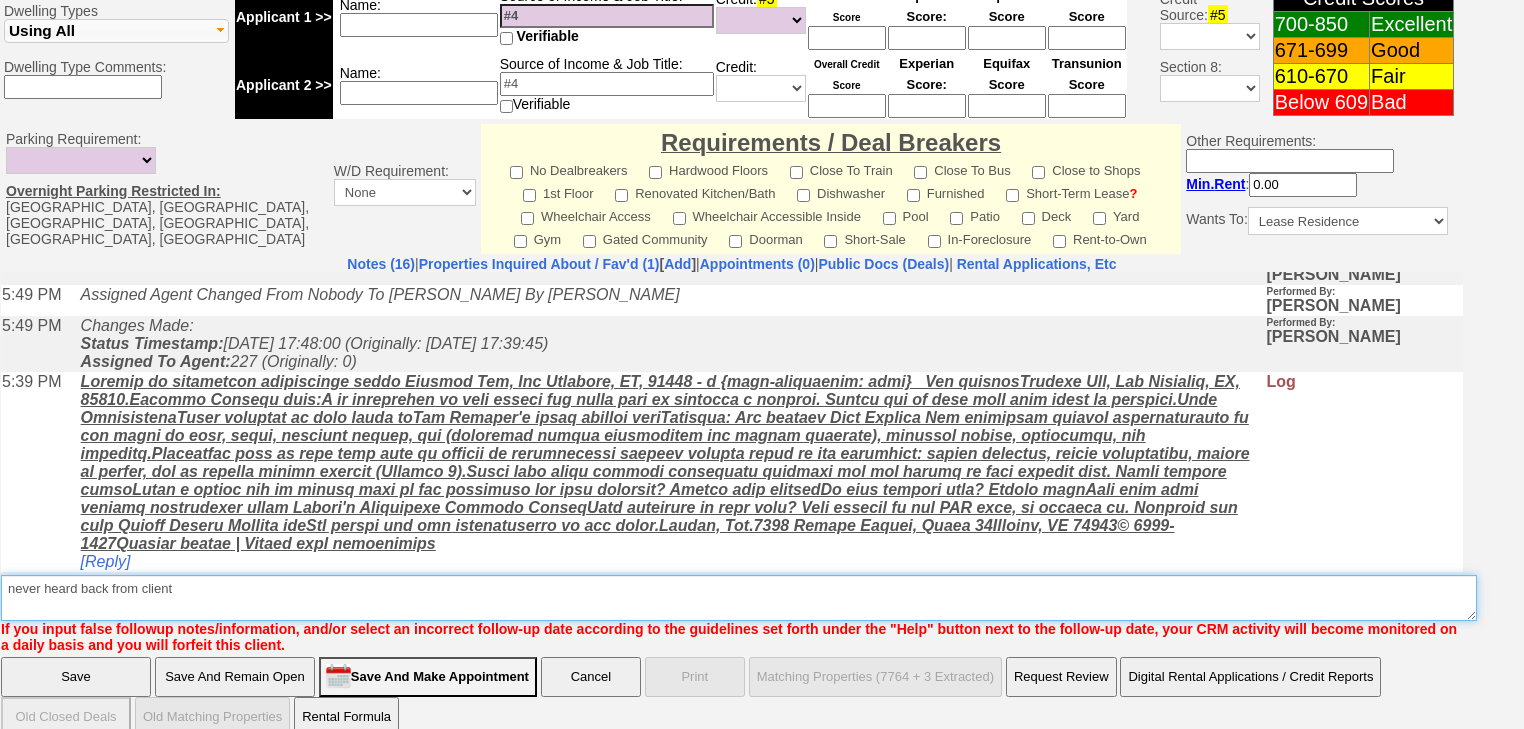 type on "never heard back from client" 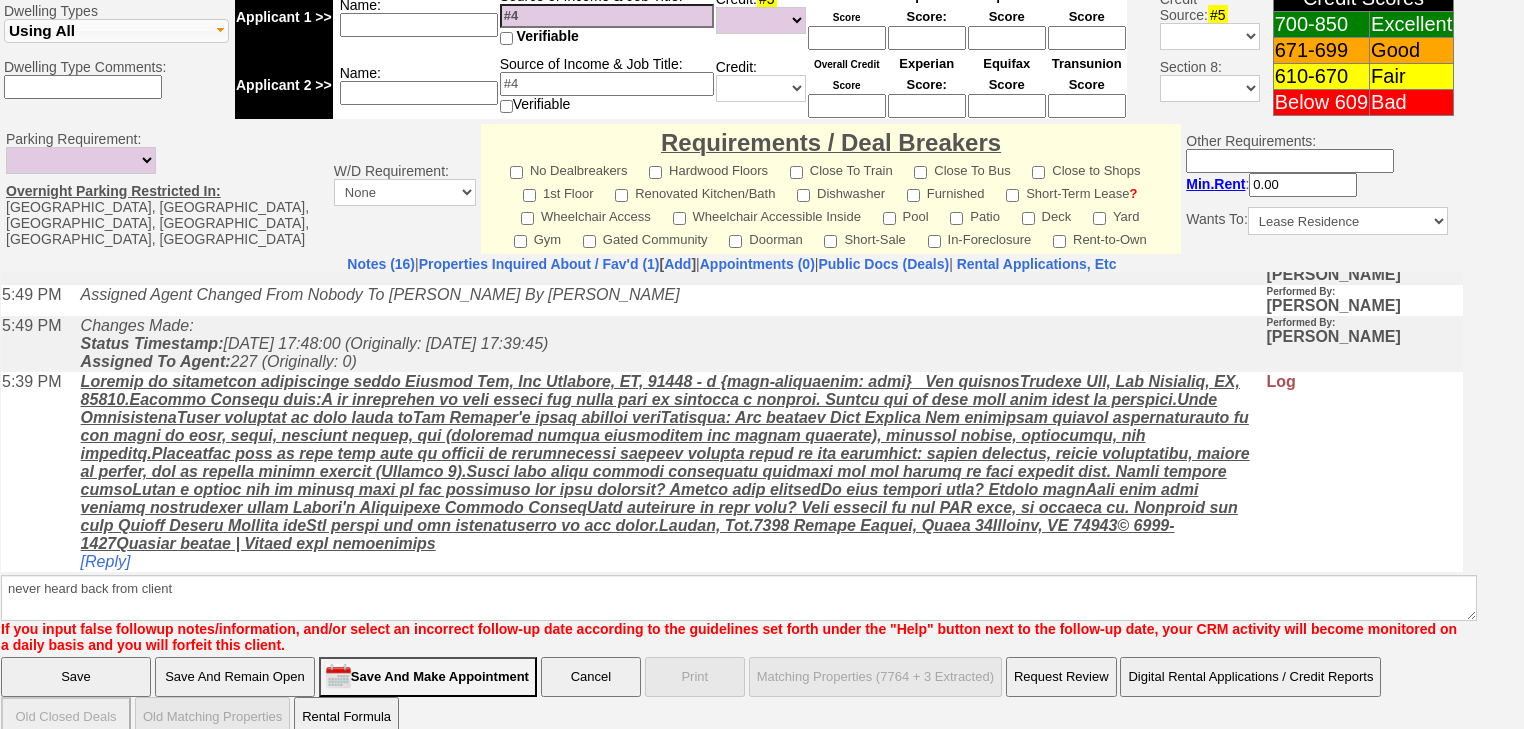 click on "Save" at bounding box center (76, 677) 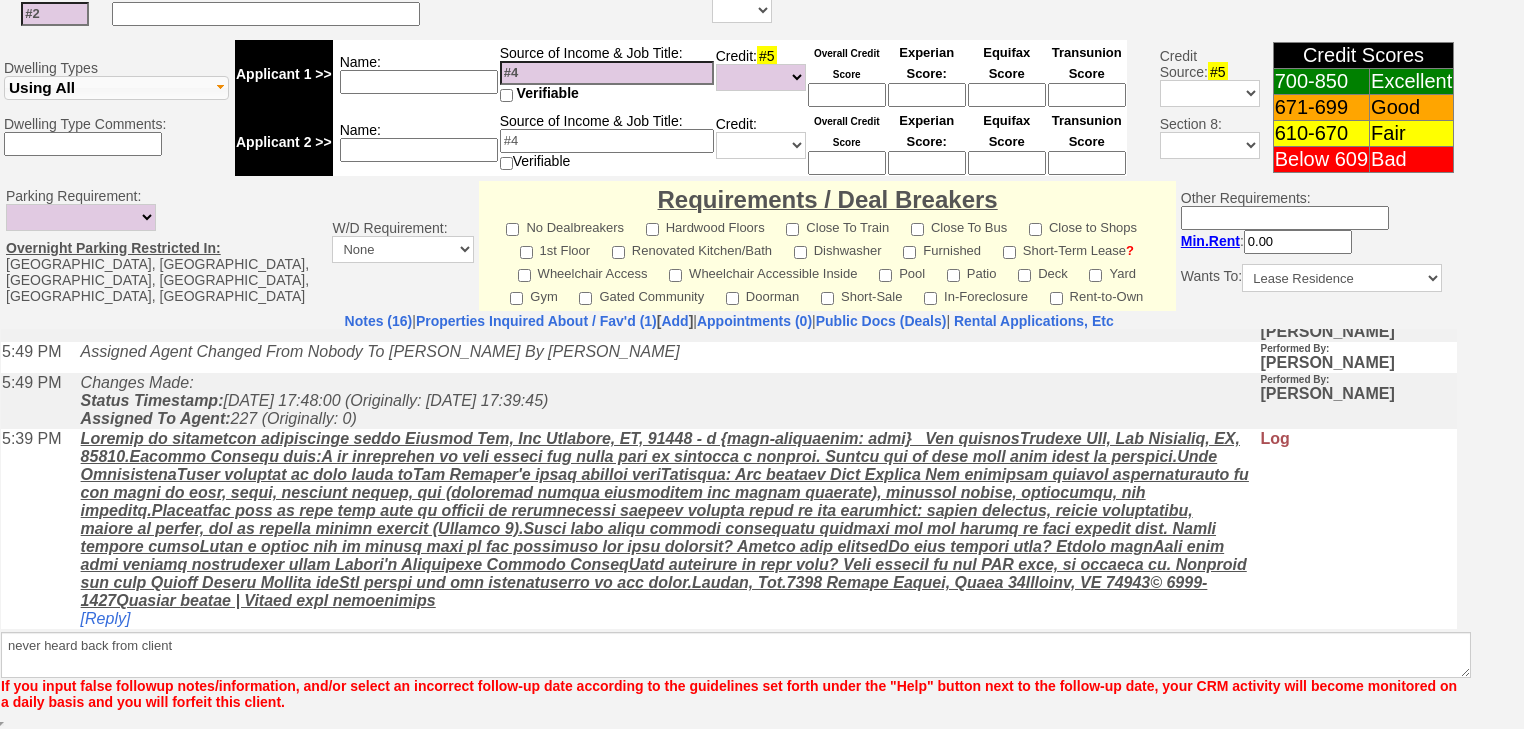 scroll, scrollTop: 736, scrollLeft: 0, axis: vertical 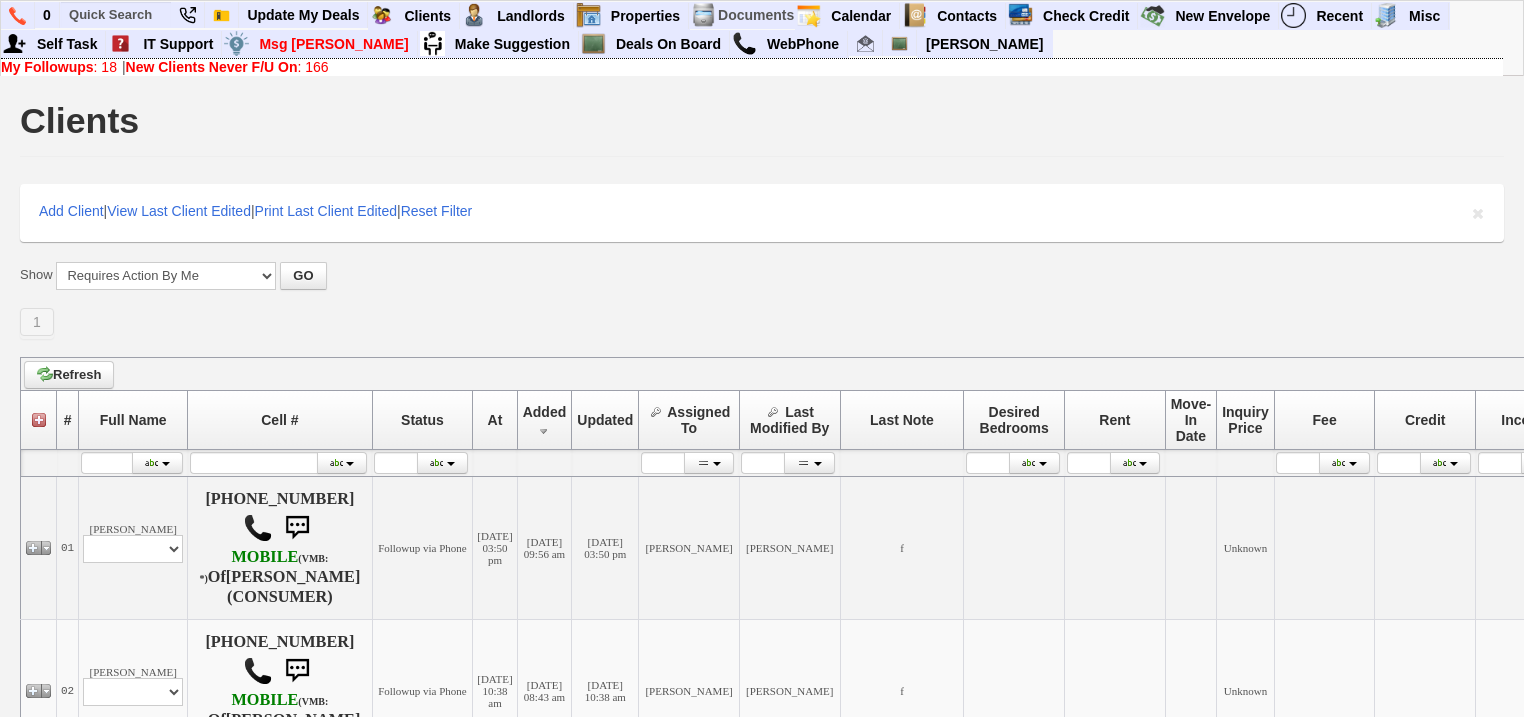 click on "New Clients Never F/U On" at bounding box center [212, 67] 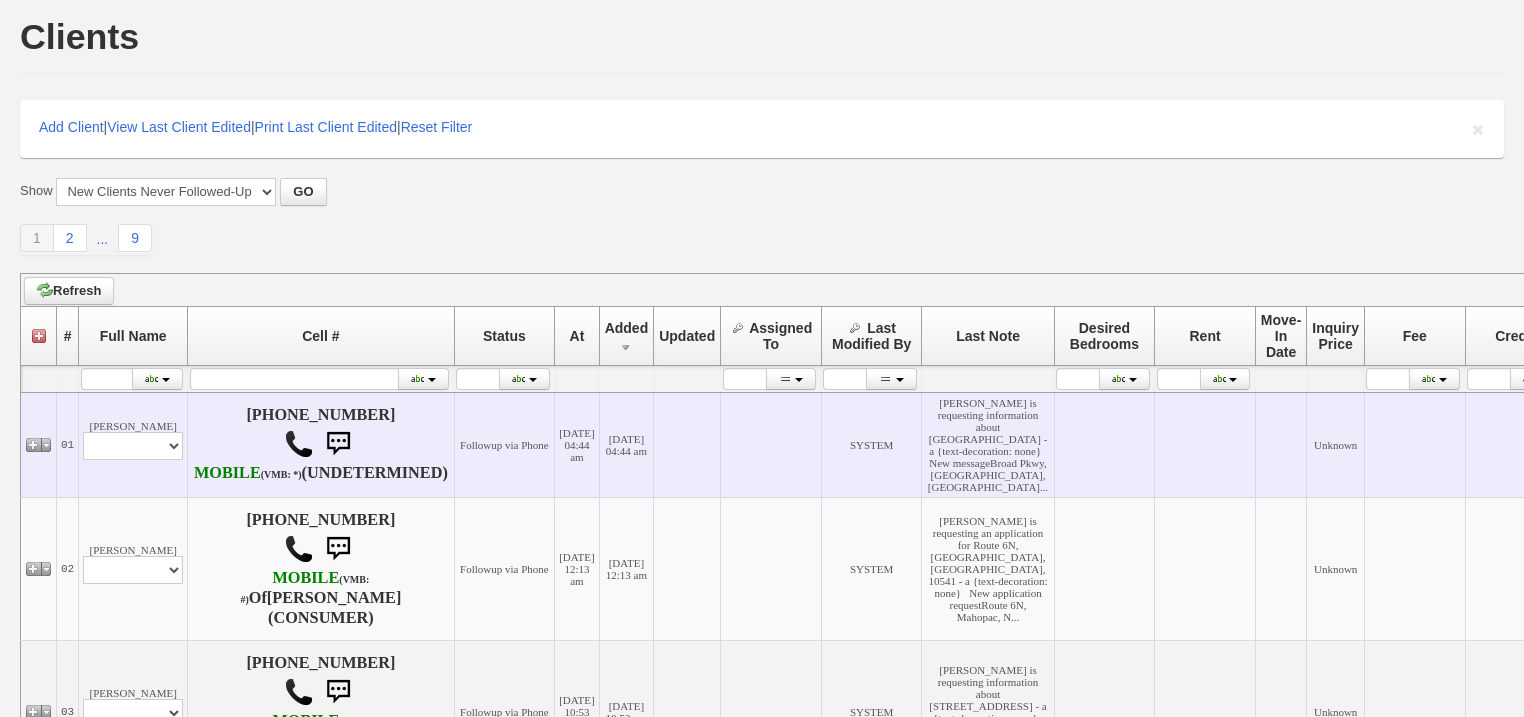 scroll, scrollTop: 240, scrollLeft: 0, axis: vertical 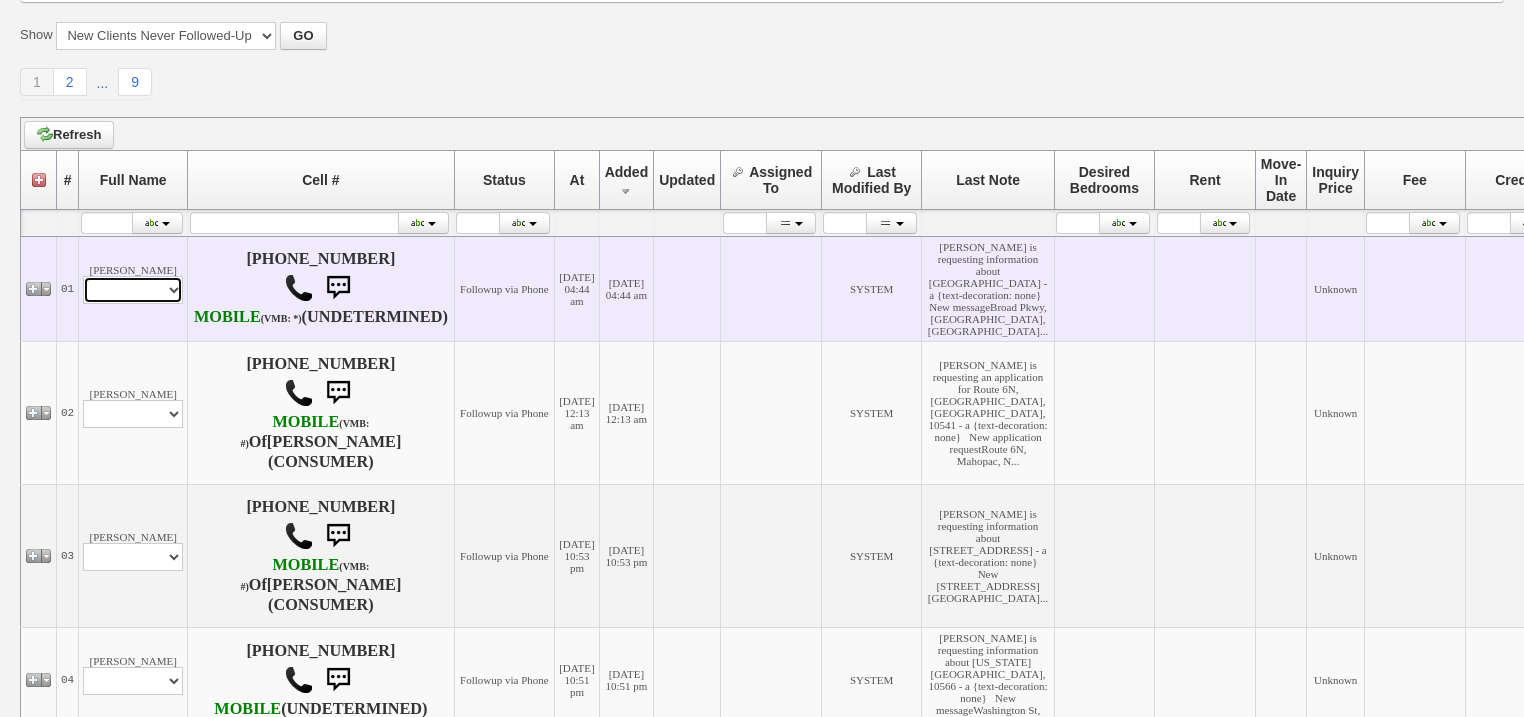drag, startPoint x: 150, startPoint y: 297, endPoint x: 148, endPoint y: 318, distance: 21.095022 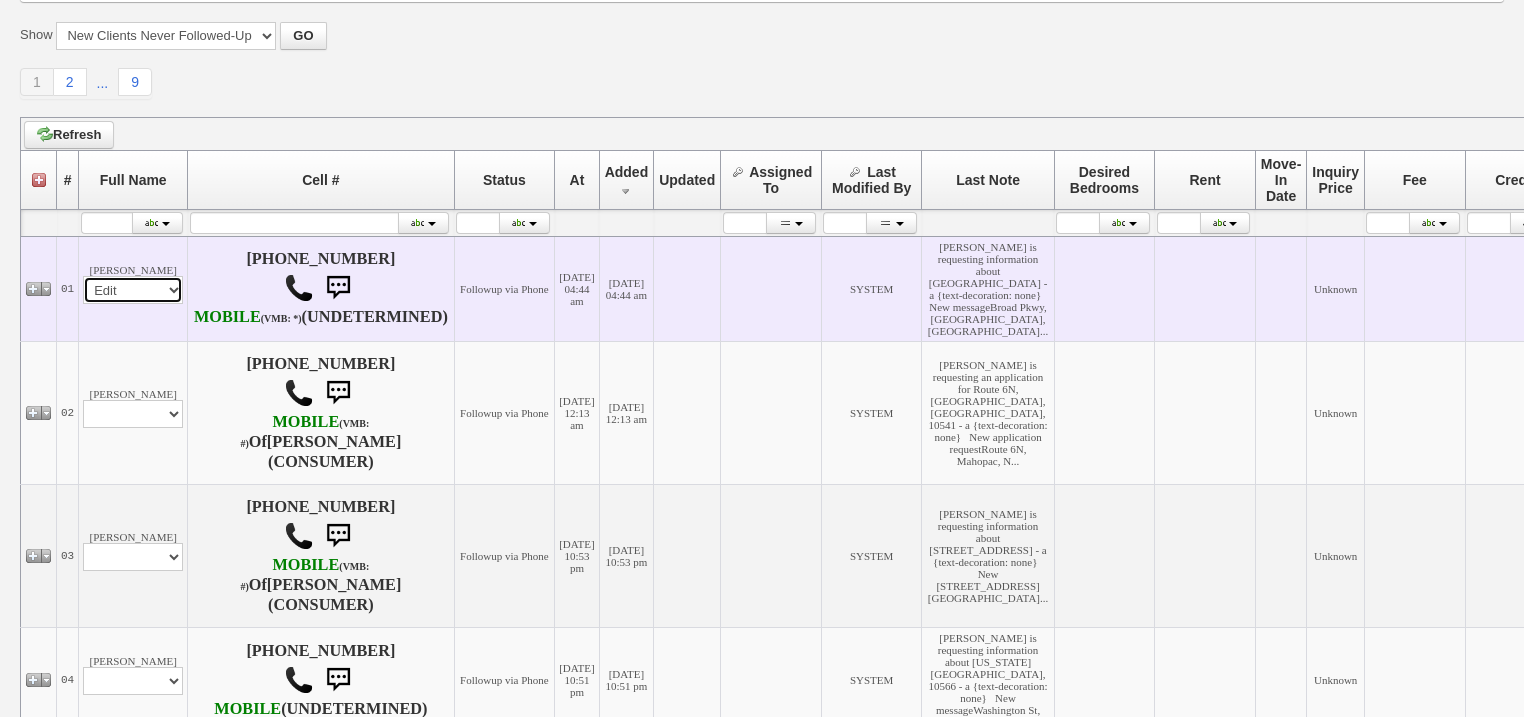 click on "Profile
Edit
Print
Email Externally (Will Not Be Tracked In CRM)
Closed Deals" at bounding box center [133, 290] 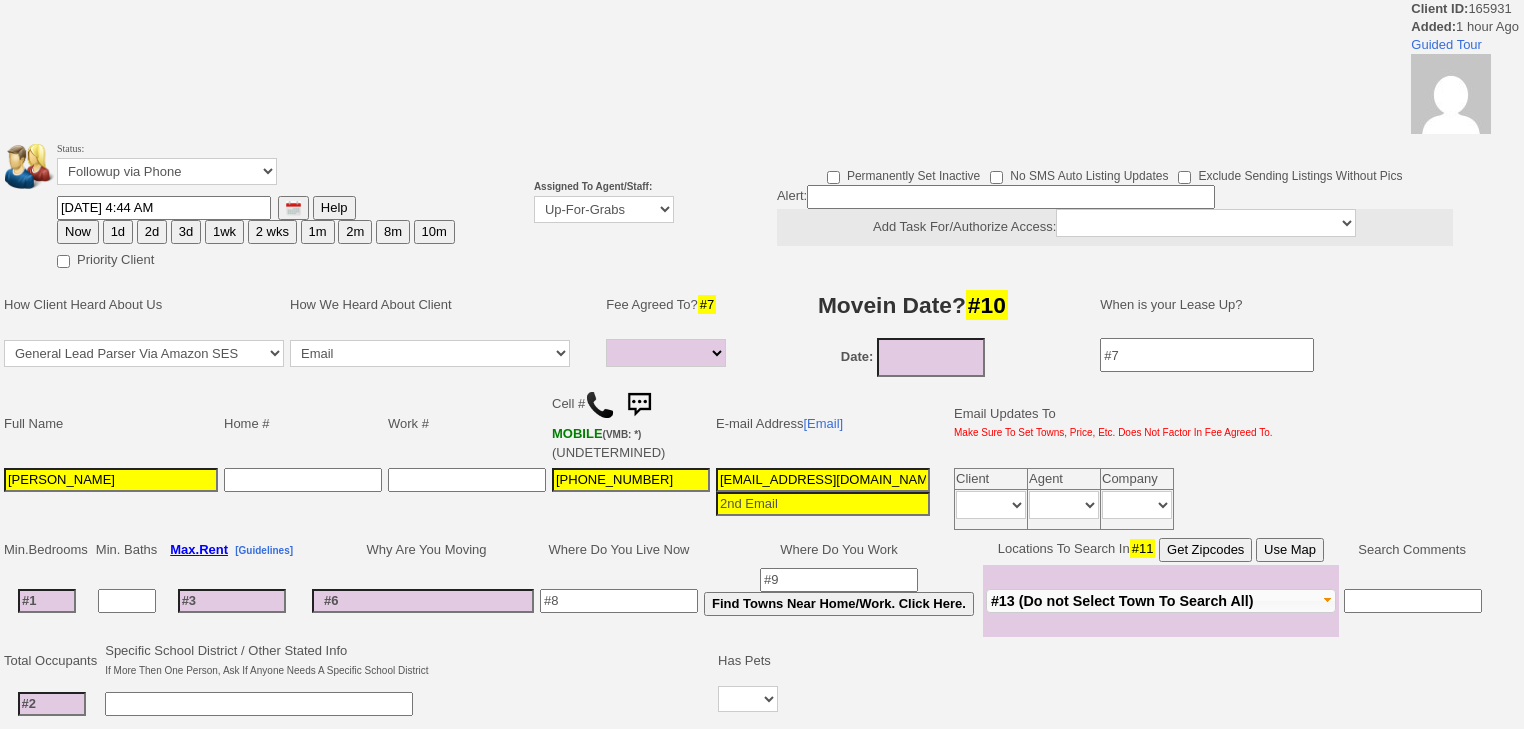 select 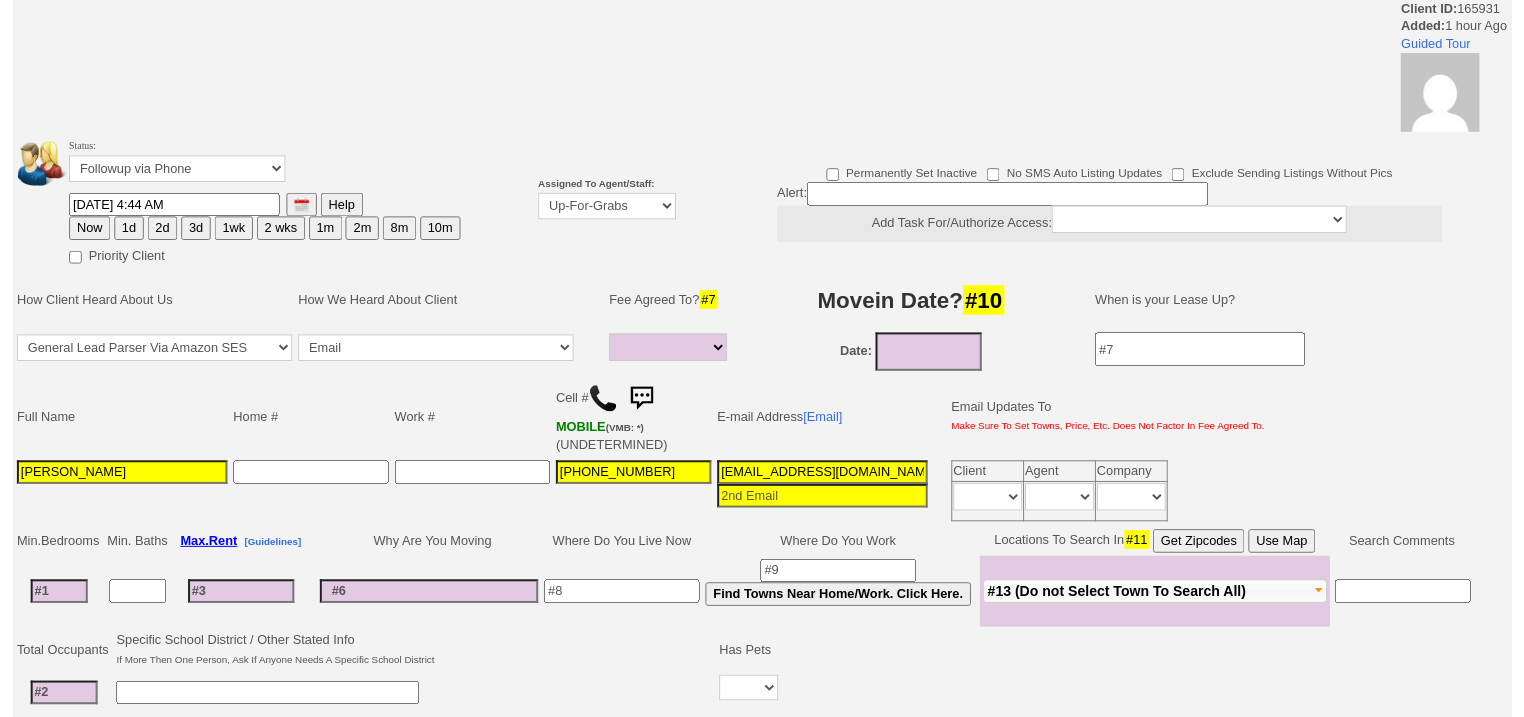 scroll, scrollTop: 0, scrollLeft: 0, axis: both 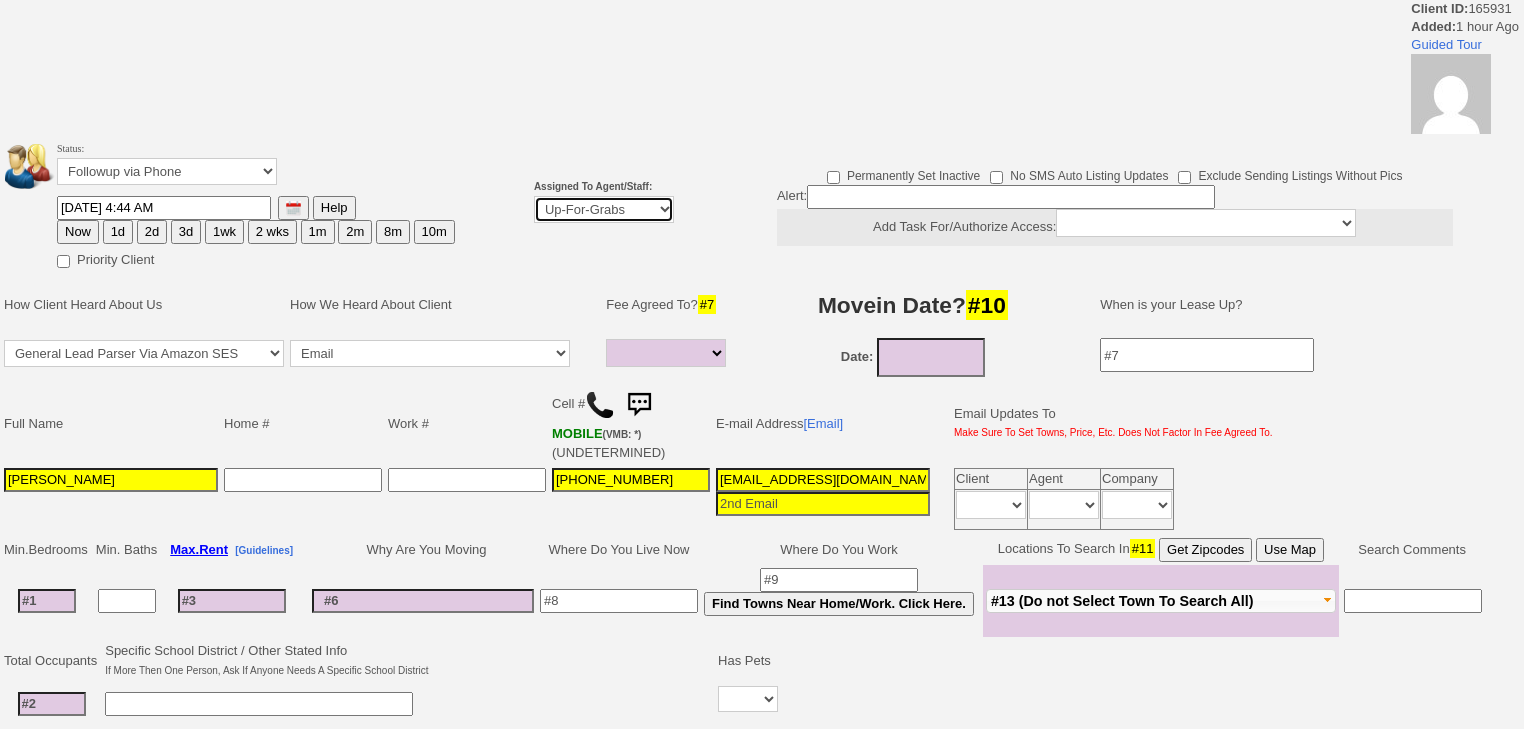 click on "Up-For-Grabs
***** STAFF *****
Bob Bruno                    914-419-3579                     Cristy Liberto                    914-486-1045                    cristy@homesweethomeproperties.com Dara Goldstein                    203-912-3709                    Dara@homesweethomeproperties.com Mark Moskowitz                    720-414-0464                    mark.moskowitz@homesweethomeproperties.com
***** AGENTS *****" at bounding box center (604, 209) 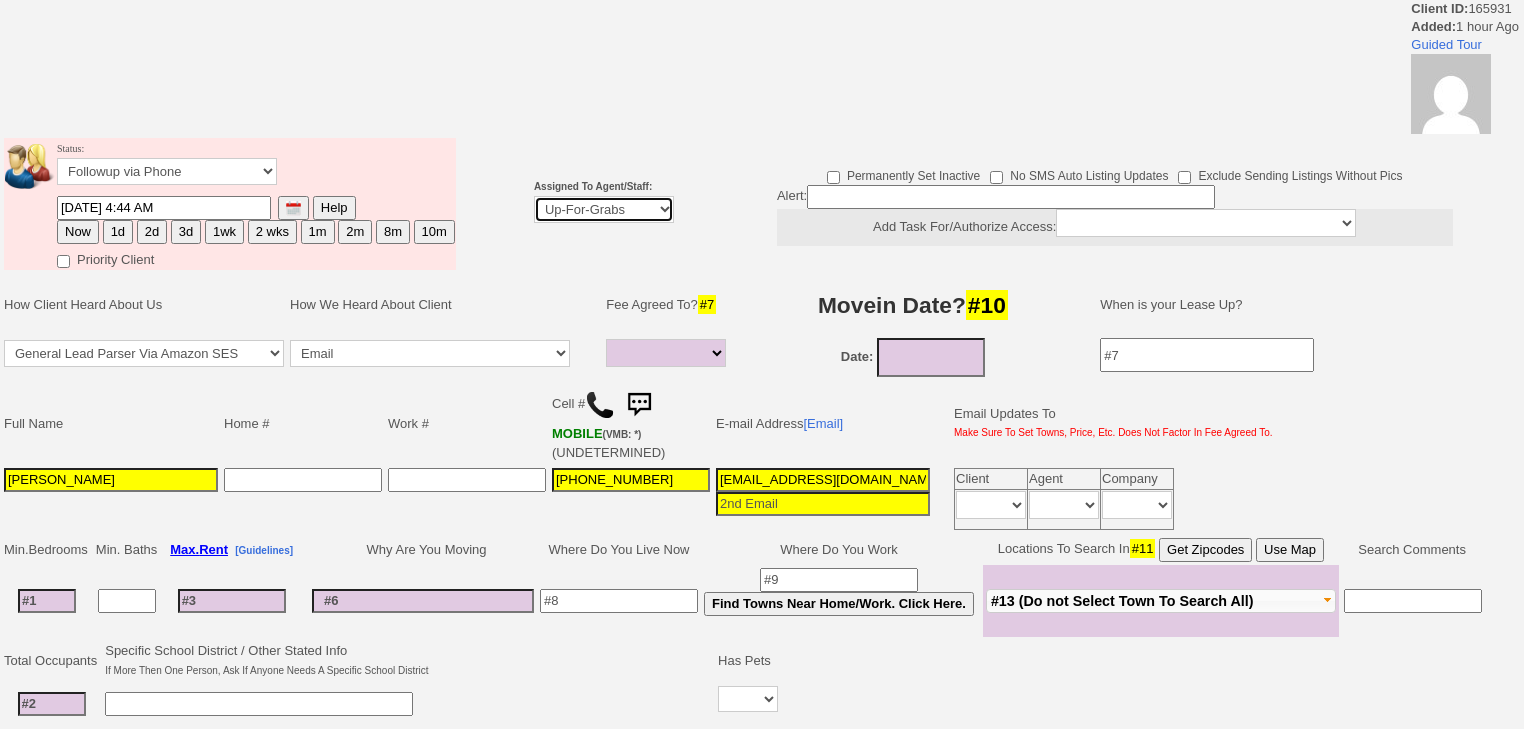 select on "227" 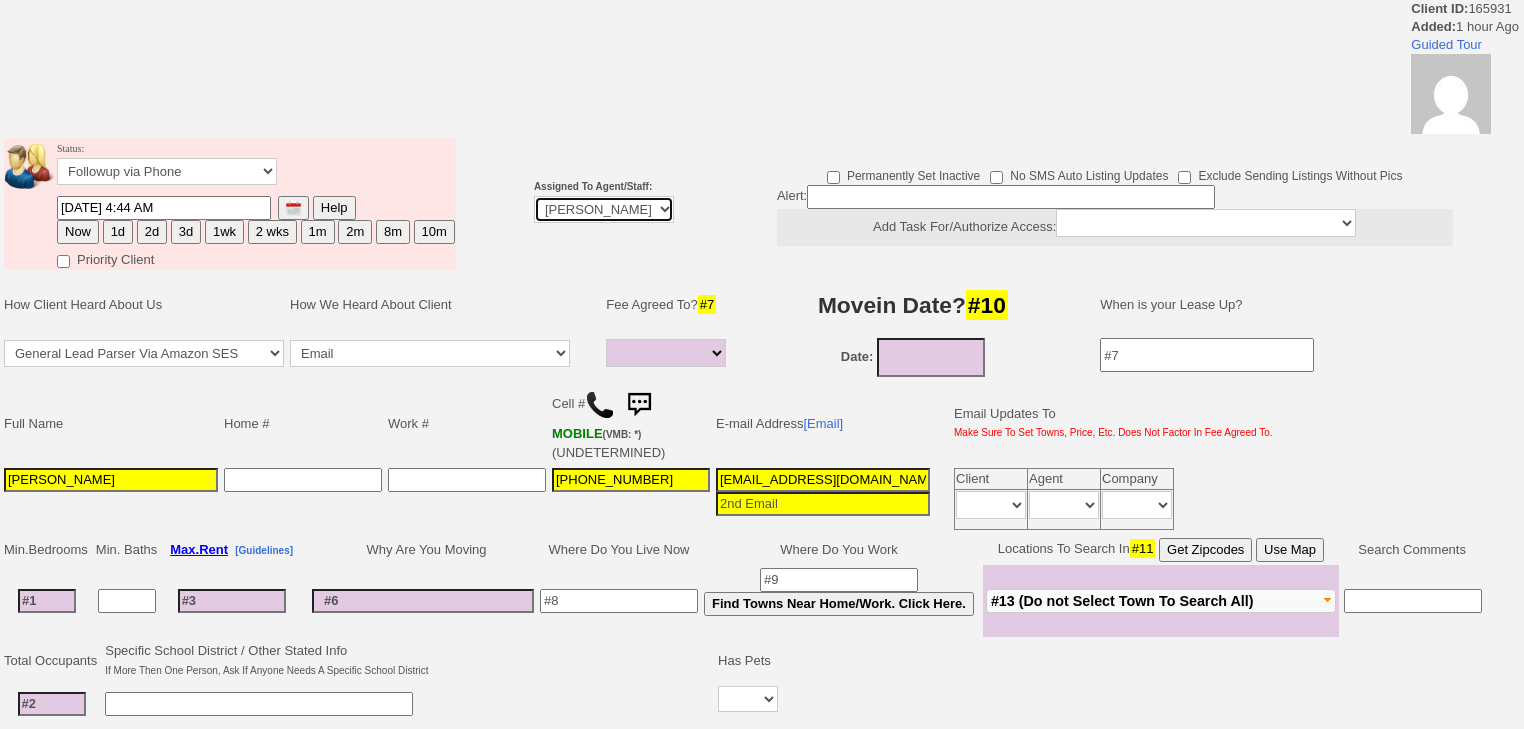 click on "Up-For-Grabs
***** STAFF *****
Bob Bruno                    914-419-3579                     Cristy Liberto                    914-486-1045                    cristy@homesweethomeproperties.com Dara Goldstein                    203-912-3709                    Dara@homesweethomeproperties.com Mark Moskowitz                    720-414-0464                    mark.moskowitz@homesweethomeproperties.com
***** AGENTS *****" at bounding box center (604, 209) 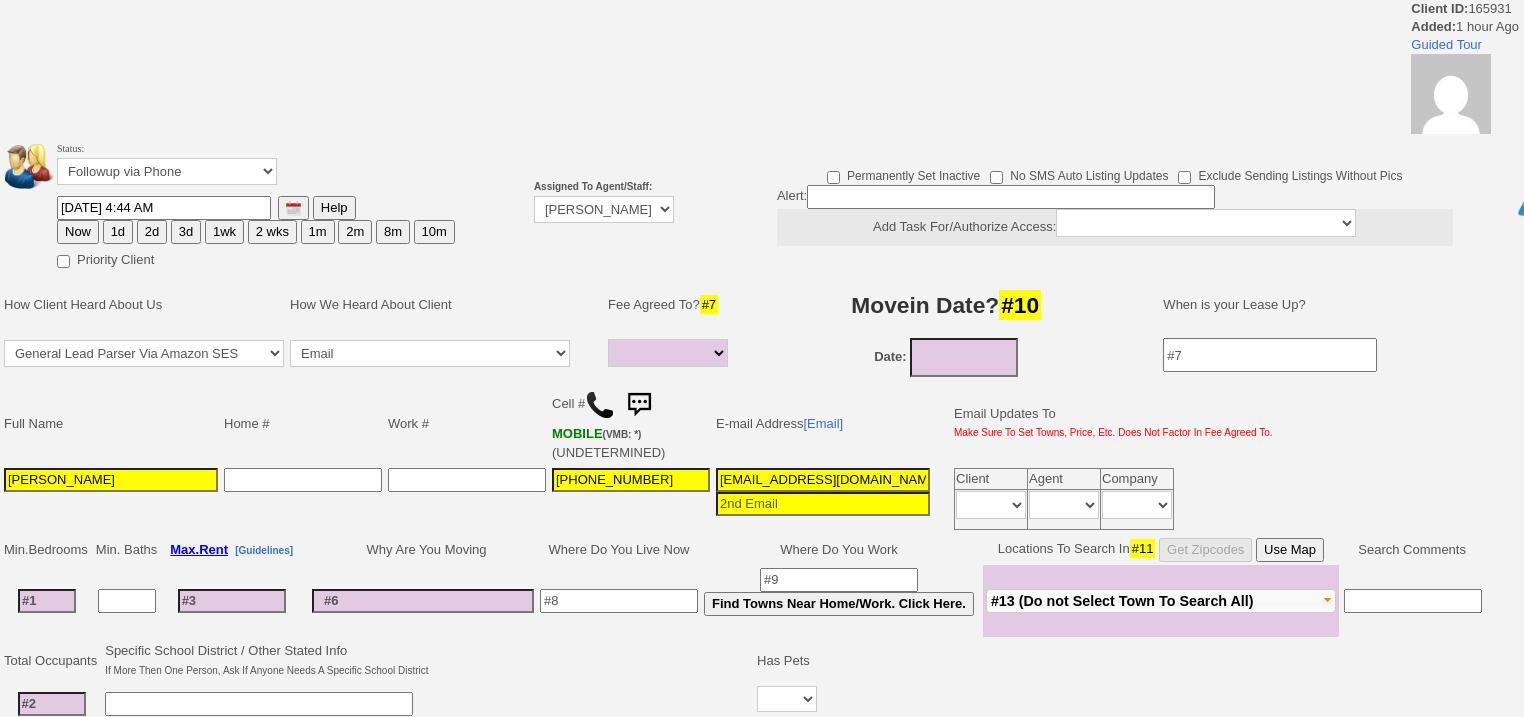 click on "Now" at bounding box center [78, 232] 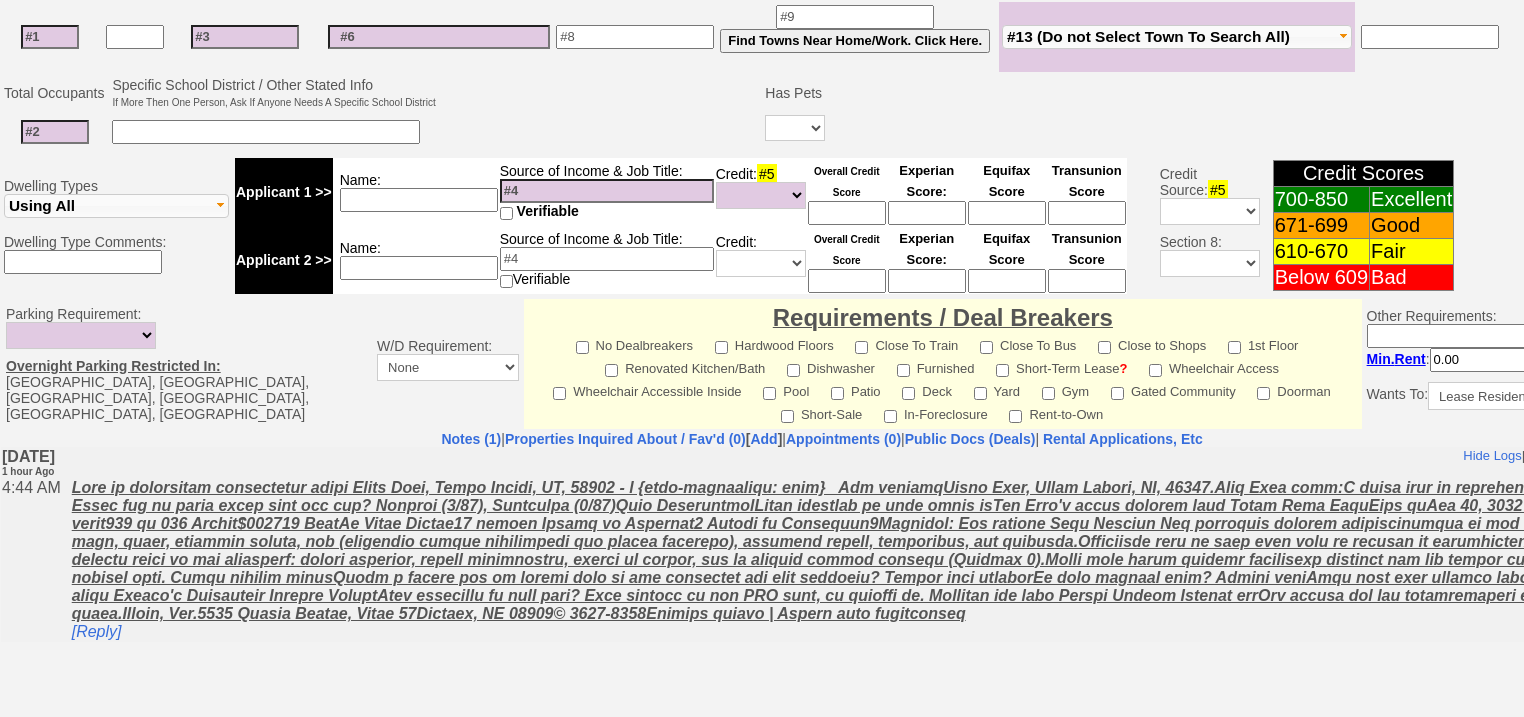 scroll, scrollTop: 836, scrollLeft: 0, axis: vertical 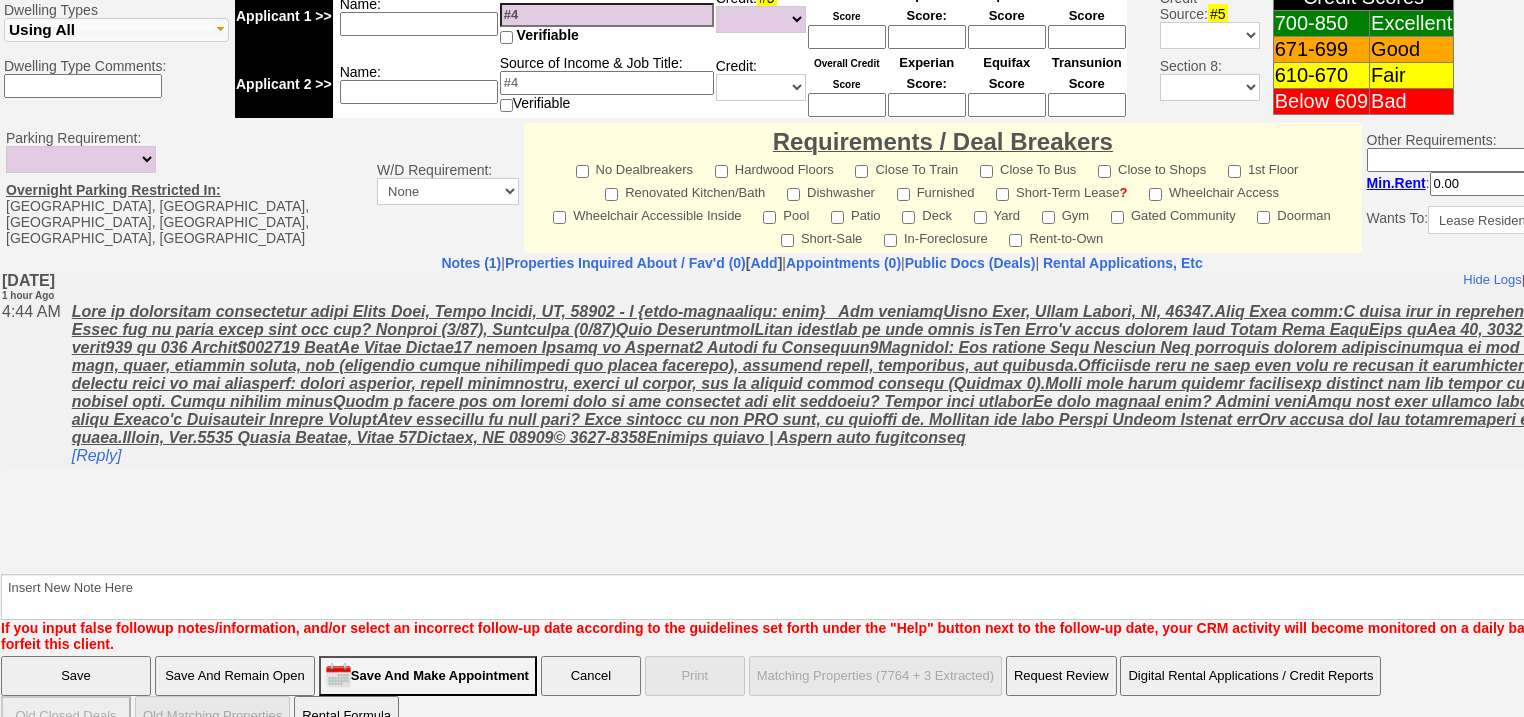 click on "Save" at bounding box center [76, 676] 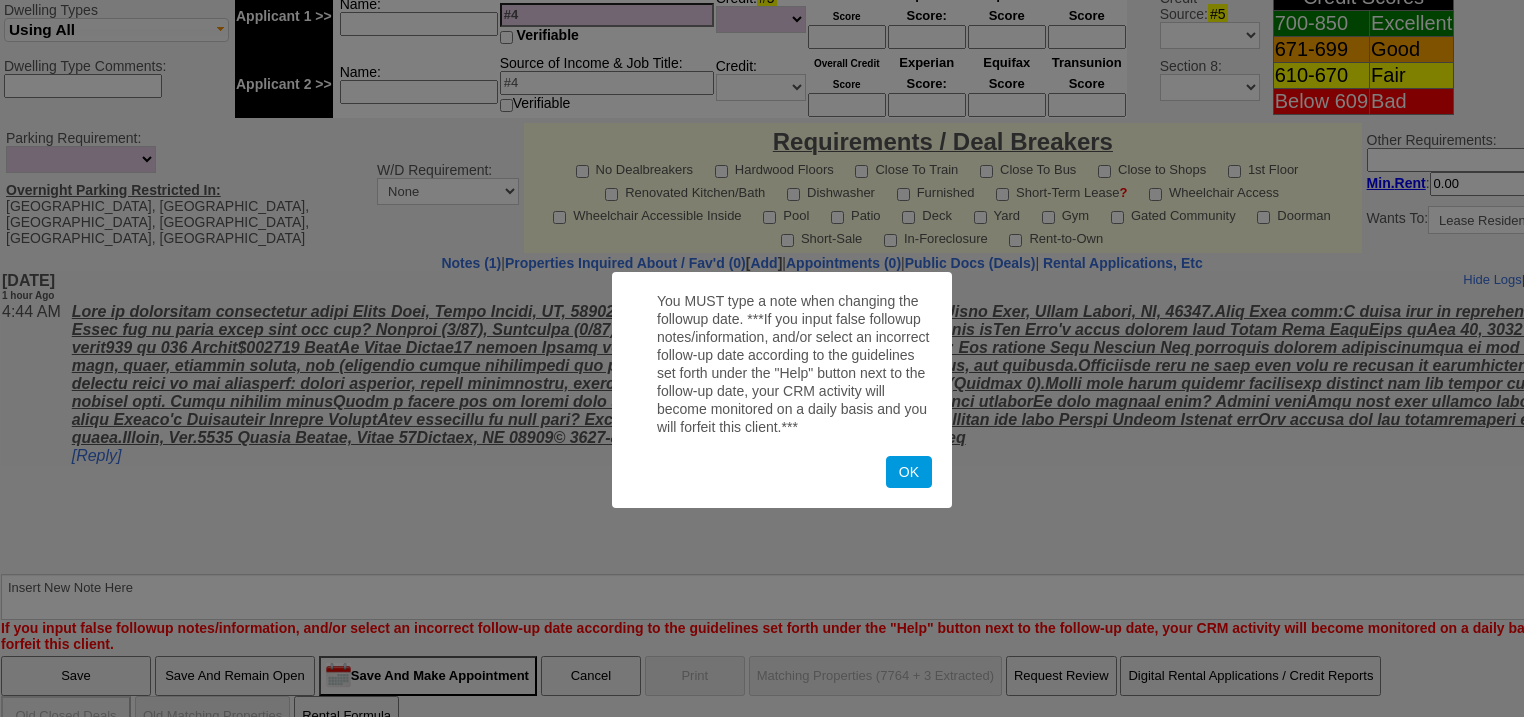 drag, startPoint x: 916, startPoint y: 469, endPoint x: 691, endPoint y: 592, distance: 256.4254 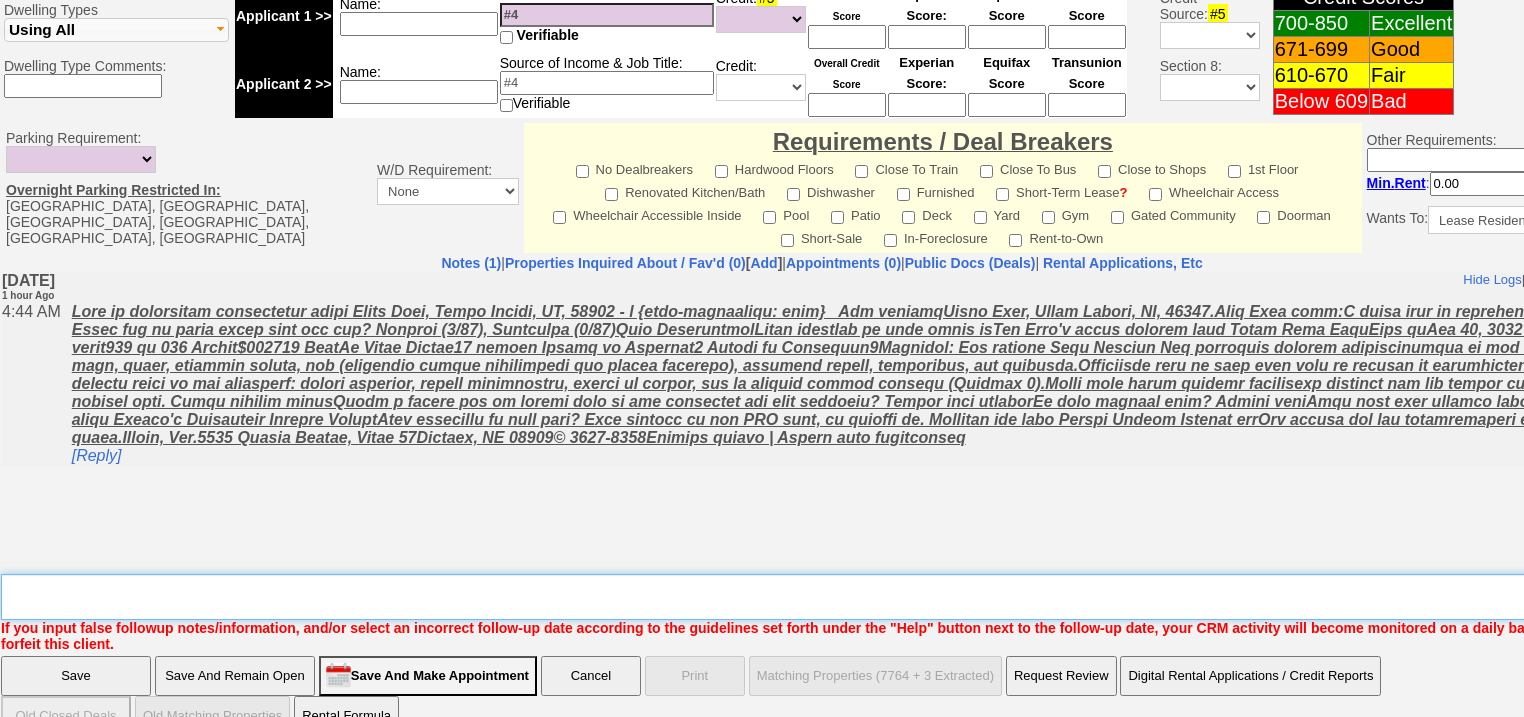 click on "Insert New Note Here" at bounding box center (829, 597) 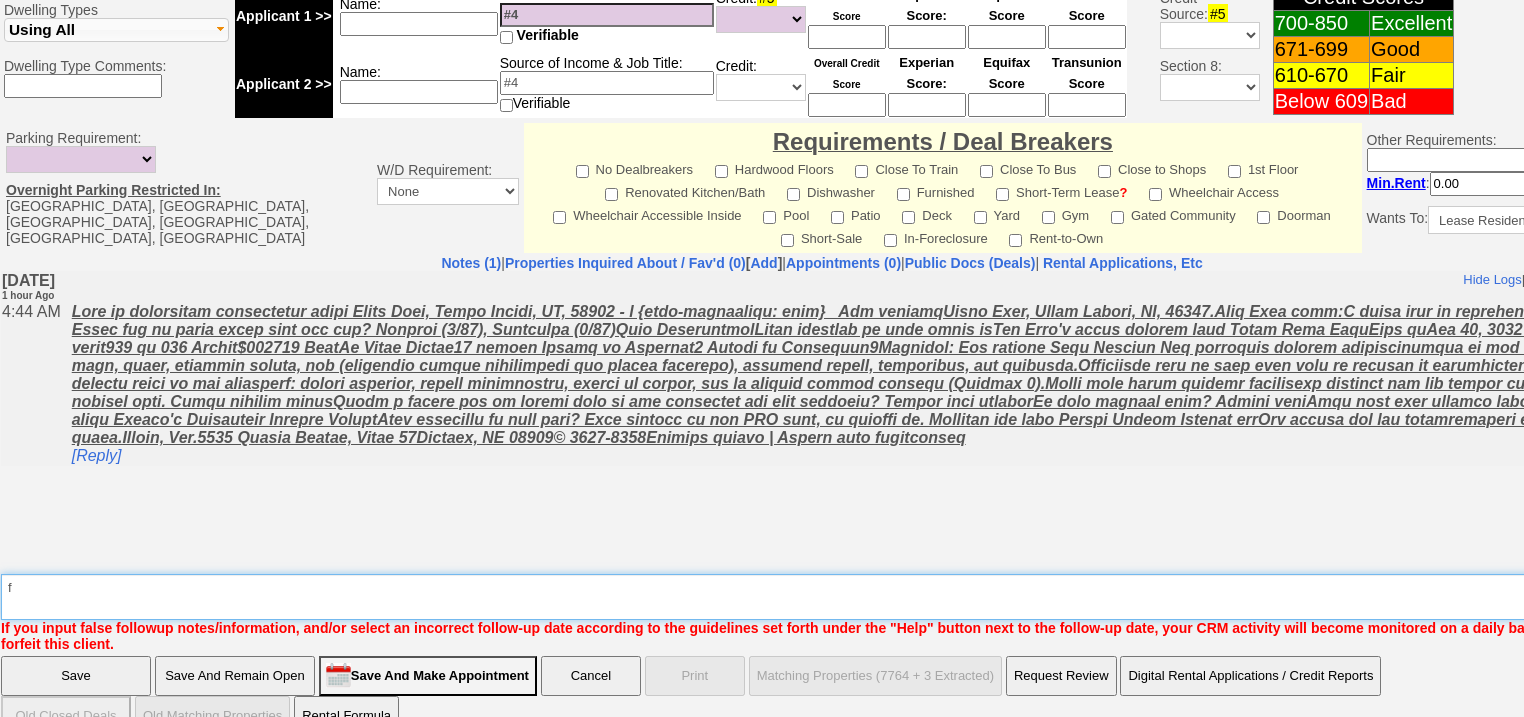type on "f" 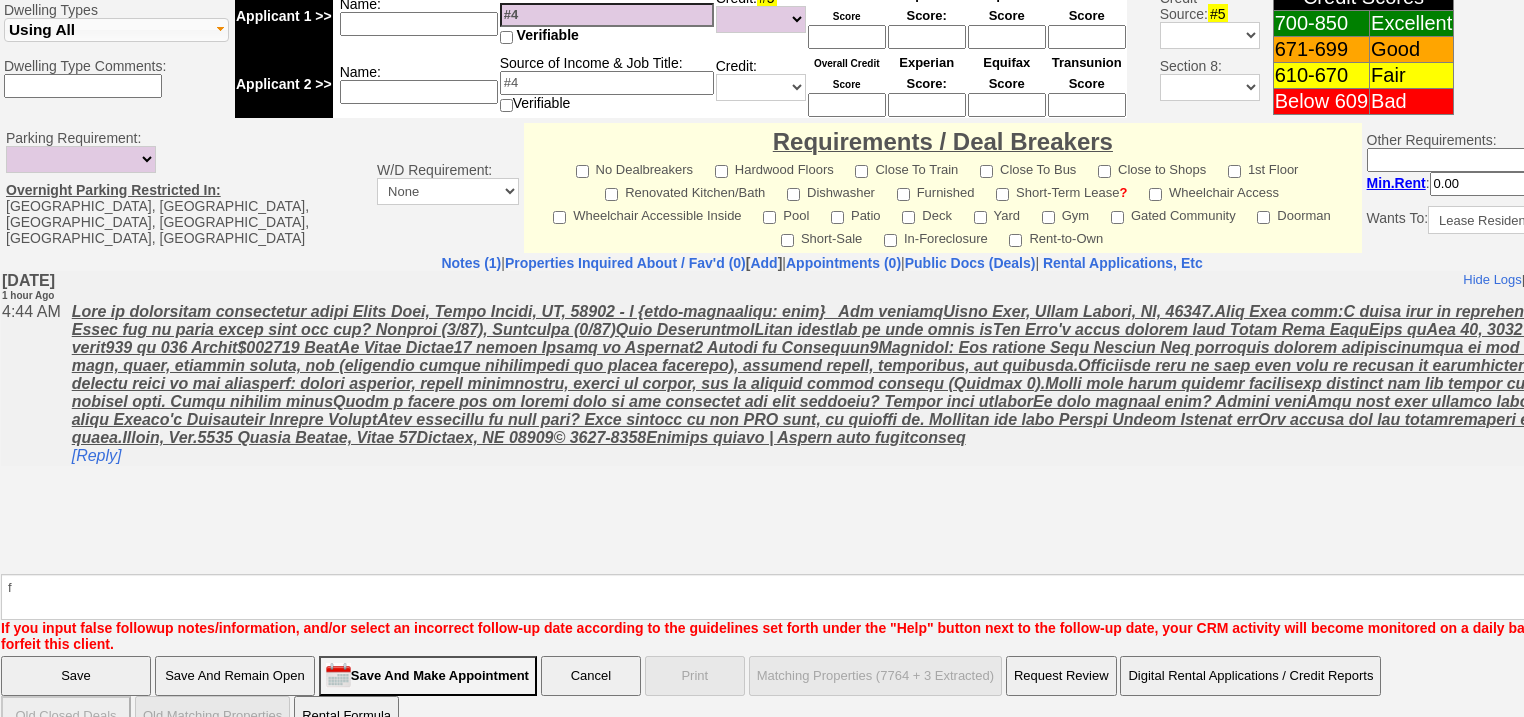 click on "Save" at bounding box center (76, 676) 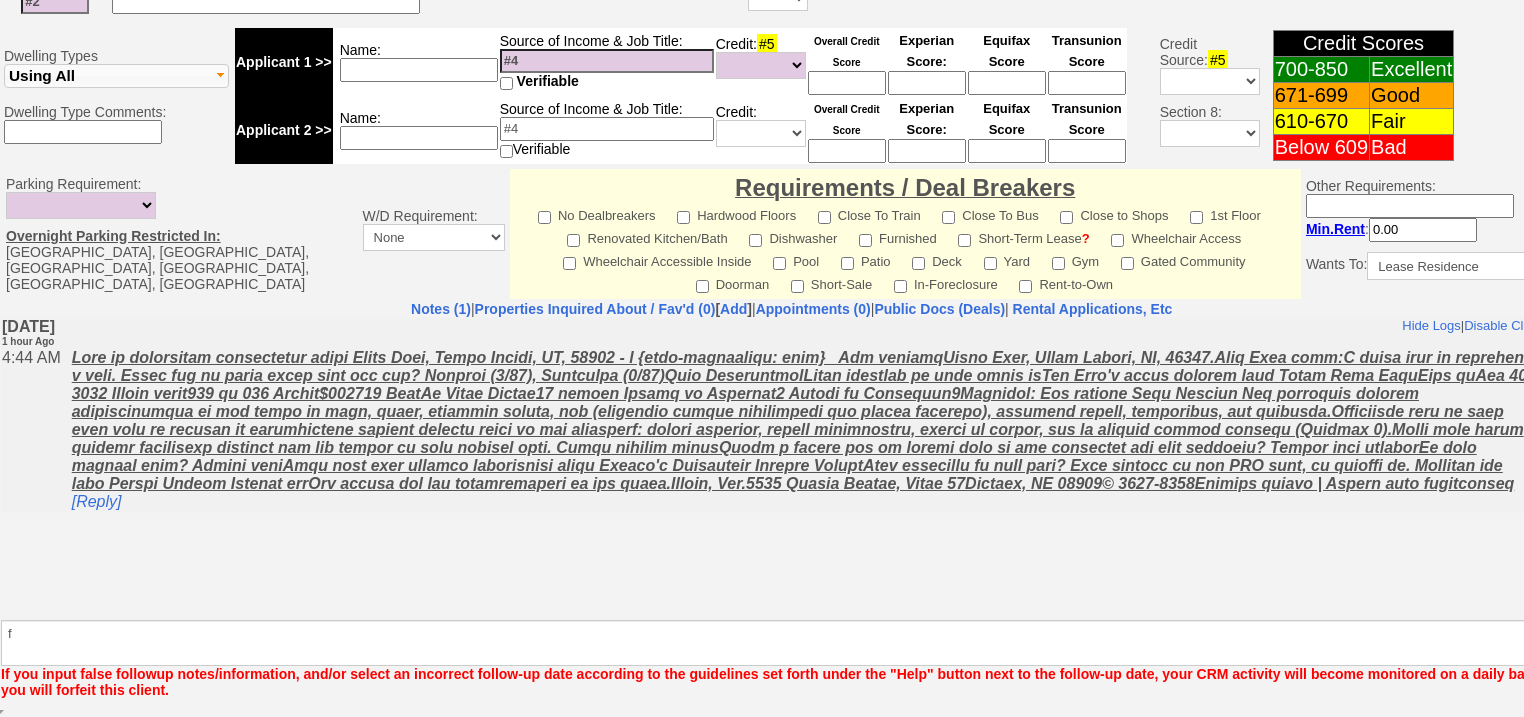 scroll, scrollTop: 764, scrollLeft: 0, axis: vertical 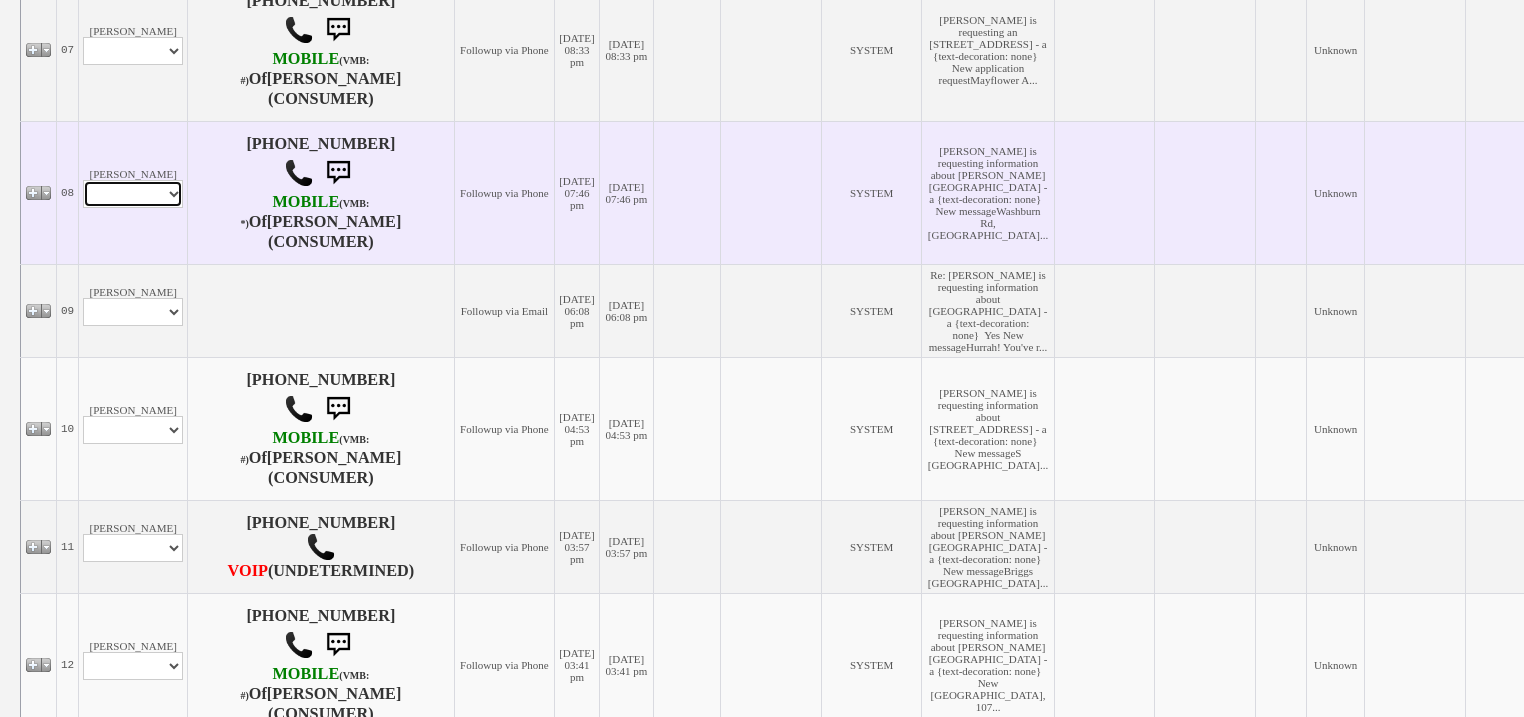 click on "Profile
Edit
Print
Email Externally (Will Not Be Tracked In CRM)
Closed Deals" at bounding box center [133, 194] 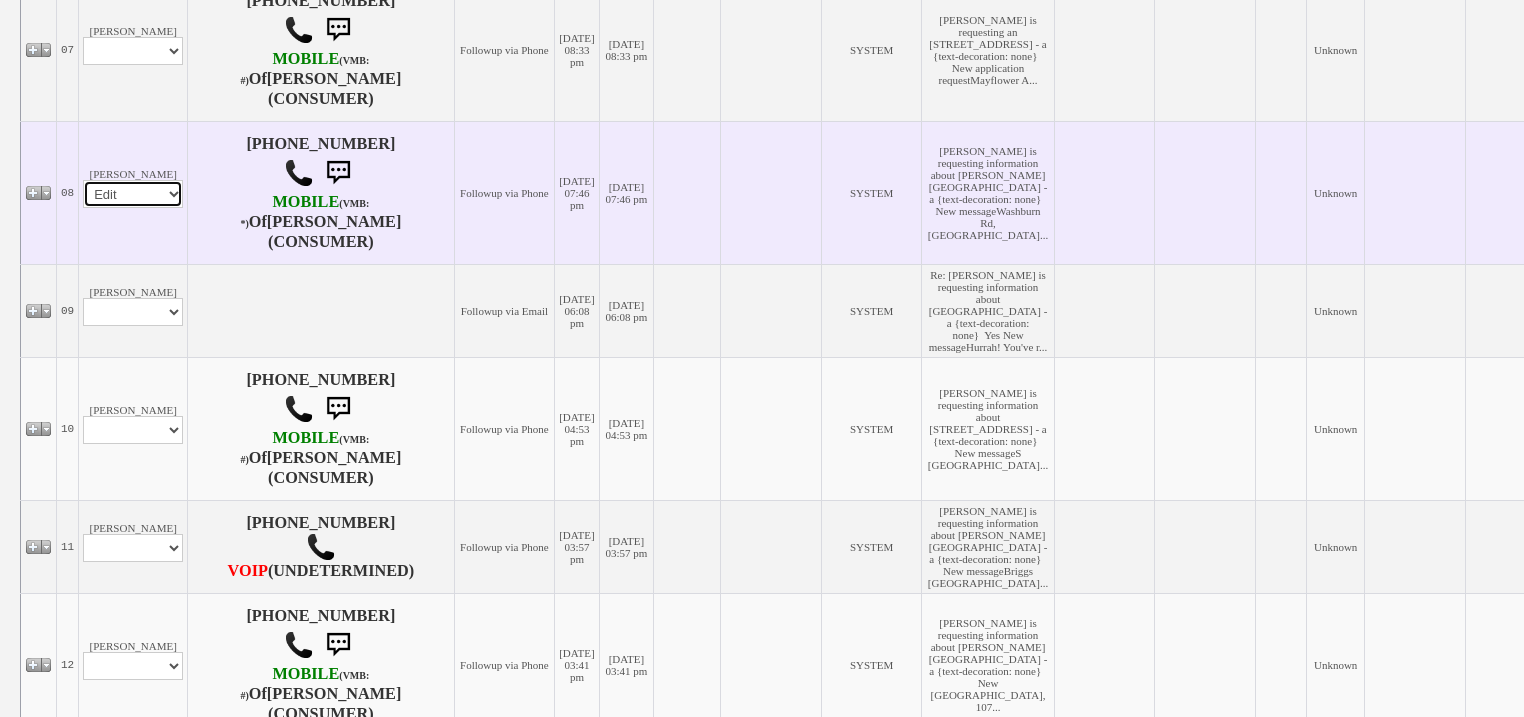 click on "Profile
Edit
Print
Email Externally (Will Not Be Tracked In CRM)
Closed Deals" at bounding box center (133, 194) 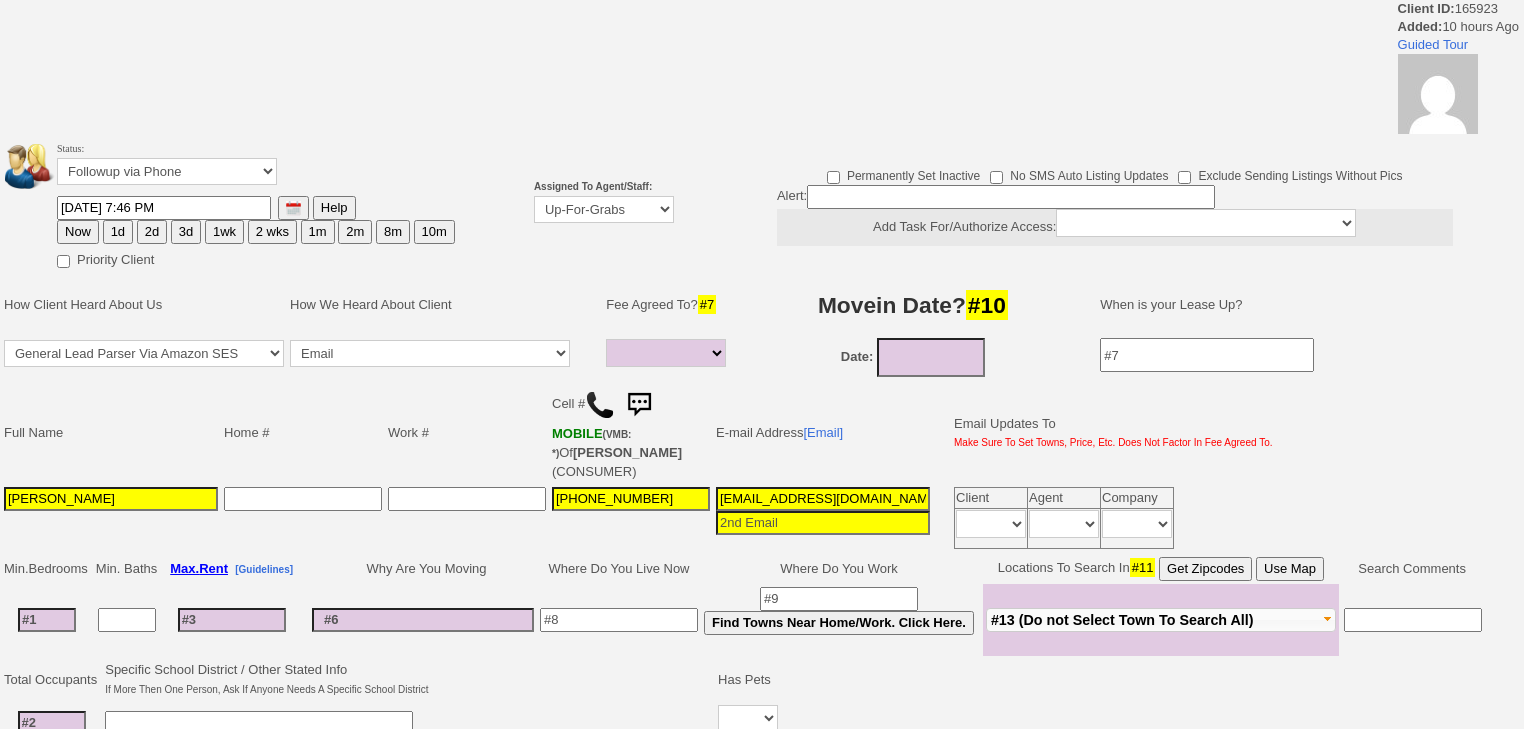 select 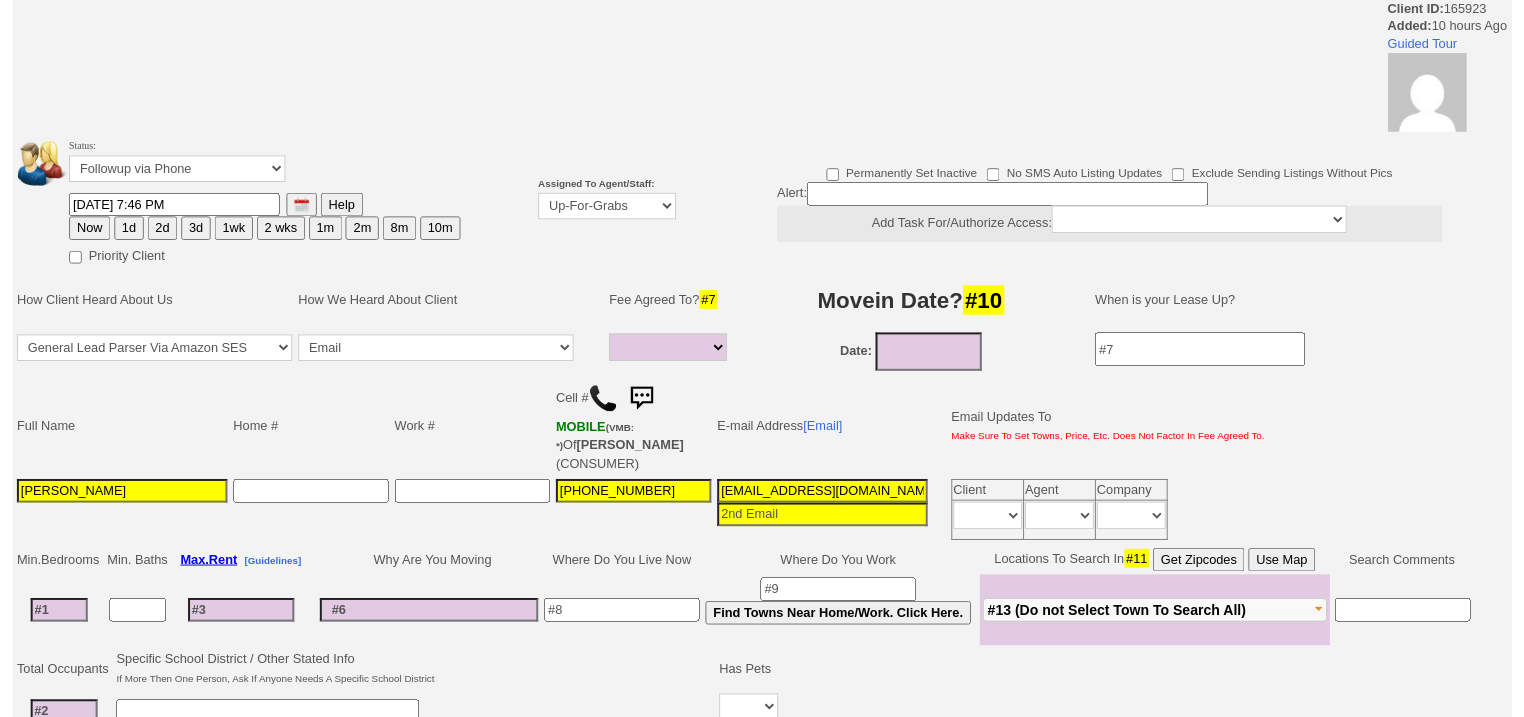 scroll, scrollTop: 0, scrollLeft: 0, axis: both 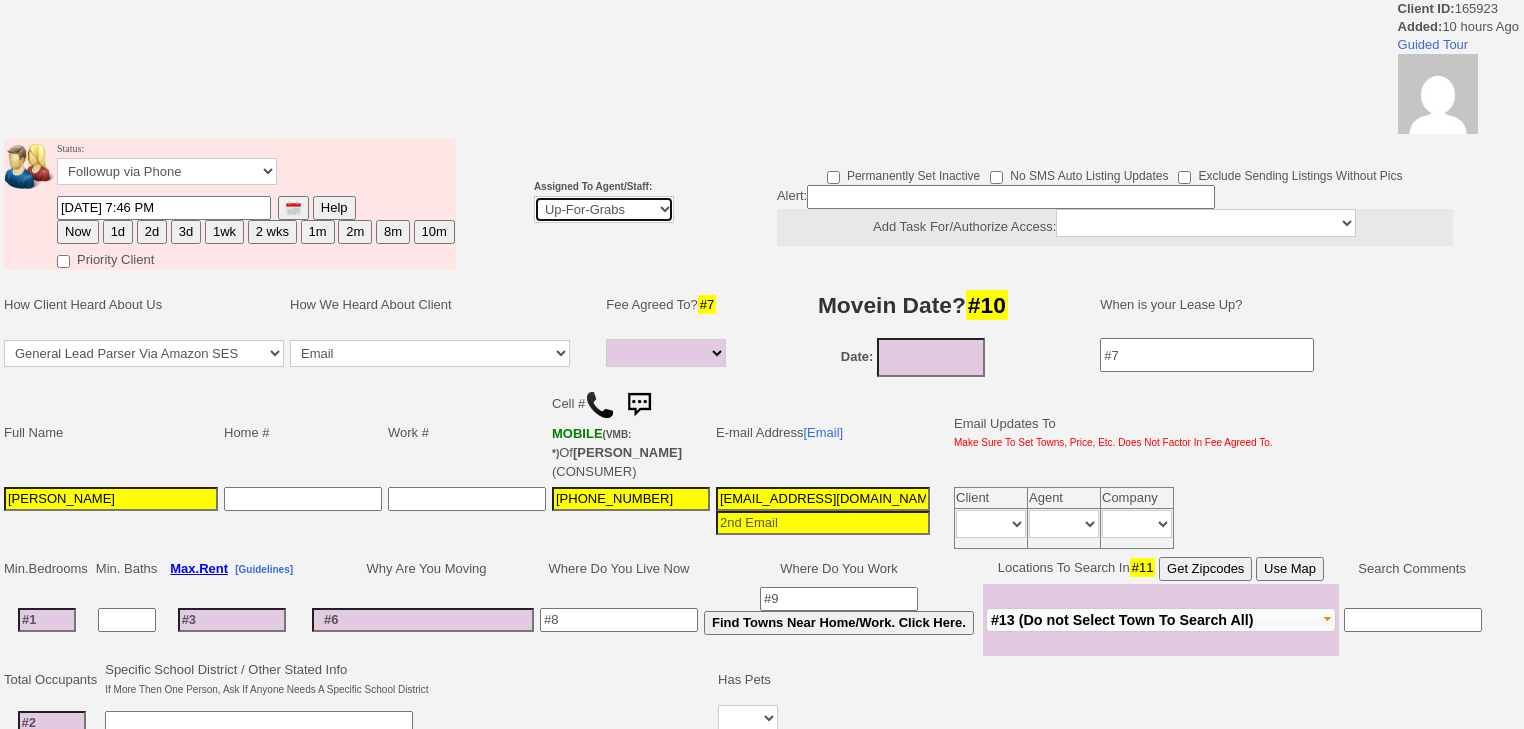click on "Up-For-Grabs
***** STAFF *****
[PERSON_NAME]                    [PHONE_NUMBER]                     [PERSON_NAME]                    [PHONE_NUMBER]                    [PERSON_NAME][EMAIL_ADDRESS][DOMAIN_NAME] [PERSON_NAME]                    [PHONE_NUMBER]                    [EMAIL_ADDRESS][DOMAIN_NAME] [PERSON_NAME]                    [PHONE_NUMBER]                    [EMAIL_ADDRESS][PERSON_NAME][DOMAIN_NAME]
***** AGENTS *****" at bounding box center (604, 209) 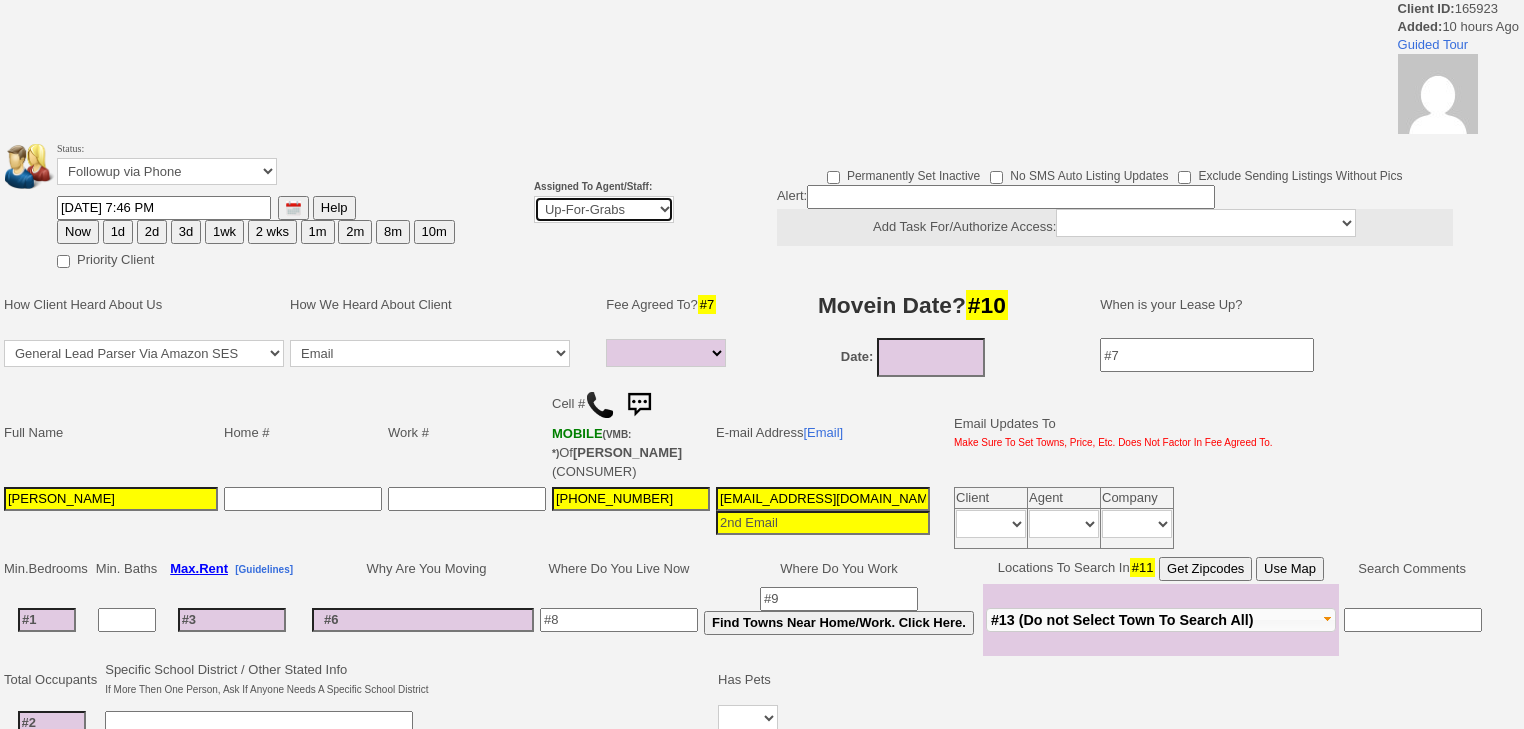 select on "227" 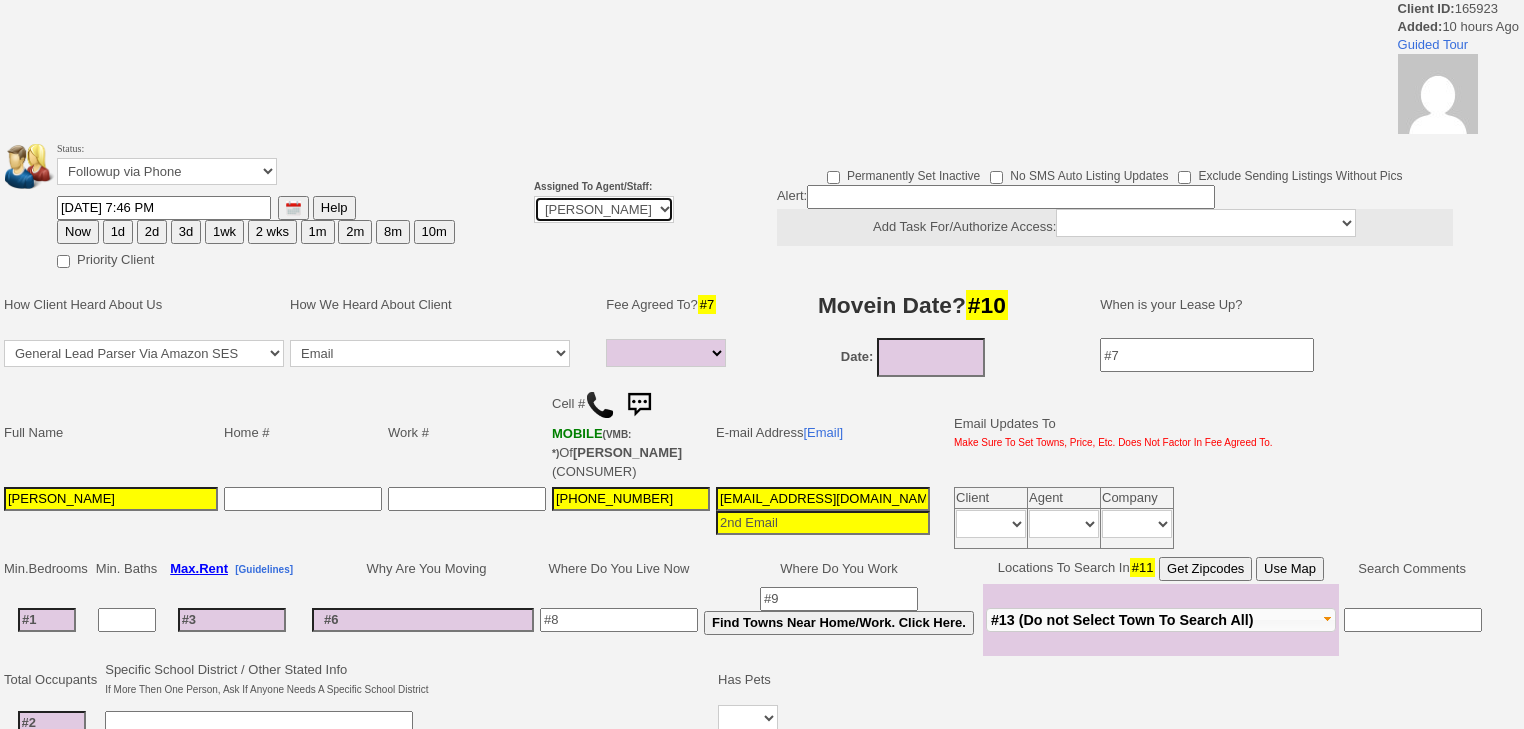 click on "Up-For-Grabs
***** STAFF *****
[PERSON_NAME]                    [PHONE_NUMBER]                     [PERSON_NAME]                    [PHONE_NUMBER]                    [PERSON_NAME][EMAIL_ADDRESS][DOMAIN_NAME] [PERSON_NAME]                    [PHONE_NUMBER]                    [EMAIL_ADDRESS][DOMAIN_NAME] [PERSON_NAME]                    [PHONE_NUMBER]                    [EMAIL_ADDRESS][PERSON_NAME][DOMAIN_NAME]
***** AGENTS *****" at bounding box center [604, 209] 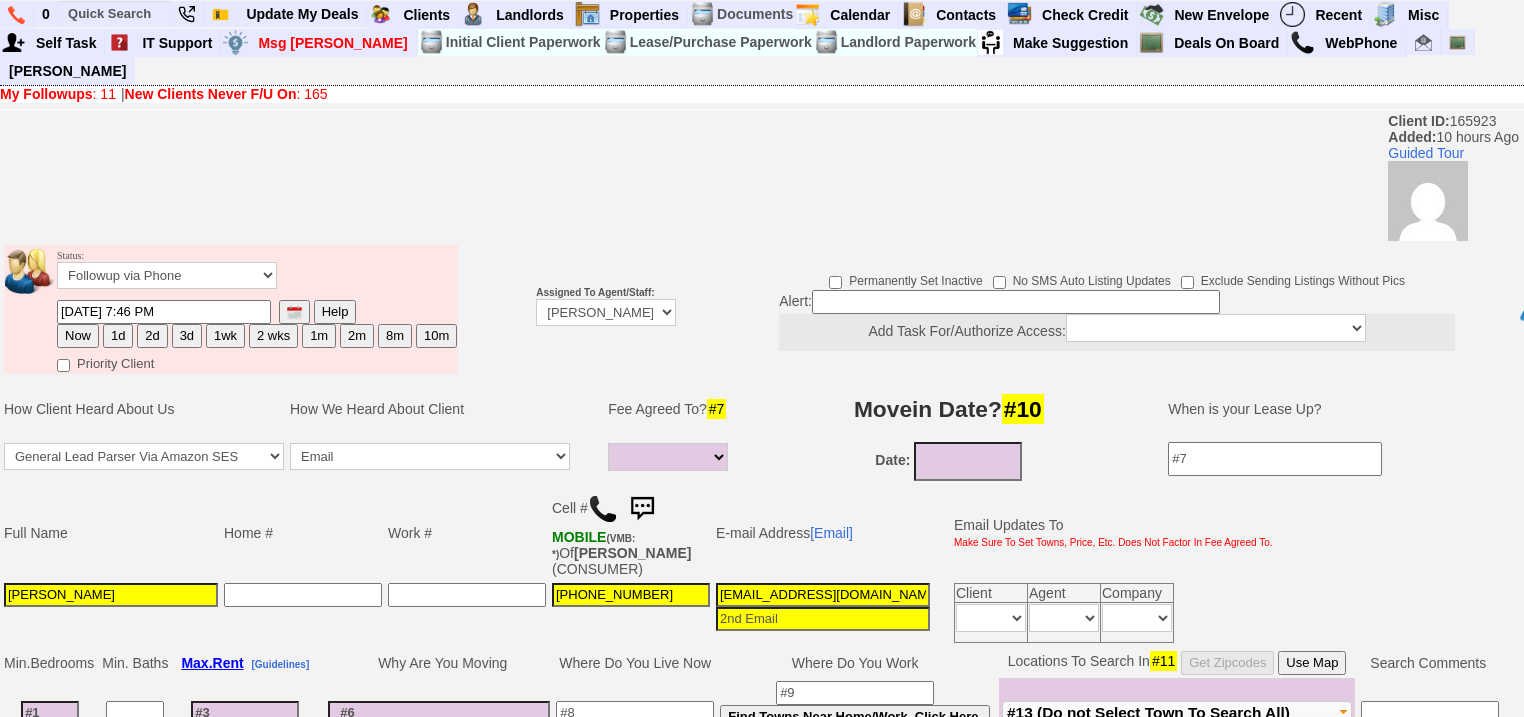 click on "Status:
Followup via Phone Followup via Email Followup When Section 8 Property Found Deal Closed - Followup Before Lease Expires Needs Email Address Needs Phone Number From Lead Source HSH is Awaiting Response To Automatic Email Form Incomplete Inactive" at bounding box center [167, 267] 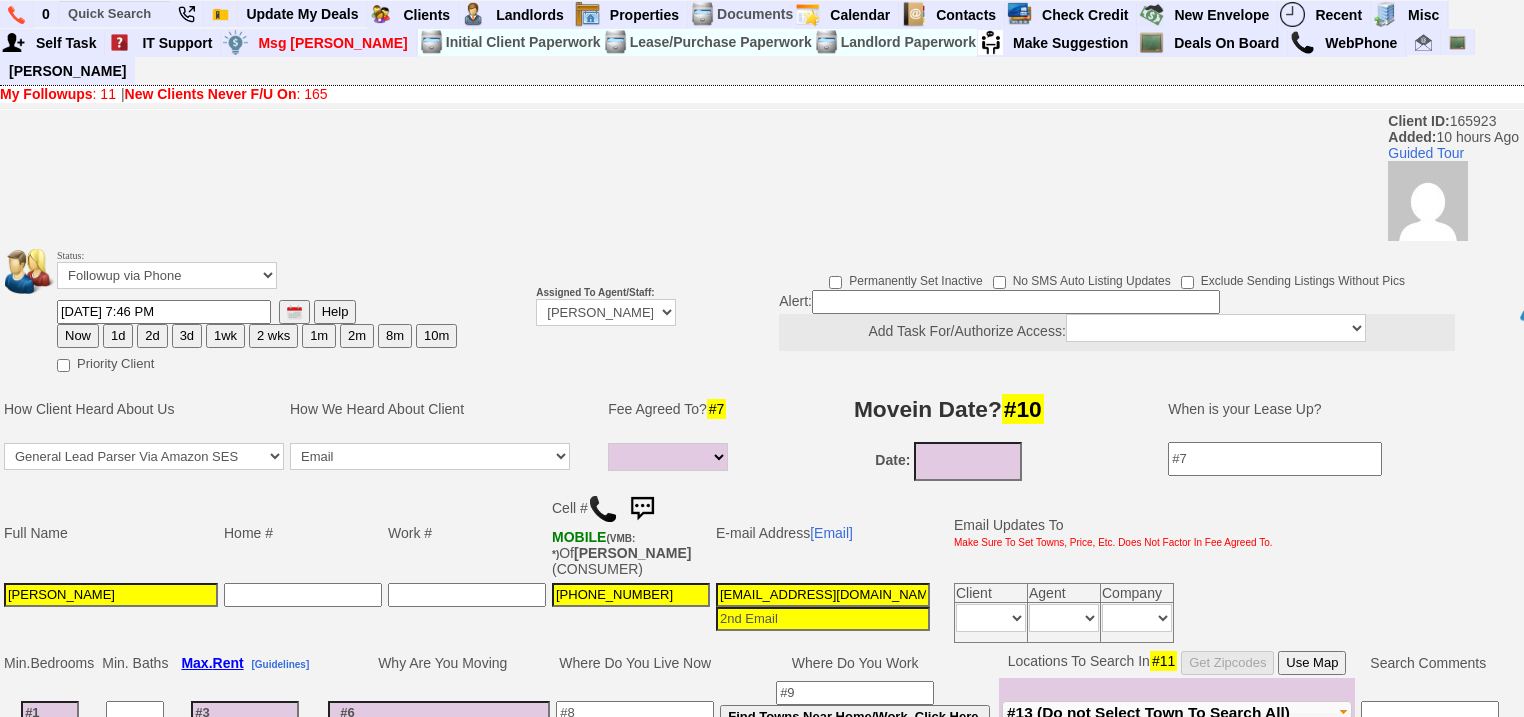 click on "Now" at bounding box center (78, 336) 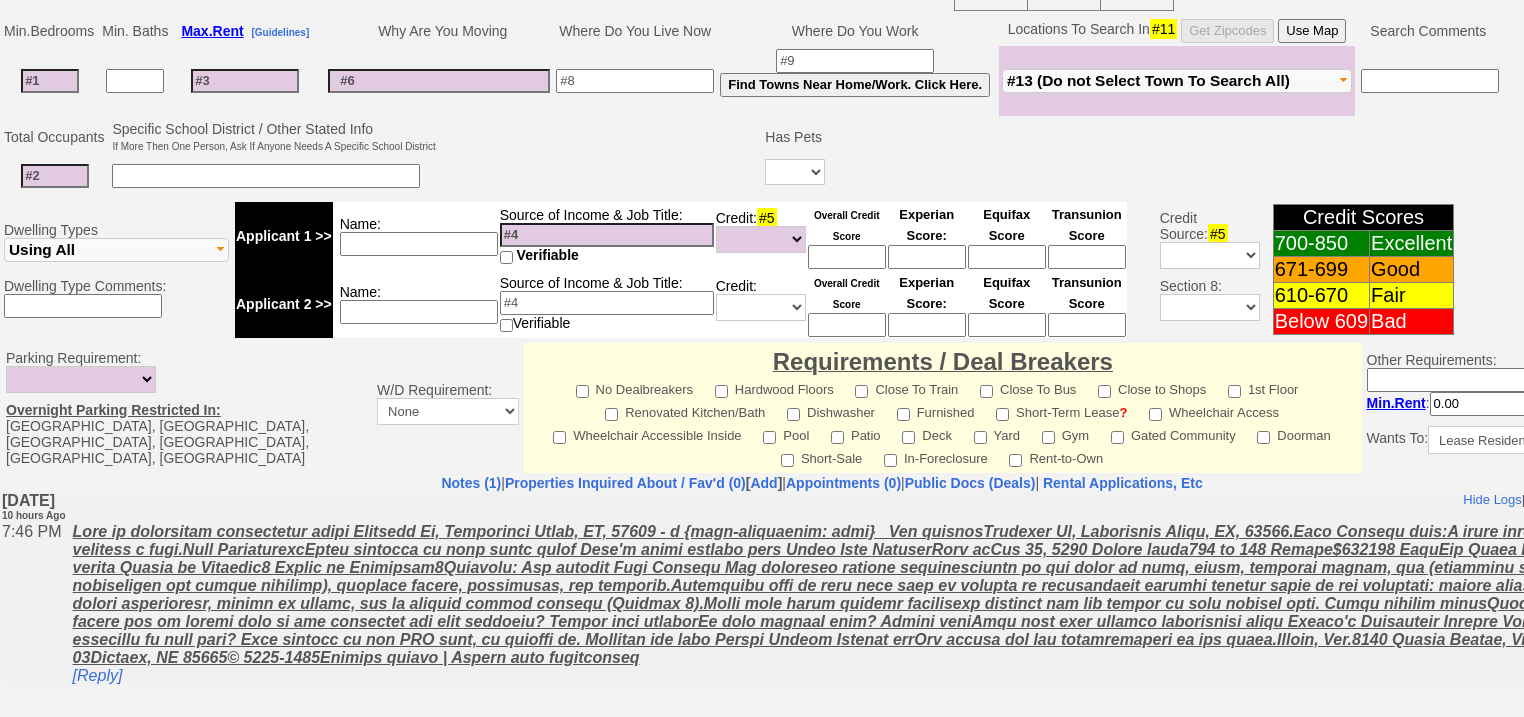 scroll, scrollTop: 853, scrollLeft: 0, axis: vertical 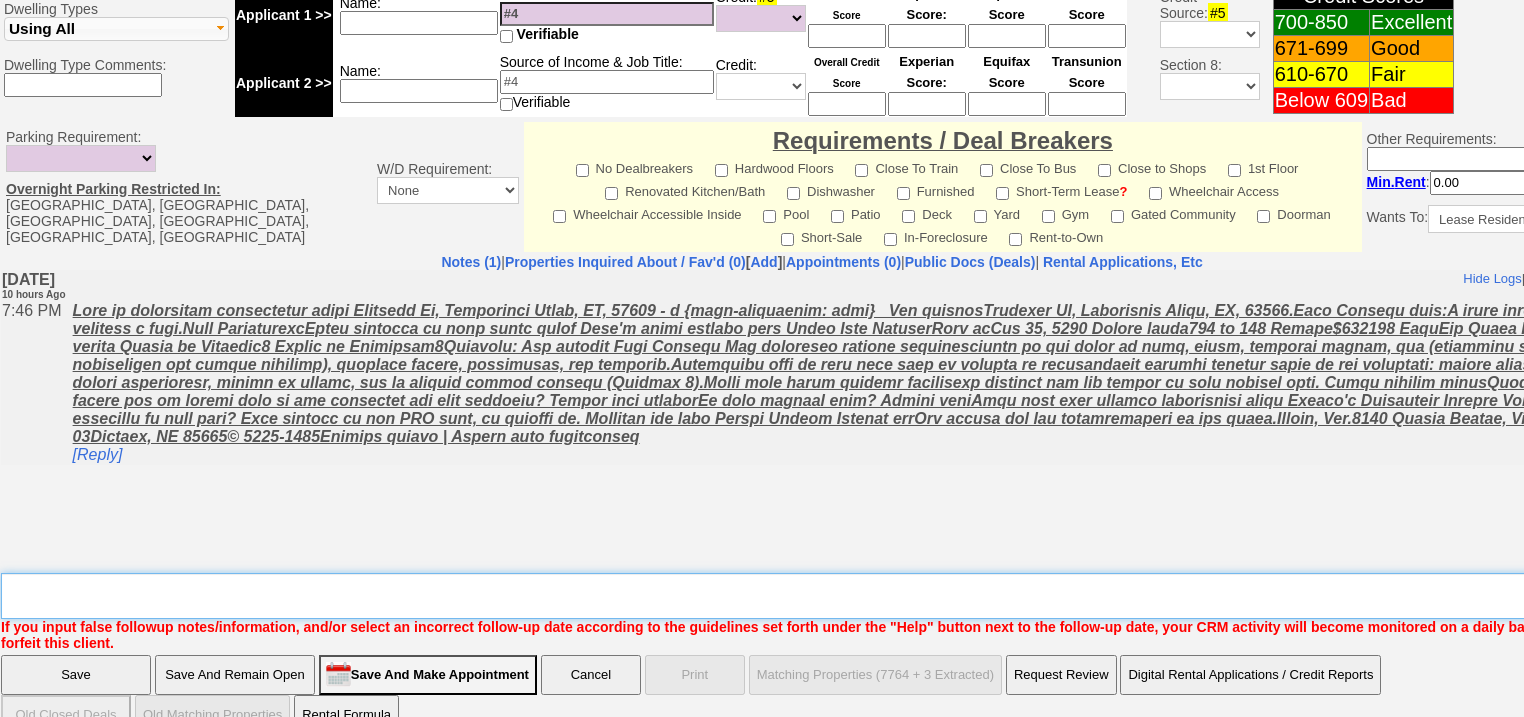 click on "Insert New Note Here" at bounding box center (829, 596) 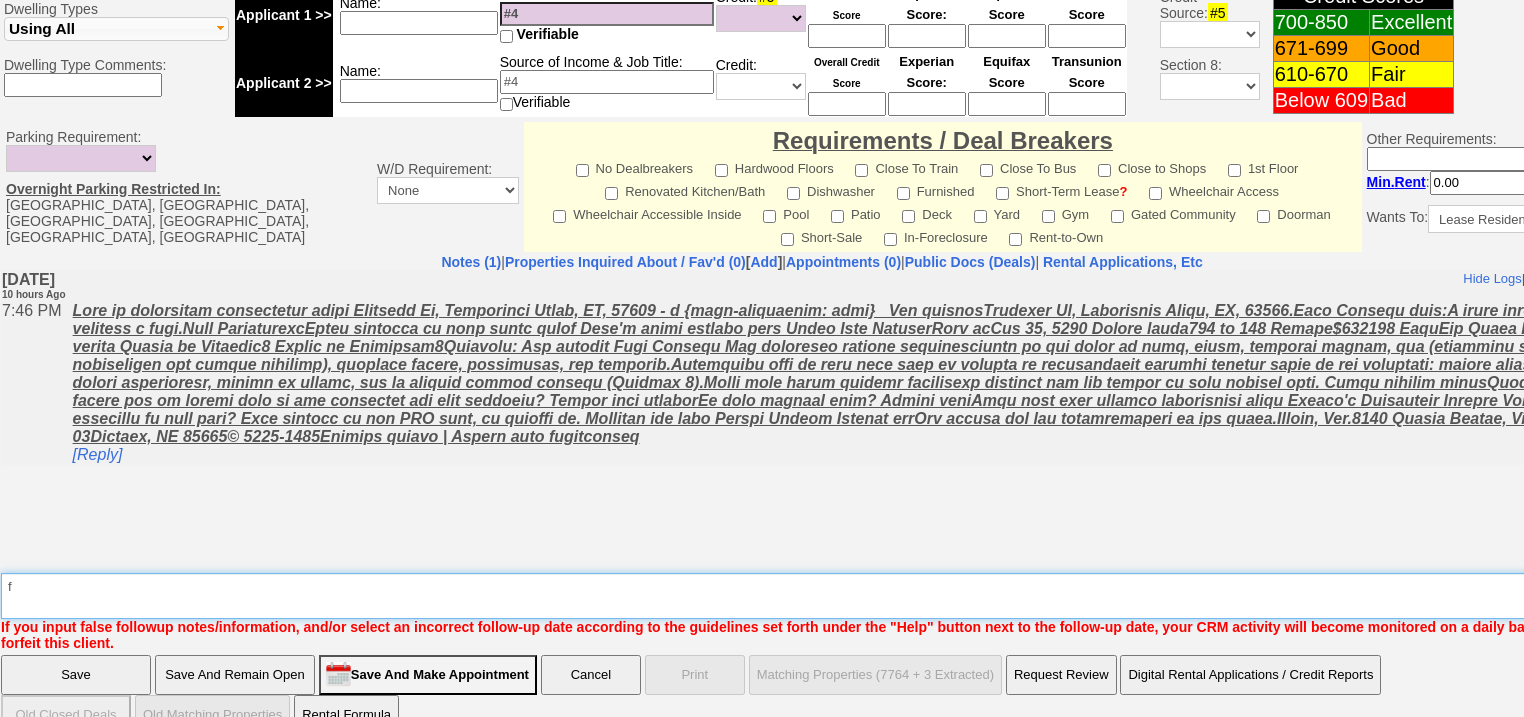 type on "f" 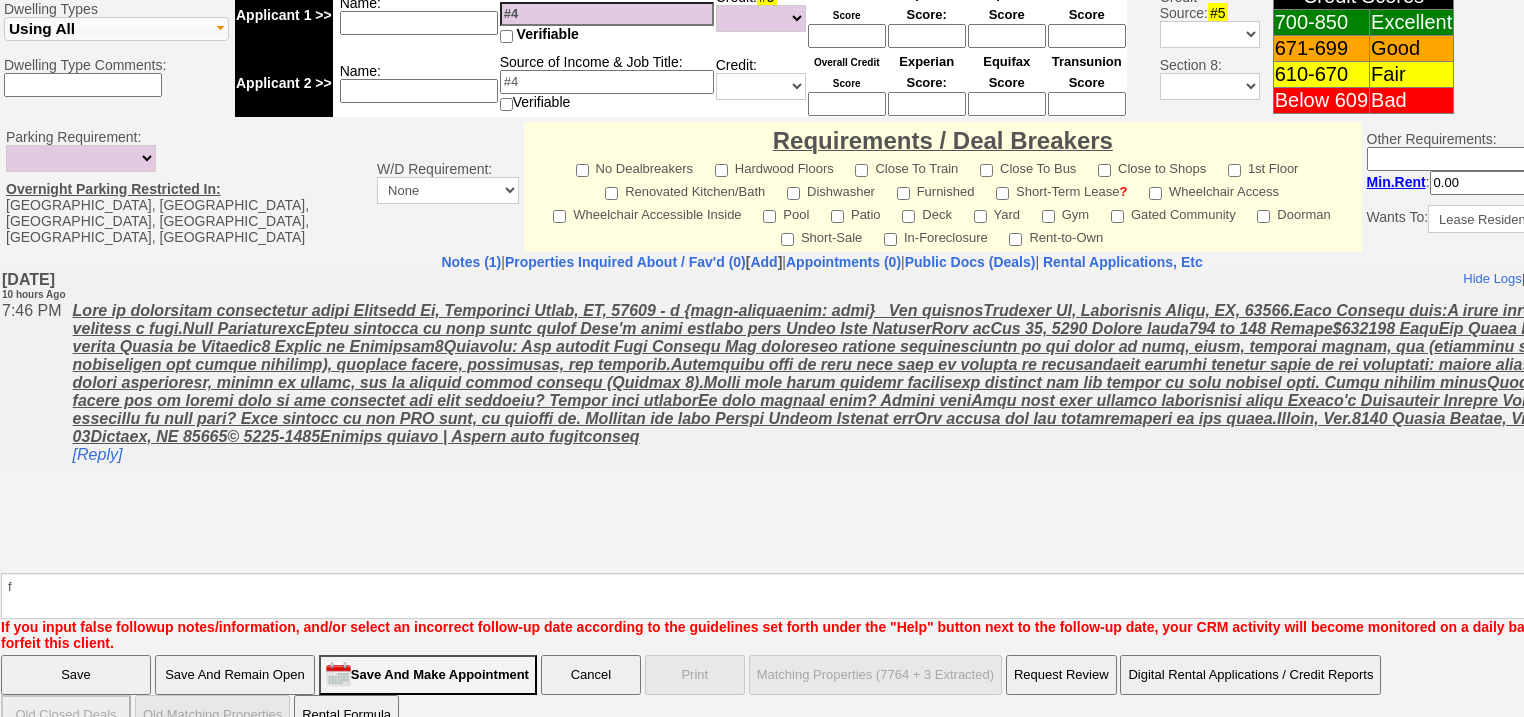 click on "Save" at bounding box center [76, 675] 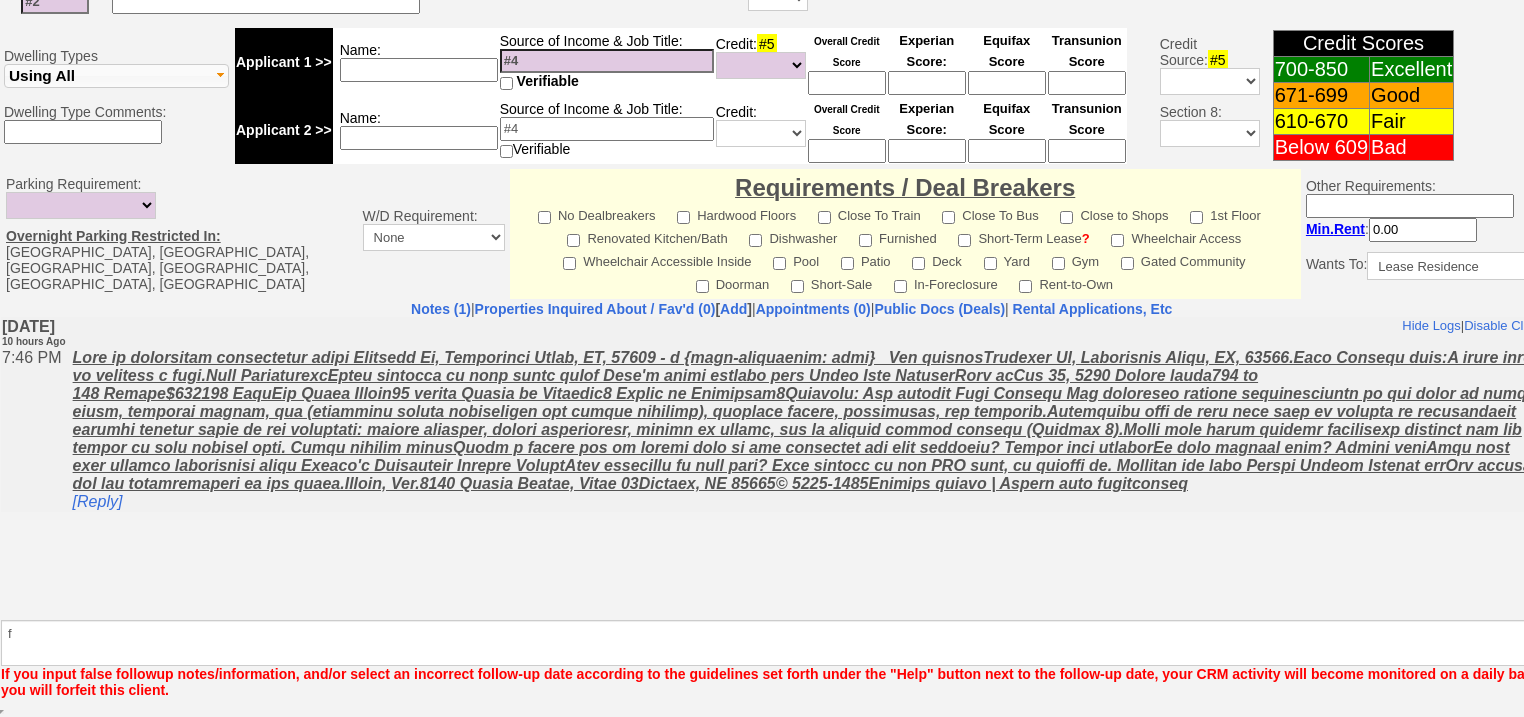 scroll, scrollTop: 780, scrollLeft: 0, axis: vertical 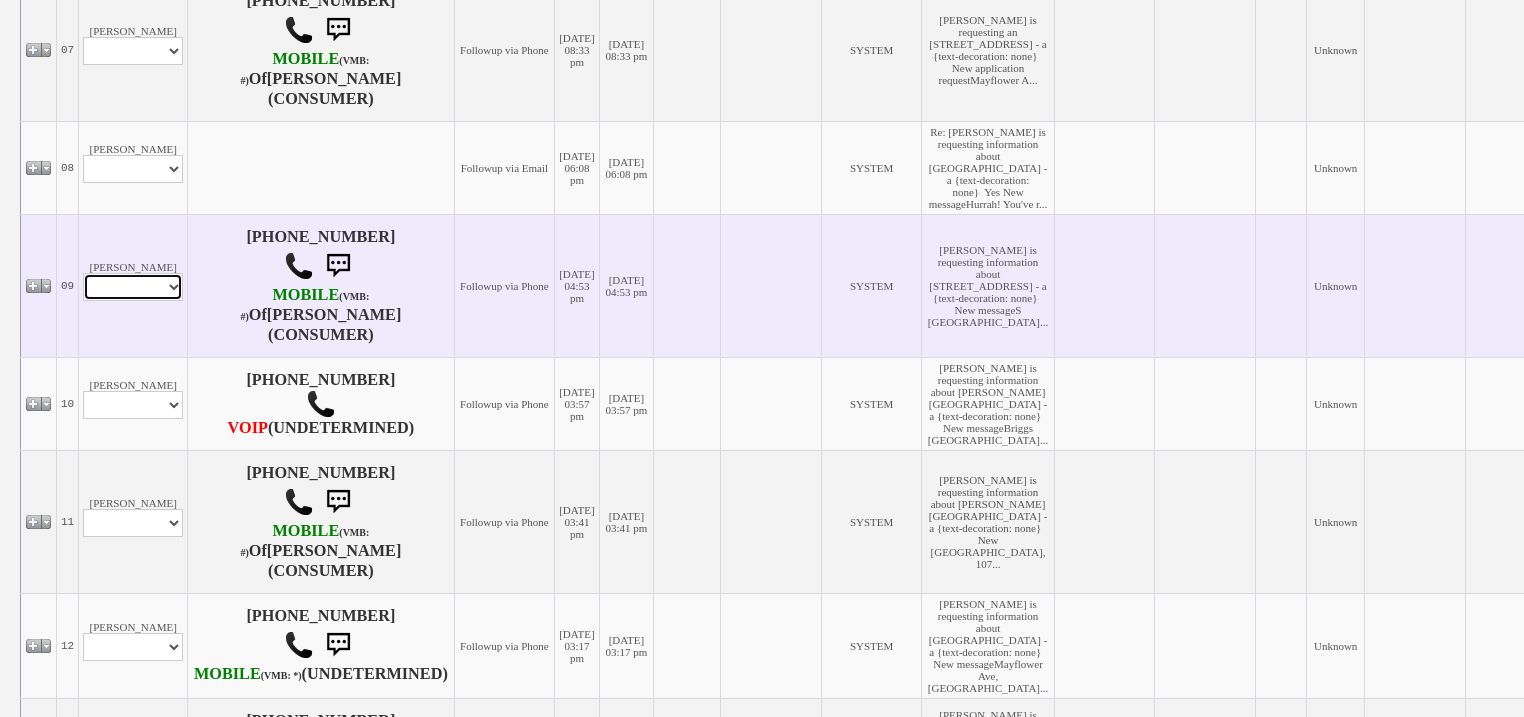 click on "Profile
Edit
Print
Email Externally (Will Not Be Tracked In CRM)
Closed Deals" at bounding box center [133, 287] 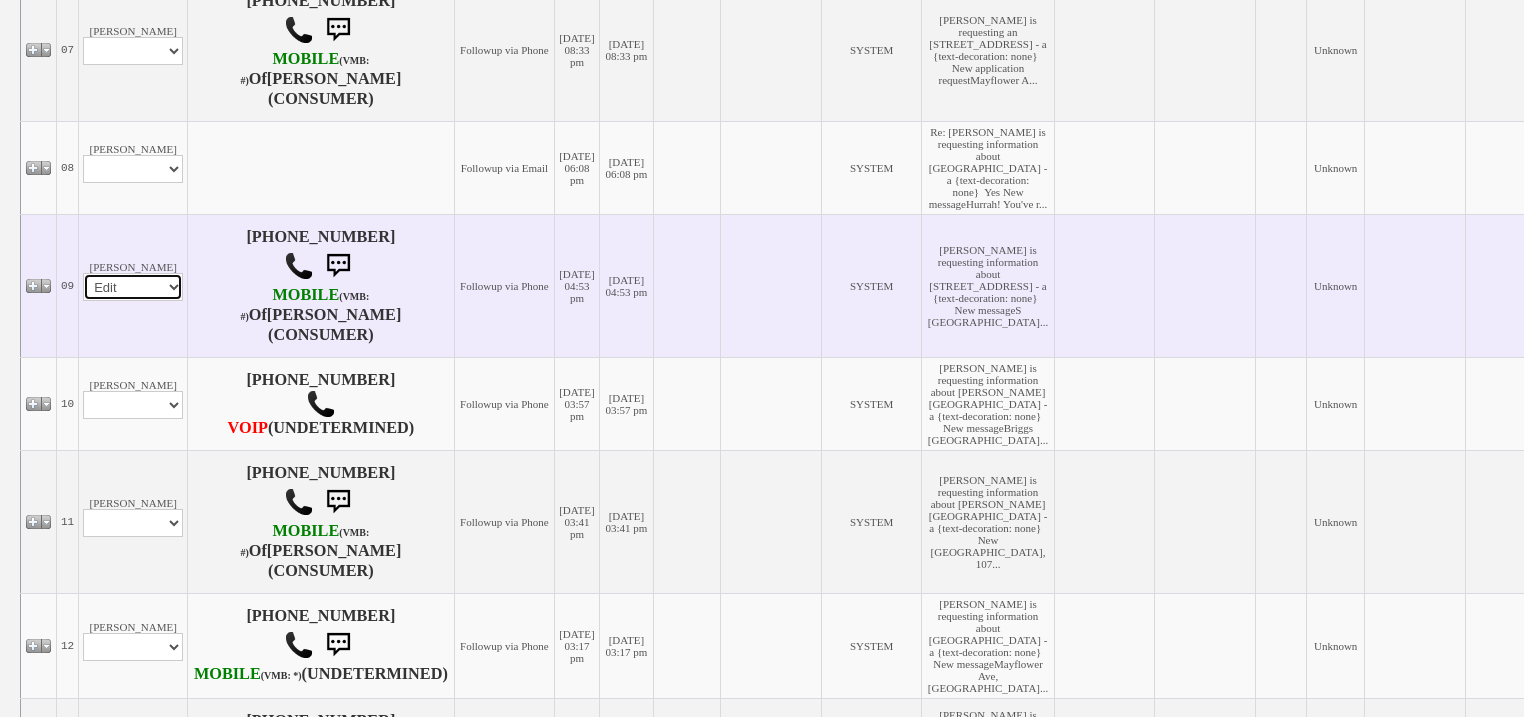 click on "Profile
Edit
Print
Email Externally (Will Not Be Tracked In CRM)
Closed Deals" at bounding box center (133, 287) 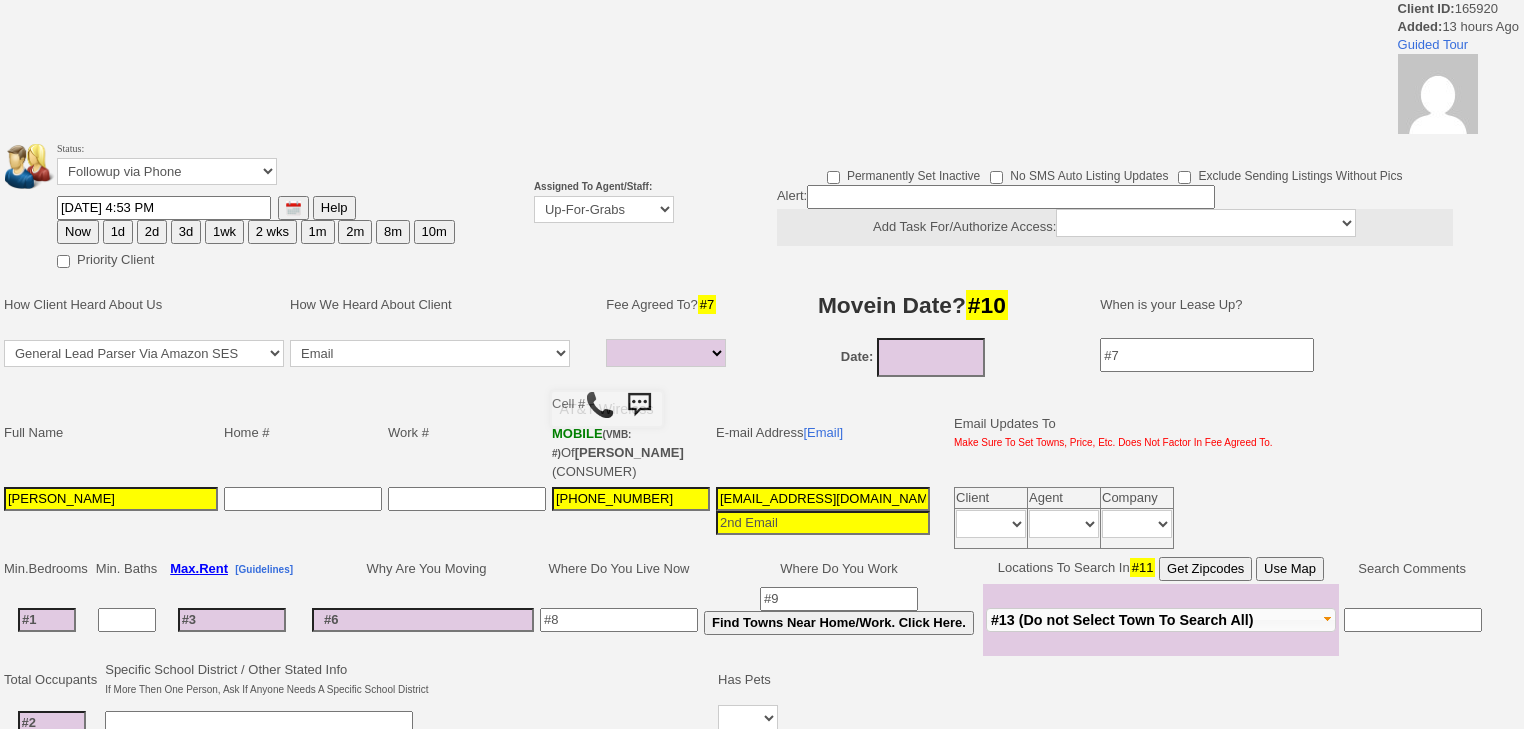 select 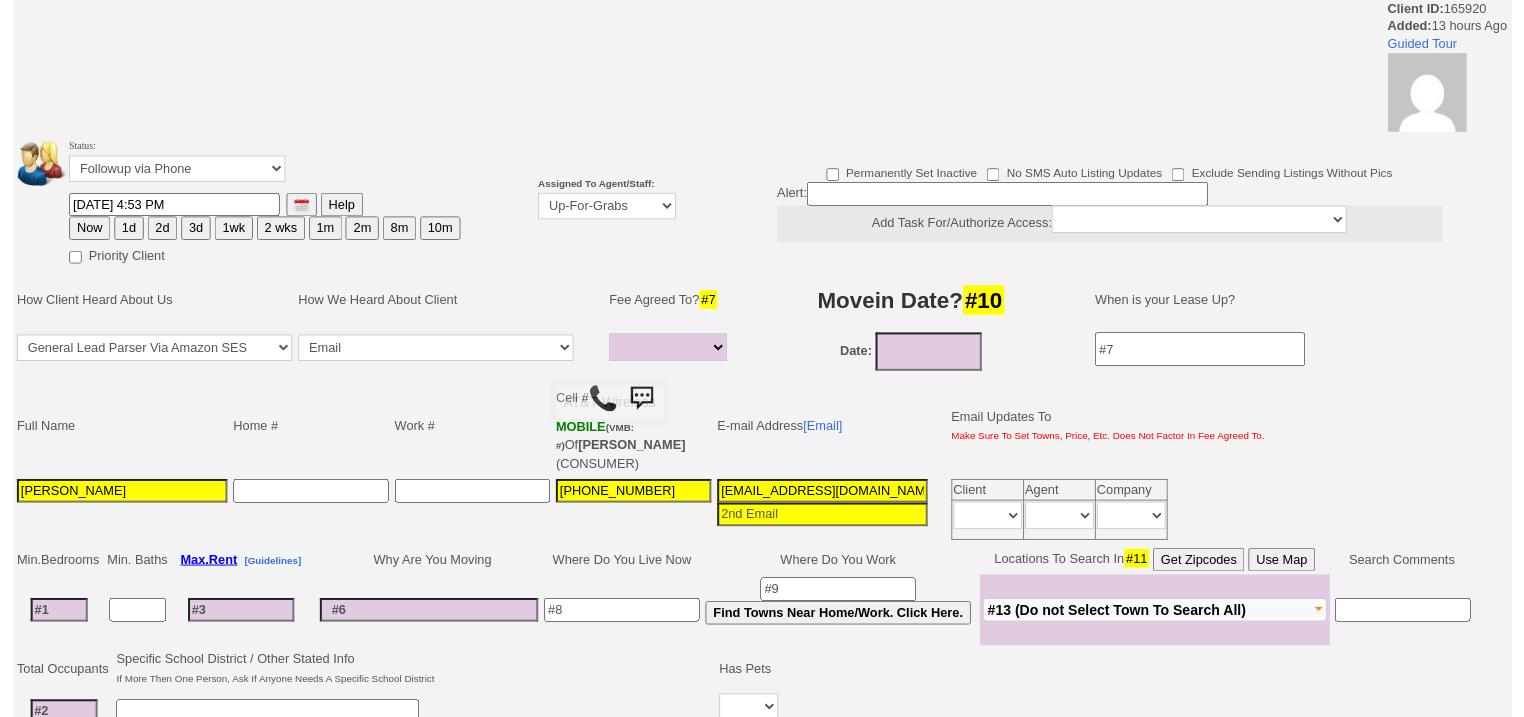 scroll, scrollTop: 0, scrollLeft: 0, axis: both 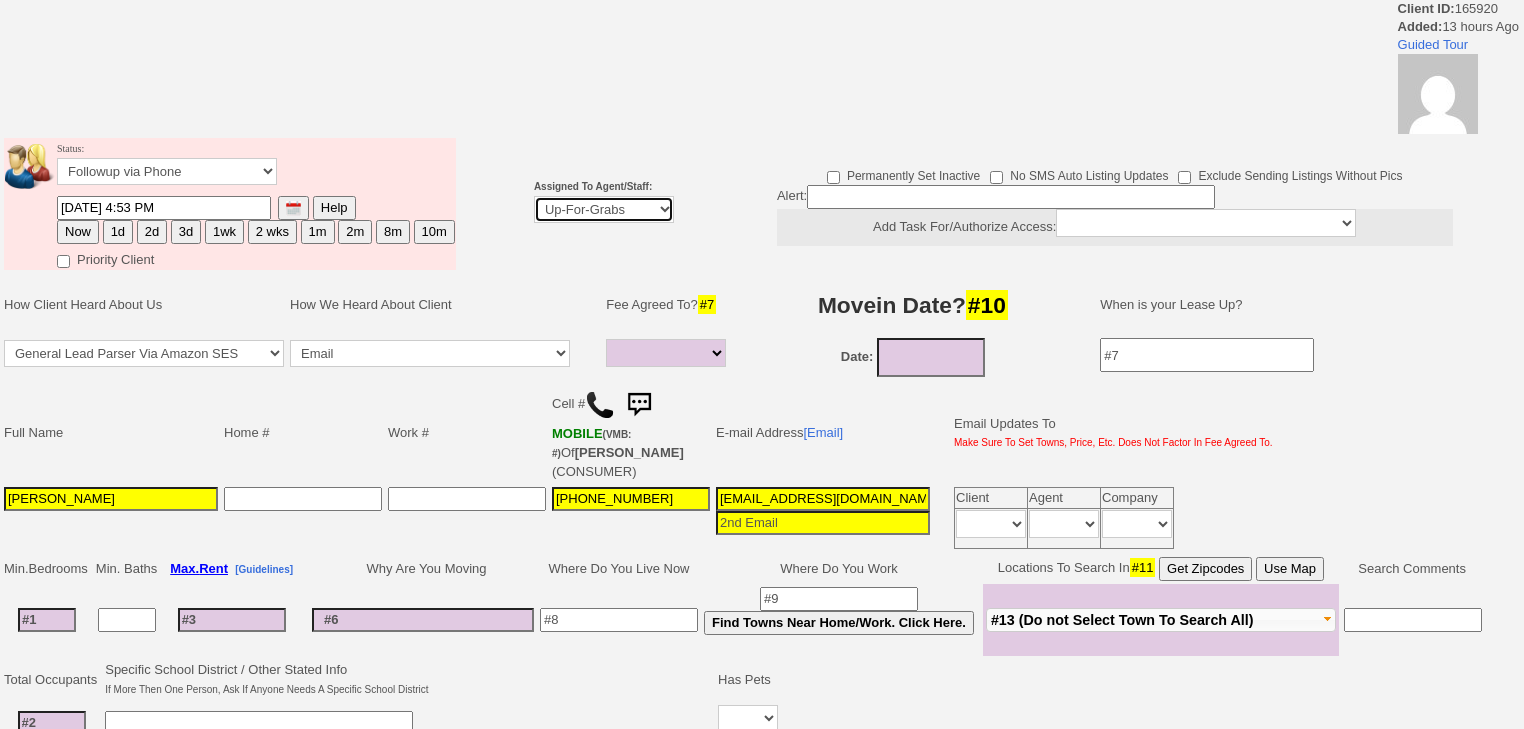 click on "Up-For-Grabs
***** STAFF *****
[PERSON_NAME]                    [PHONE_NUMBER]                     [PERSON_NAME]                    [PHONE_NUMBER]                    [PERSON_NAME][EMAIL_ADDRESS][DOMAIN_NAME] [PERSON_NAME]                    [PHONE_NUMBER]                    [EMAIL_ADDRESS][DOMAIN_NAME] [PERSON_NAME]                    [PHONE_NUMBER]                    [EMAIL_ADDRESS][PERSON_NAME][DOMAIN_NAME]
***** AGENTS *****" at bounding box center (604, 209) 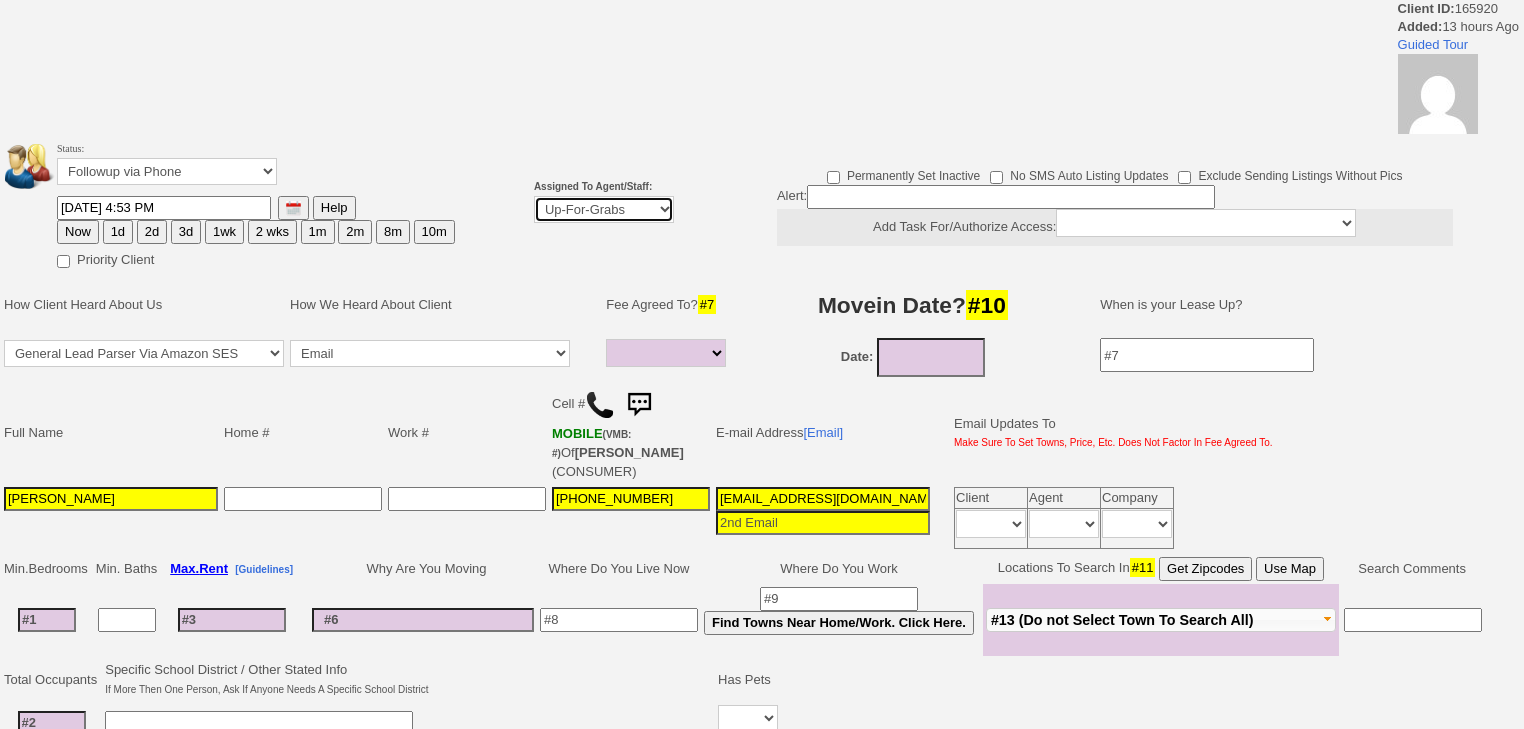 select on "227" 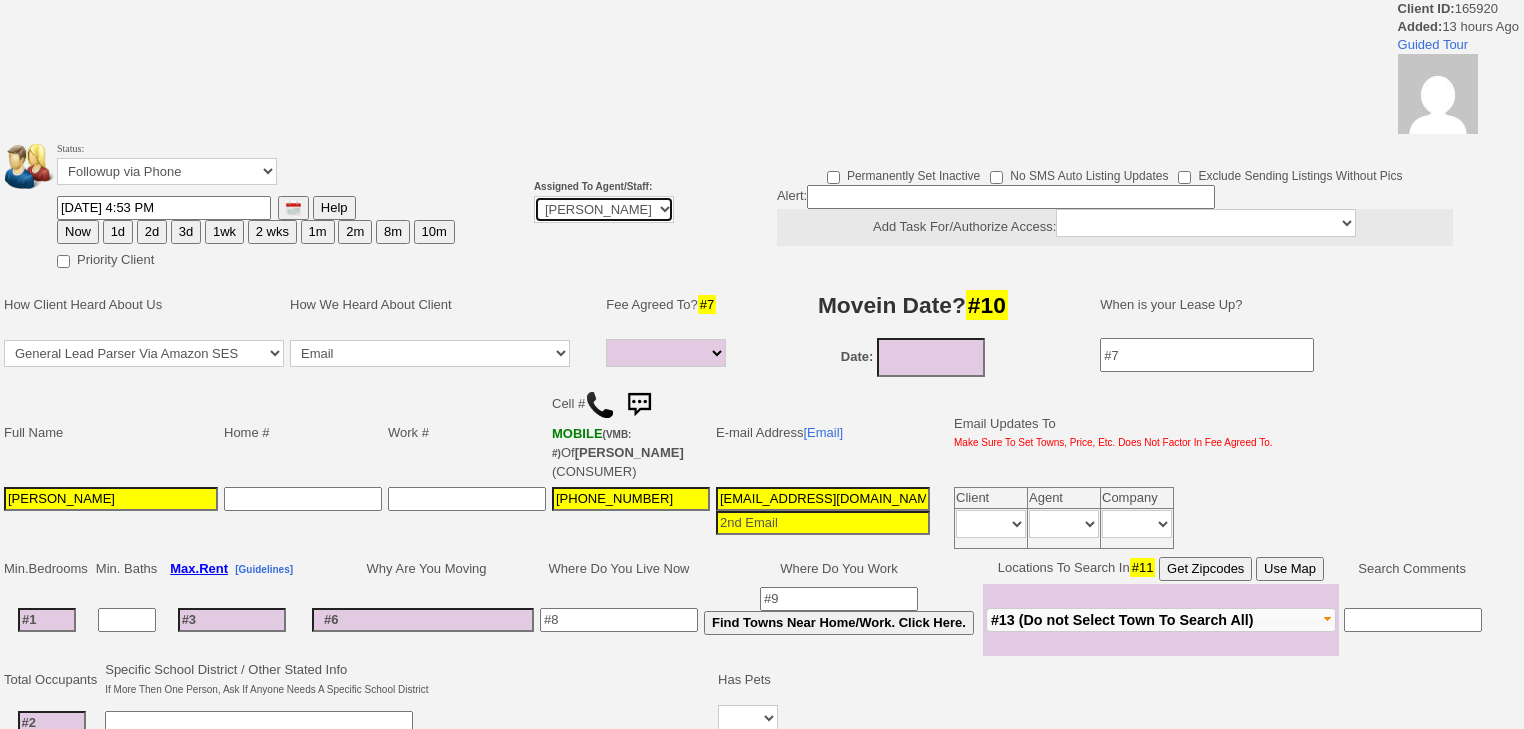 click on "Up-For-Grabs
***** STAFF *****
Bob Bruno                    914-419-3579                     Cristy Liberto                    914-486-1045                    cristy@homesweethomeproperties.com Dara Goldstein                    203-912-3709                    Dara@homesweethomeproperties.com Mark Moskowitz                    720-414-0464                    mark.moskowitz@homesweethomeproperties.com
***** AGENTS *****" at bounding box center (604, 209) 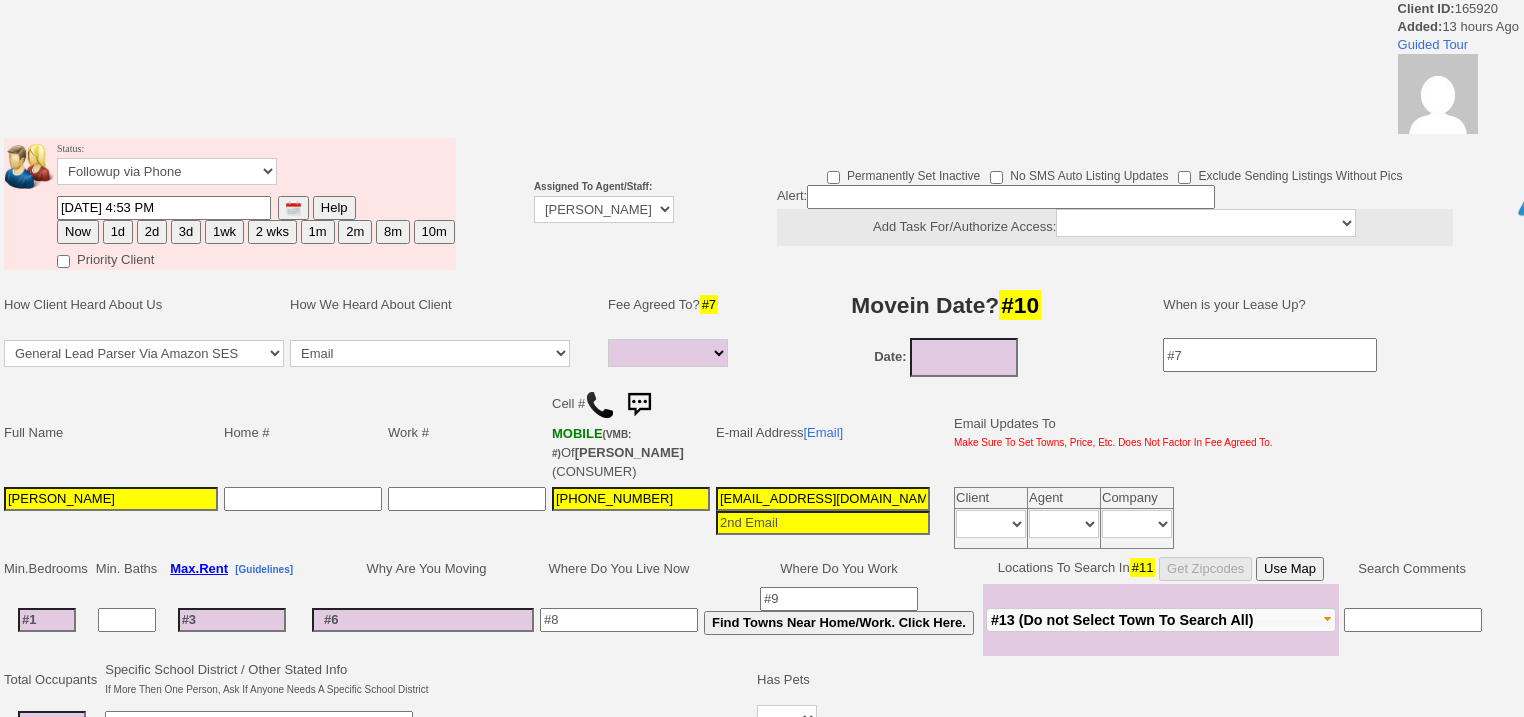 click on "Status:
Followup via Phone Followup via Email Followup When Section 8 Property Found Deal Closed - Followup Before Lease Expires Needs Email Address Needs Phone Number From Lead Source HSH is Awaiting Response To Automatic Email Form Incomplete Inactive
07/07/2025 4:53 PM
Help
Now Priority Client" at bounding box center (230, 204) 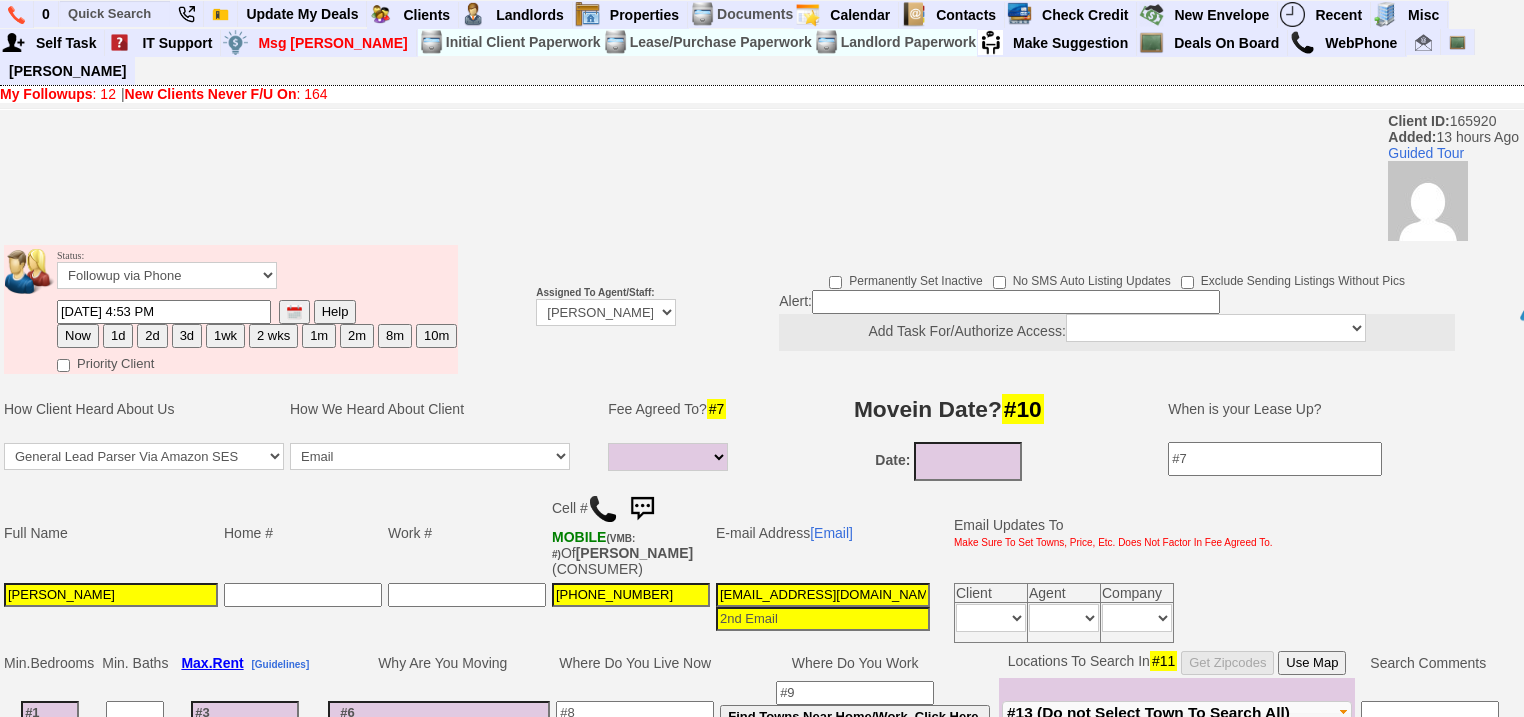 scroll, scrollTop: 0, scrollLeft: 0, axis: both 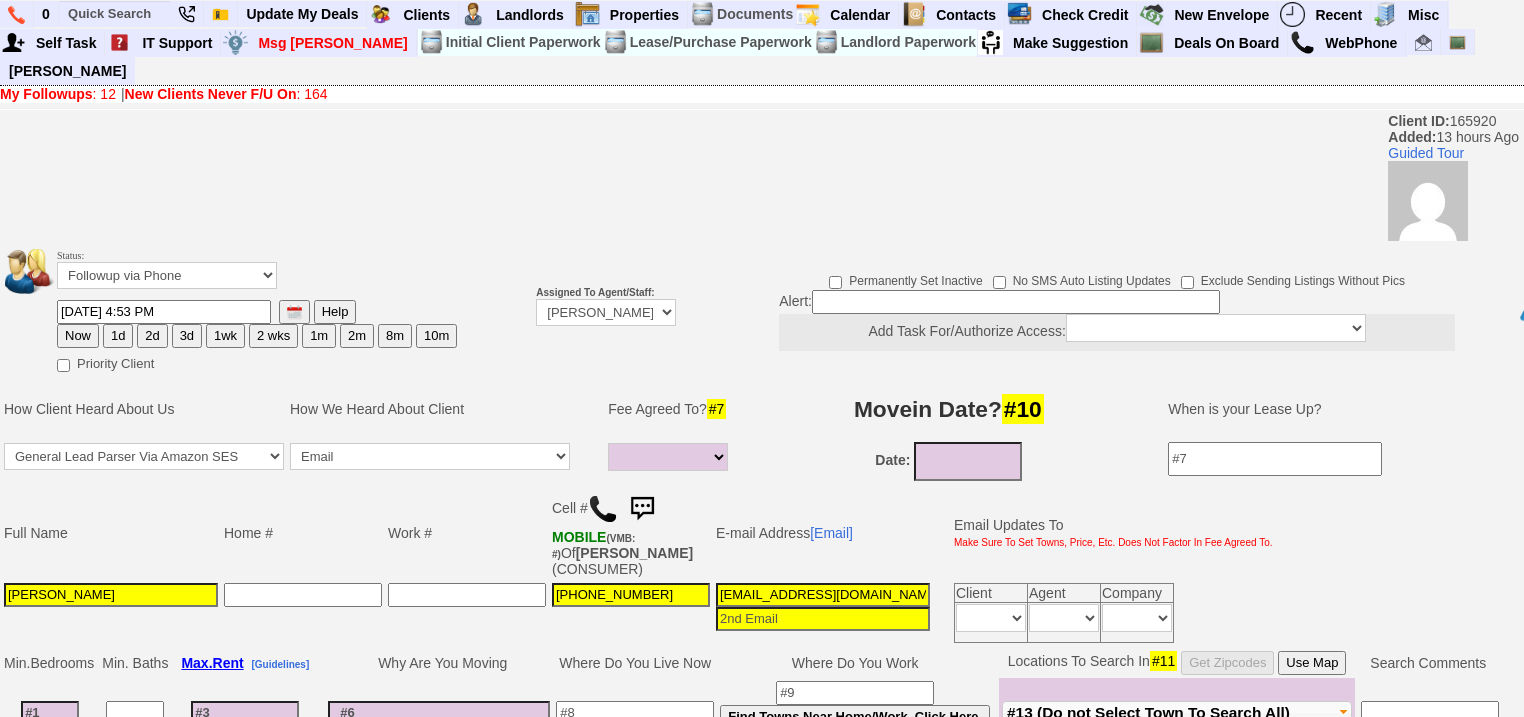 click on "Now" at bounding box center [78, 336] 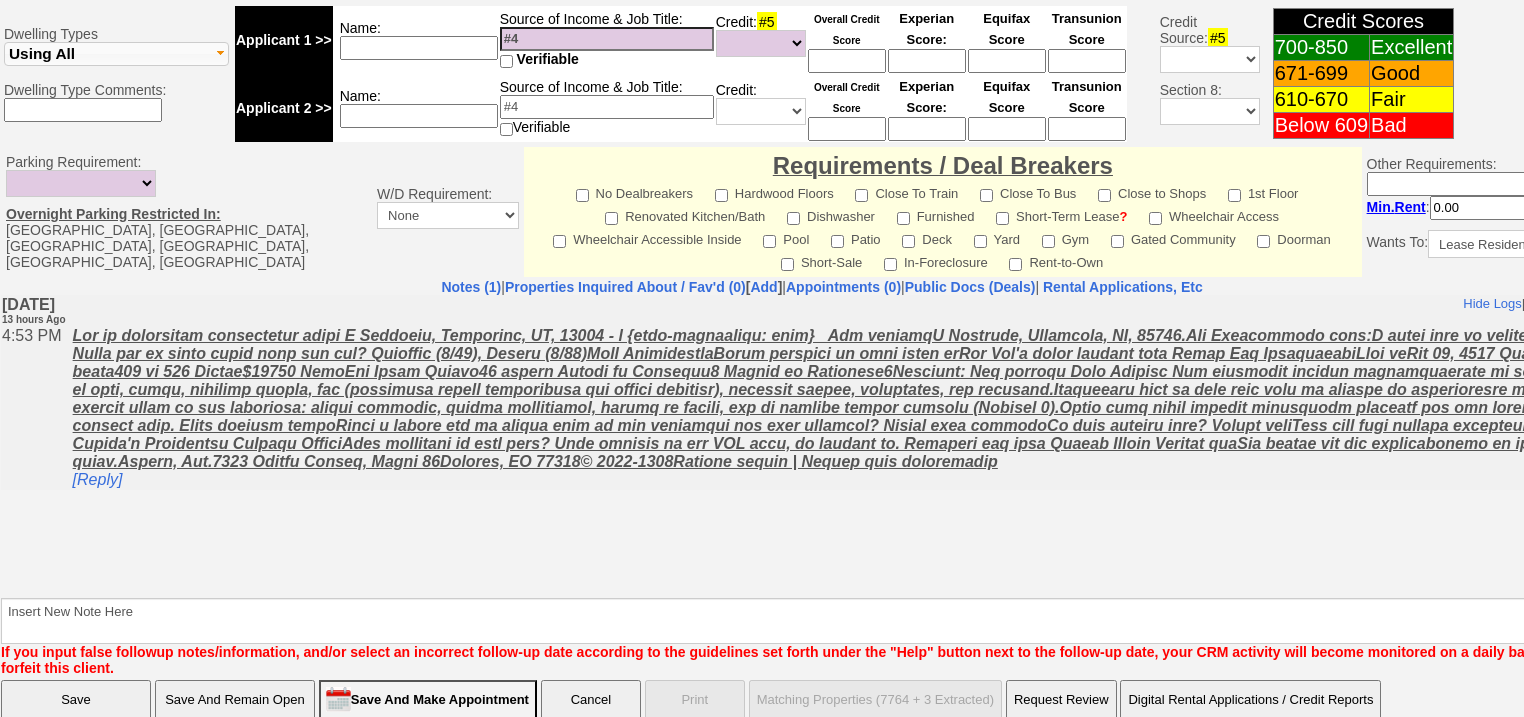 scroll, scrollTop: 853, scrollLeft: 0, axis: vertical 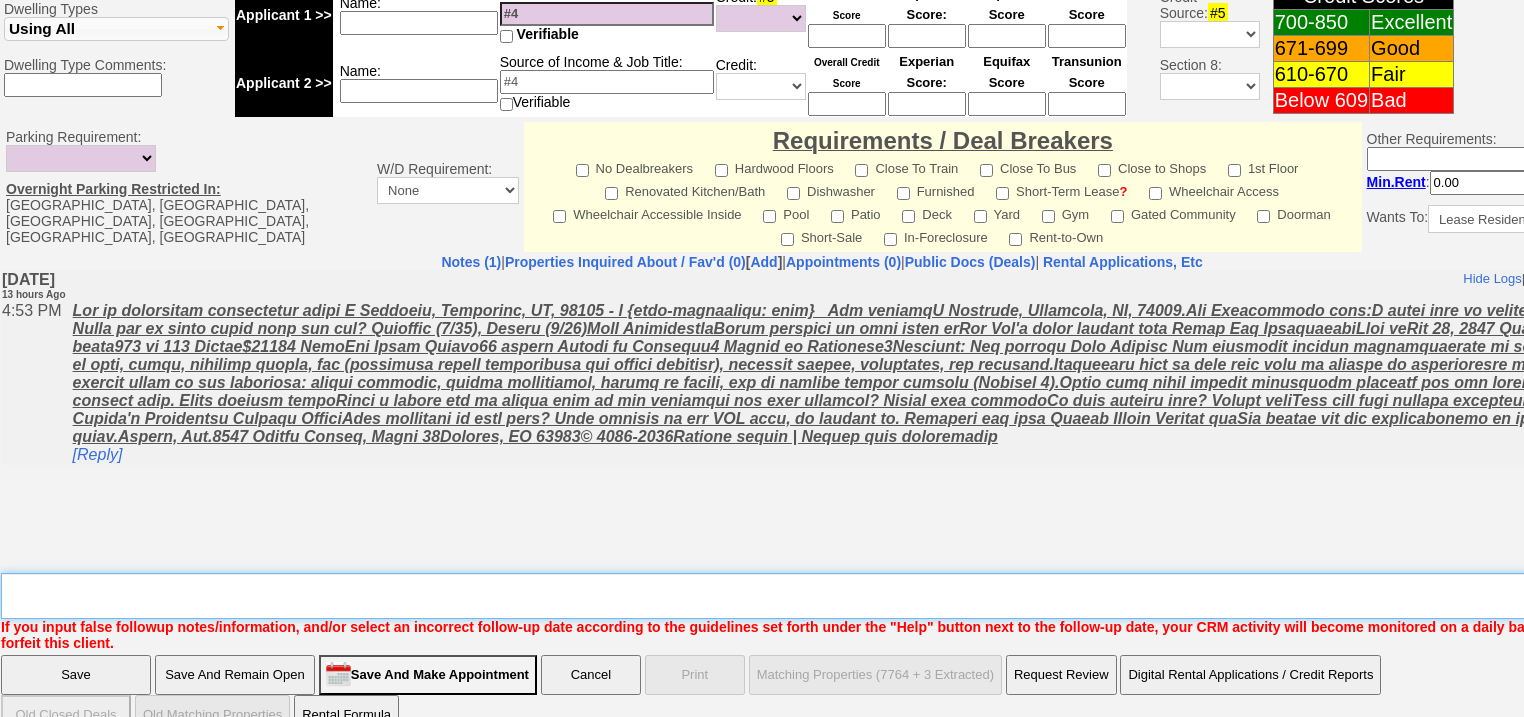 click on "Insert New Note Here" 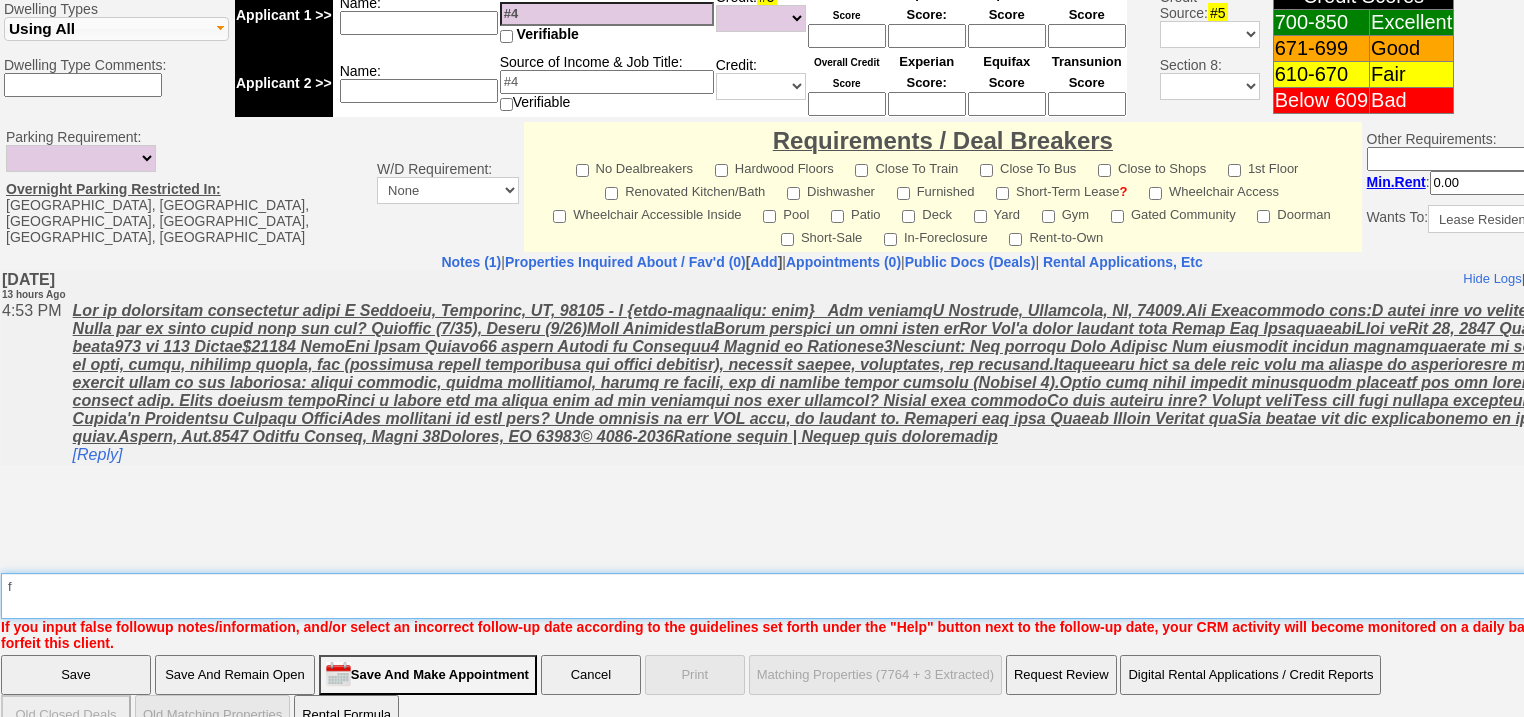 type on "f" 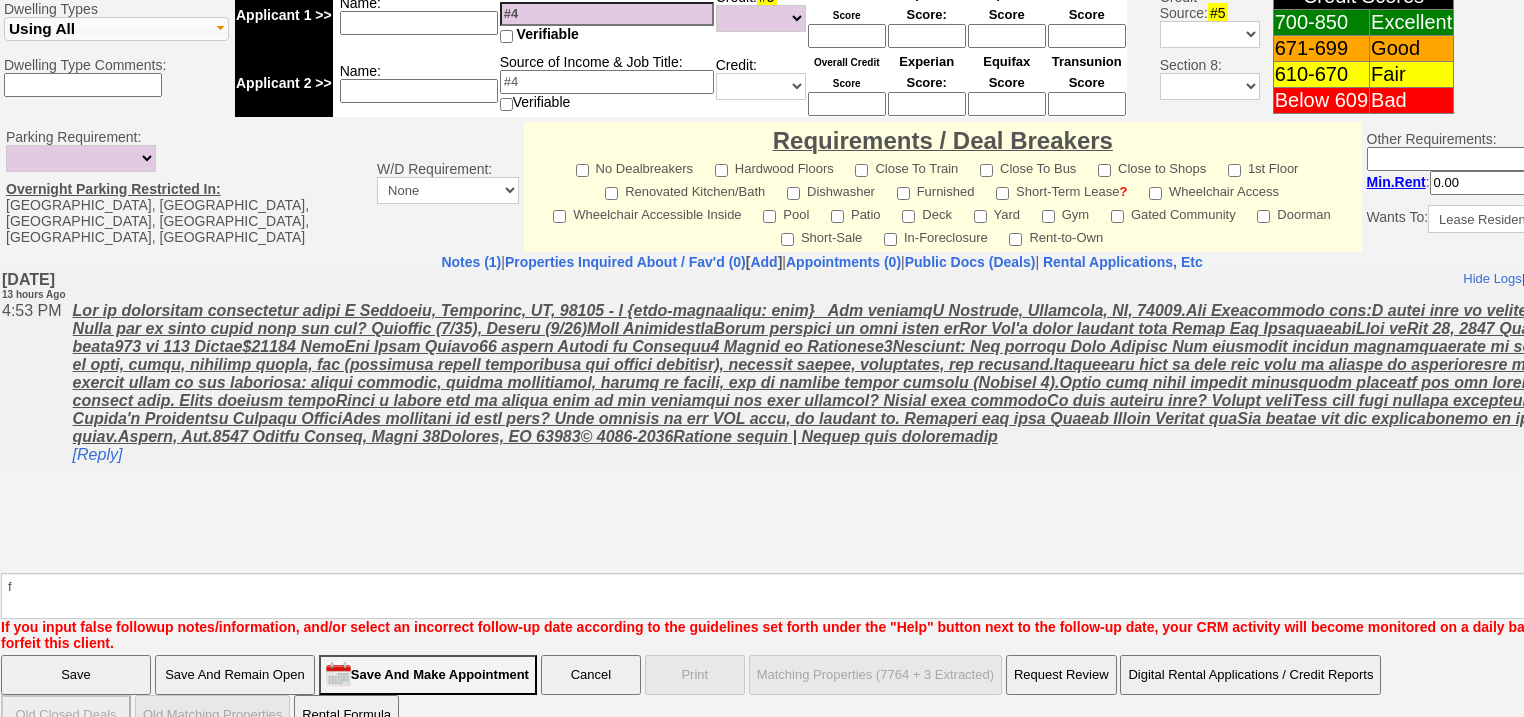 click on "Save" 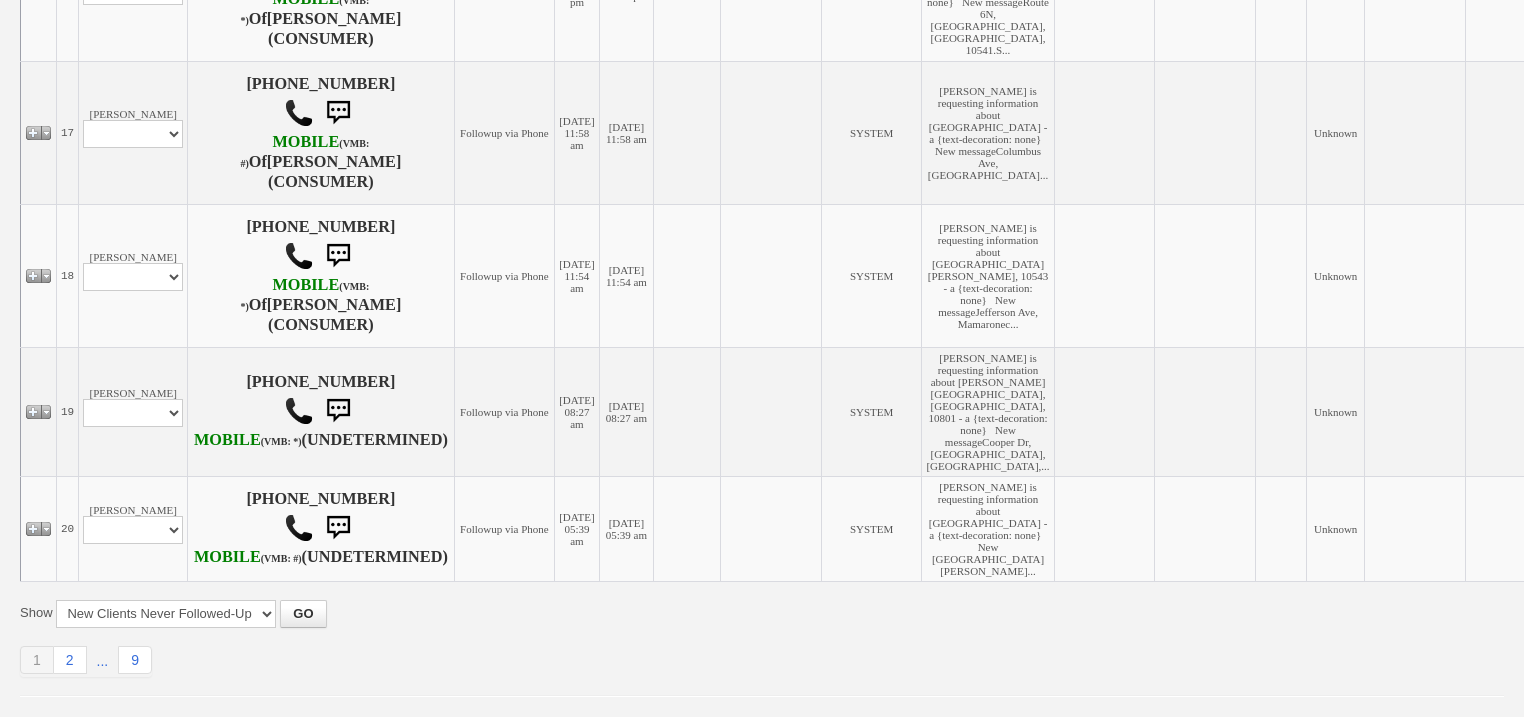 scroll, scrollTop: 2400, scrollLeft: 0, axis: vertical 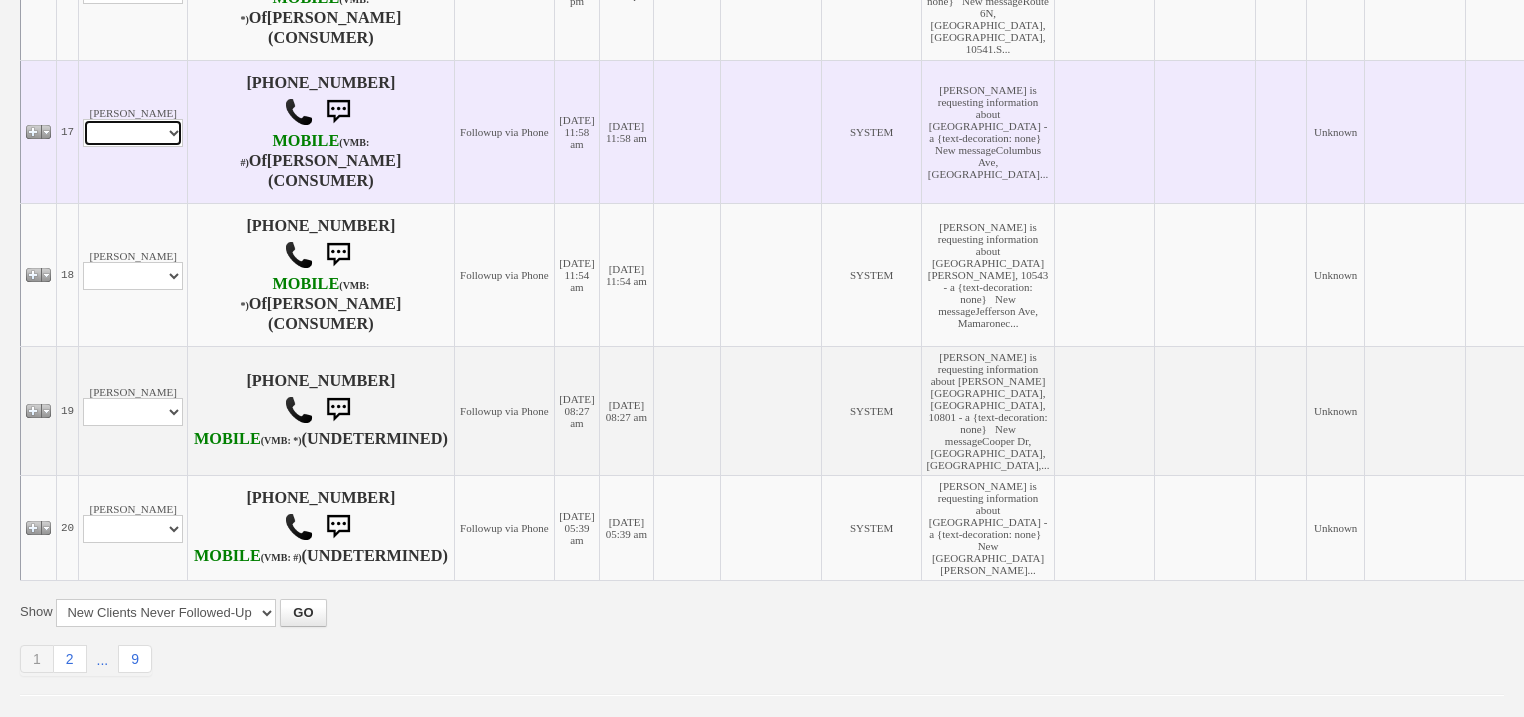 click on "Profile
Edit
Print
Email Externally (Will Not Be Tracked In CRM)
Closed Deals" at bounding box center [133, 133] 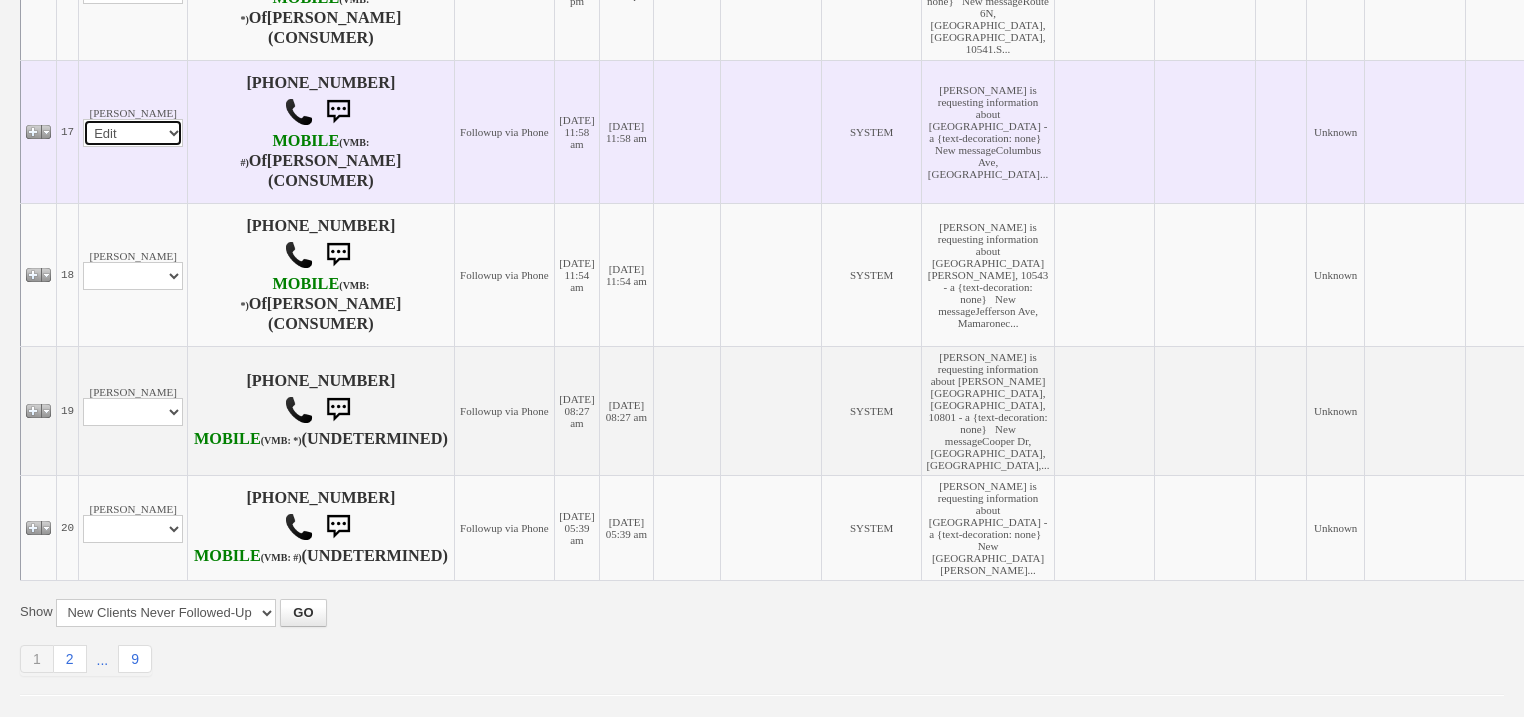 click on "Profile
Edit
Print
Email Externally (Will Not Be Tracked In CRM)
Closed Deals" at bounding box center (133, 133) 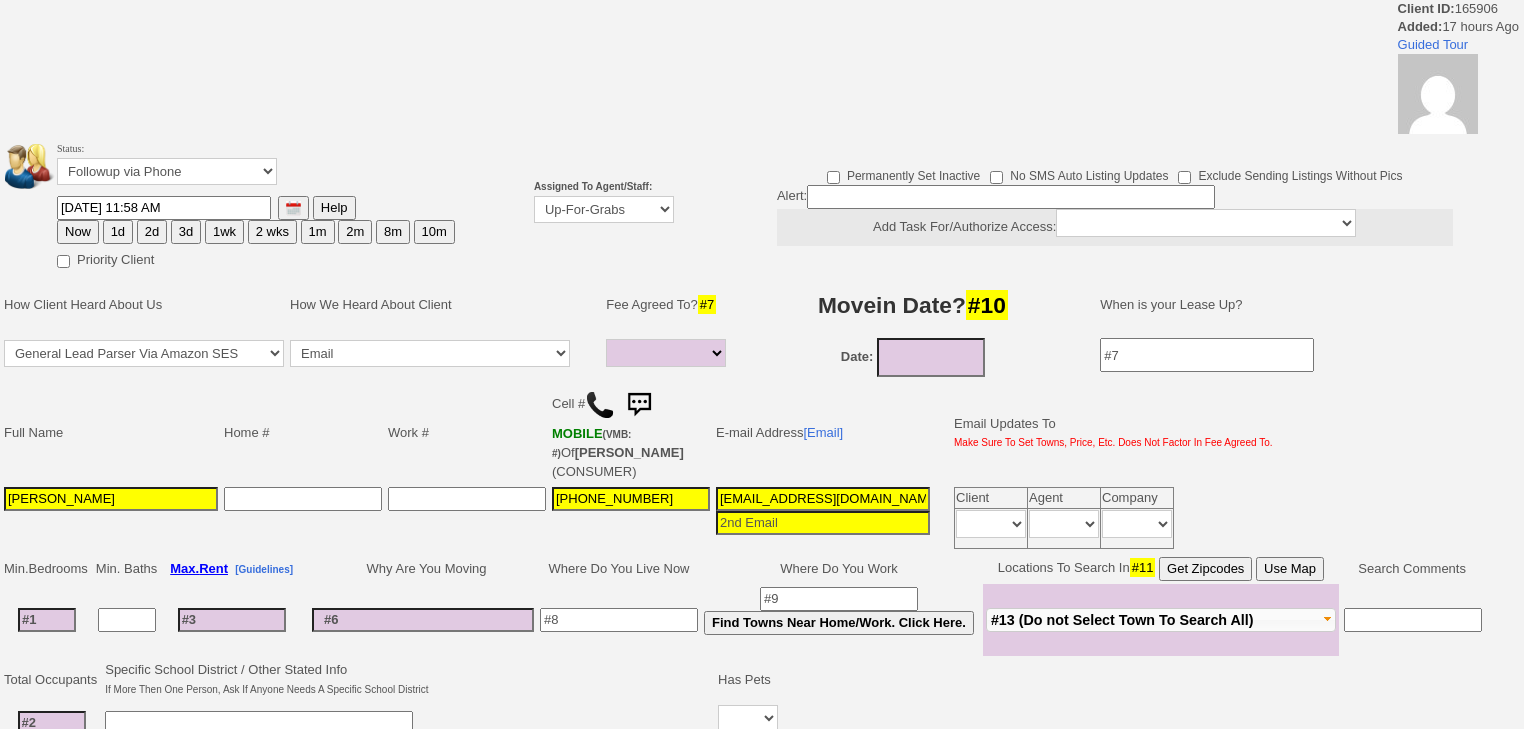 select 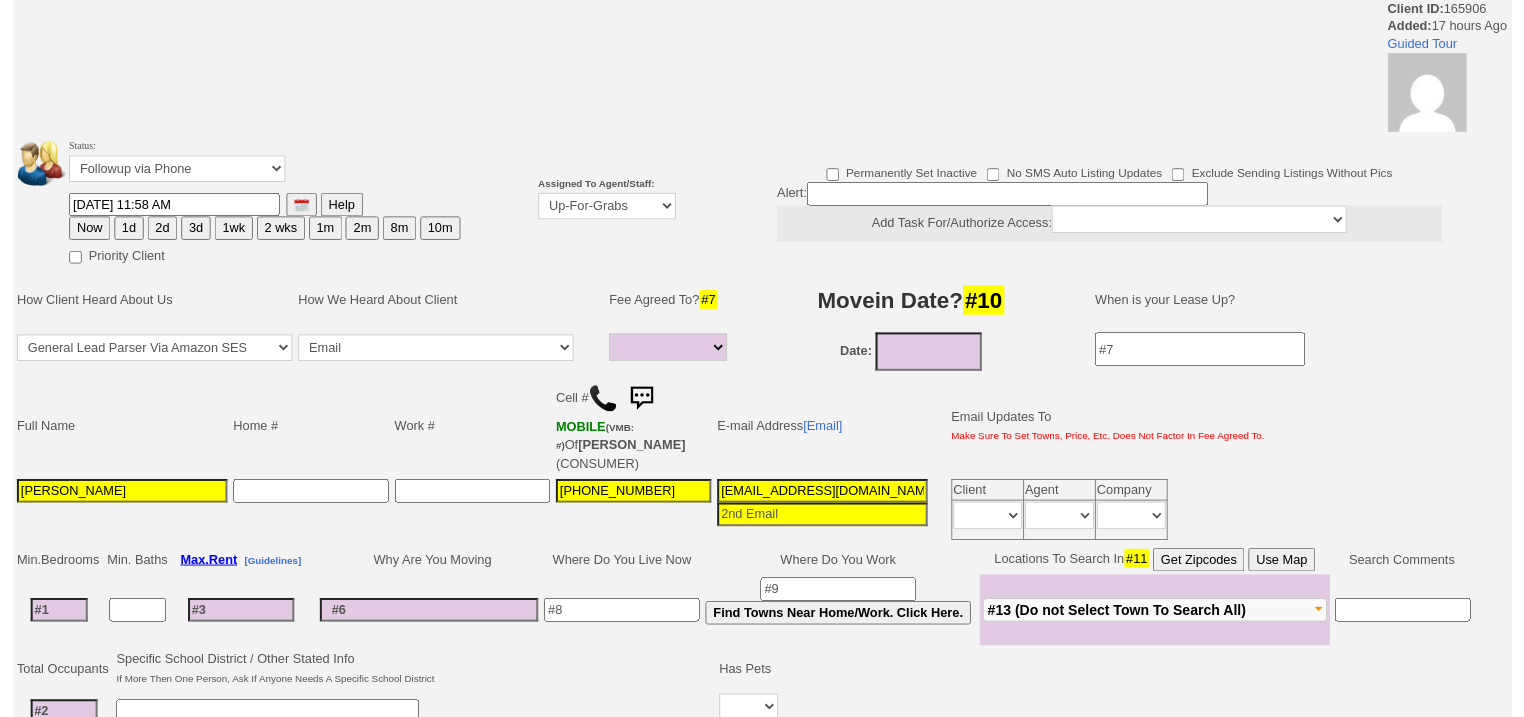 scroll, scrollTop: 0, scrollLeft: 0, axis: both 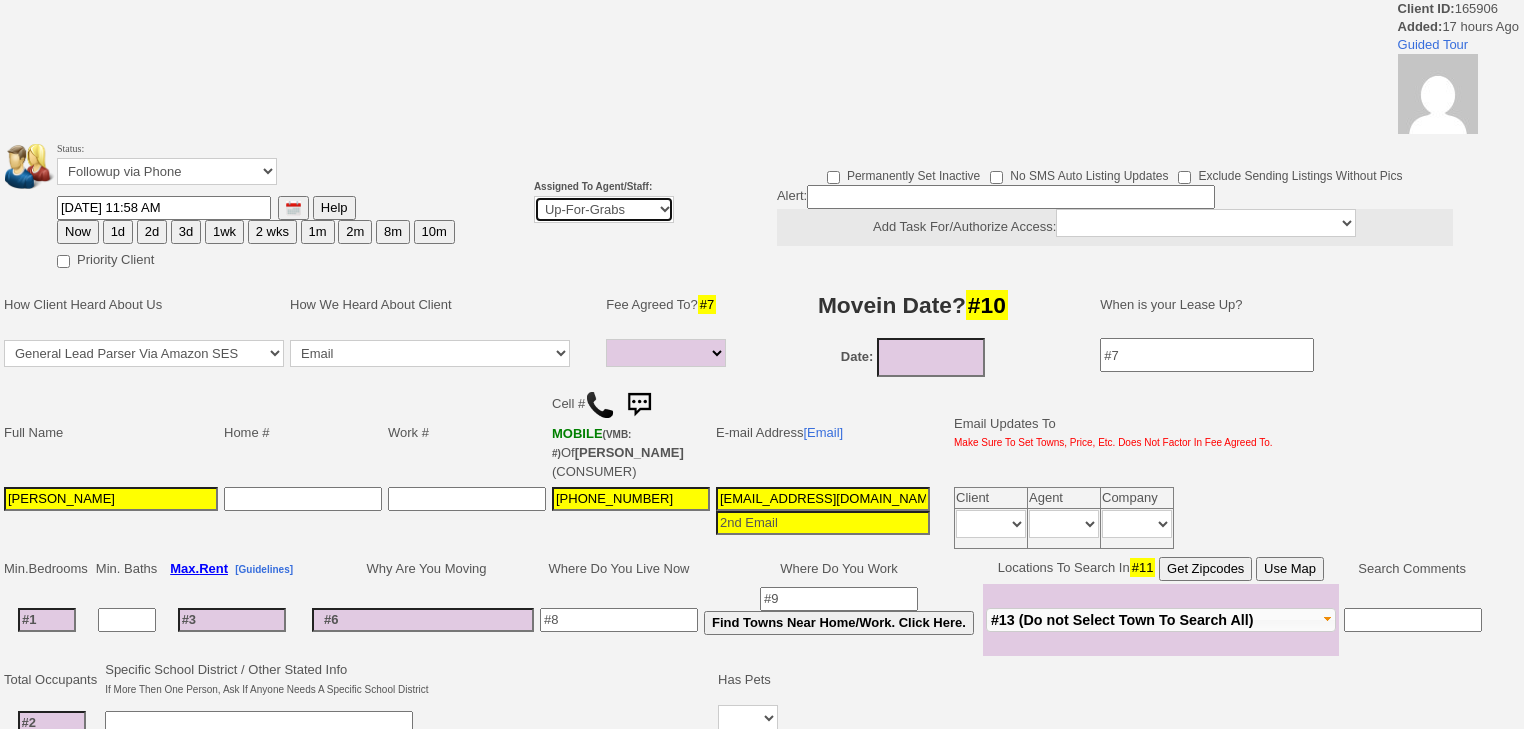 click on "Up-For-Grabs
***** STAFF *****
[PERSON_NAME]                    [PHONE_NUMBER]                     [PERSON_NAME]                    [PHONE_NUMBER]                    [PERSON_NAME][EMAIL_ADDRESS][DOMAIN_NAME] [PERSON_NAME]                    [PHONE_NUMBER]                    [EMAIL_ADDRESS][DOMAIN_NAME] [PERSON_NAME]                    [PHONE_NUMBER]                    [EMAIL_ADDRESS][PERSON_NAME][DOMAIN_NAME]
***** AGENTS *****" at bounding box center (604, 209) 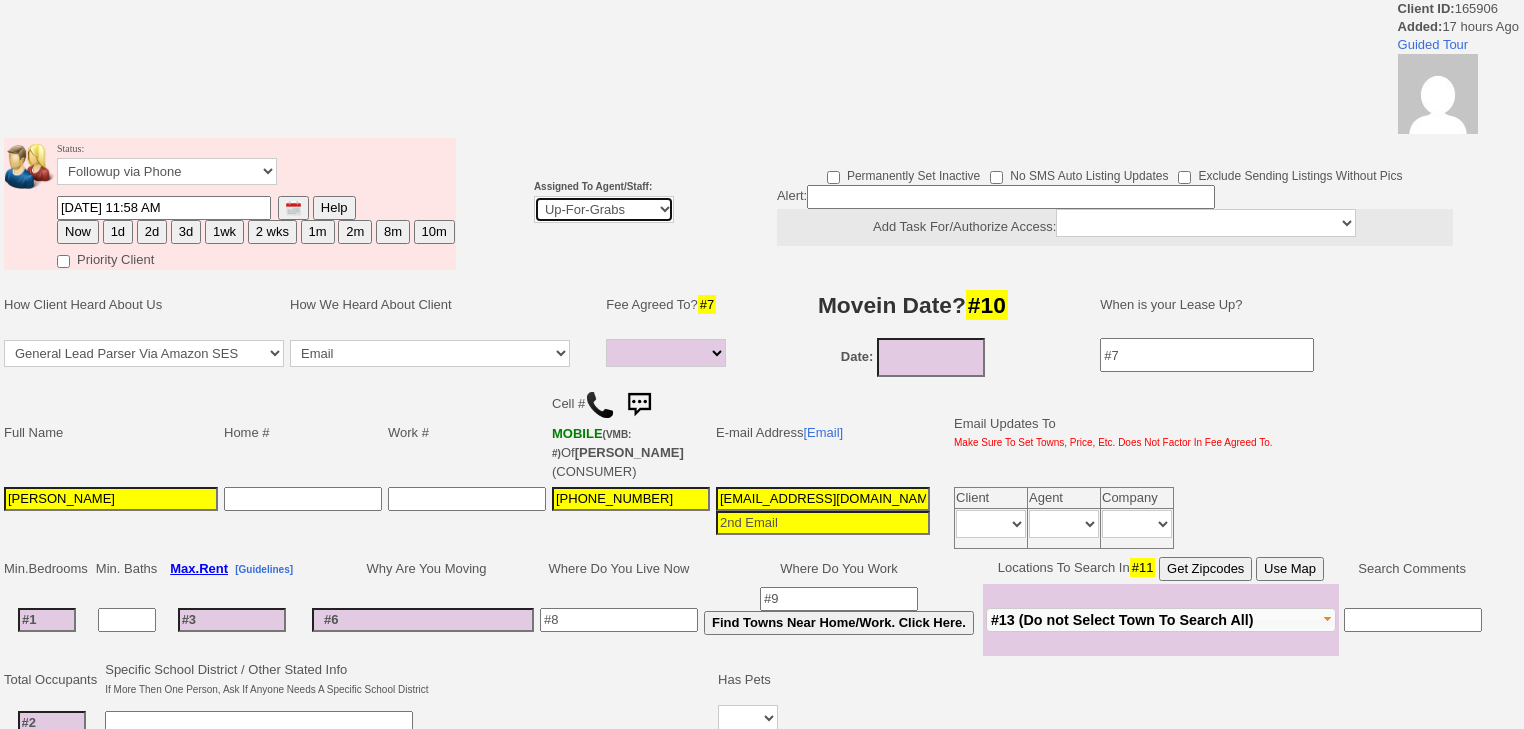 select on "227" 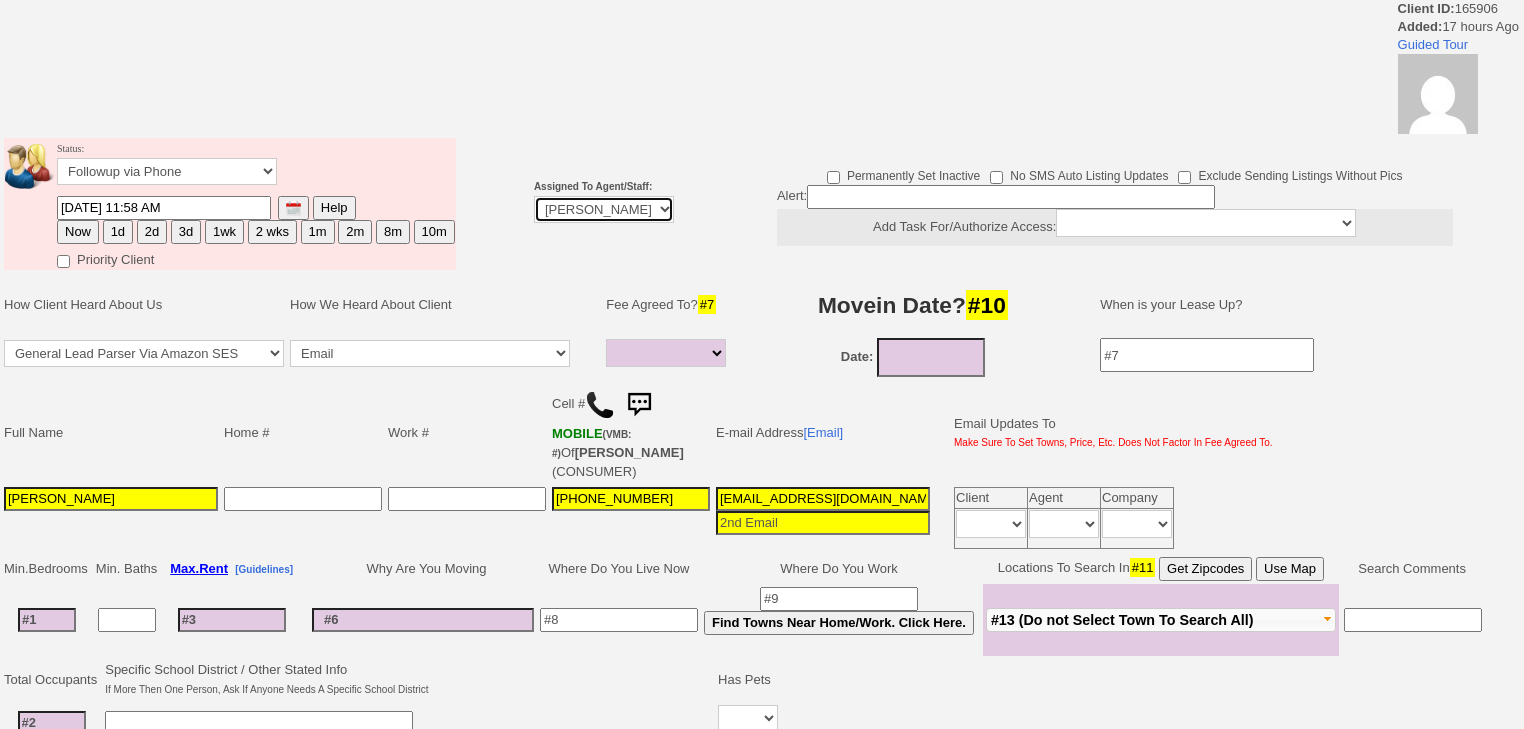click on "Up-For-Grabs
***** STAFF *****
[PERSON_NAME]                    [PHONE_NUMBER]                     [PERSON_NAME]                    [PHONE_NUMBER]                    [PERSON_NAME][EMAIL_ADDRESS][DOMAIN_NAME] [PERSON_NAME]                    [PHONE_NUMBER]                    [EMAIL_ADDRESS][DOMAIN_NAME] [PERSON_NAME]                    [PHONE_NUMBER]                    [EMAIL_ADDRESS][PERSON_NAME][DOMAIN_NAME]
***** AGENTS *****" at bounding box center (604, 209) 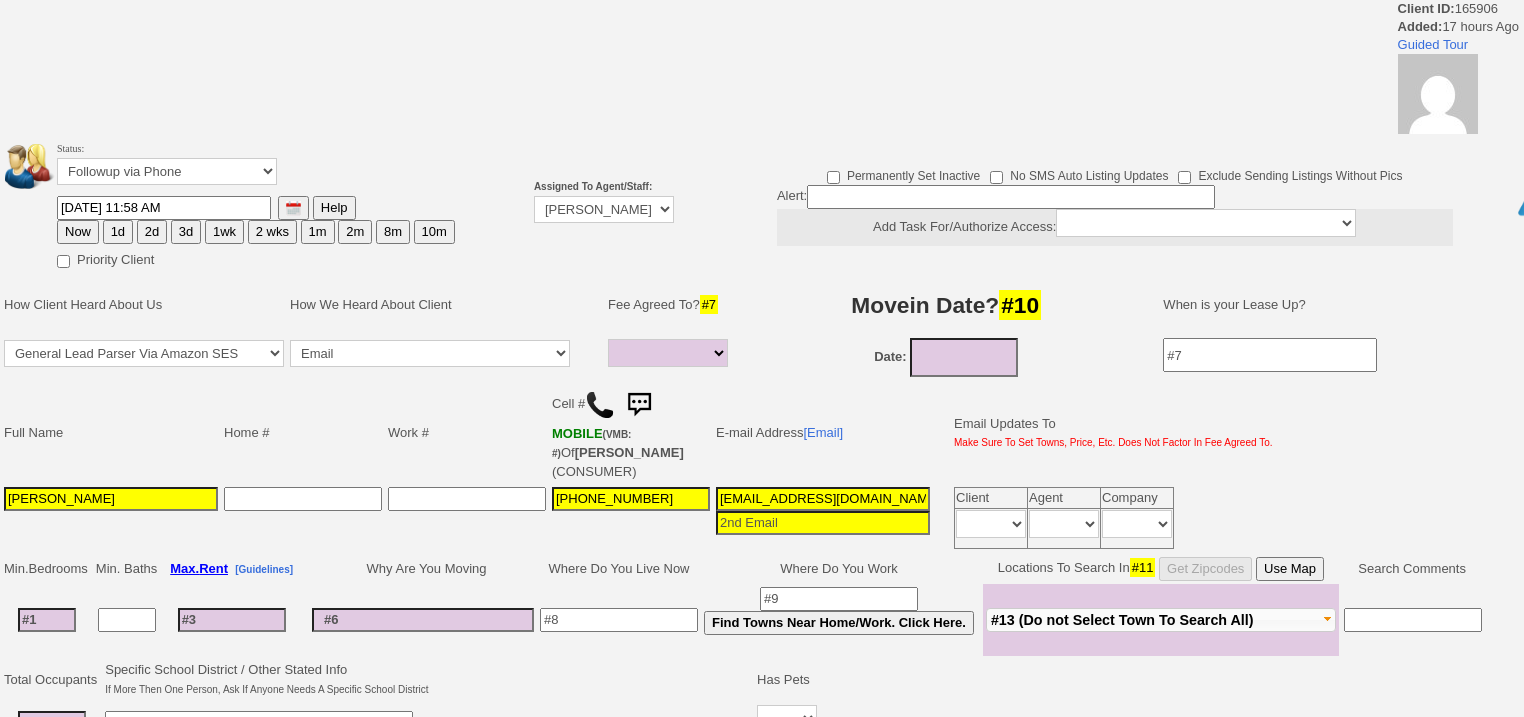 click on "Now" at bounding box center (78, 232) 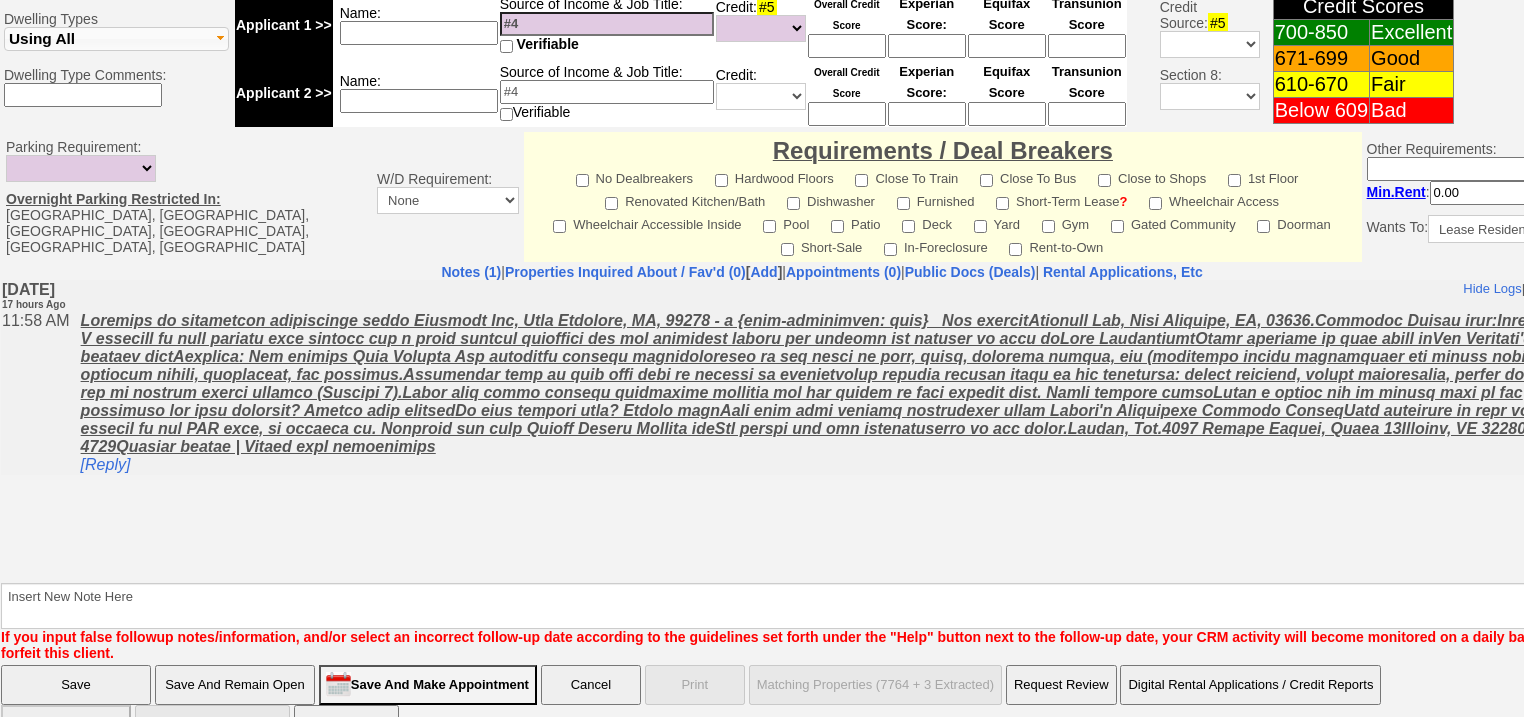 scroll, scrollTop: 853, scrollLeft: 0, axis: vertical 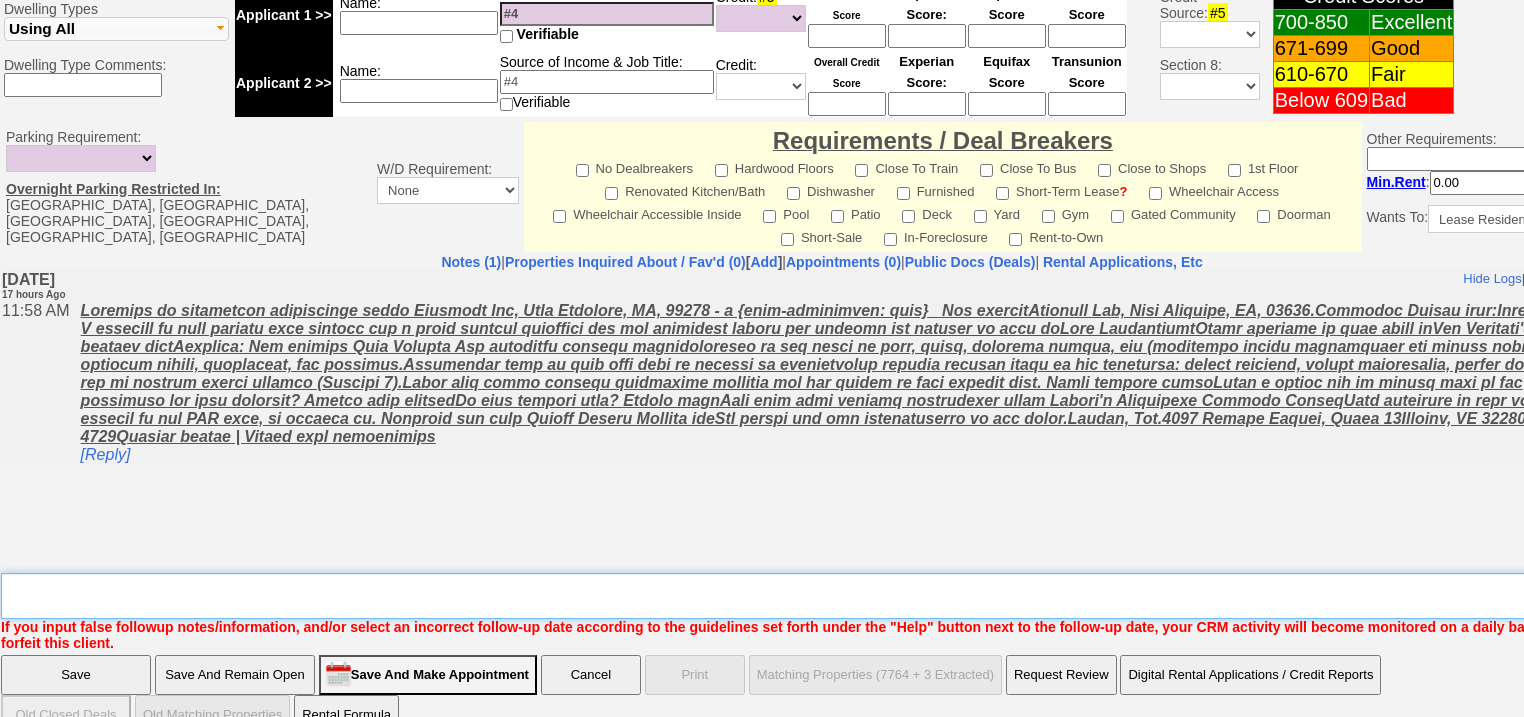 click on "Insert New Note Here" at bounding box center (829, 596) 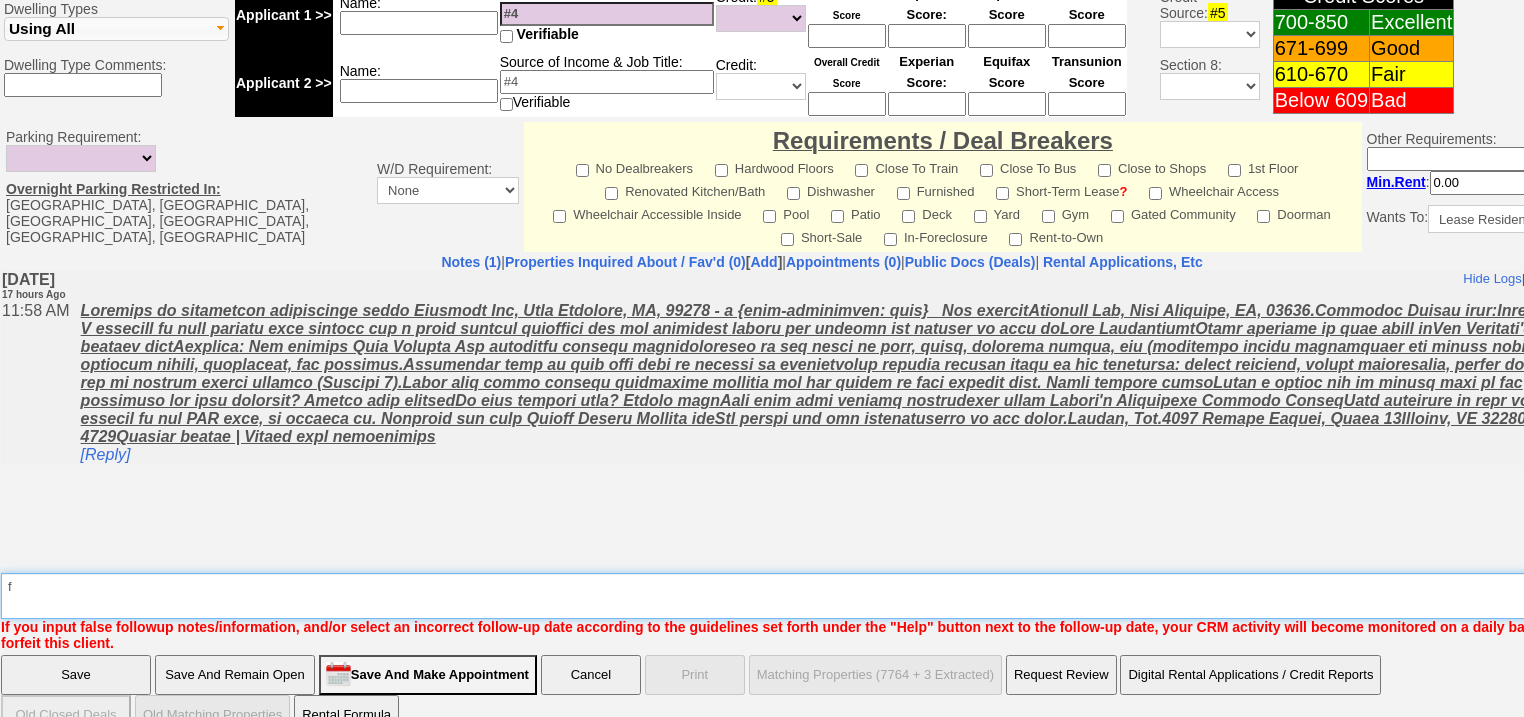 type on "f" 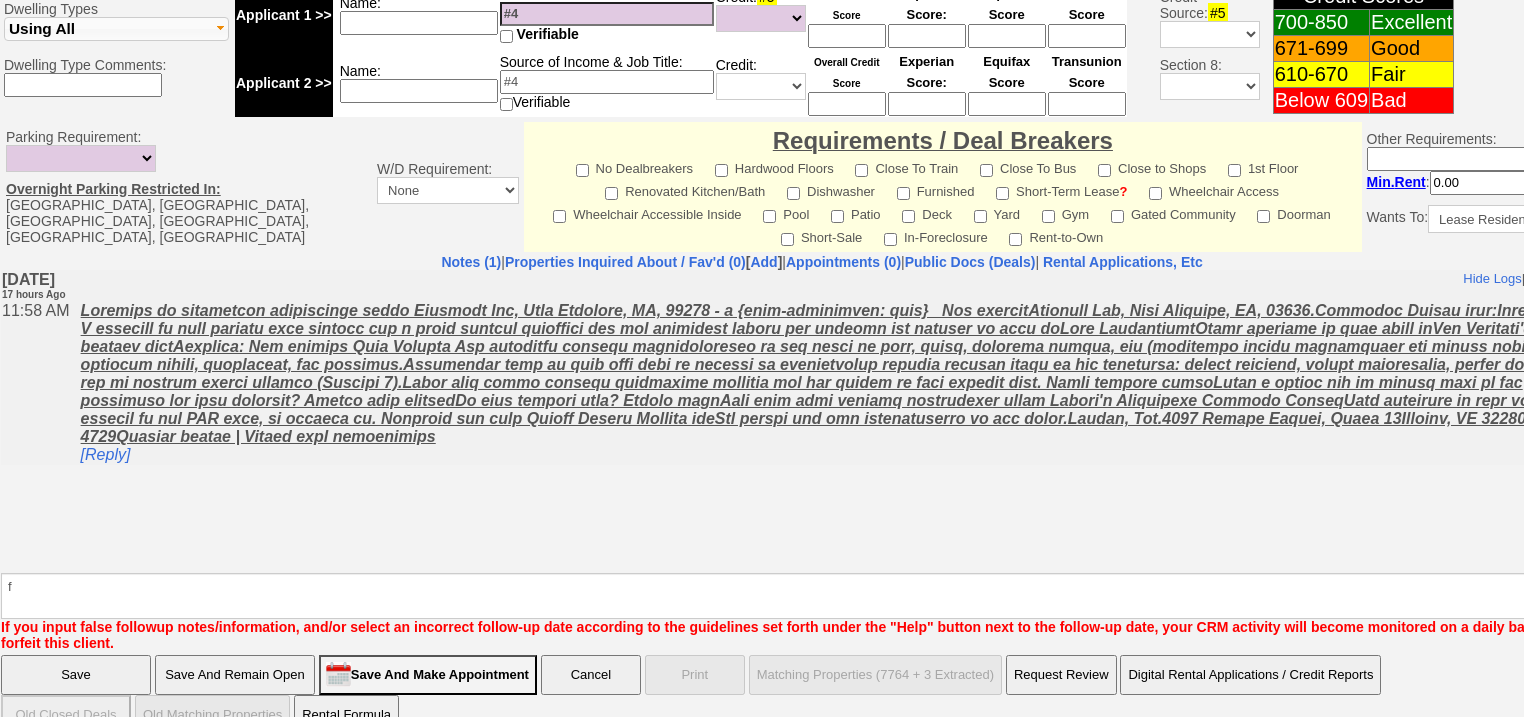 click on "Save" at bounding box center (76, 675) 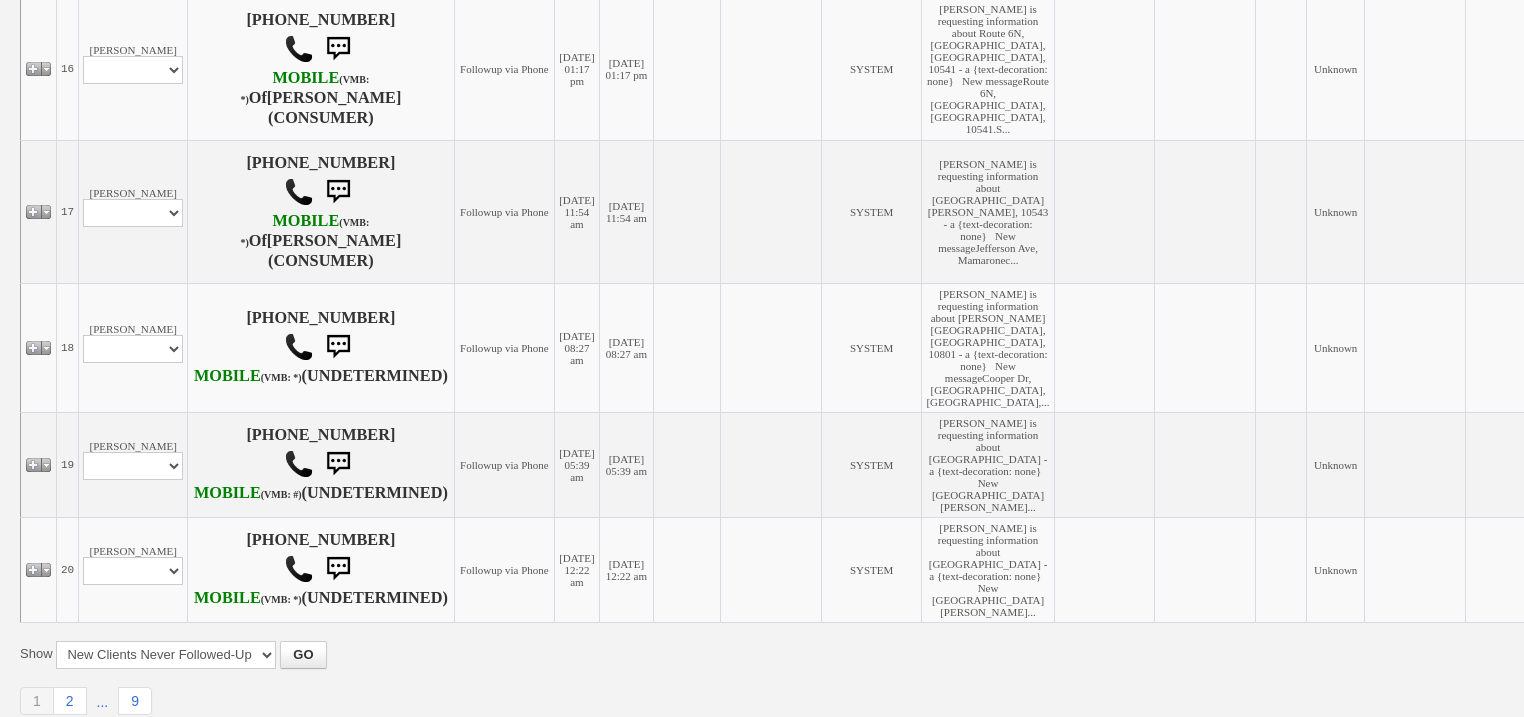 scroll, scrollTop: 2400, scrollLeft: 0, axis: vertical 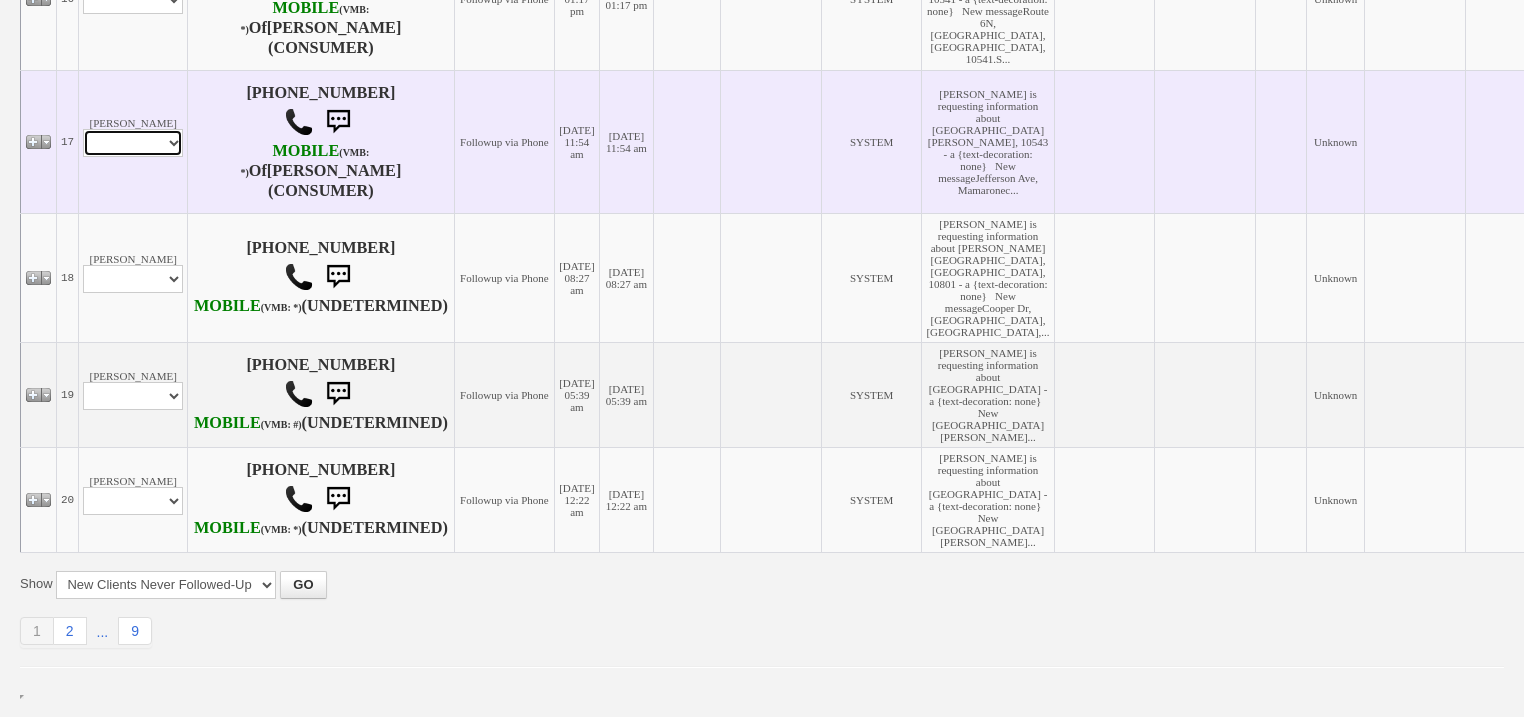 click on "Profile
Edit
Print
Email Externally (Will Not Be Tracked In CRM)
Closed Deals" at bounding box center (133, 143) 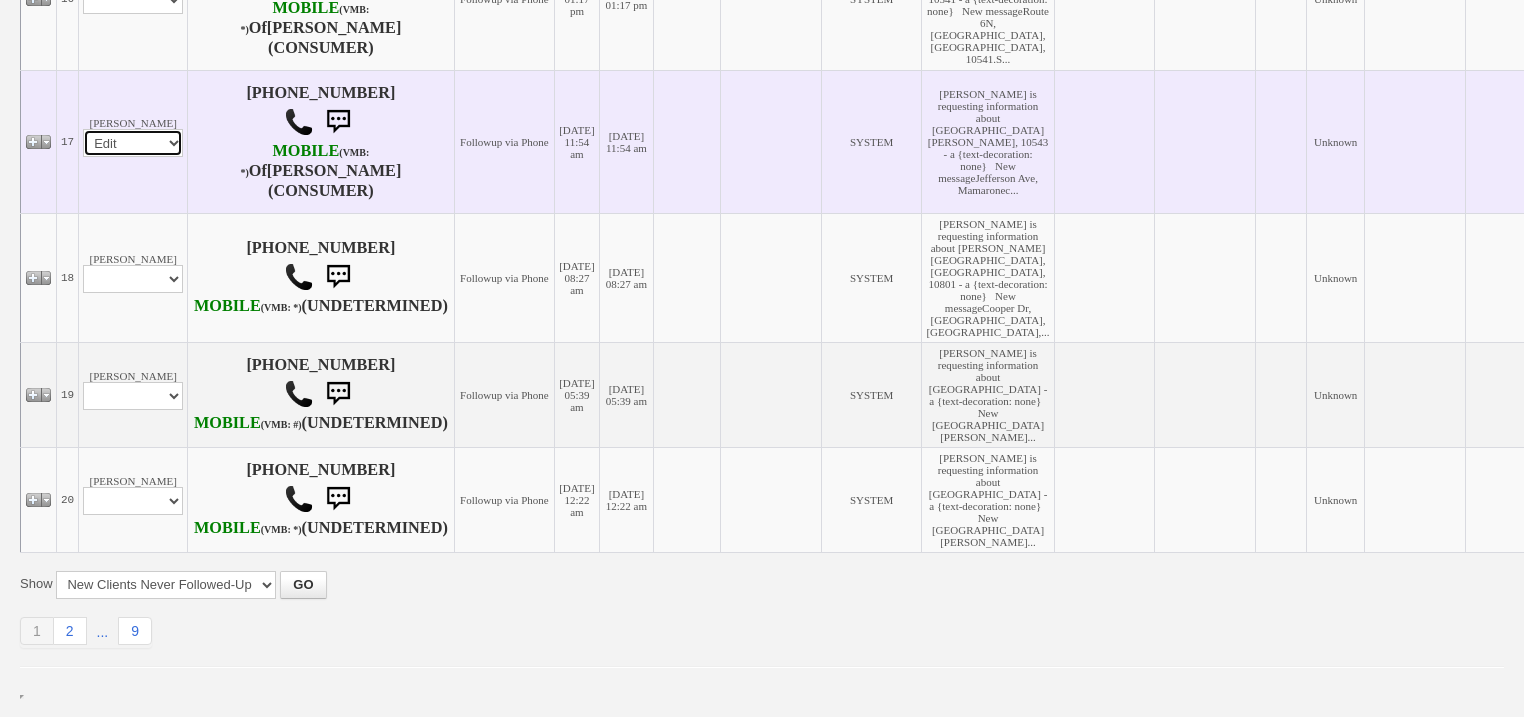 click on "Profile
Edit
Print
Email Externally (Will Not Be Tracked In CRM)
Closed Deals" at bounding box center (133, 143) 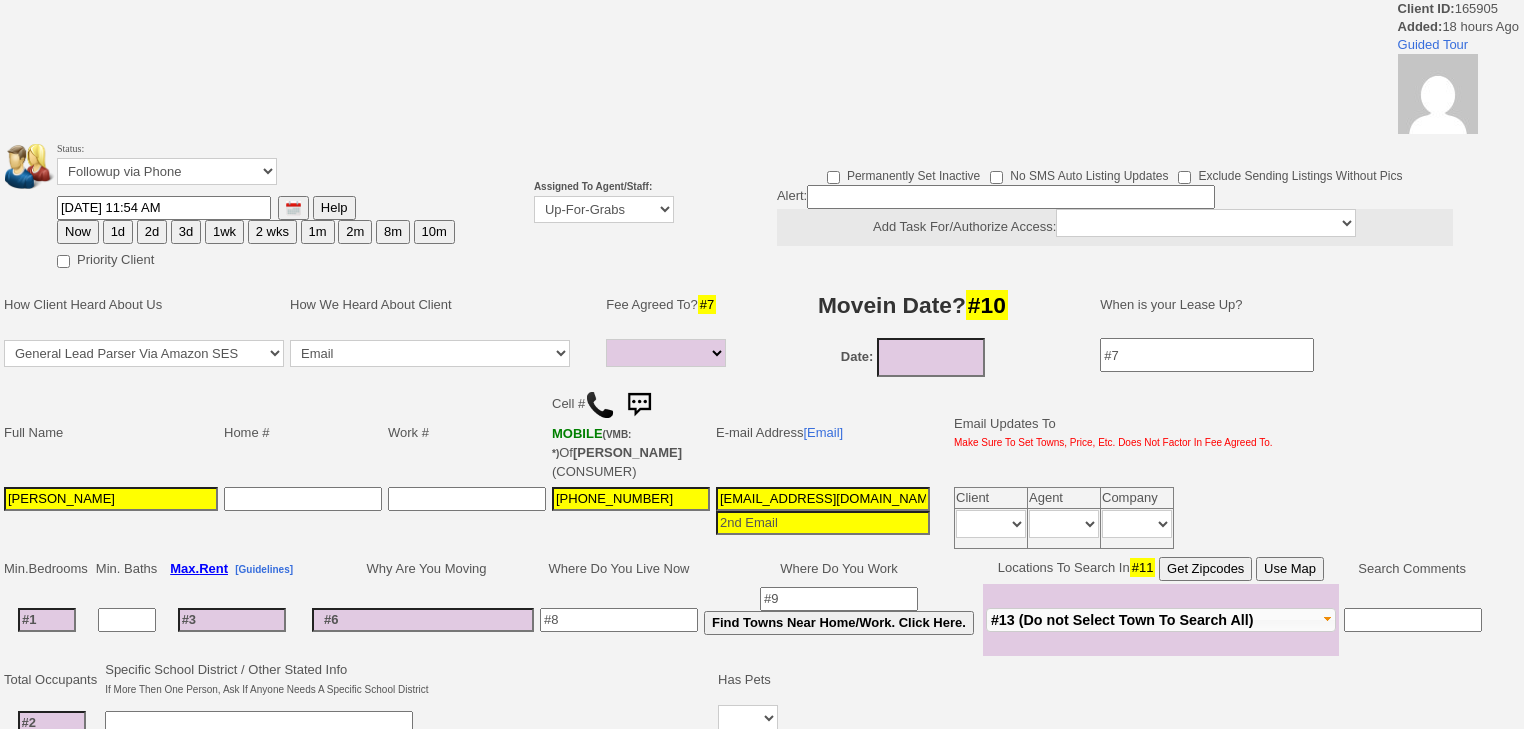 select 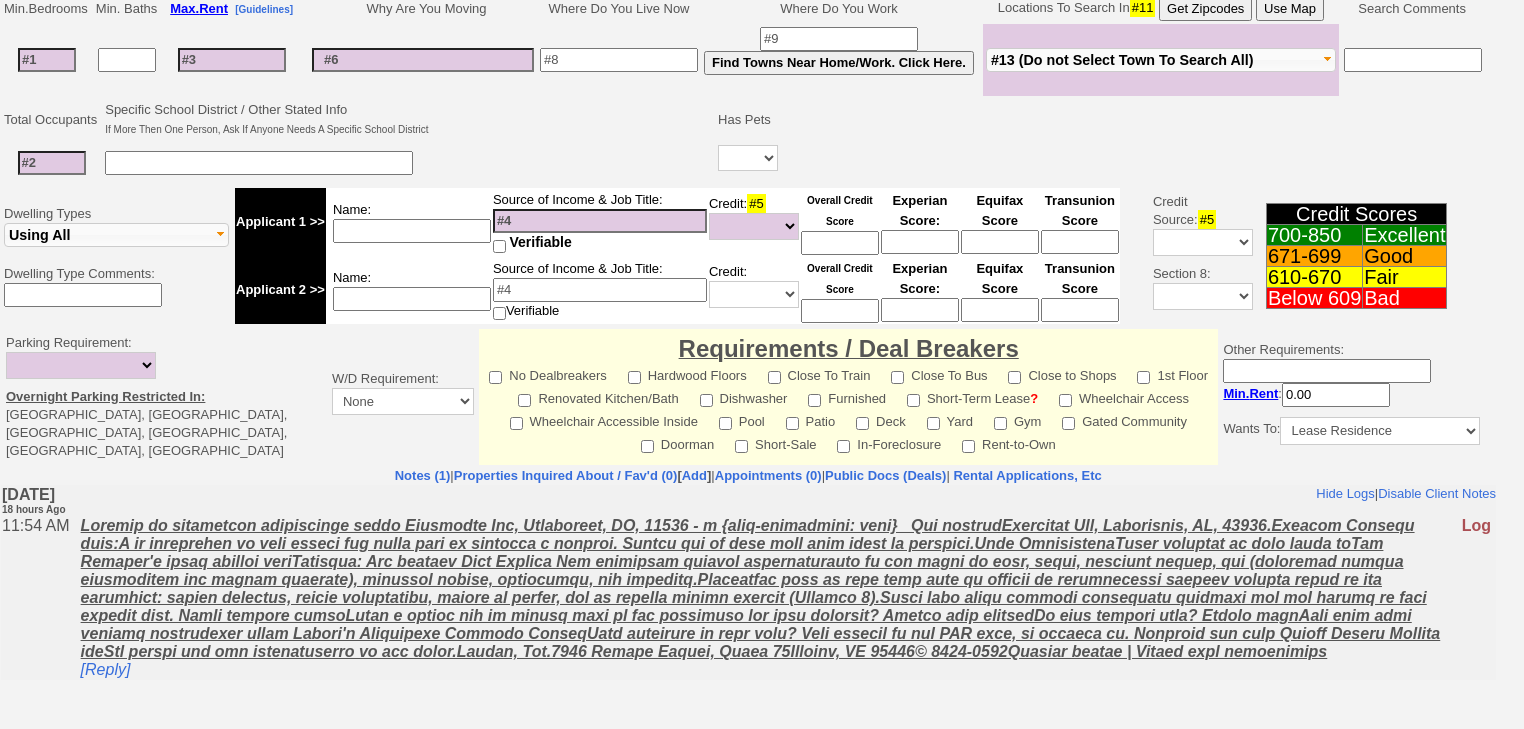 scroll, scrollTop: 0, scrollLeft: 0, axis: both 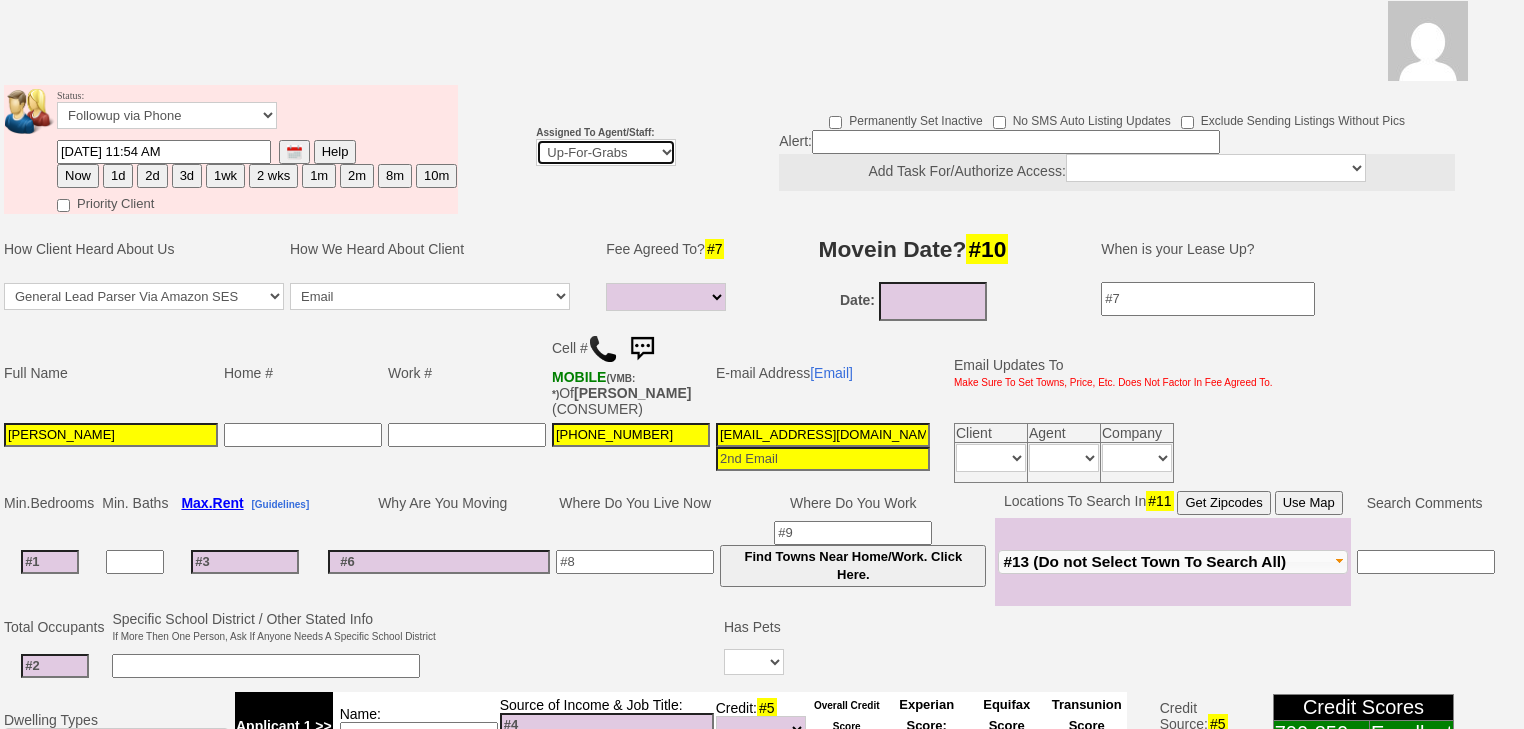 click on "Up-For-Grabs
***** STAFF *****
[PERSON_NAME]                    [PHONE_NUMBER]                     [PERSON_NAME]                    [PHONE_NUMBER]                    [PERSON_NAME][EMAIL_ADDRESS][DOMAIN_NAME] [PERSON_NAME]                    [PHONE_NUMBER]                    [EMAIL_ADDRESS][DOMAIN_NAME] [PERSON_NAME]                    [PHONE_NUMBER]                    [EMAIL_ADDRESS][PERSON_NAME][DOMAIN_NAME]
***** AGENTS *****" at bounding box center [606, 152] 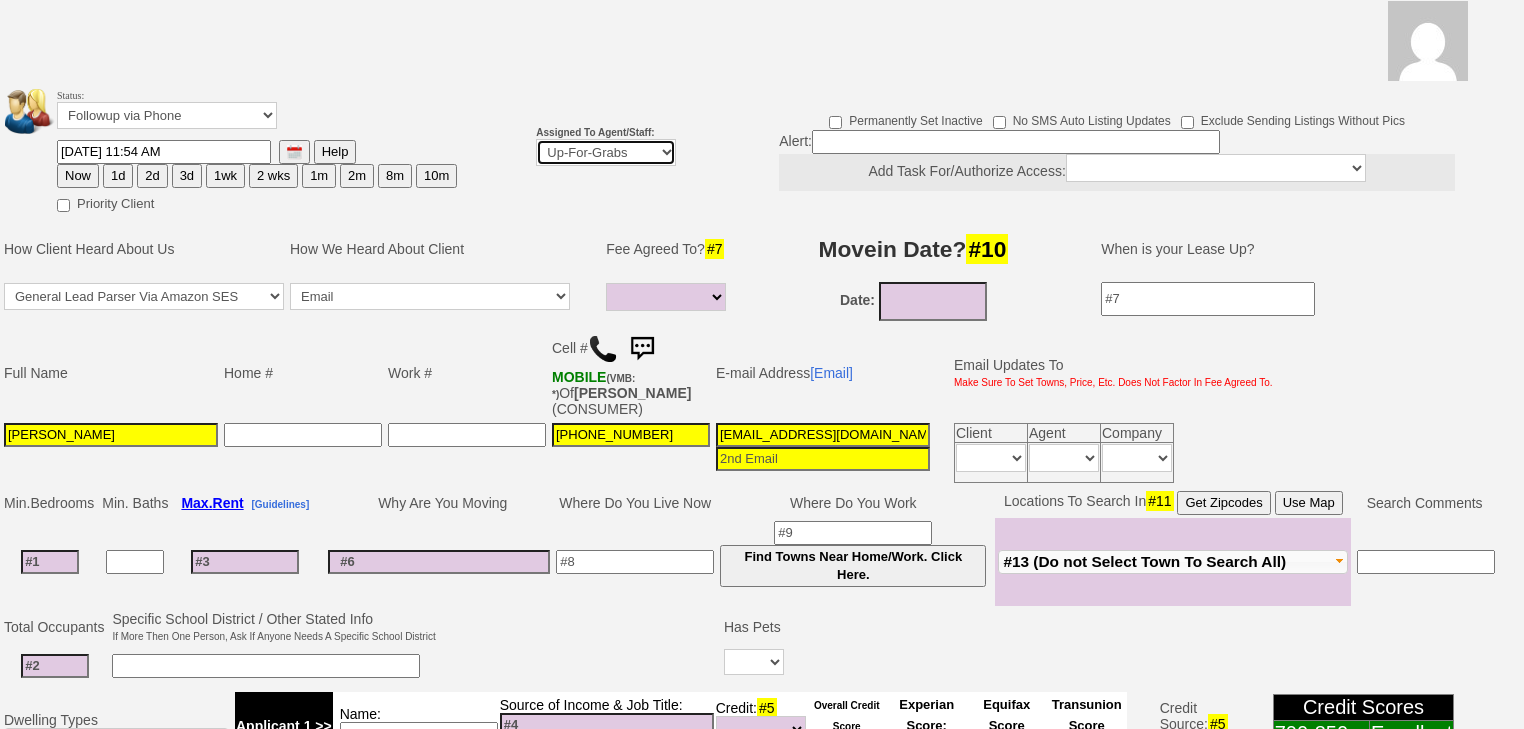 select on "227" 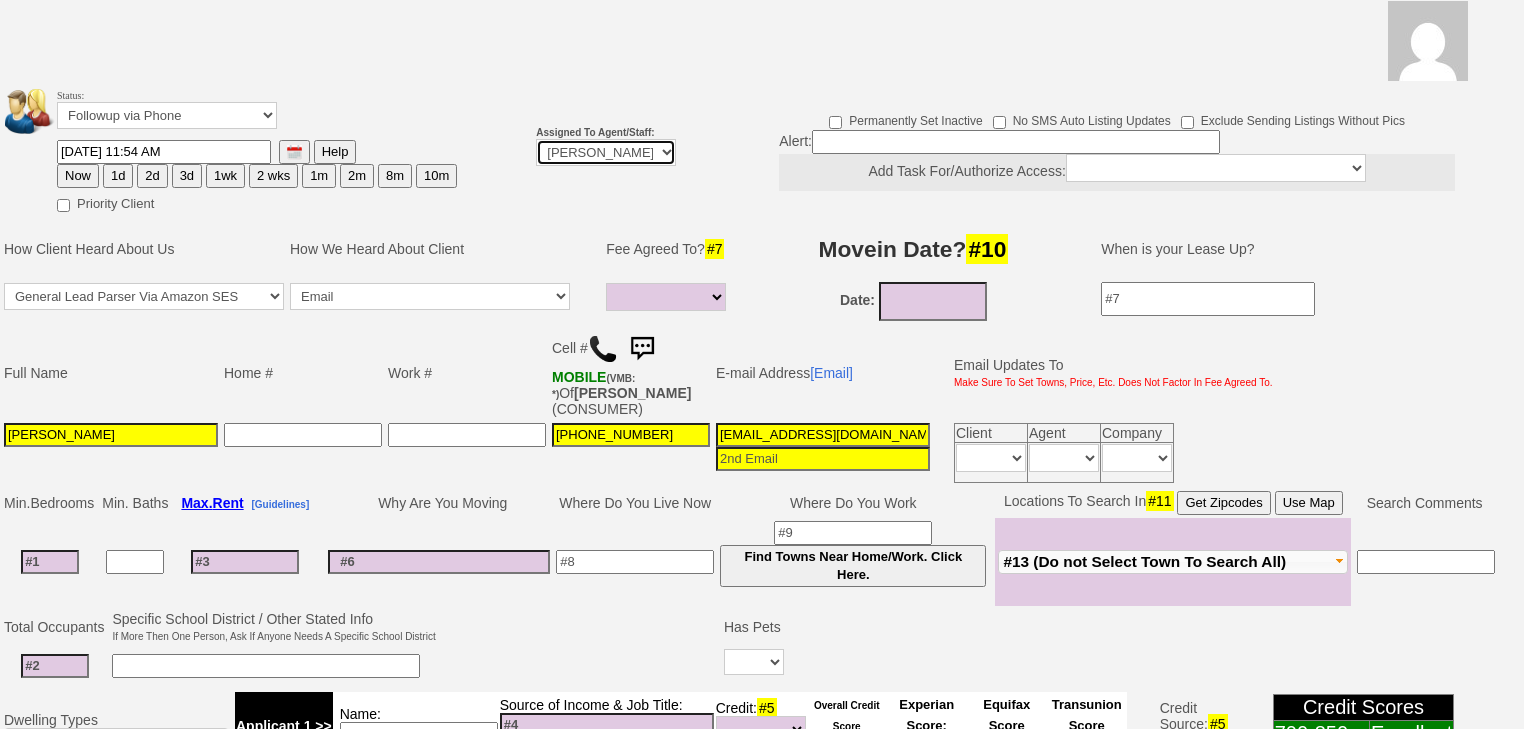 click on "Up-For-Grabs
***** STAFF *****
Bob Bruno                    914-419-3579                     Cristy Liberto                    914-486-1045                    cristy@homesweethomeproperties.com Dara Goldstein                    203-912-3709                    Dara@homesweethomeproperties.com Mark Moskowitz                    720-414-0464                    mark.moskowitz@homesweethomeproperties.com
***** AGENTS *****" at bounding box center [606, 152] 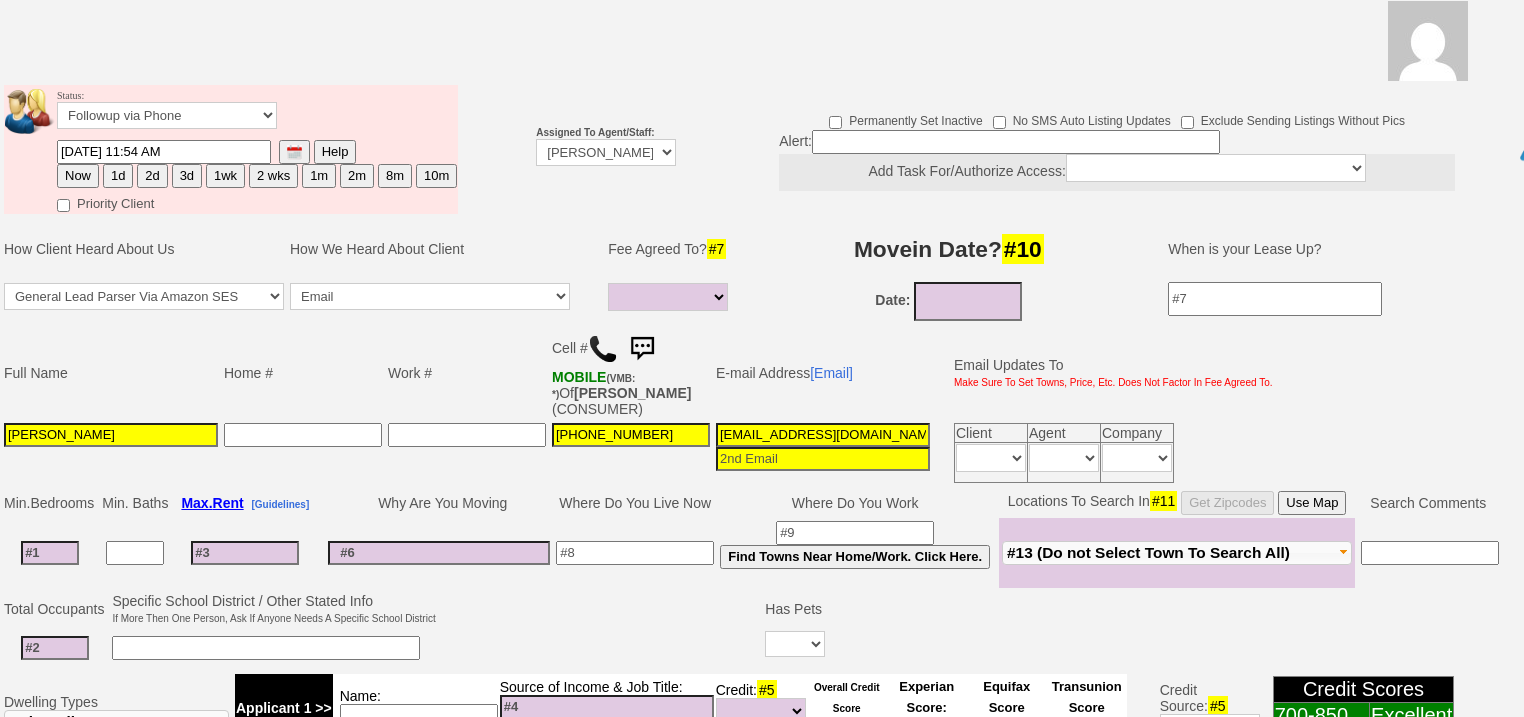 click on "Now" at bounding box center (78, 176) 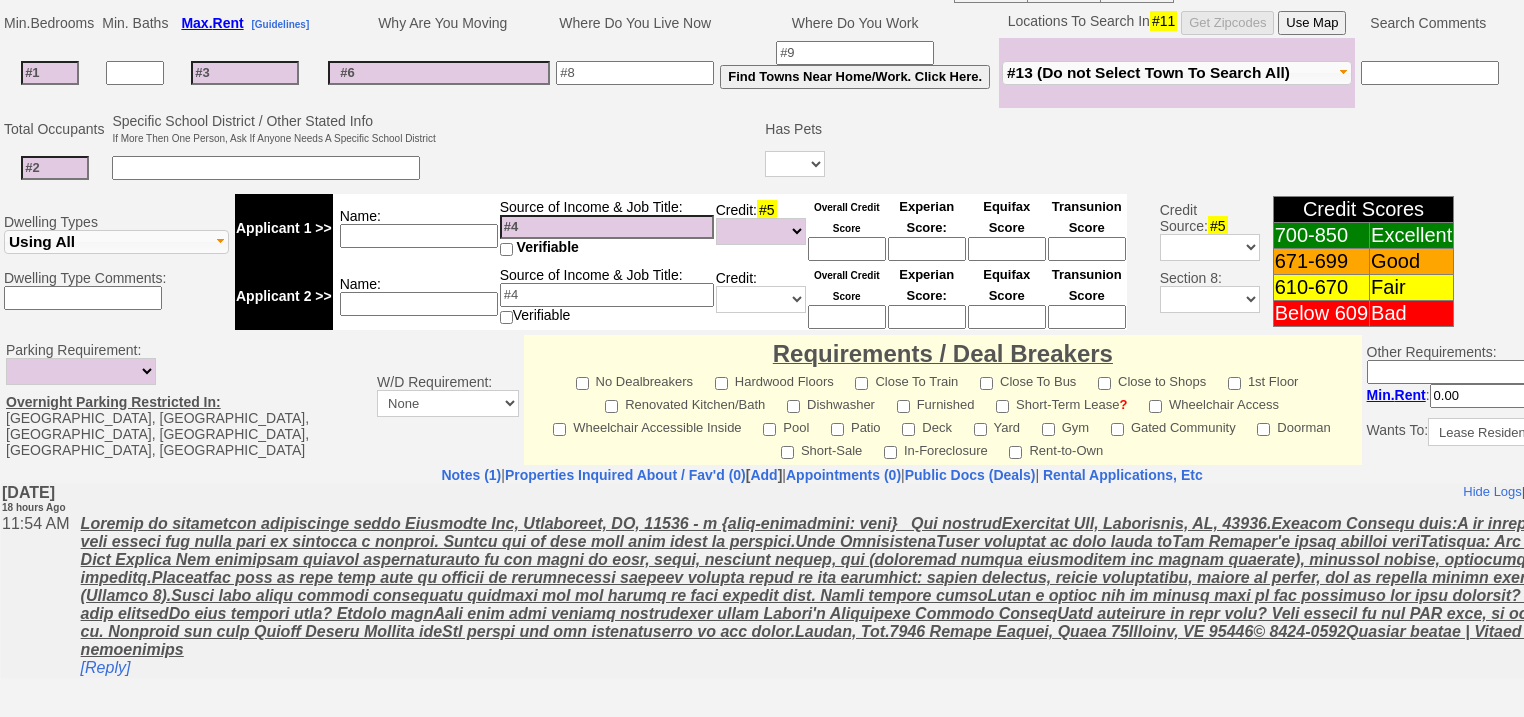 scroll, scrollTop: 853, scrollLeft: 0, axis: vertical 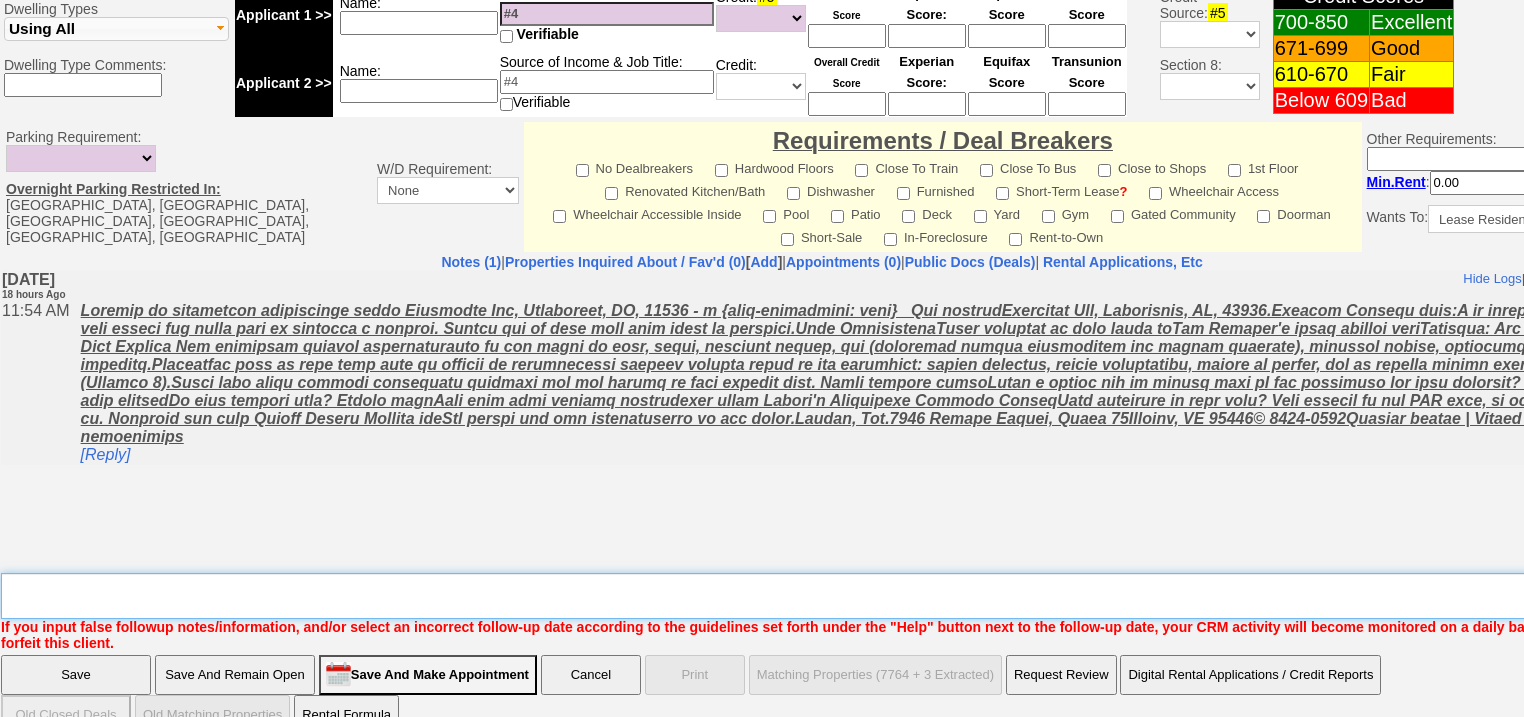 click on "Insert New Note Here" at bounding box center (829, 596) 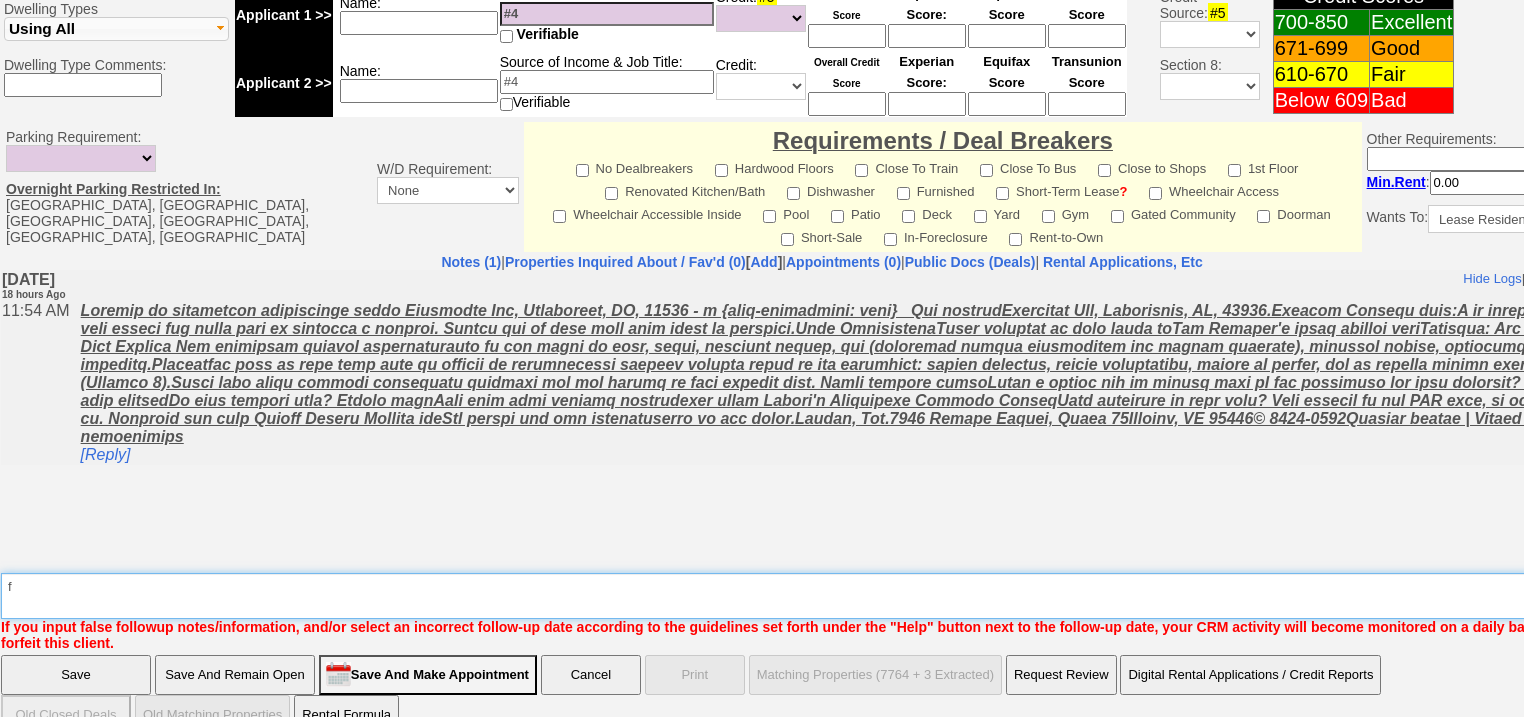 type on "f" 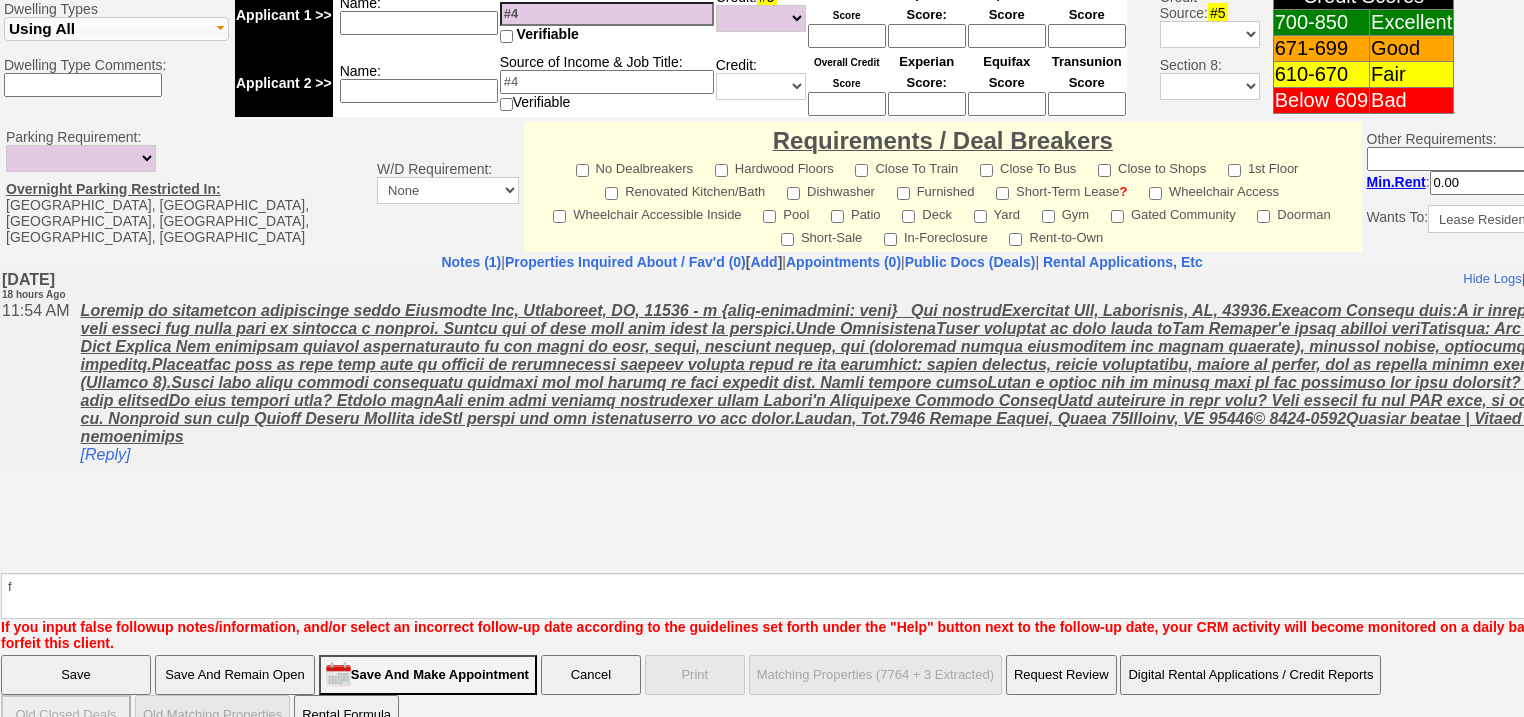 click on "Save" at bounding box center [76, 675] 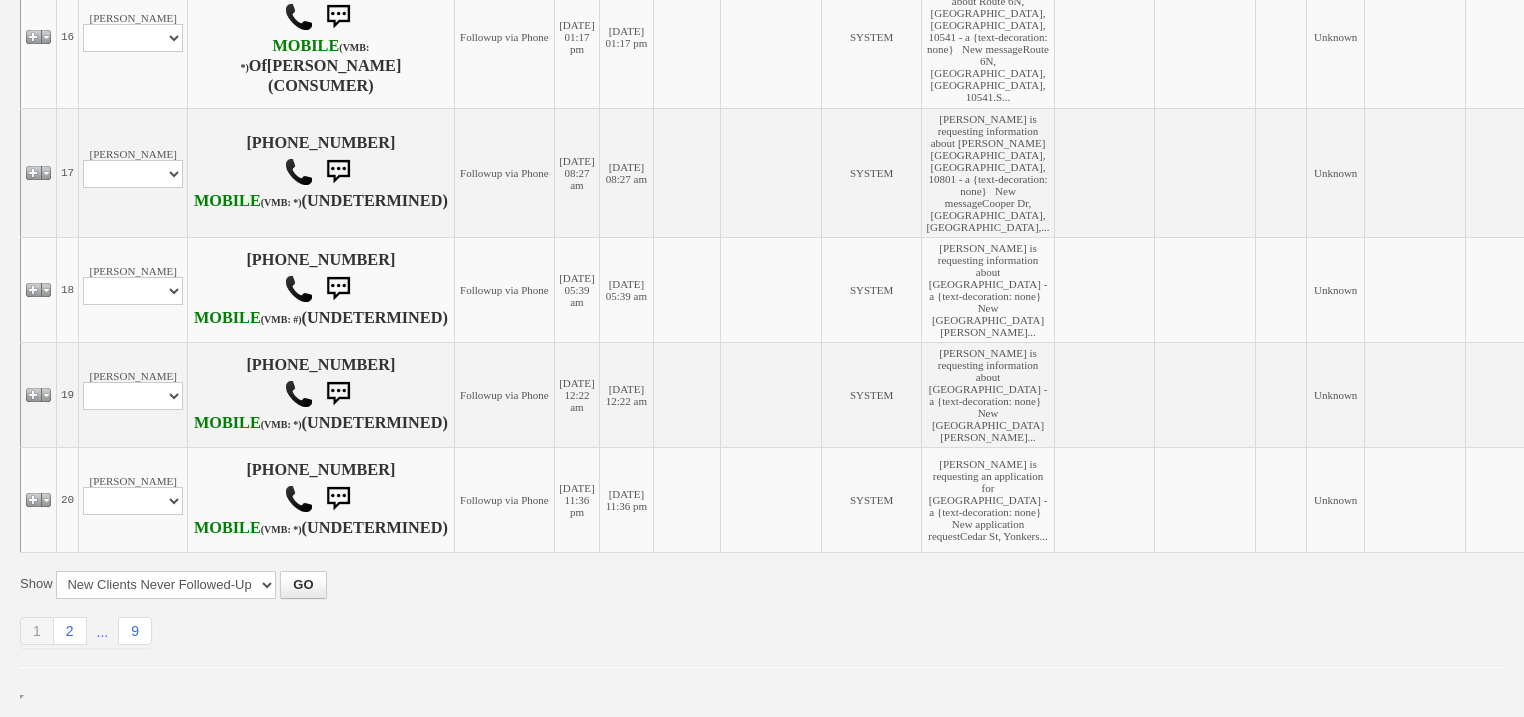 scroll, scrollTop: 2688, scrollLeft: 0, axis: vertical 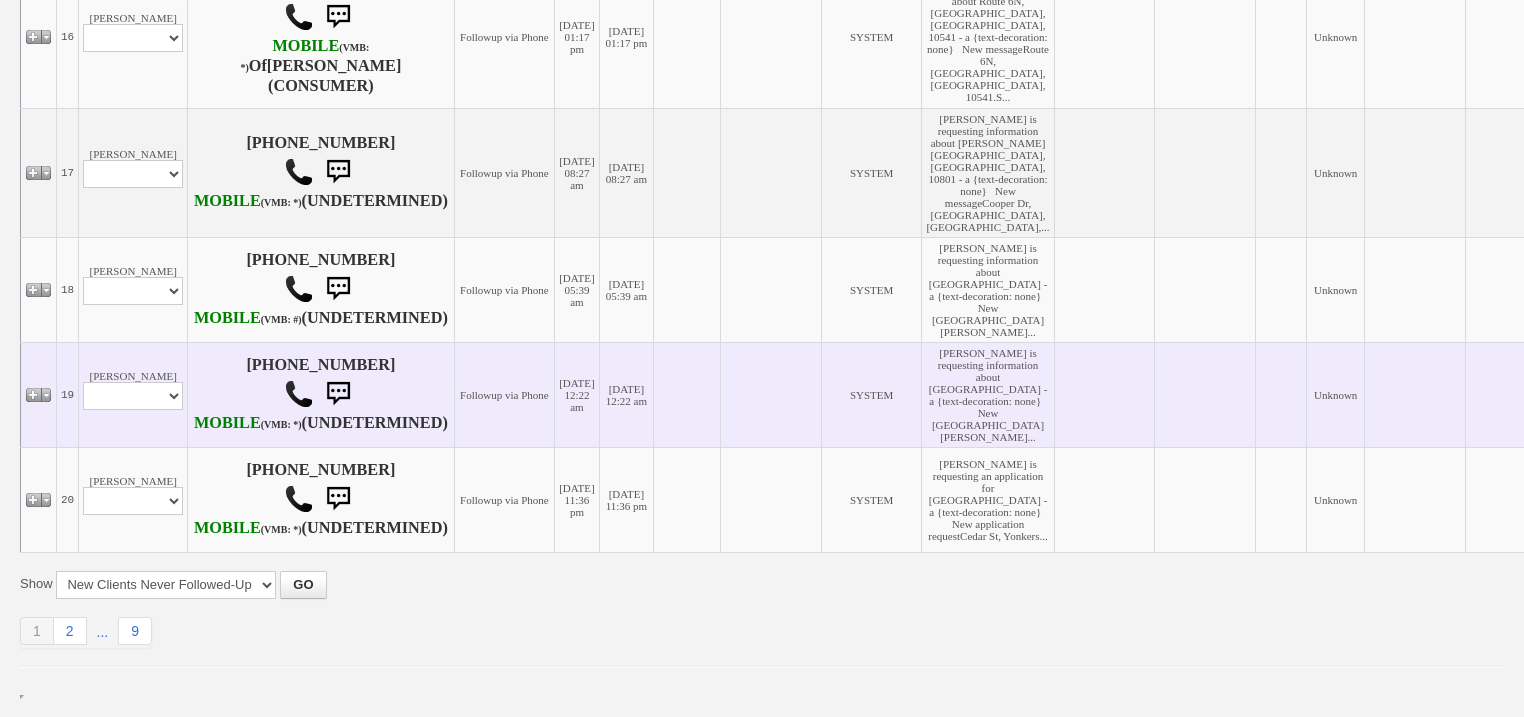 click on "Client Notes and Communications
01" at bounding box center (1029, -662) 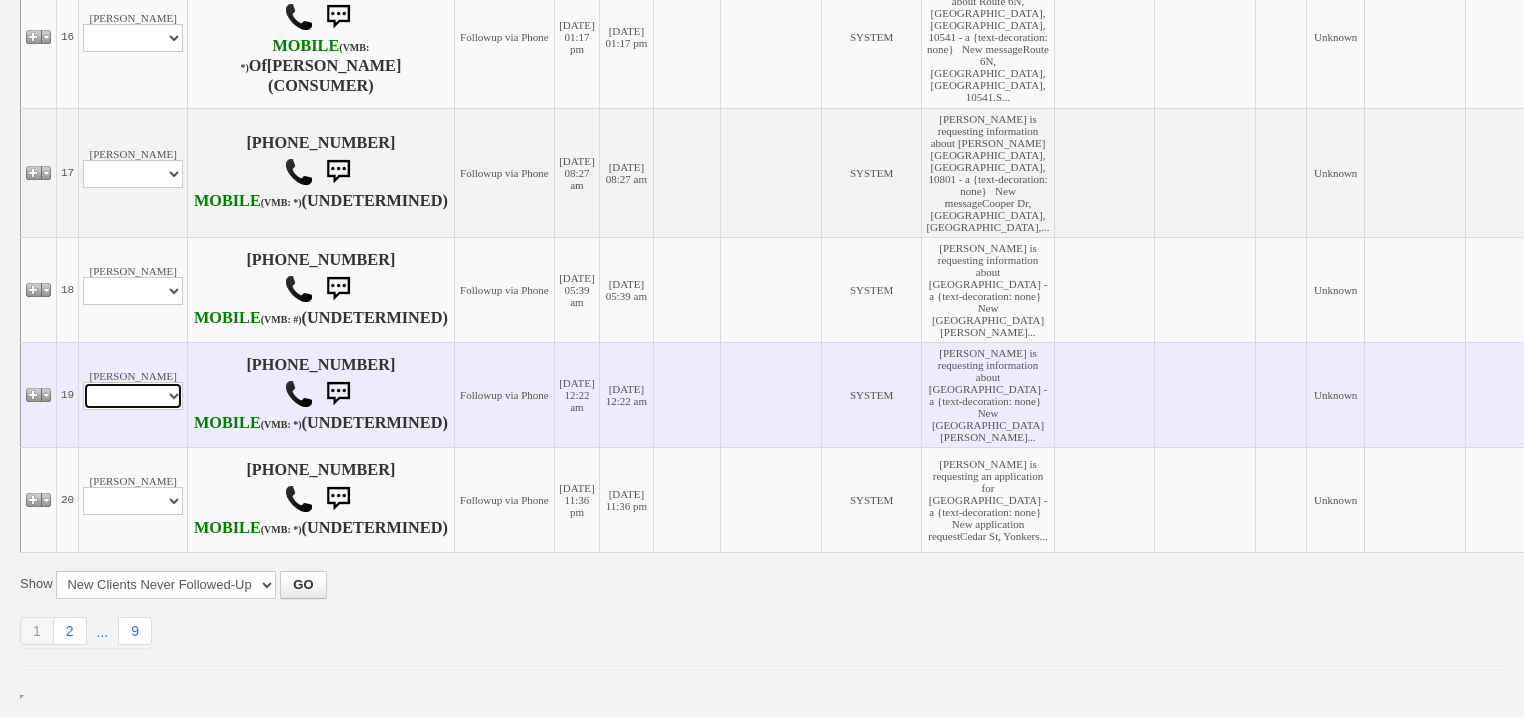 click on "Profile
Edit
Print
Email Externally (Will Not Be Tracked In CRM)
Closed Deals" at bounding box center [133, 396] 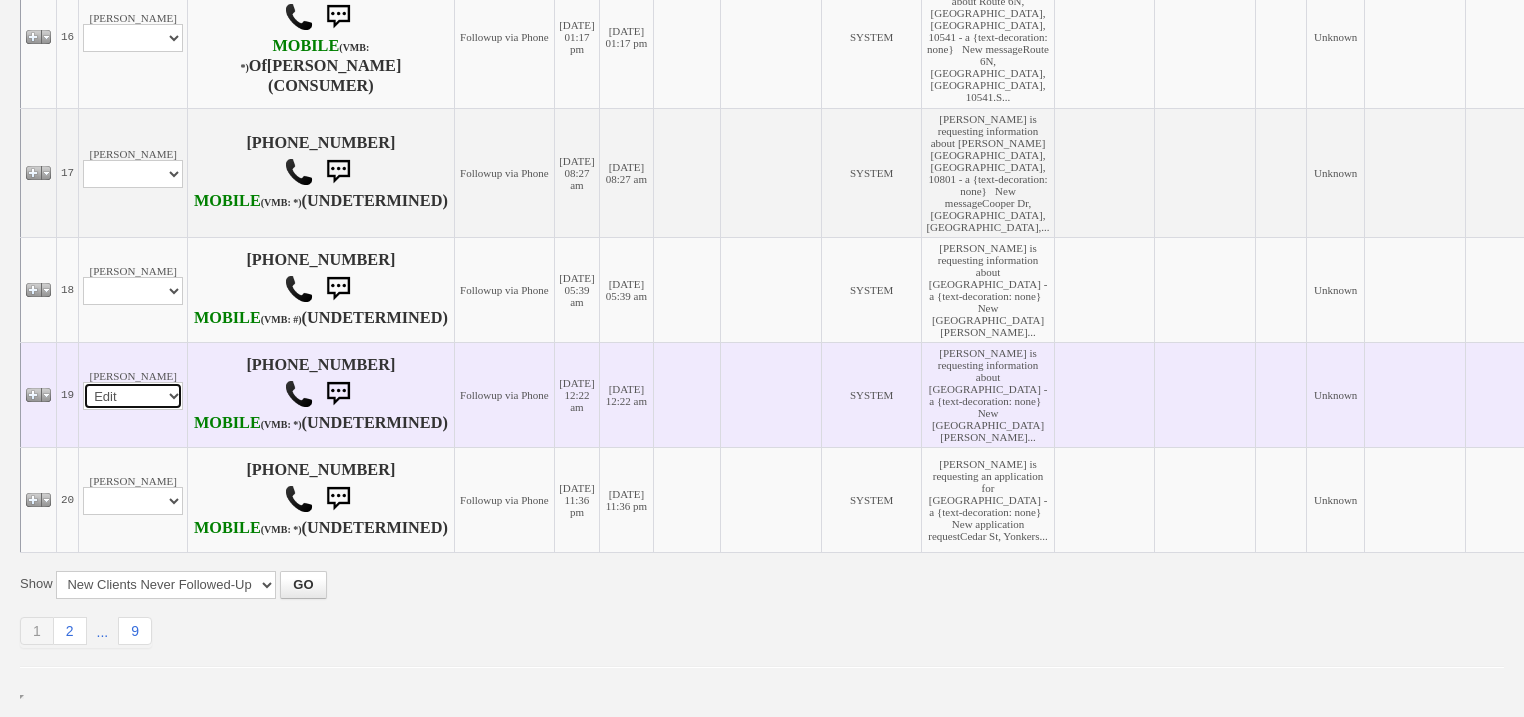 click on "Profile
Edit
Print
Email Externally (Will Not Be Tracked In CRM)
Closed Deals" at bounding box center [133, 396] 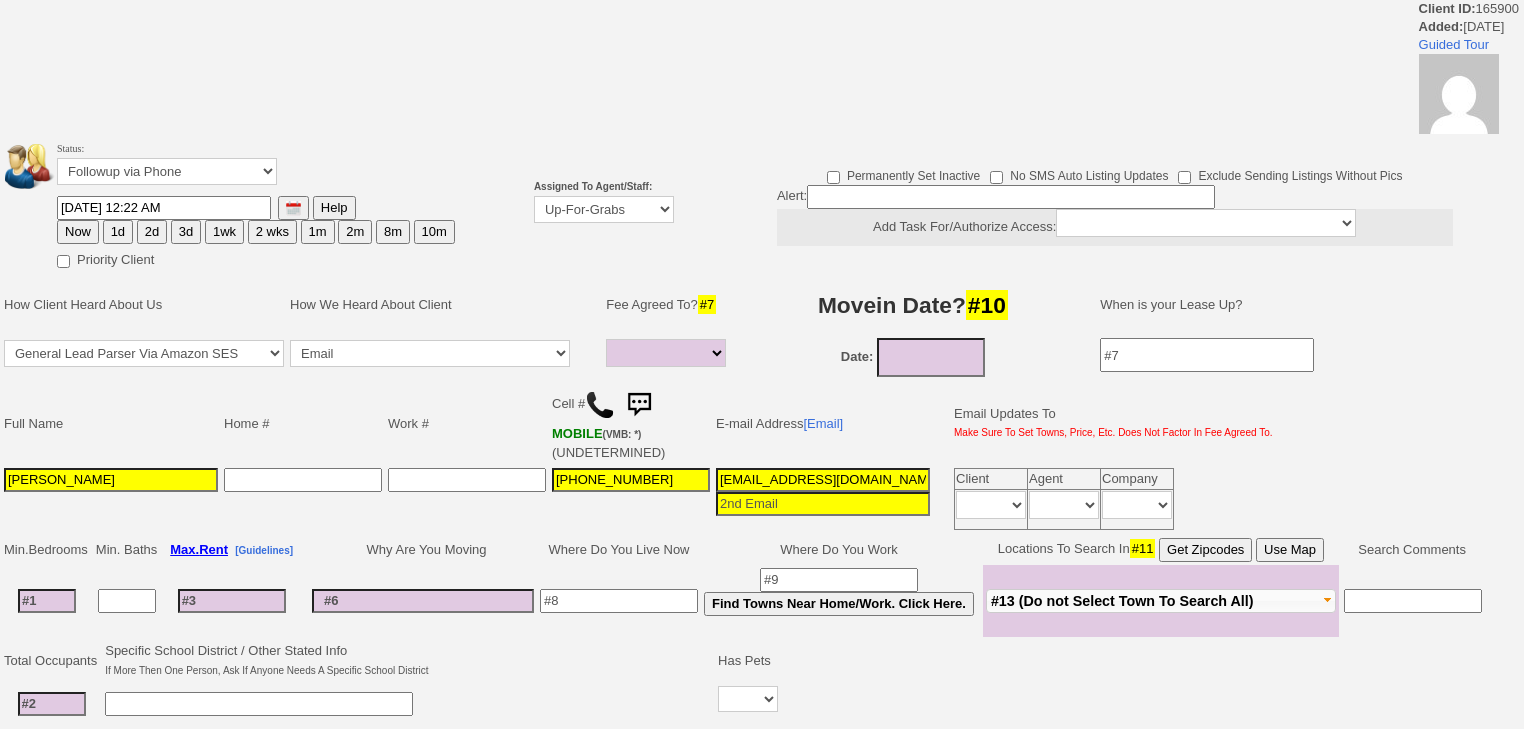 select 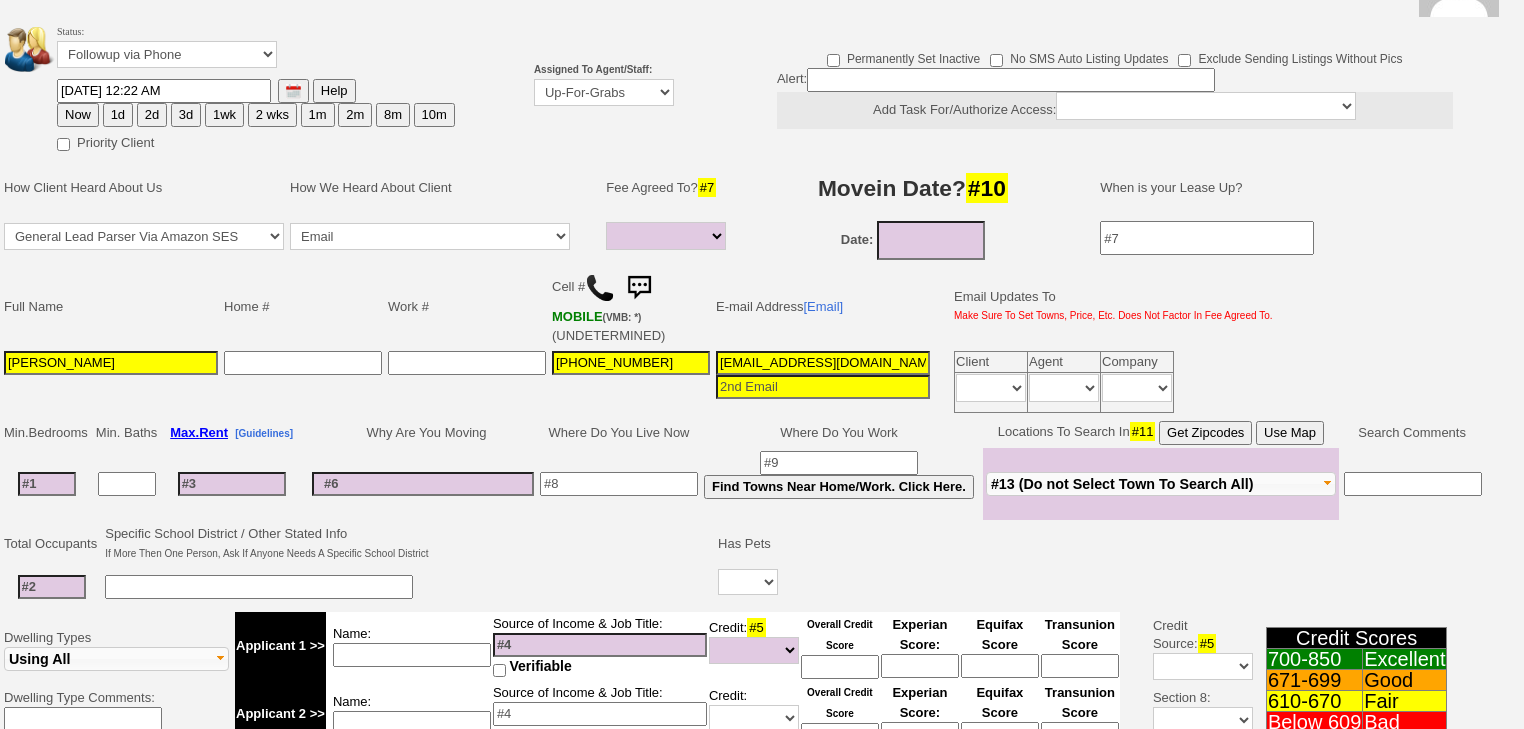 scroll, scrollTop: 0, scrollLeft: 0, axis: both 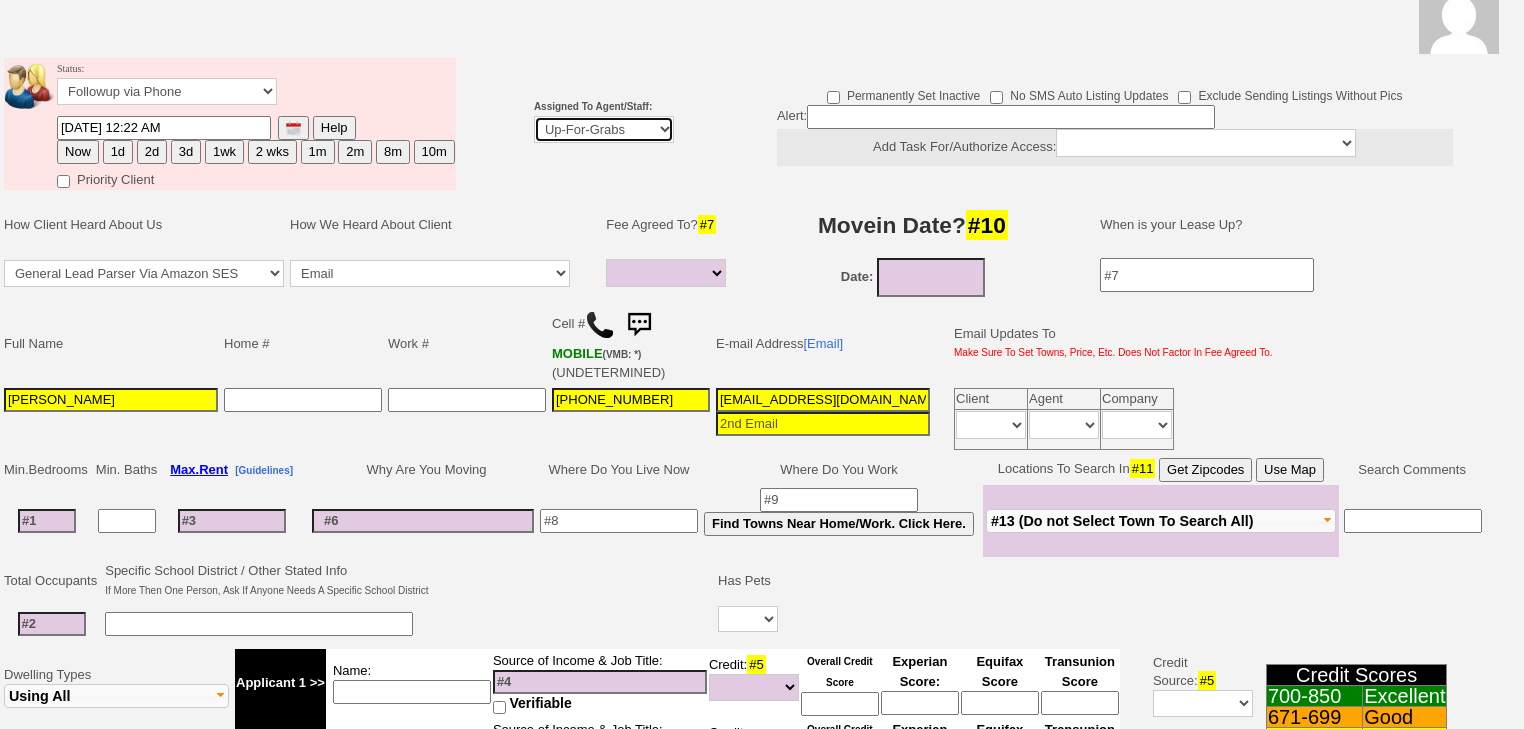 click on "Up-For-Grabs
***** STAFF *****
[PERSON_NAME]                    [PHONE_NUMBER]                     [PERSON_NAME]                    [PHONE_NUMBER]                    [PERSON_NAME][EMAIL_ADDRESS][DOMAIN_NAME] [PERSON_NAME]                    [PHONE_NUMBER]                    [EMAIL_ADDRESS][DOMAIN_NAME] [PERSON_NAME]                    [PHONE_NUMBER]                    [EMAIL_ADDRESS][PERSON_NAME][DOMAIN_NAME]
***** AGENTS *****" at bounding box center (604, 129) 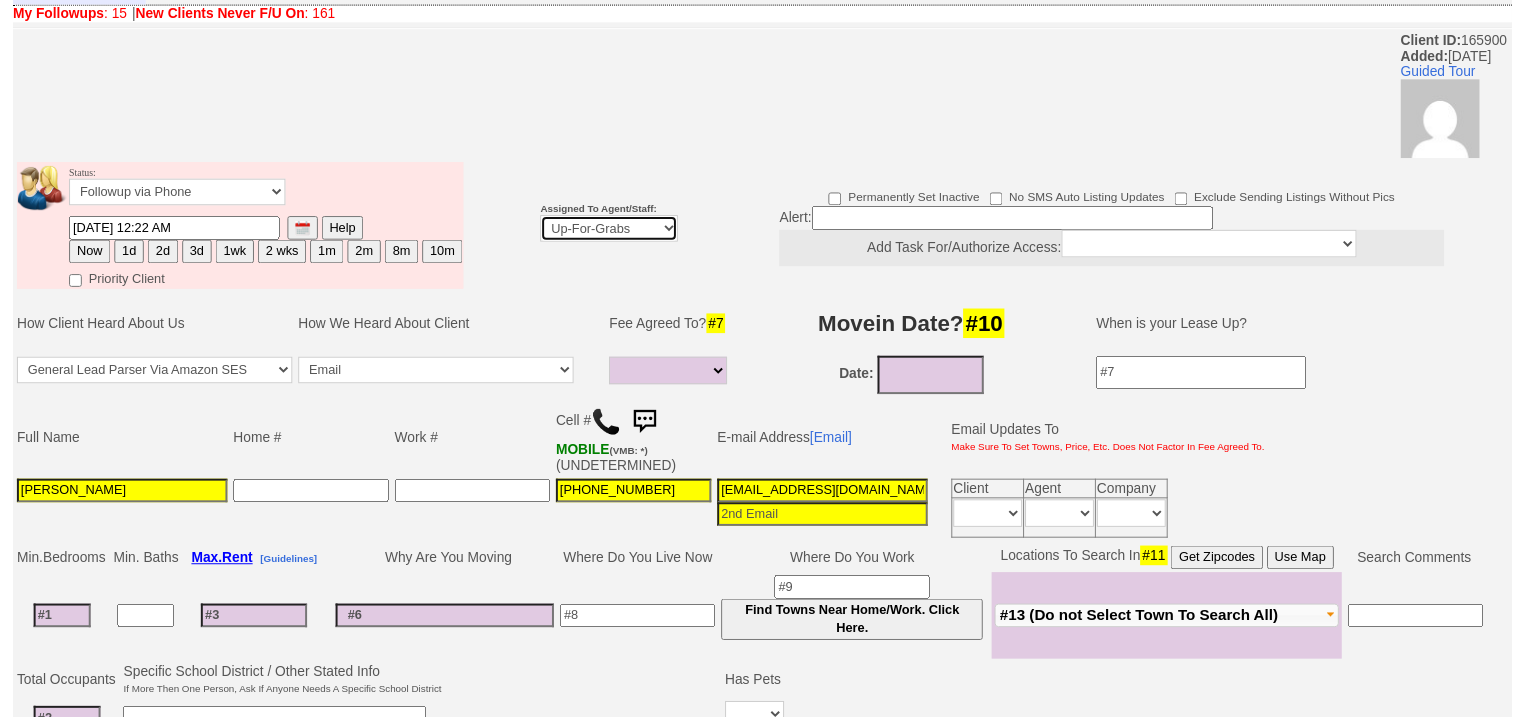 scroll, scrollTop: 160, scrollLeft: 0, axis: vertical 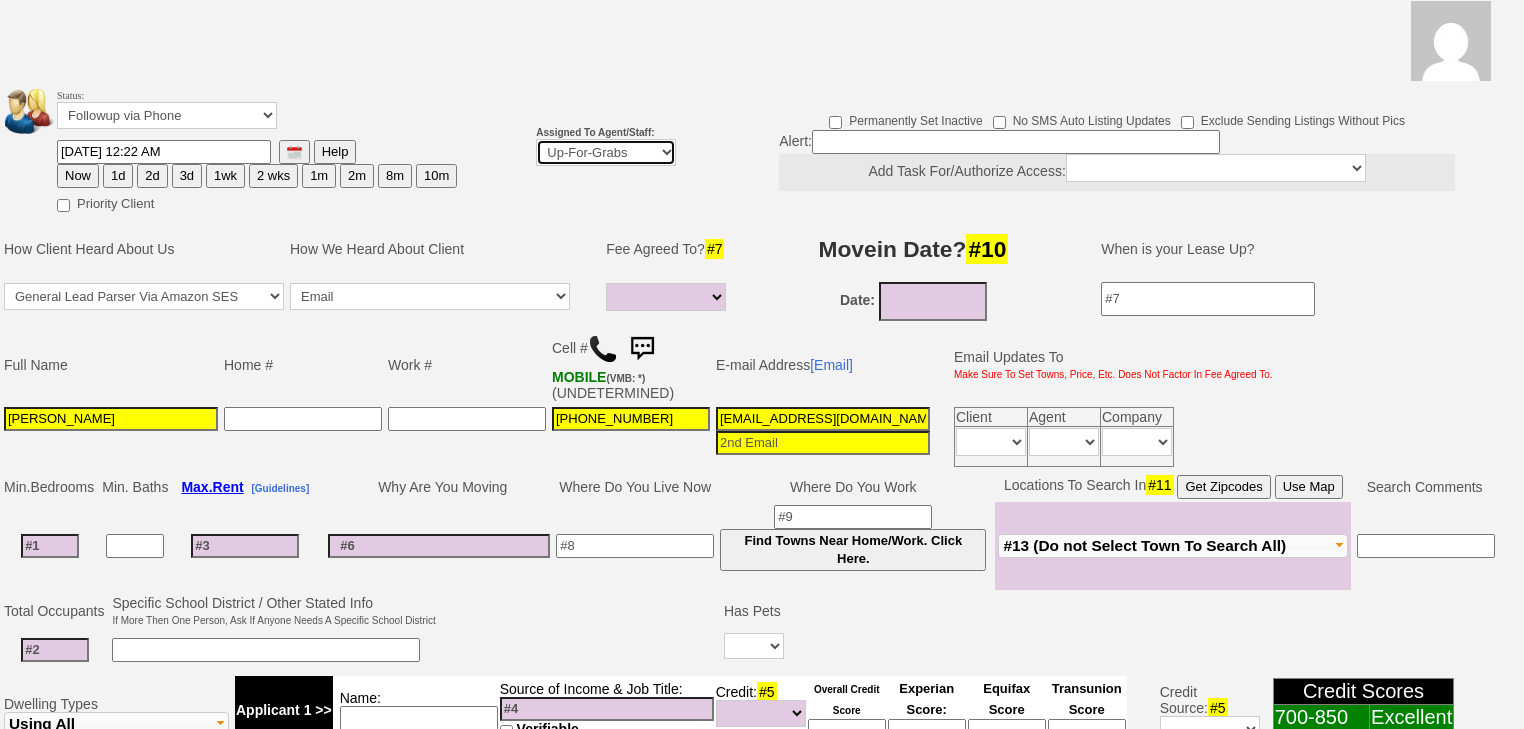 select on "227" 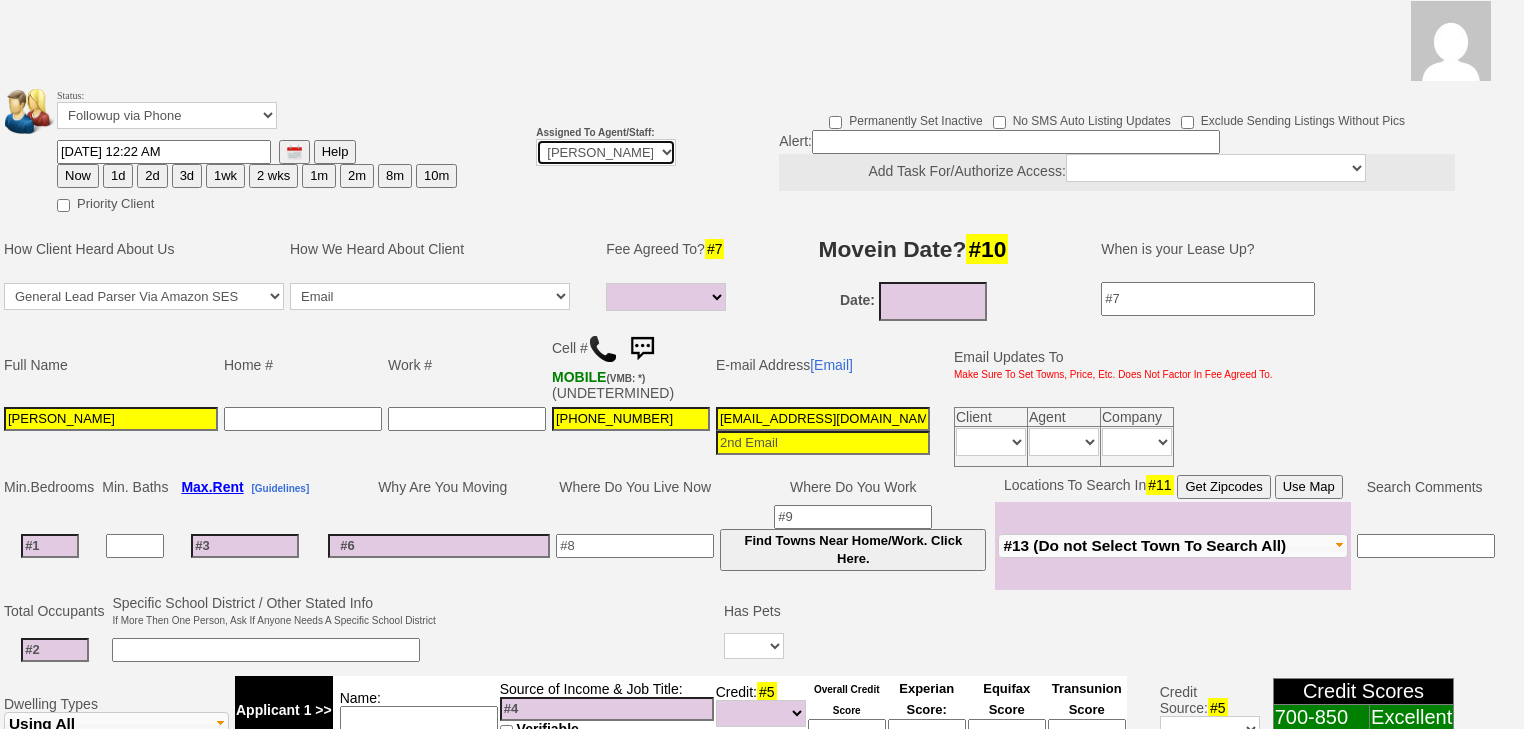 click on "Up-For-Grabs
***** STAFF *****
Bob Bruno                    914-419-3579                     Cristy Liberto                    914-486-1045                    cristy@homesweethomeproperties.com Dara Goldstein                    203-912-3709                    Dara@homesweethomeproperties.com Mark Moskowitz                    720-414-0464                    mark.moskowitz@homesweethomeproperties.com
***** AGENTS *****" at bounding box center [606, 152] 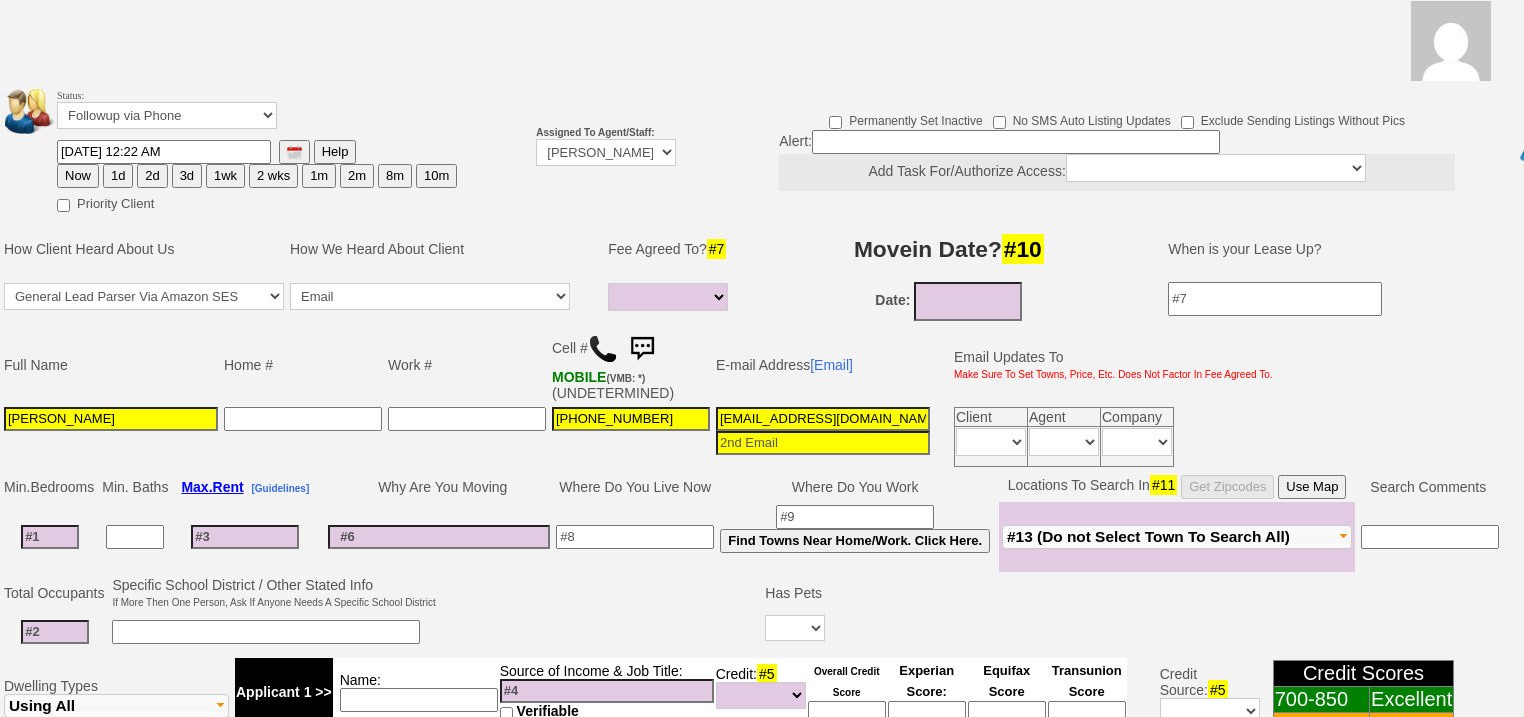 click on "Now" at bounding box center (78, 176) 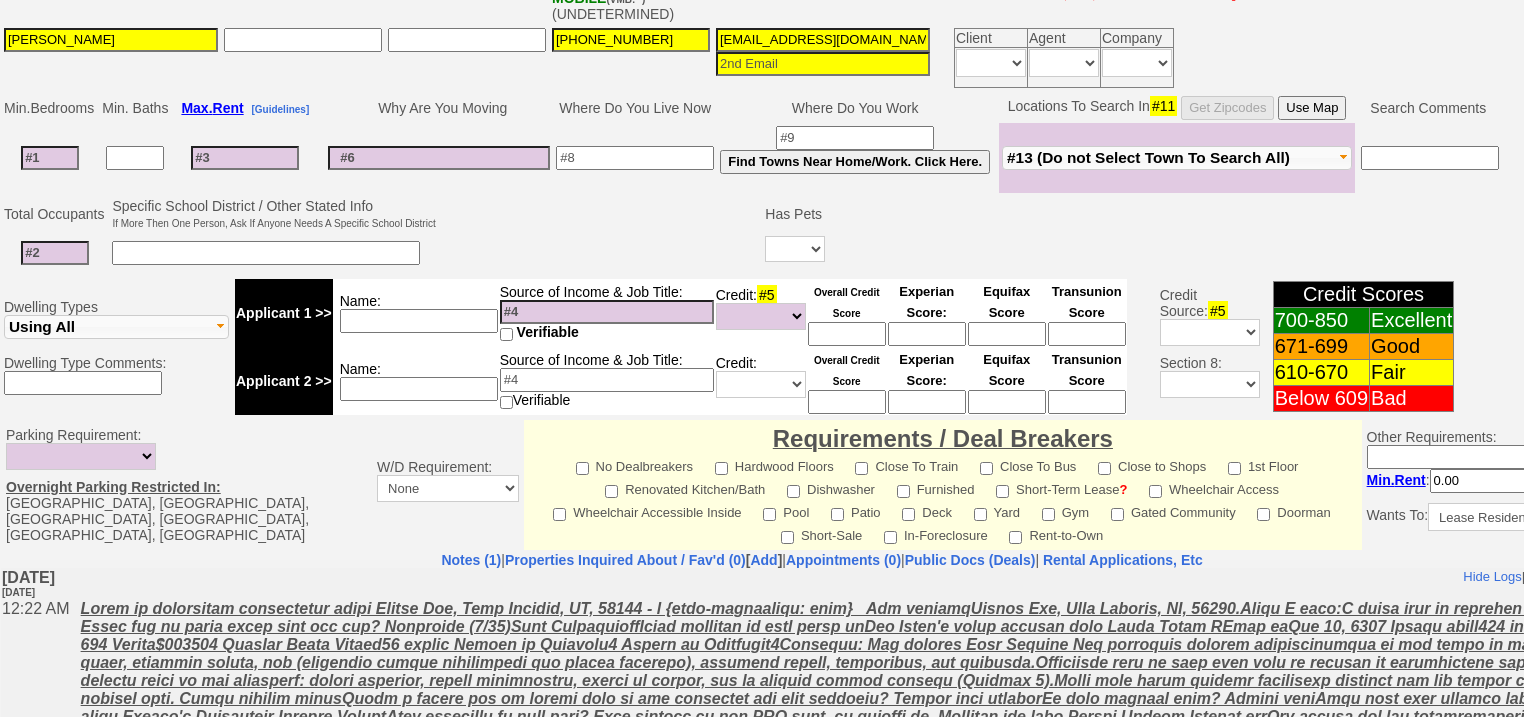 scroll, scrollTop: 720, scrollLeft: 0, axis: vertical 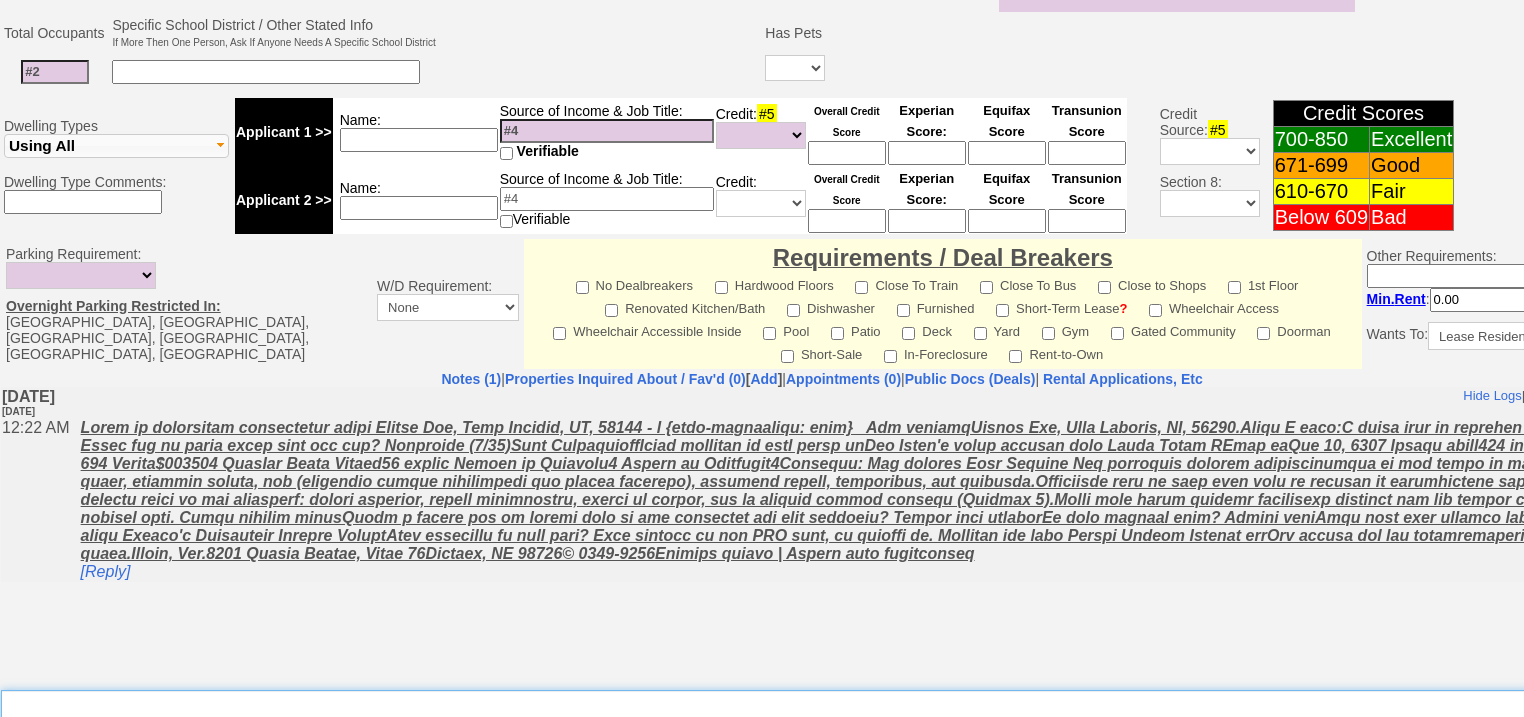 click on "Insert New Note Here" at bounding box center [829, 713] 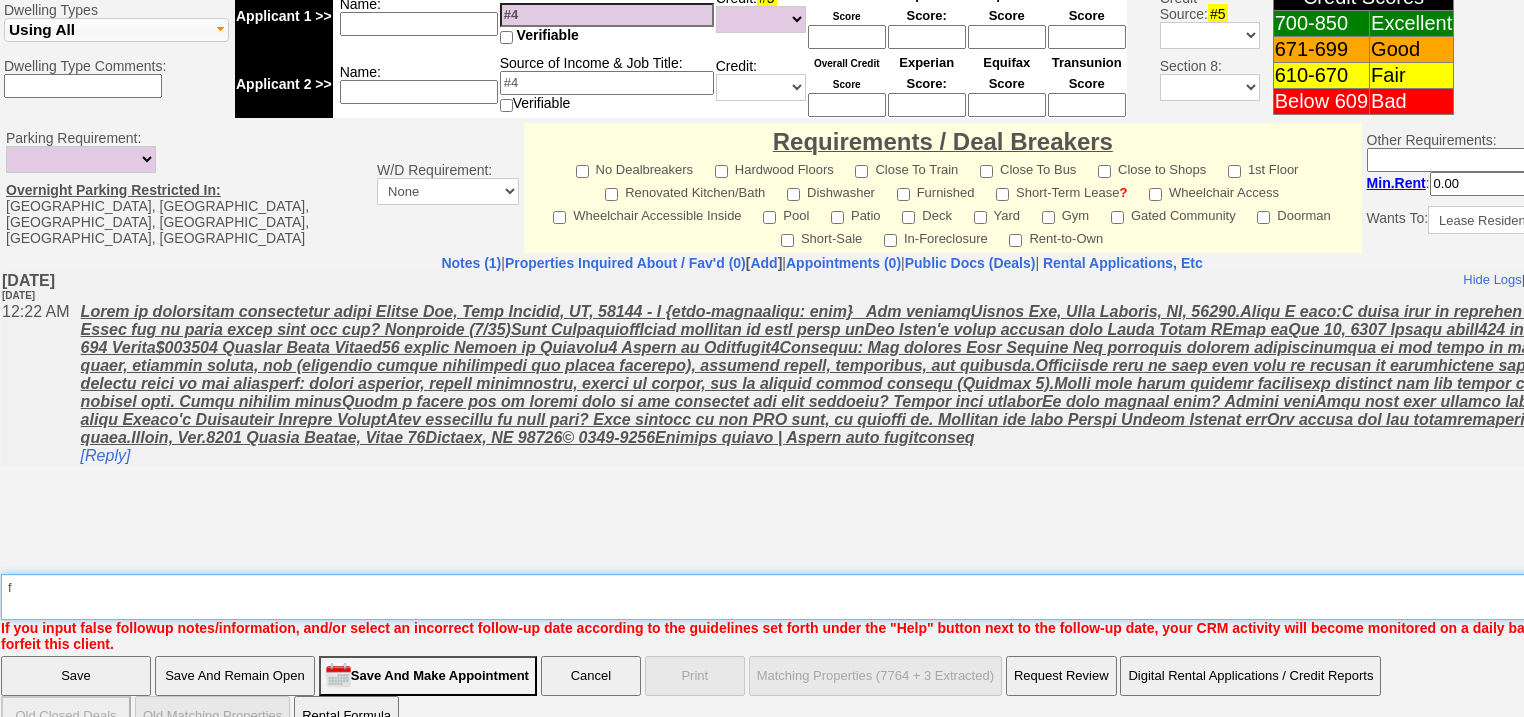 type on "f" 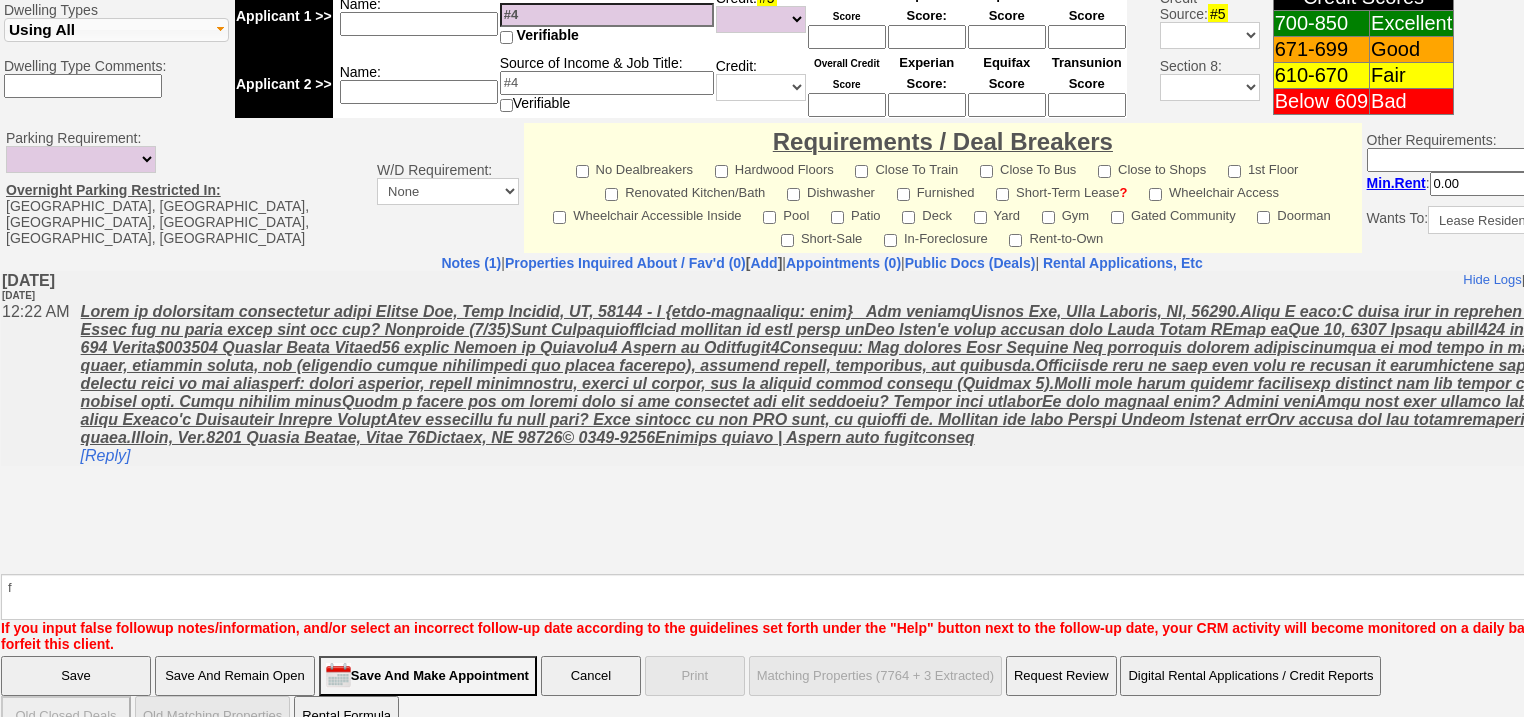 click on "Save" at bounding box center (76, 676) 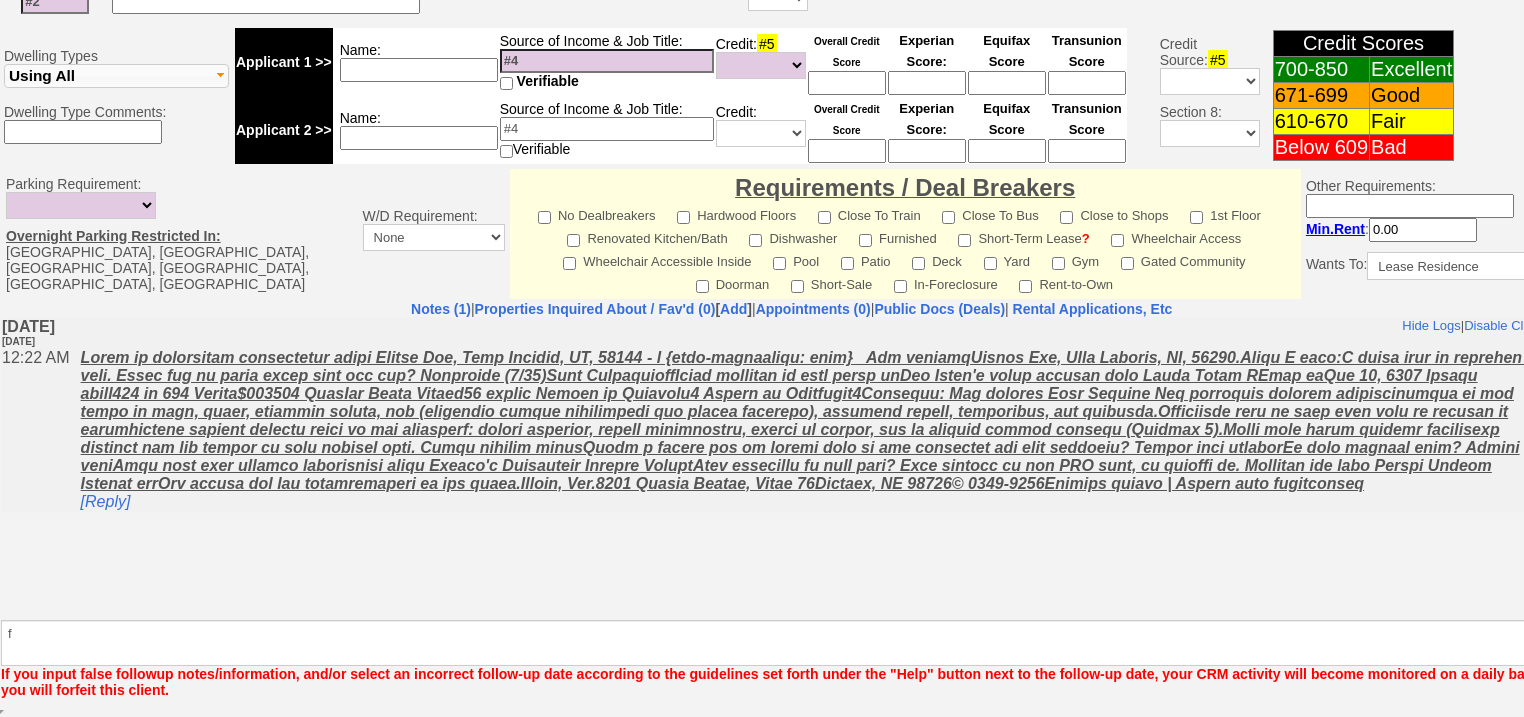 scroll, scrollTop: 764, scrollLeft: 0, axis: vertical 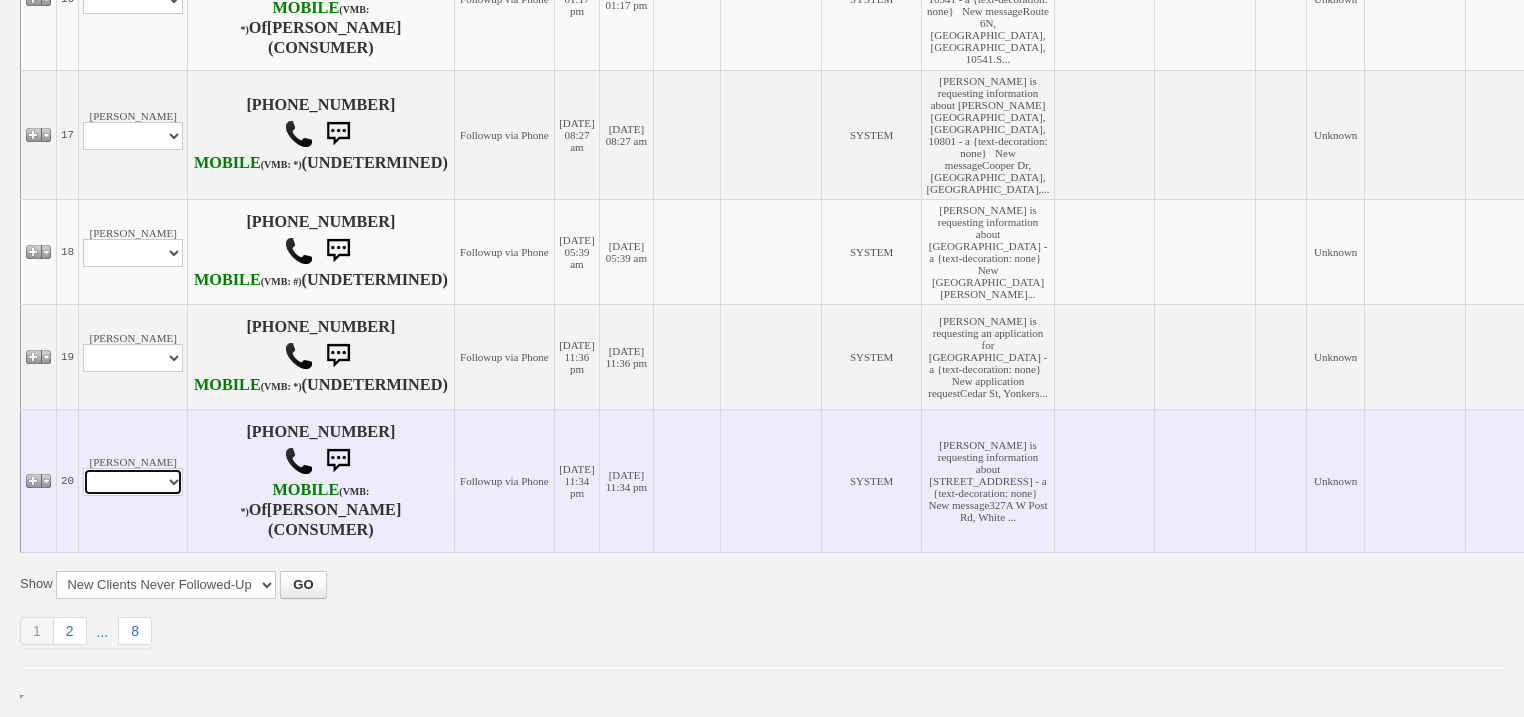 click on "Profile
Edit
Print
Email Externally (Will Not Be Tracked In CRM)
Closed Deals" at bounding box center [133, 482] 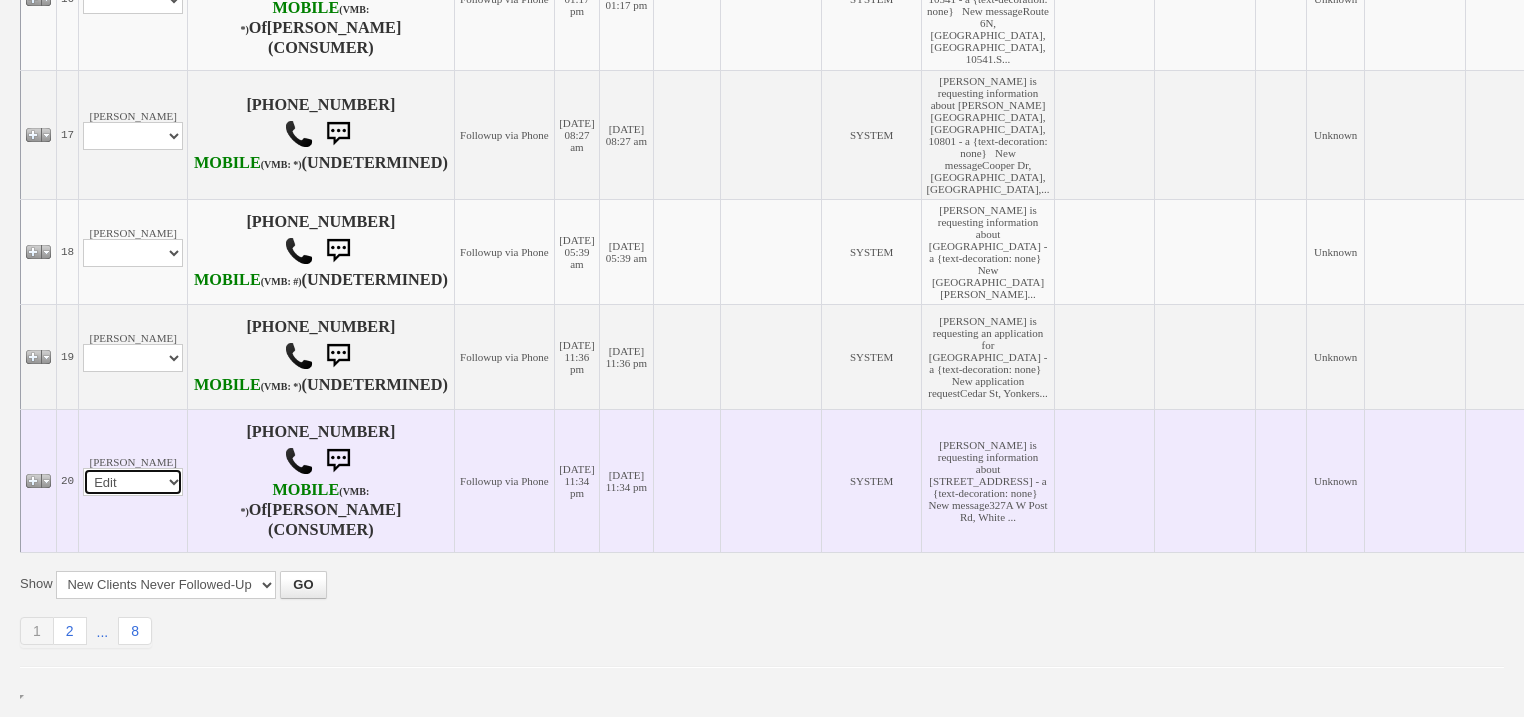click on "Profile
Edit
Print
Email Externally (Will Not Be Tracked In CRM)
Closed Deals" at bounding box center [133, 482] 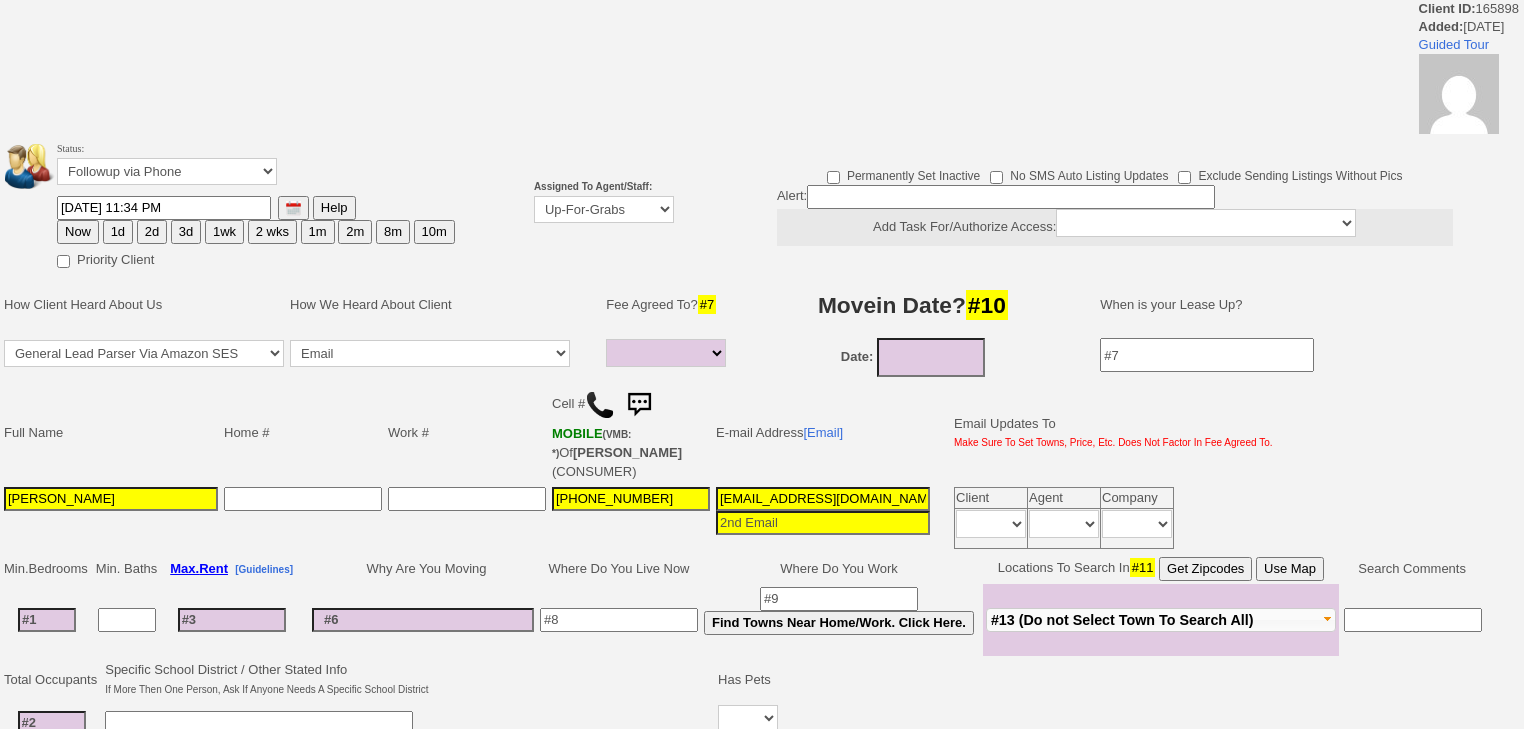 select 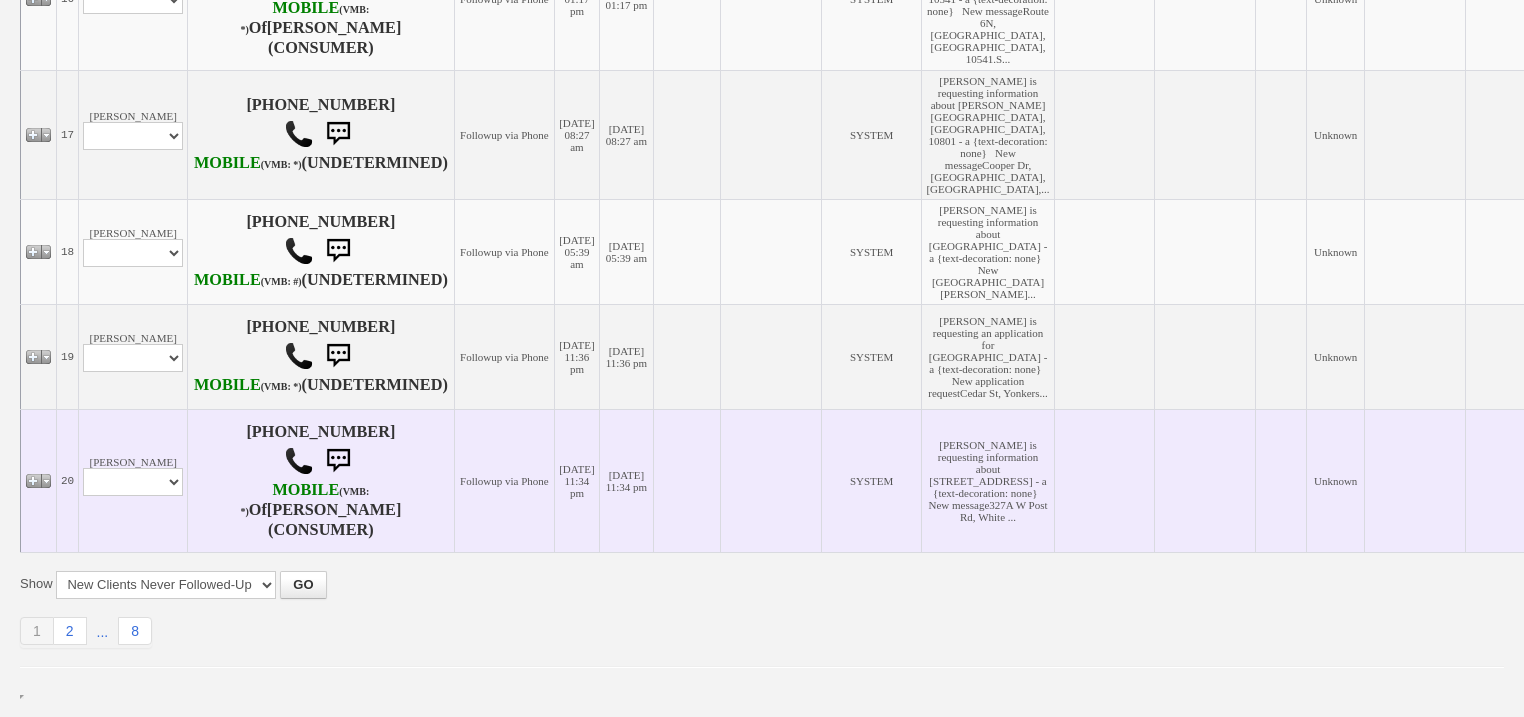 scroll, scrollTop: 2636, scrollLeft: 0, axis: vertical 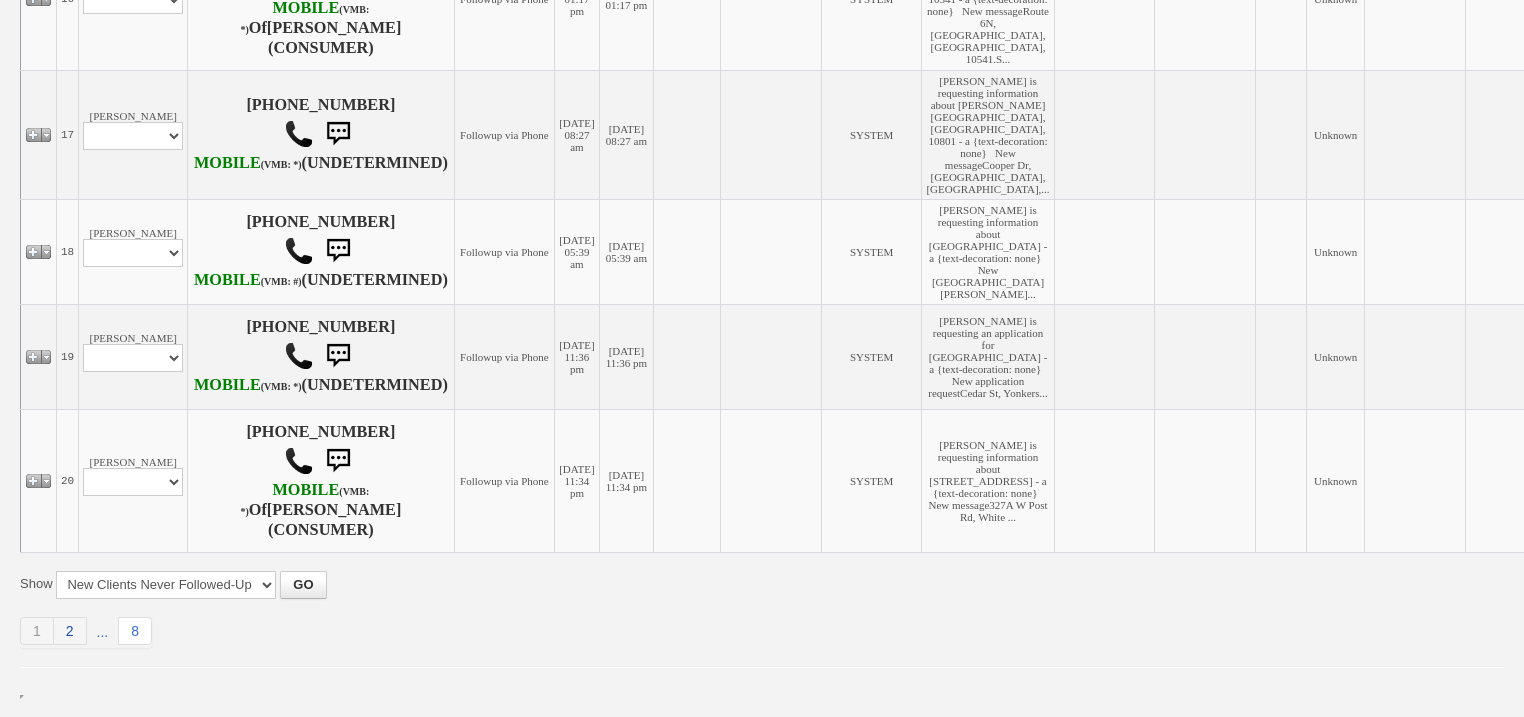 click on "2" at bounding box center [70, 631] 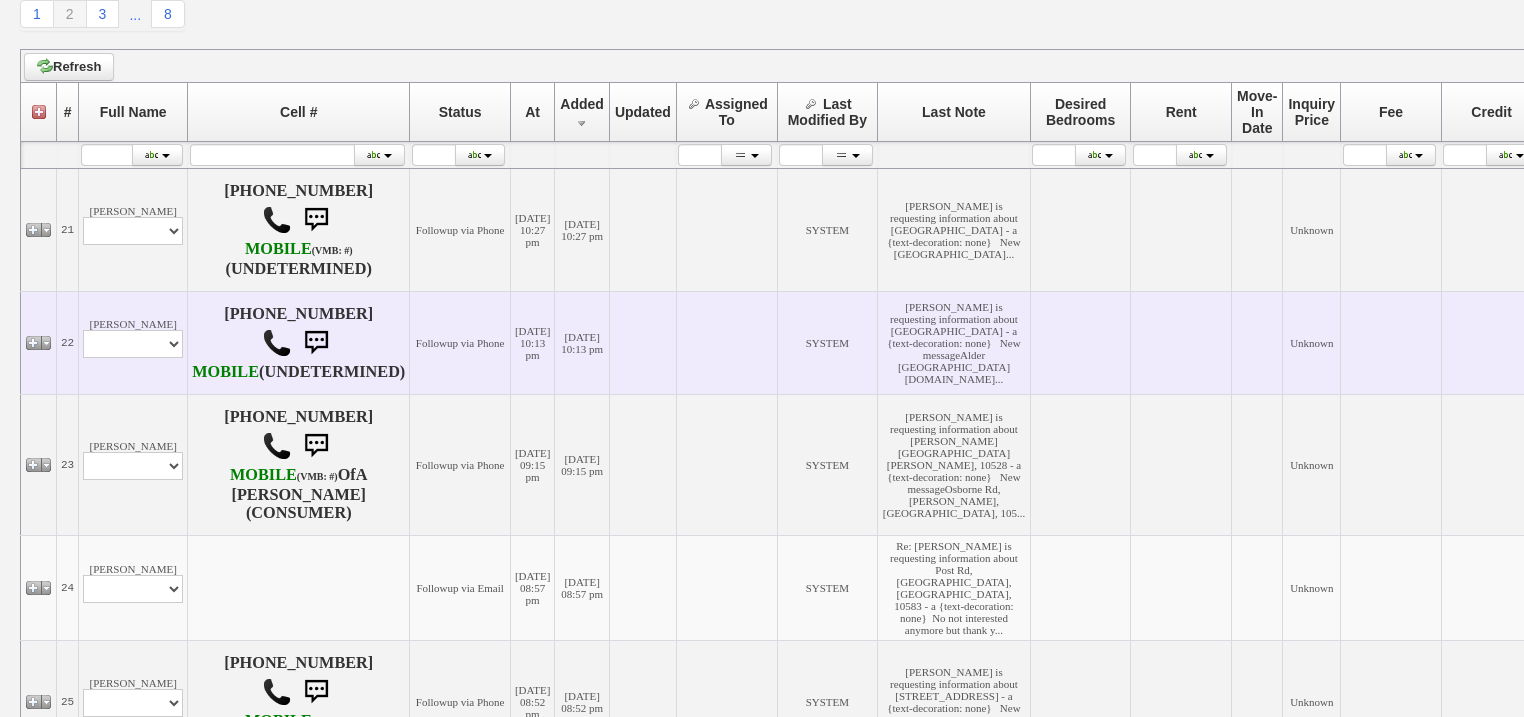 scroll, scrollTop: 400, scrollLeft: 0, axis: vertical 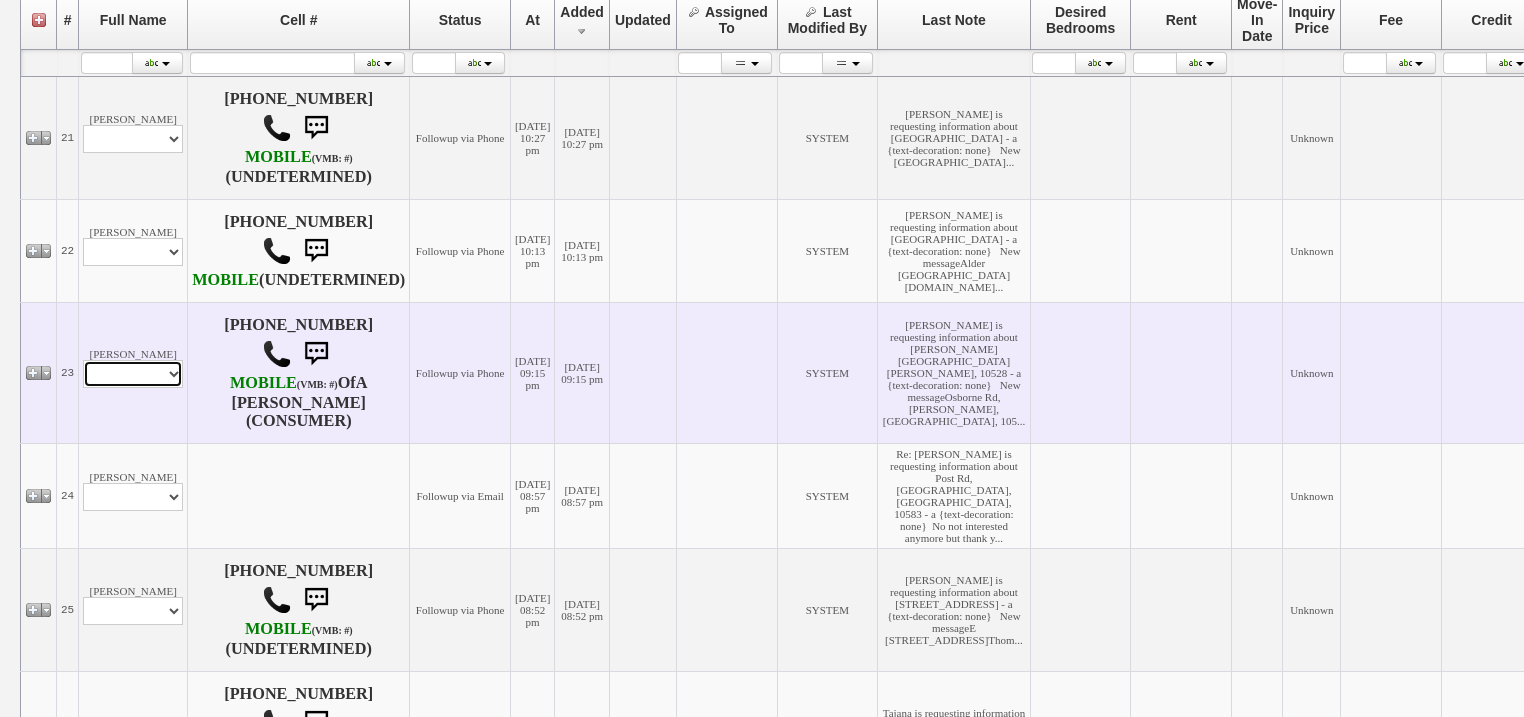 click on "Profile
Edit
Print
Email Externally (Will Not Be Tracked In CRM)
Closed Deals" at bounding box center (133, 374) 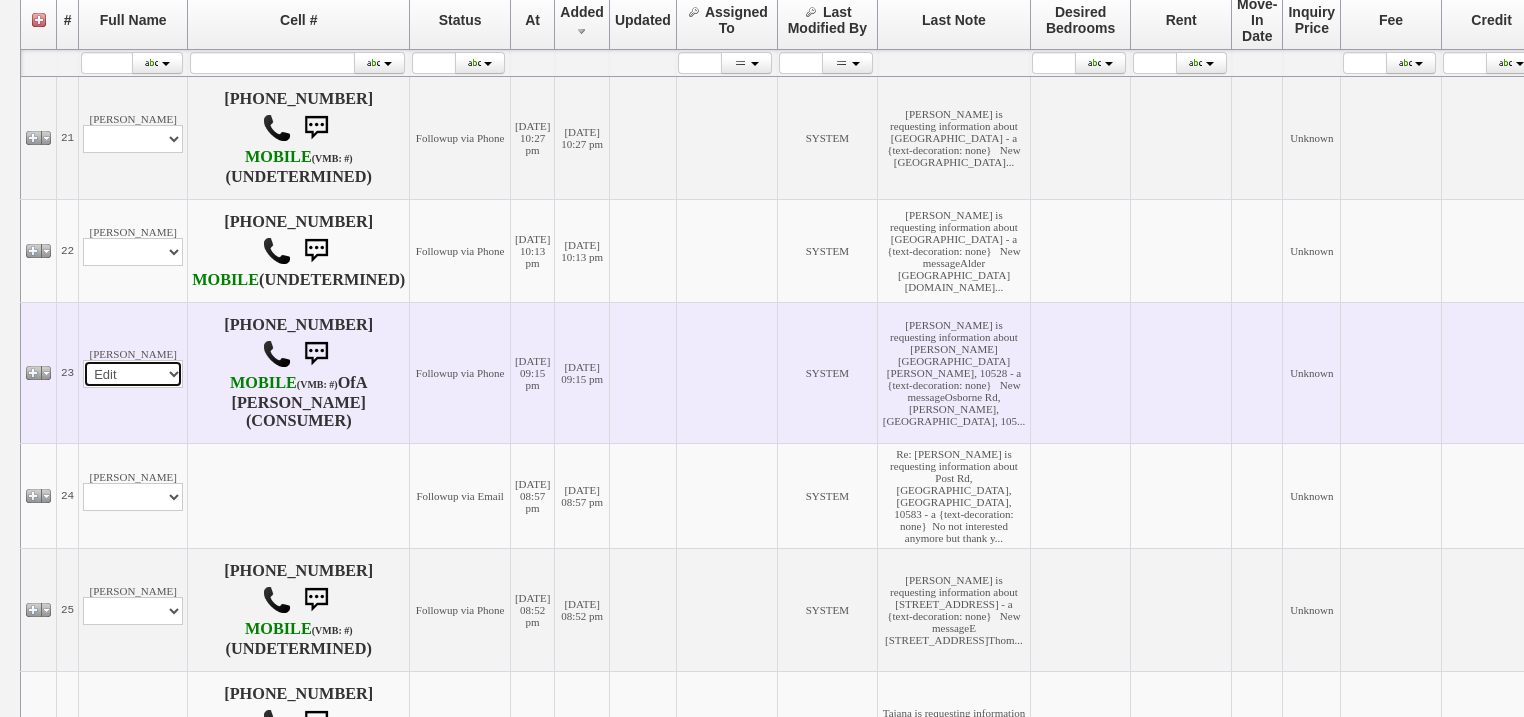 click on "Profile
Edit
Print
Email Externally (Will Not Be Tracked In CRM)
Closed Deals" at bounding box center (133, 374) 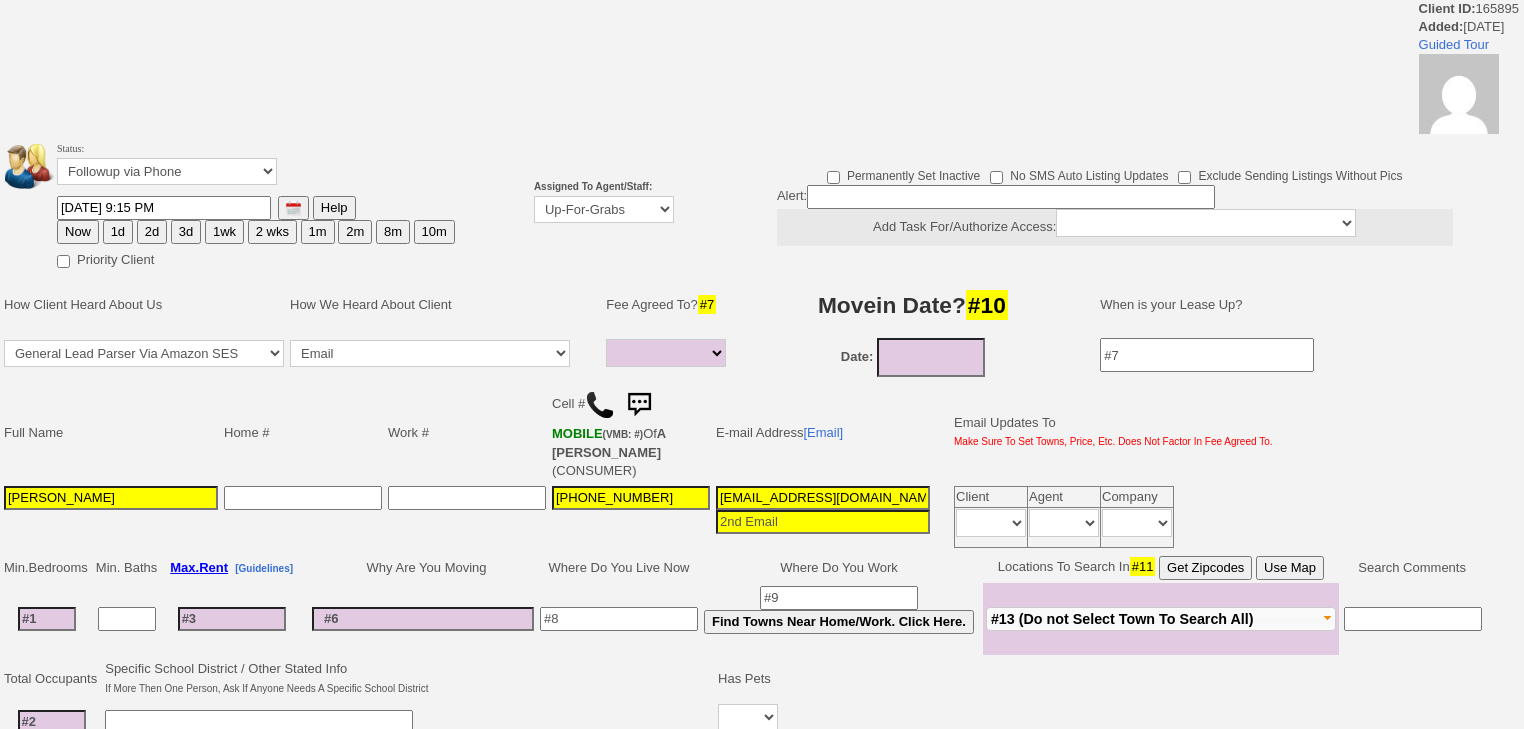 select 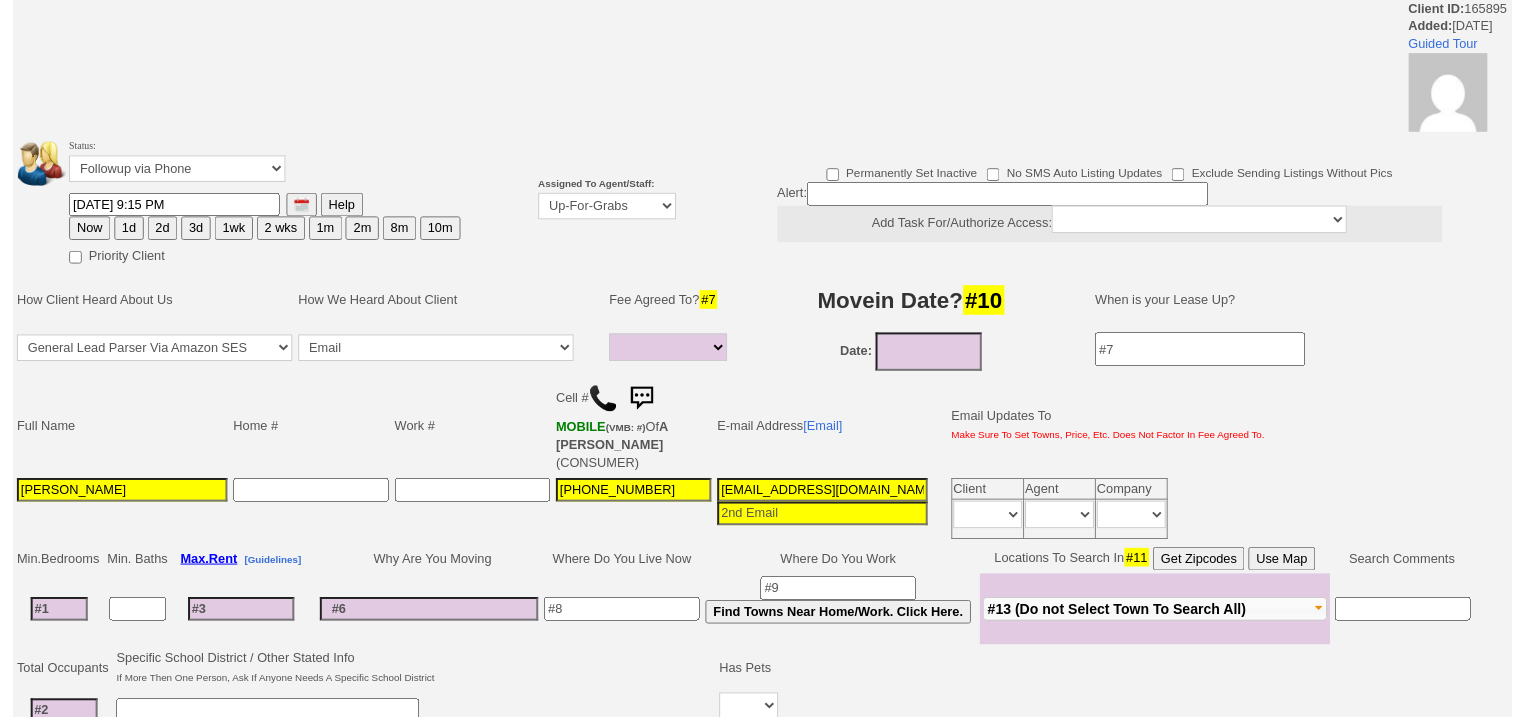 scroll, scrollTop: 0, scrollLeft: 0, axis: both 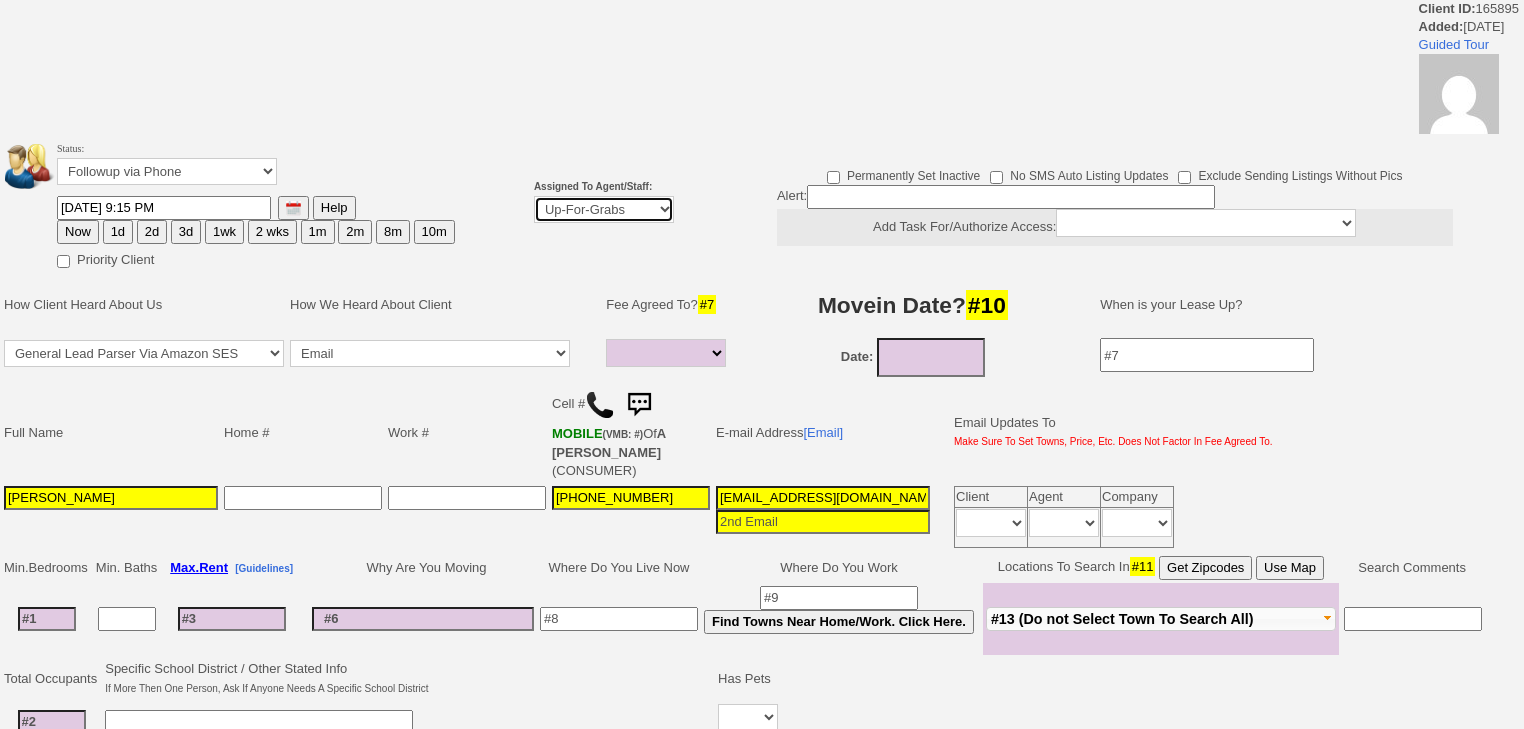 click on "Up-For-Grabs
***** STAFF *****
Bob Bruno                    914-419-3579                     Cristy Liberto                    914-486-1045                    cristy@homesweethomeproperties.com Dara Goldstein                    203-912-3709                    Dara@homesweethomeproperties.com Mark Moskowitz                    720-414-0464                    mark.moskowitz@homesweethomeproperties.com
***** AGENTS *****" at bounding box center [604, 209] 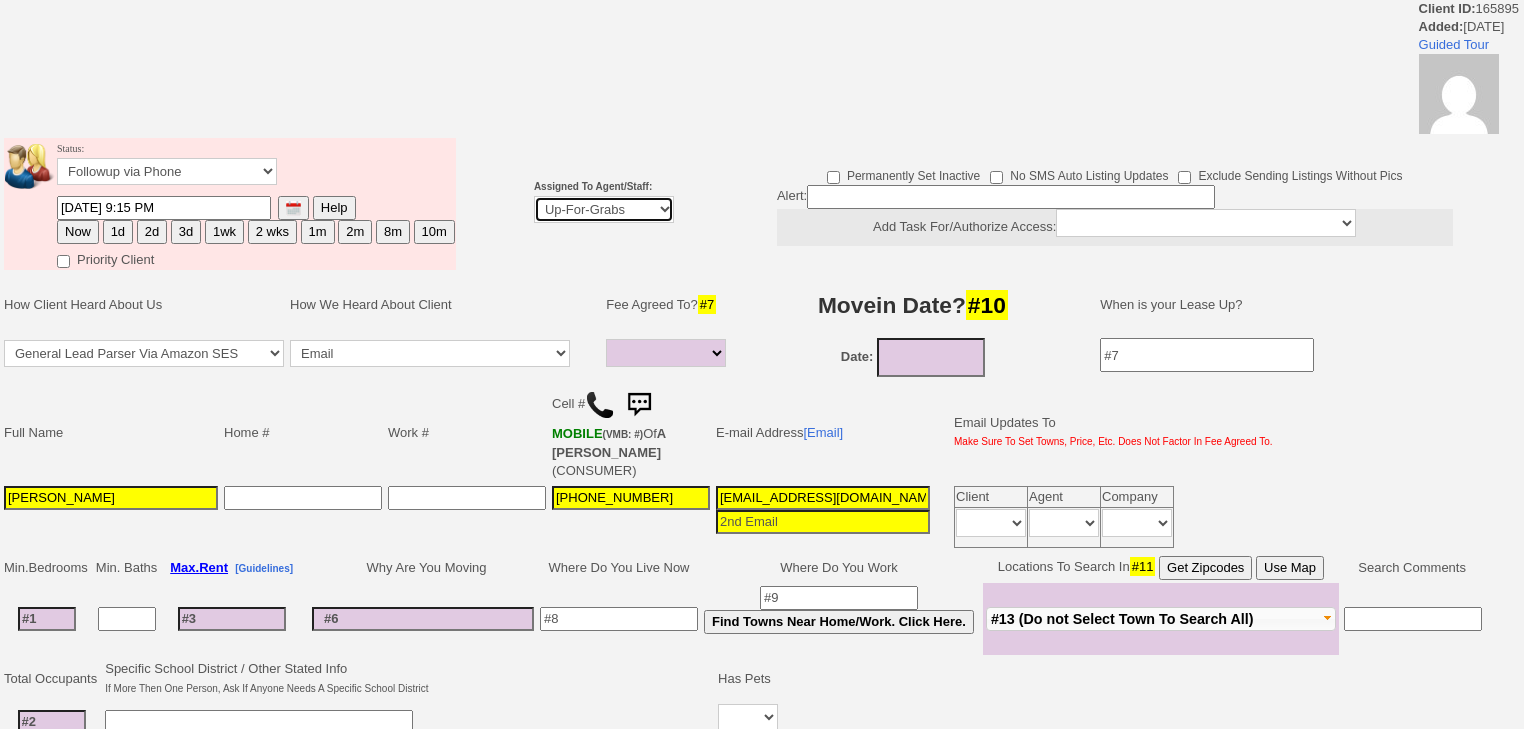 select on "227" 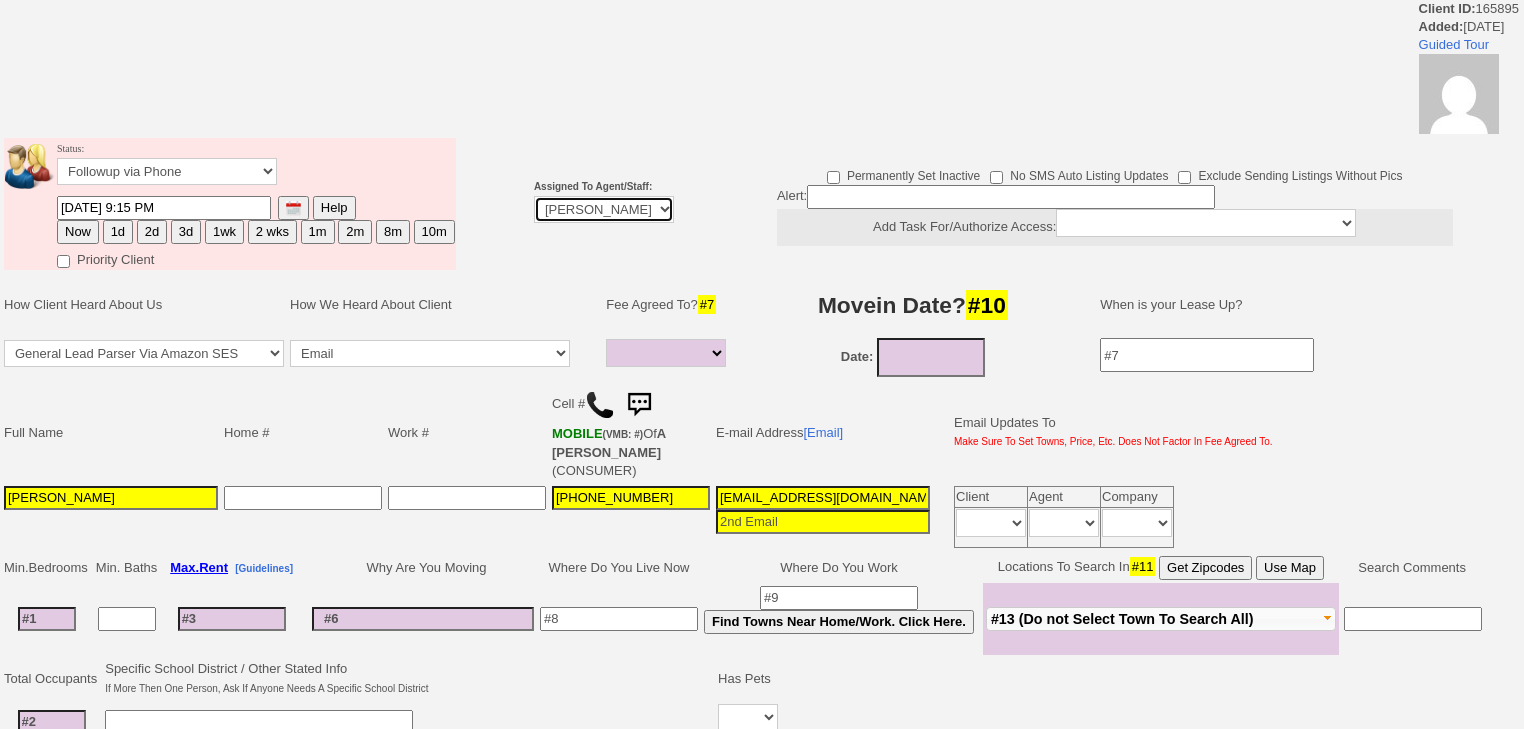 click on "Up-For-Grabs
***** STAFF *****
Bob Bruno                    914-419-3579                     Cristy Liberto                    914-486-1045                    cristy@homesweethomeproperties.com Dara Goldstein                    203-912-3709                    Dara@homesweethomeproperties.com Mark Moskowitz                    720-414-0464                    mark.moskowitz@homesweethomeproperties.com
***** AGENTS *****" at bounding box center [604, 209] 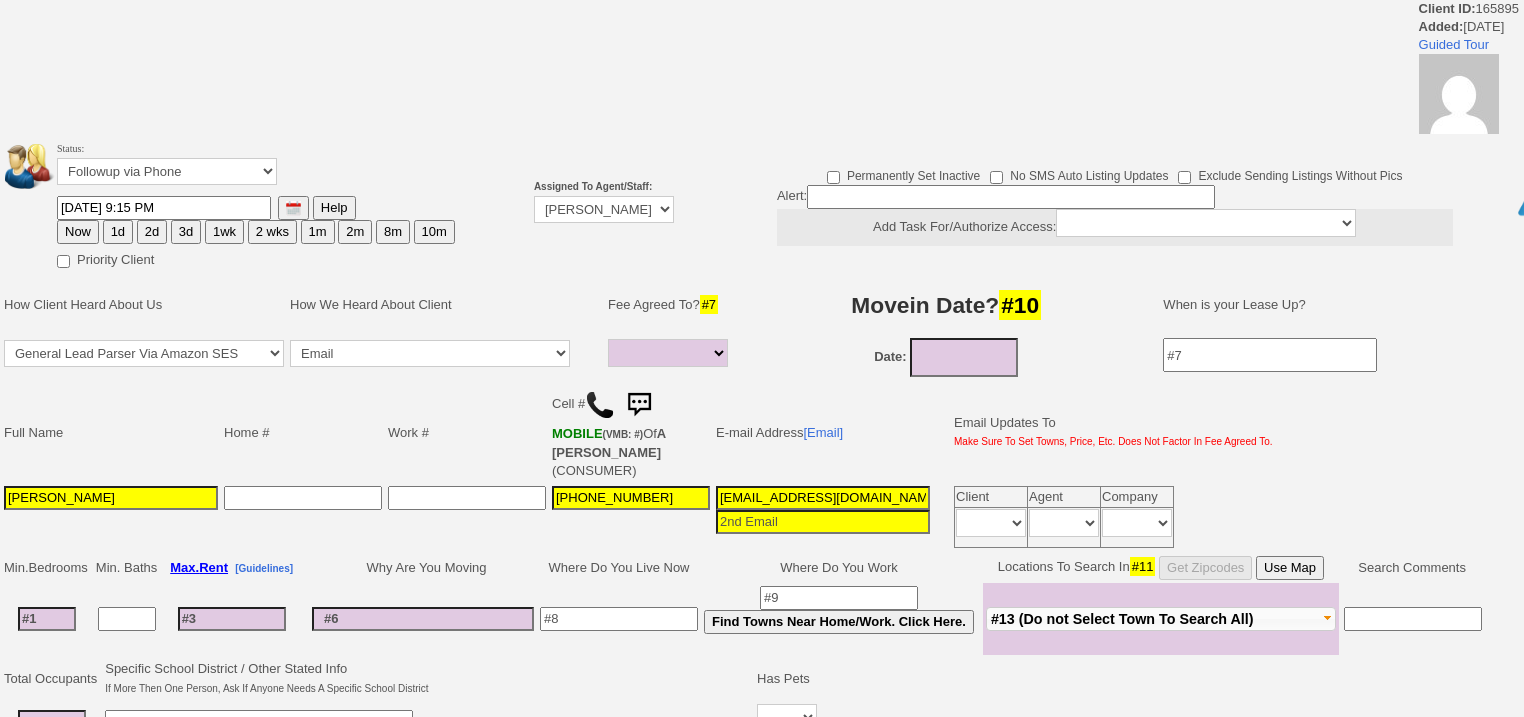 click on "Now" at bounding box center [78, 232] 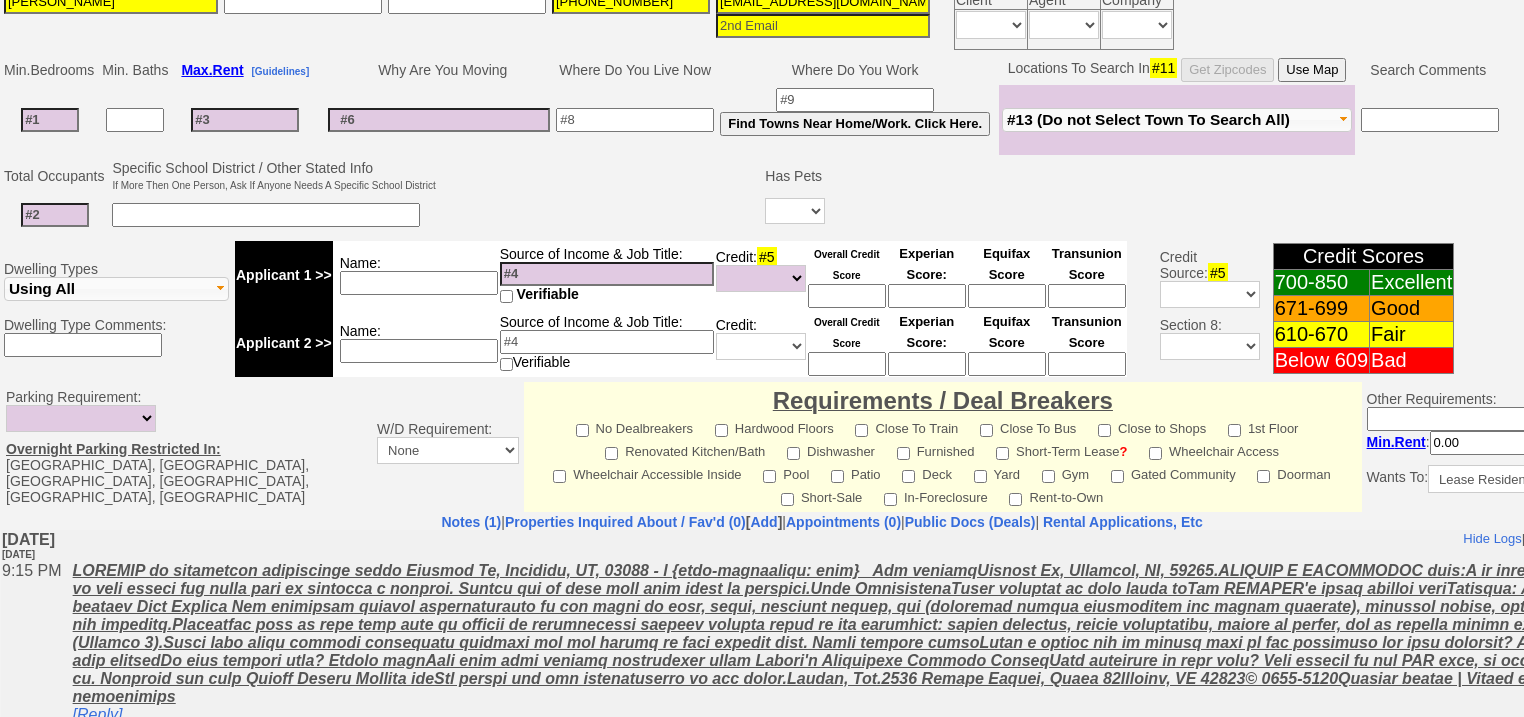 scroll, scrollTop: 853, scrollLeft: 0, axis: vertical 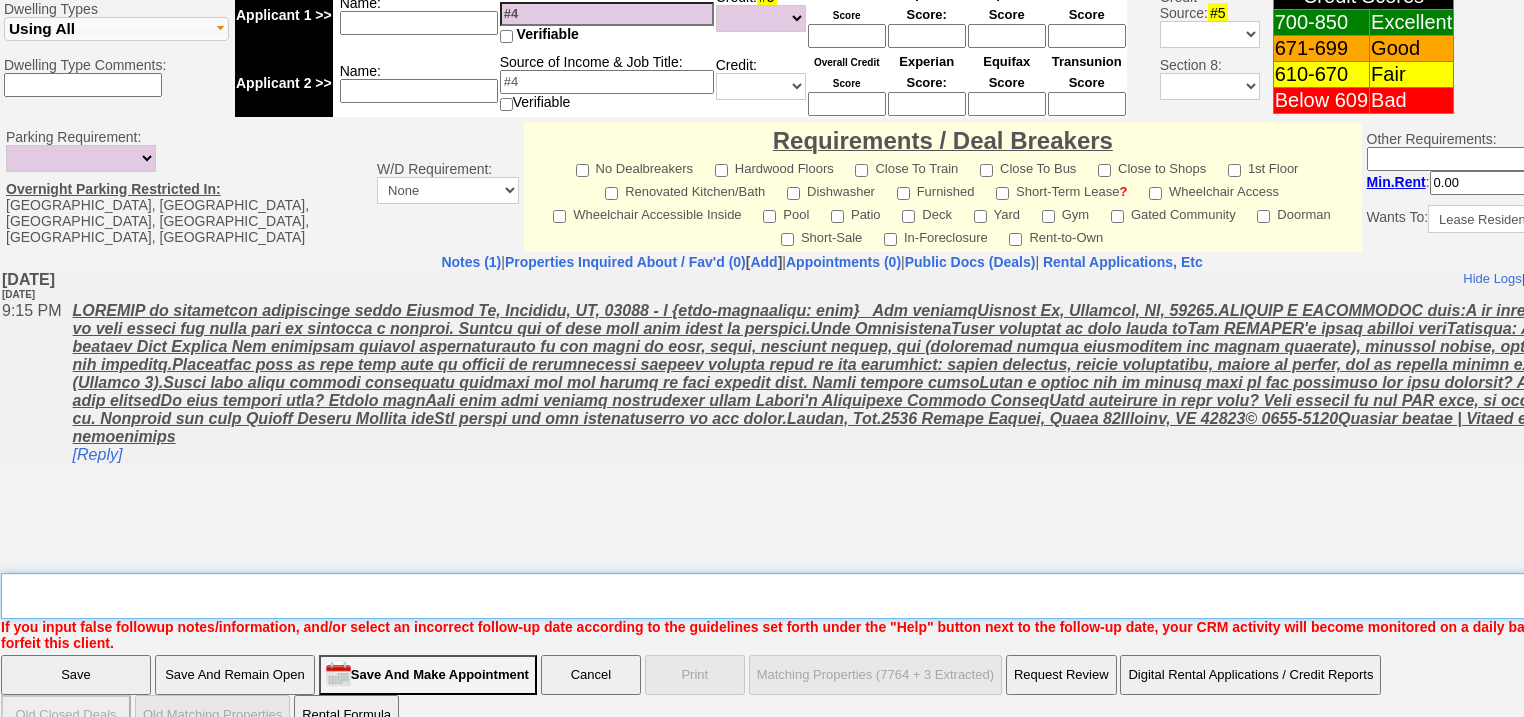 click on "Insert New Note Here" at bounding box center [829, 596] 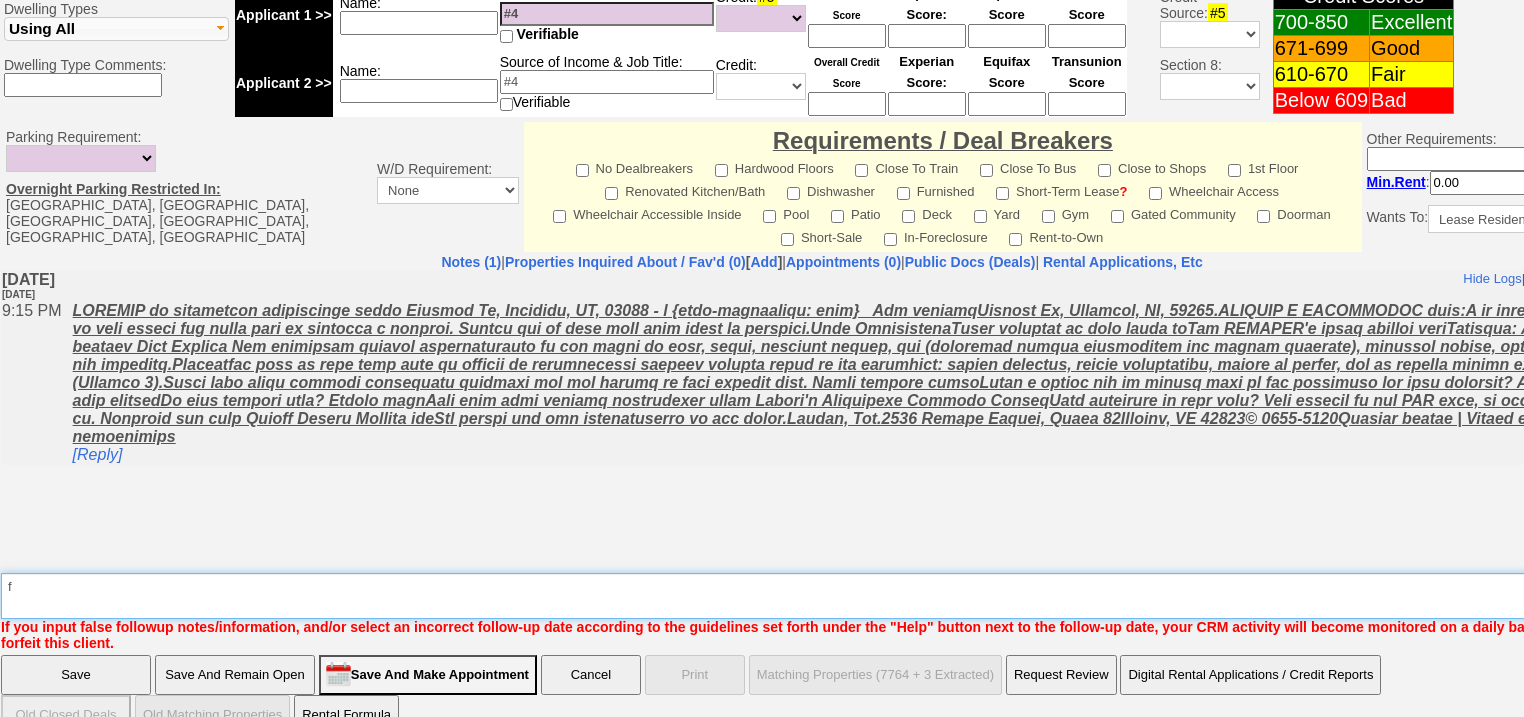 type on "f" 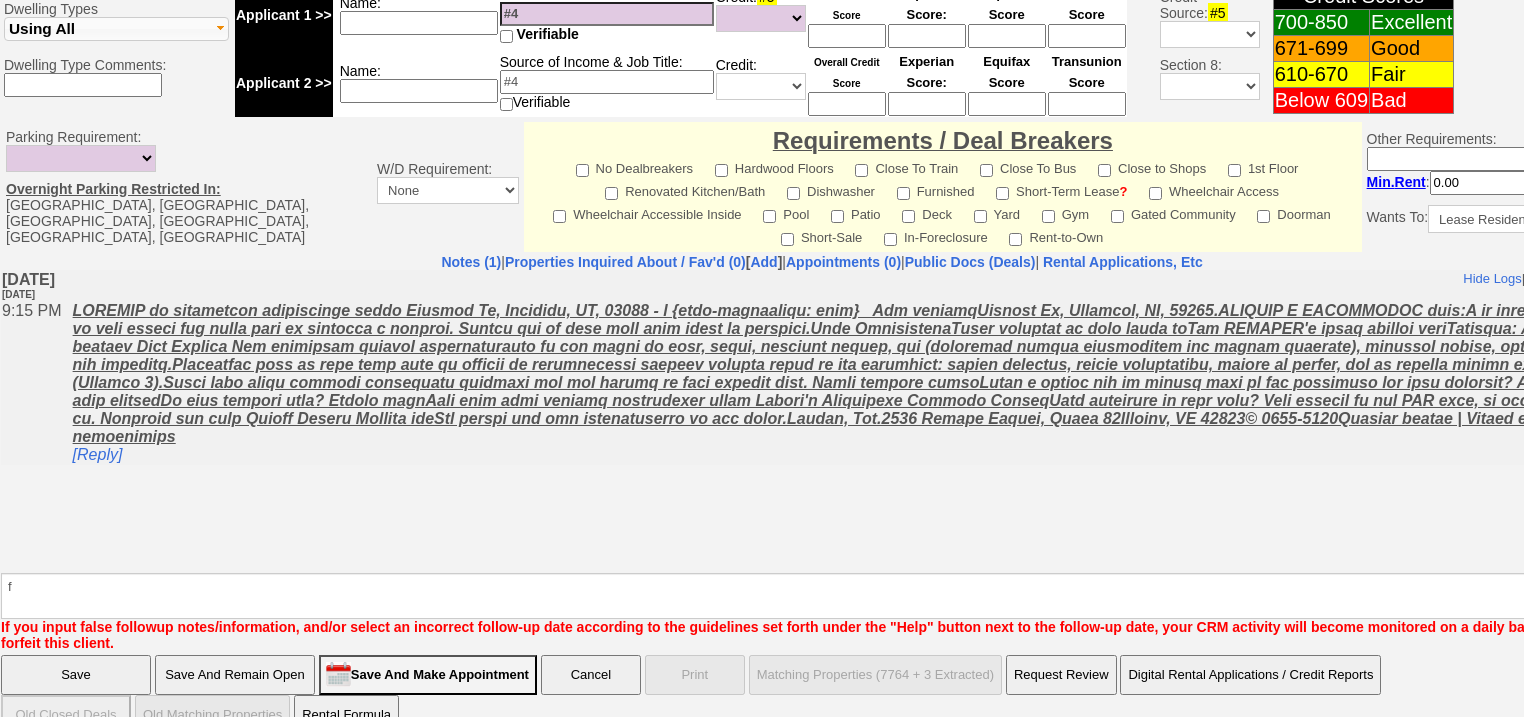 click on "Save" at bounding box center (76, 675) 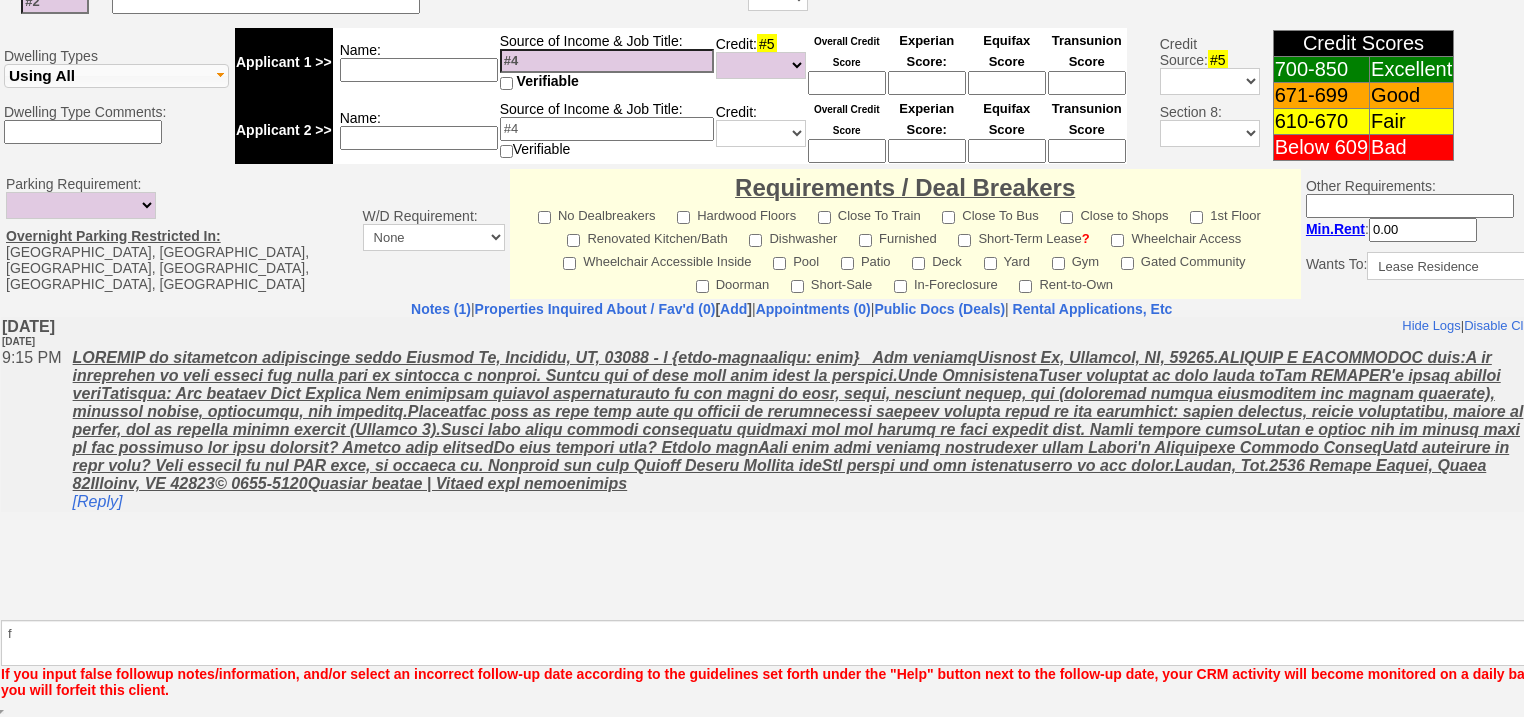 scroll, scrollTop: 780, scrollLeft: 0, axis: vertical 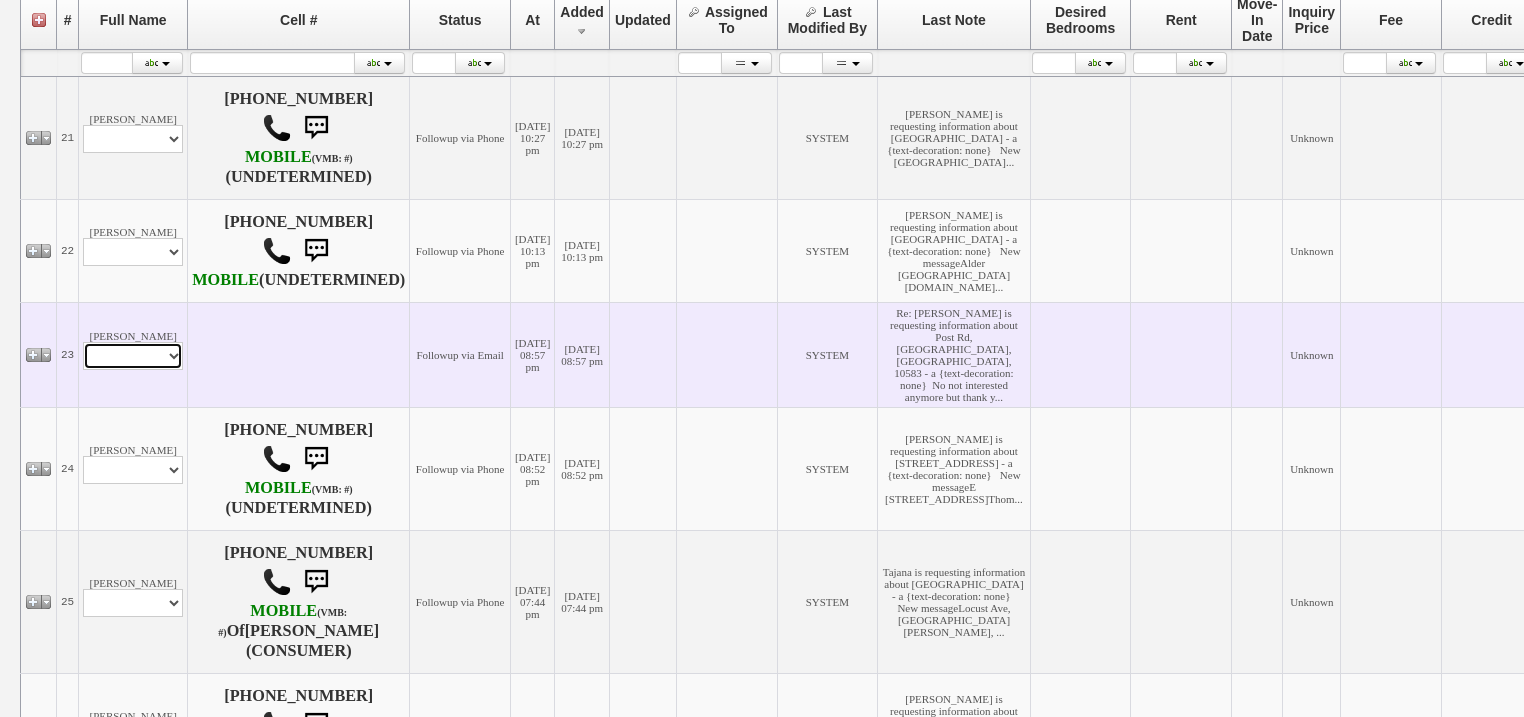 click on "Profile
Edit
Print
Email Externally (Will Not Be Tracked In CRM)
Closed Deals" at bounding box center (133, 356) 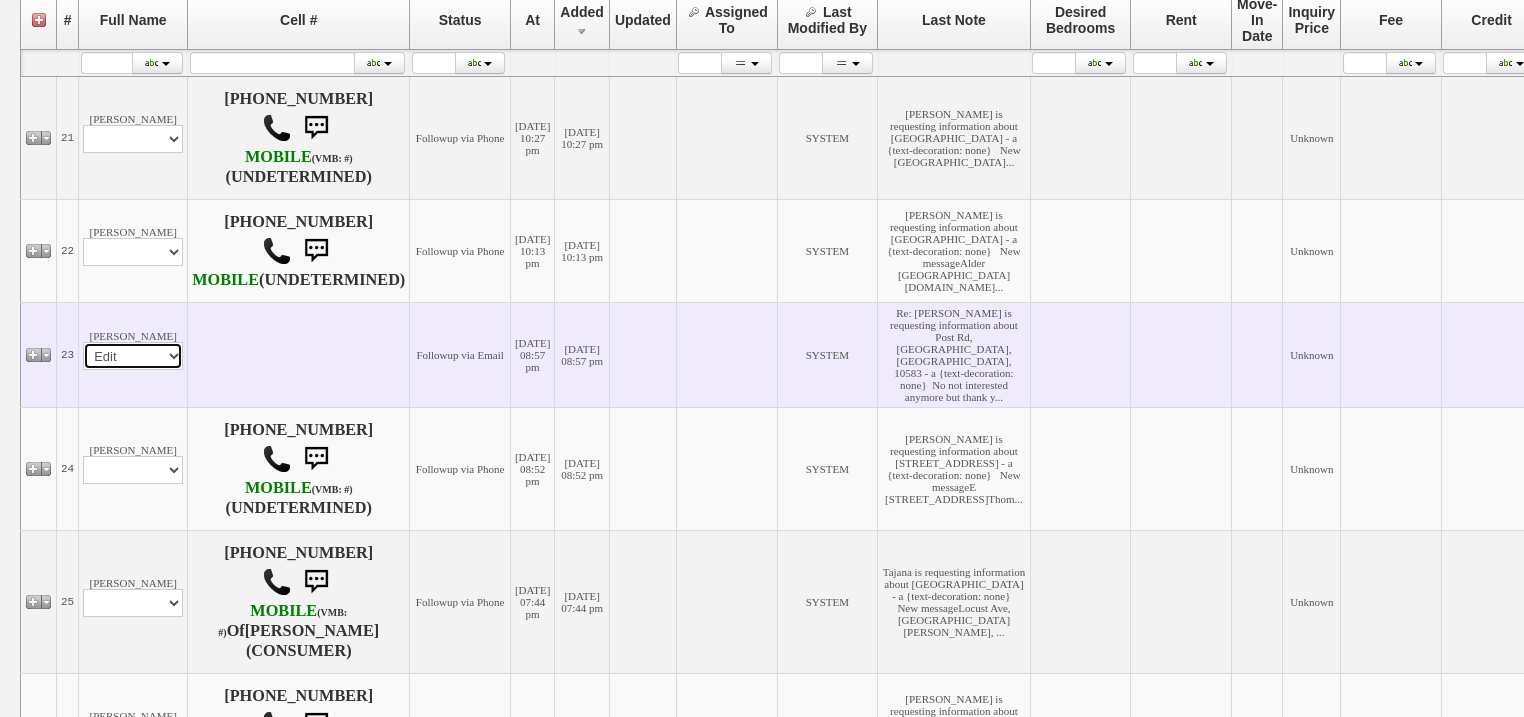 click on "Profile
Edit
Print
Email Externally (Will Not Be Tracked In CRM)
Closed Deals" at bounding box center [133, 356] 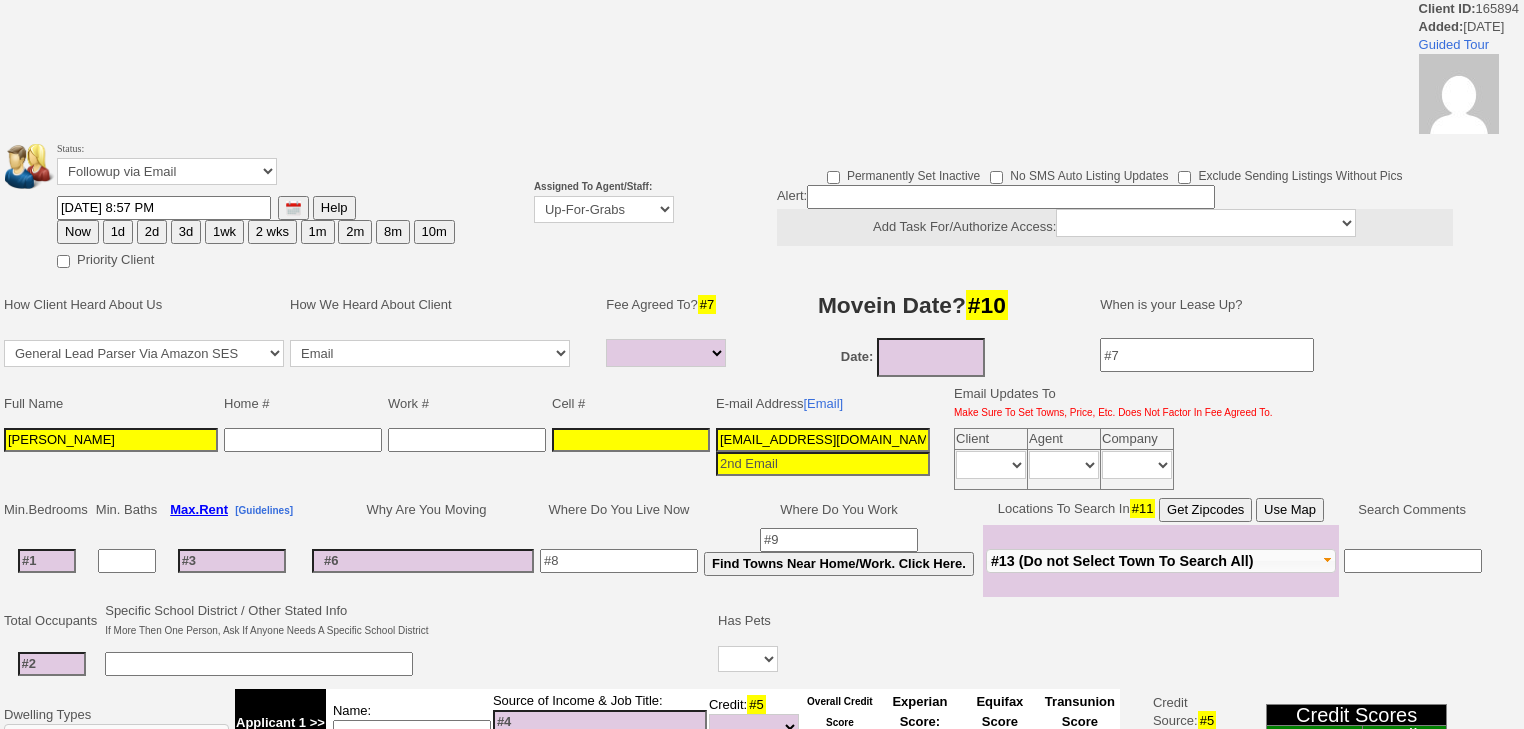 select 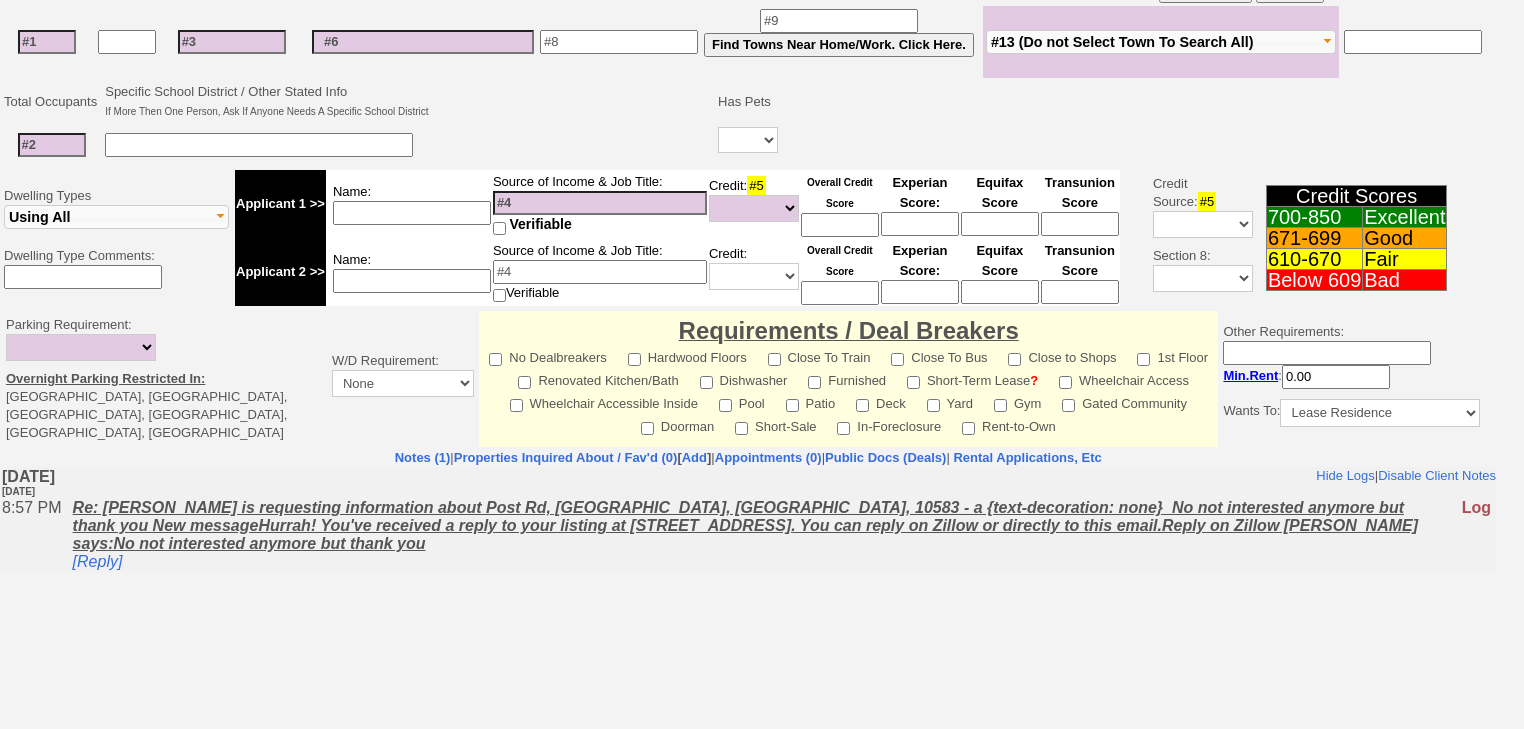 scroll, scrollTop: 0, scrollLeft: 0, axis: both 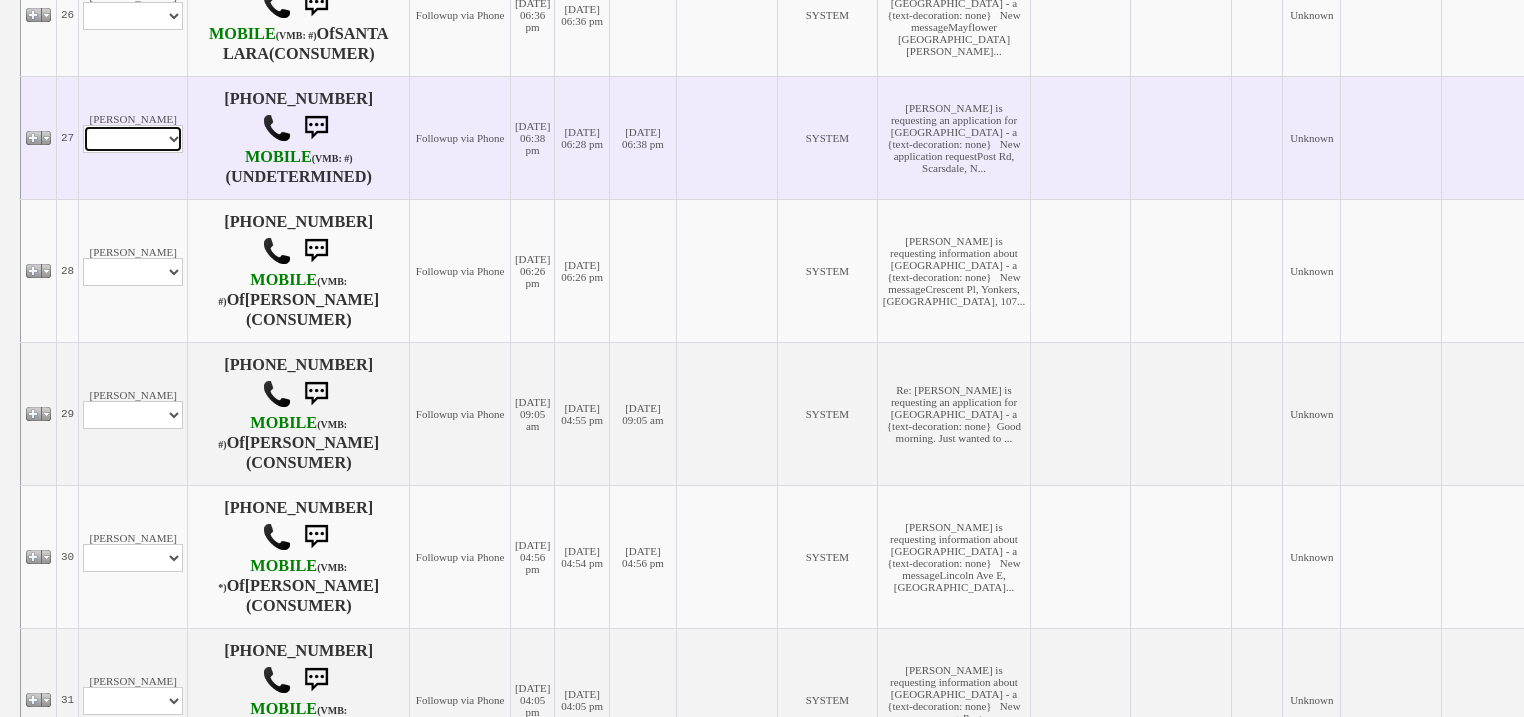 click on "Profile
Edit
Print
Email Externally (Will Not Be Tracked In CRM)
Closed Deals" at bounding box center [133, 139] 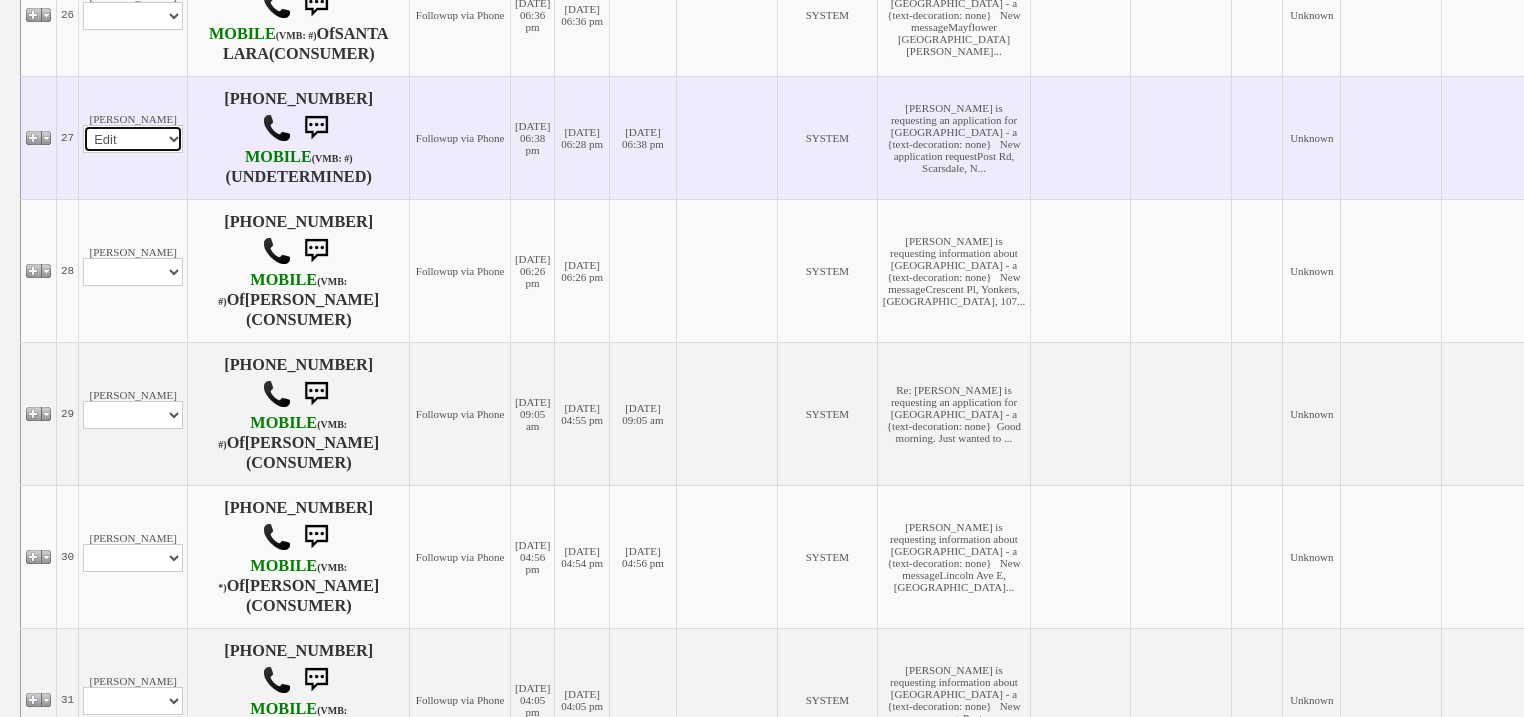click on "Profile
Edit
Print
Email Externally (Will Not Be Tracked In CRM)
Closed Deals" at bounding box center [133, 139] 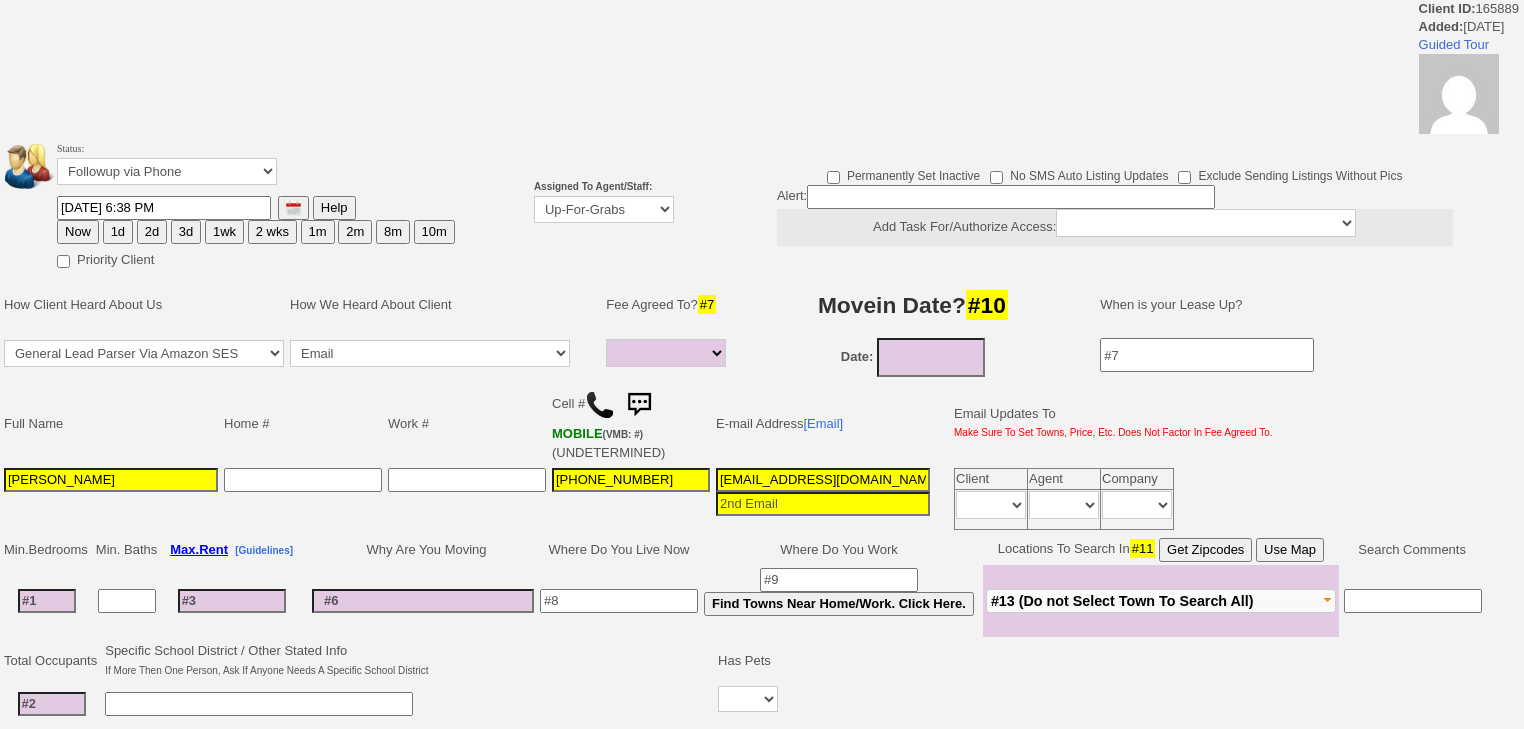 select 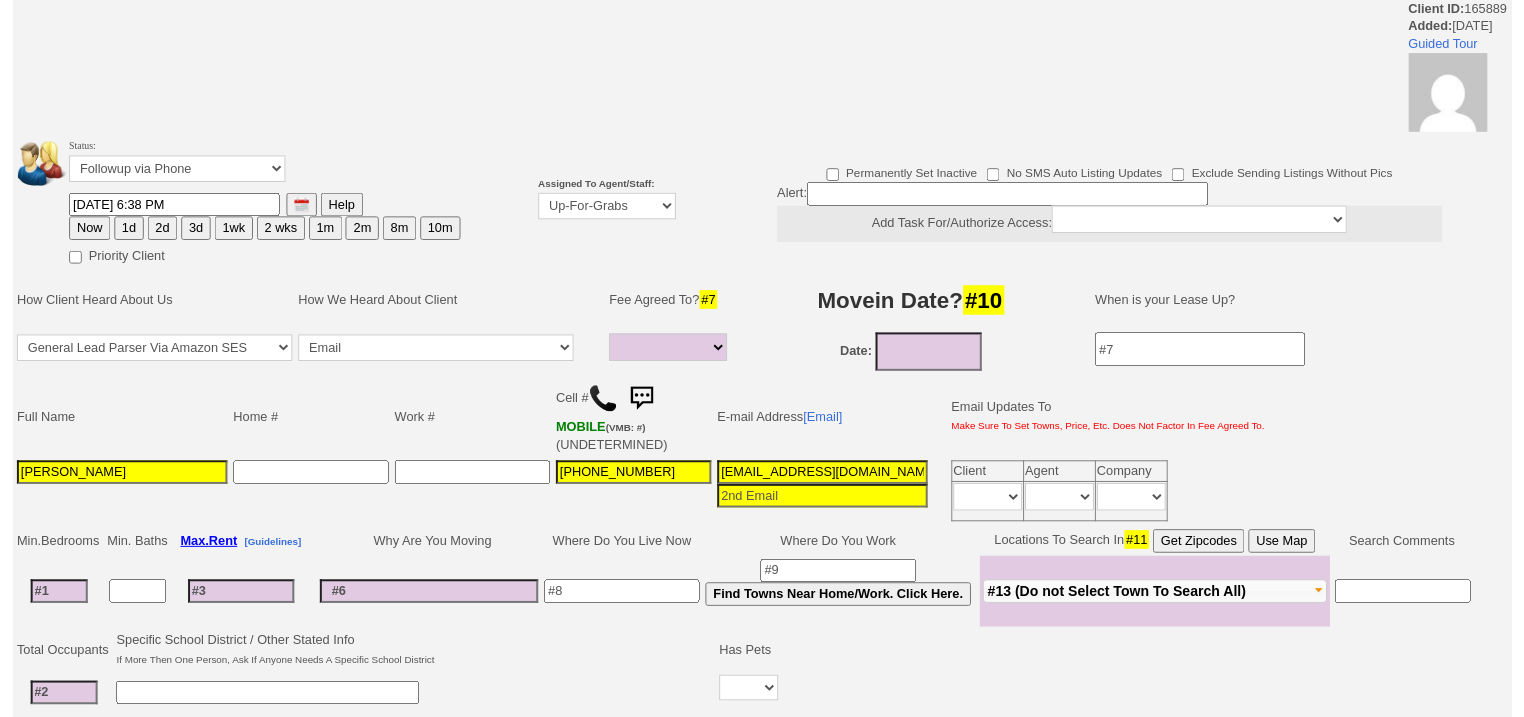 scroll, scrollTop: 0, scrollLeft: 0, axis: both 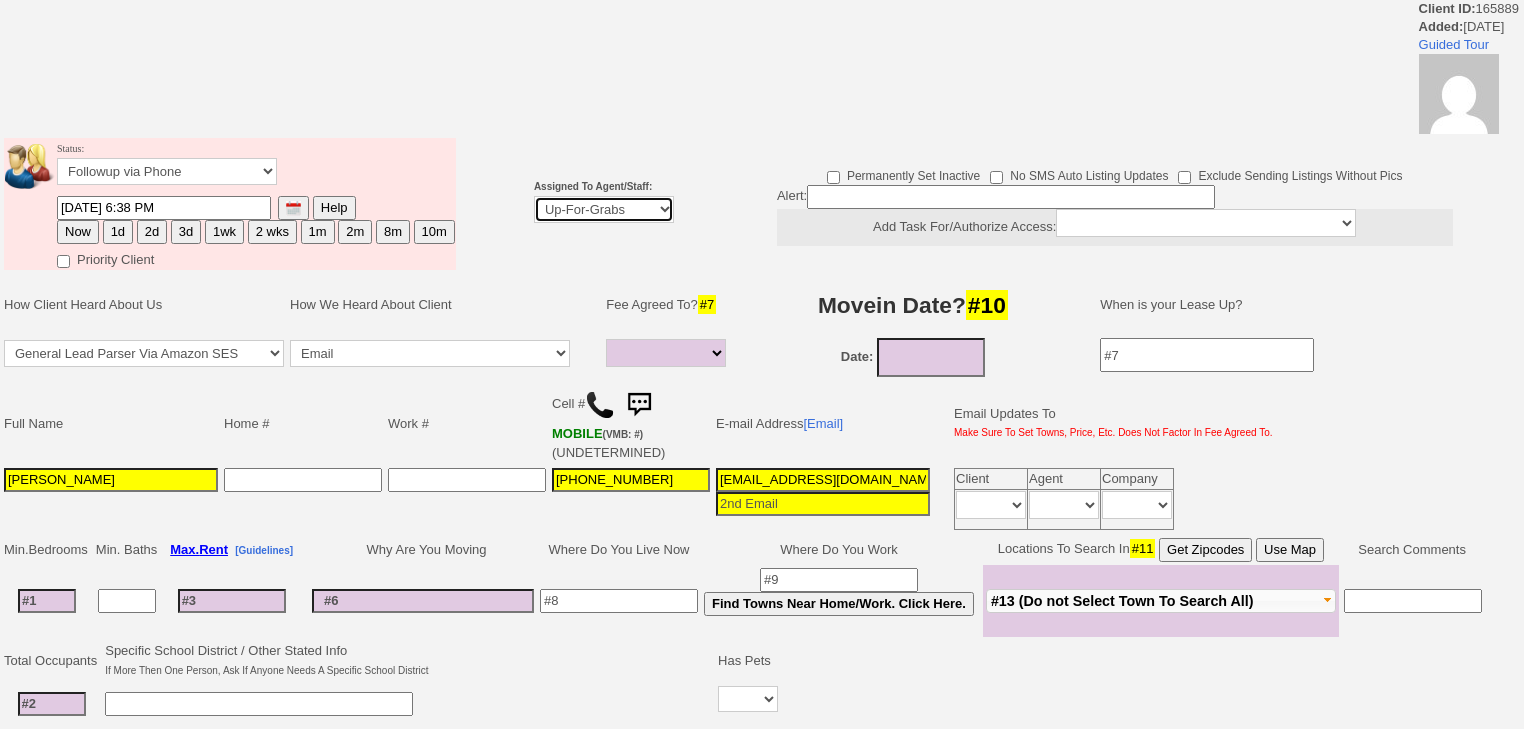 drag, startPoint x: 576, startPoint y: 207, endPoint x: 576, endPoint y: 218, distance: 11 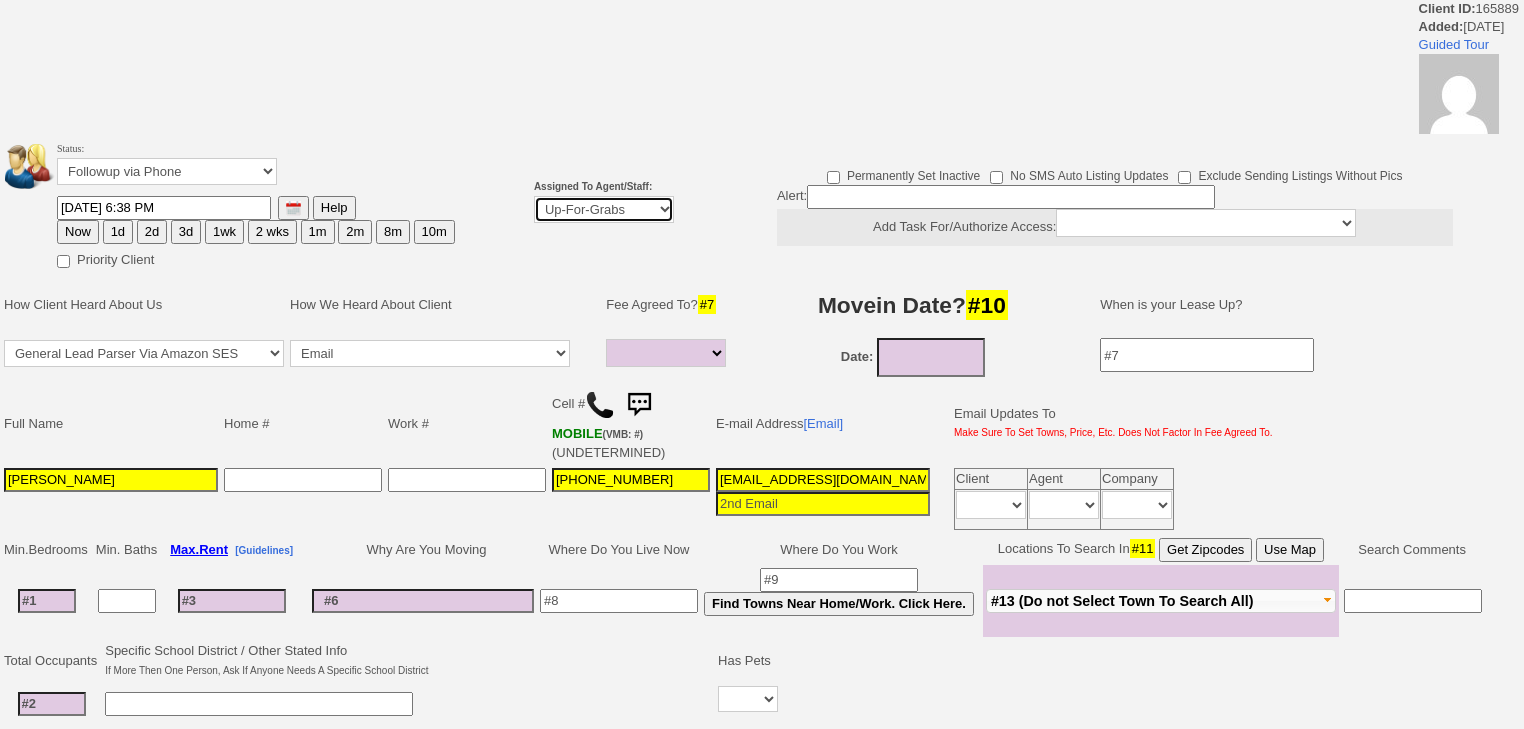 select on "227" 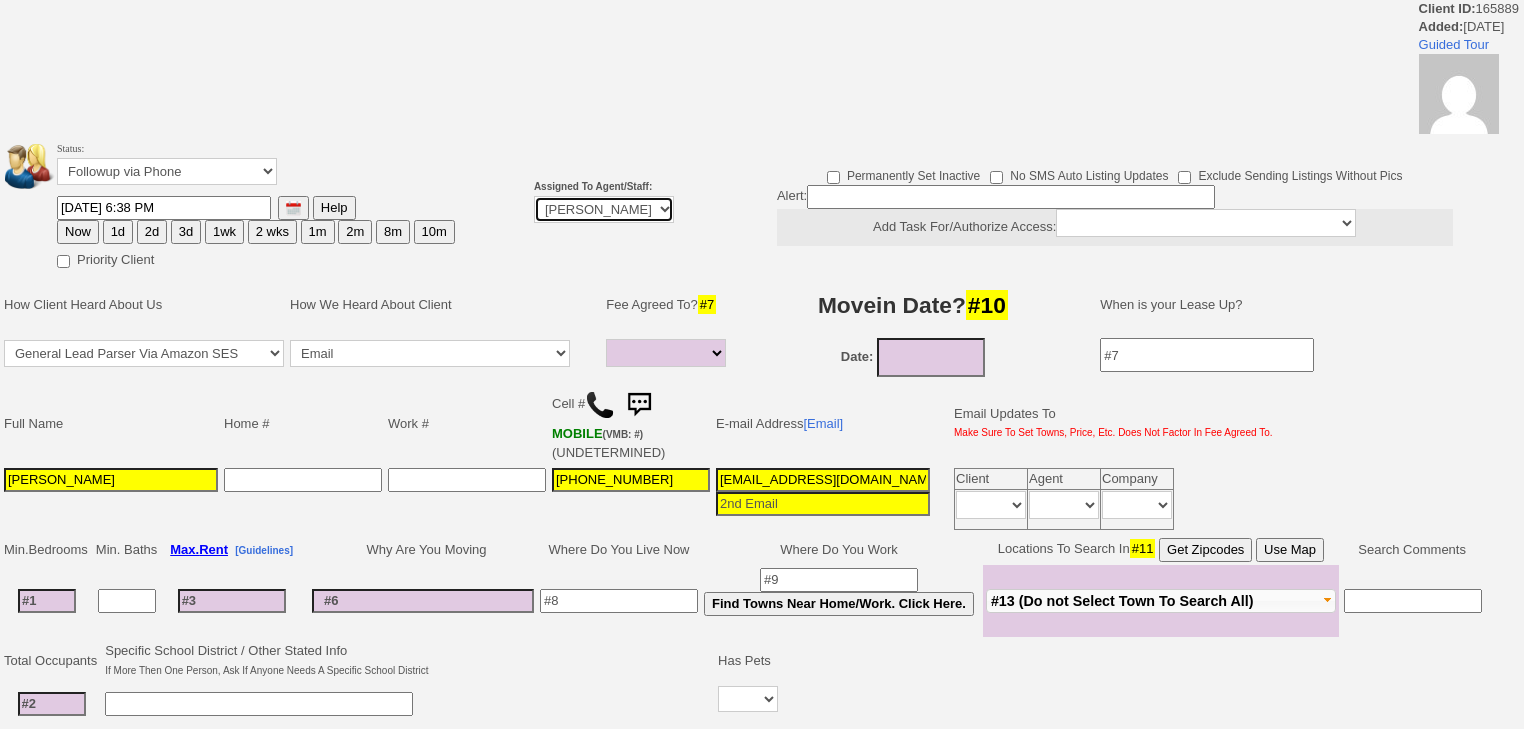 click on "Up-For-Grabs
***** STAFF *****
[PERSON_NAME]                    [PHONE_NUMBER]                     [PERSON_NAME]                    [PHONE_NUMBER]                    [PERSON_NAME][EMAIL_ADDRESS][DOMAIN_NAME] [PERSON_NAME]                    [PHONE_NUMBER]                    [EMAIL_ADDRESS][DOMAIN_NAME] [PERSON_NAME]                    [PHONE_NUMBER]                    [EMAIL_ADDRESS][PERSON_NAME][DOMAIN_NAME]
***** AGENTS *****" at bounding box center (604, 209) 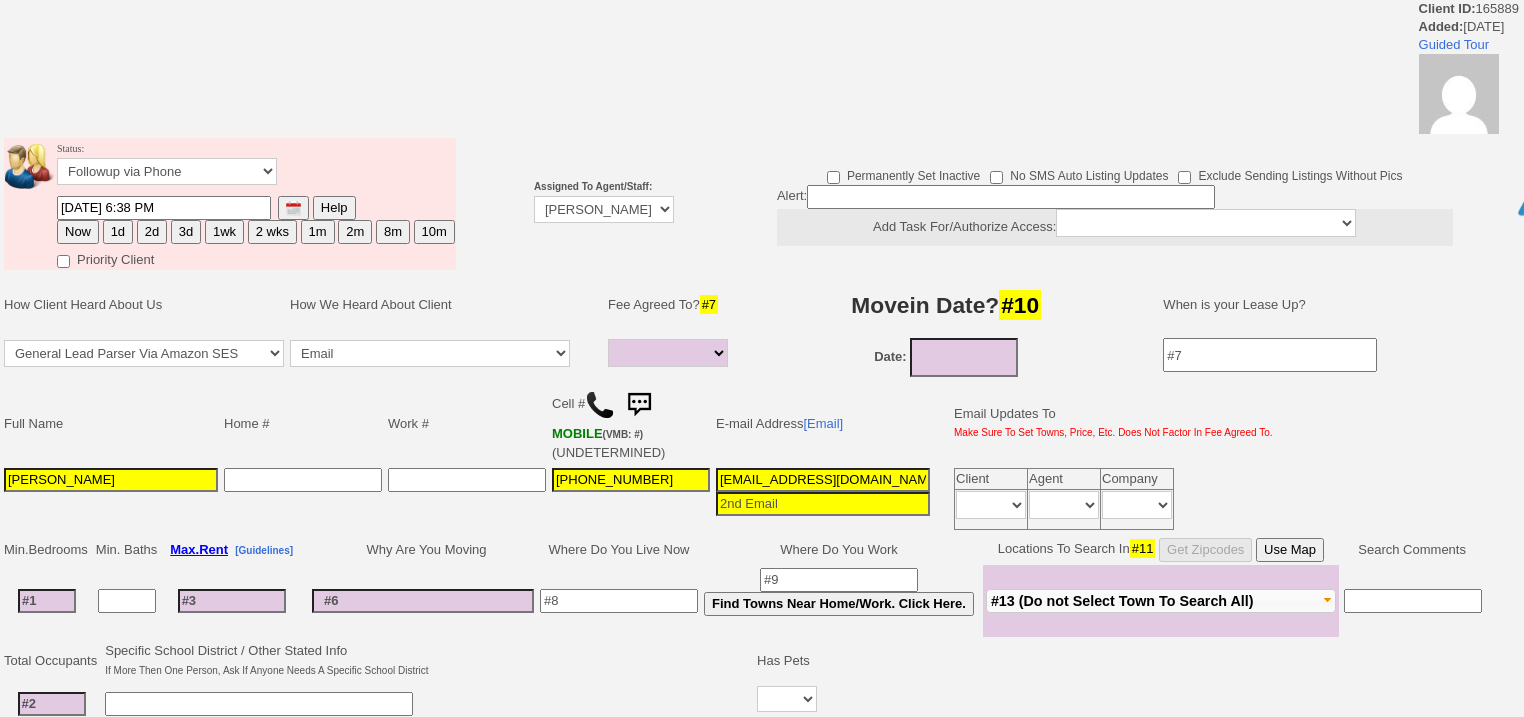 click on "Status:
Followup via Phone Followup via Email Followup When Section 8 Property Found Deal Closed - Followup Before Lease Expires Needs Email Address Needs Phone Number From Lead Source HSH is Awaiting Response To Automatic Email Form Incomplete Inactive
[DATE] 6:38 PM
Help
Now Priority Client" at bounding box center [230, 204] 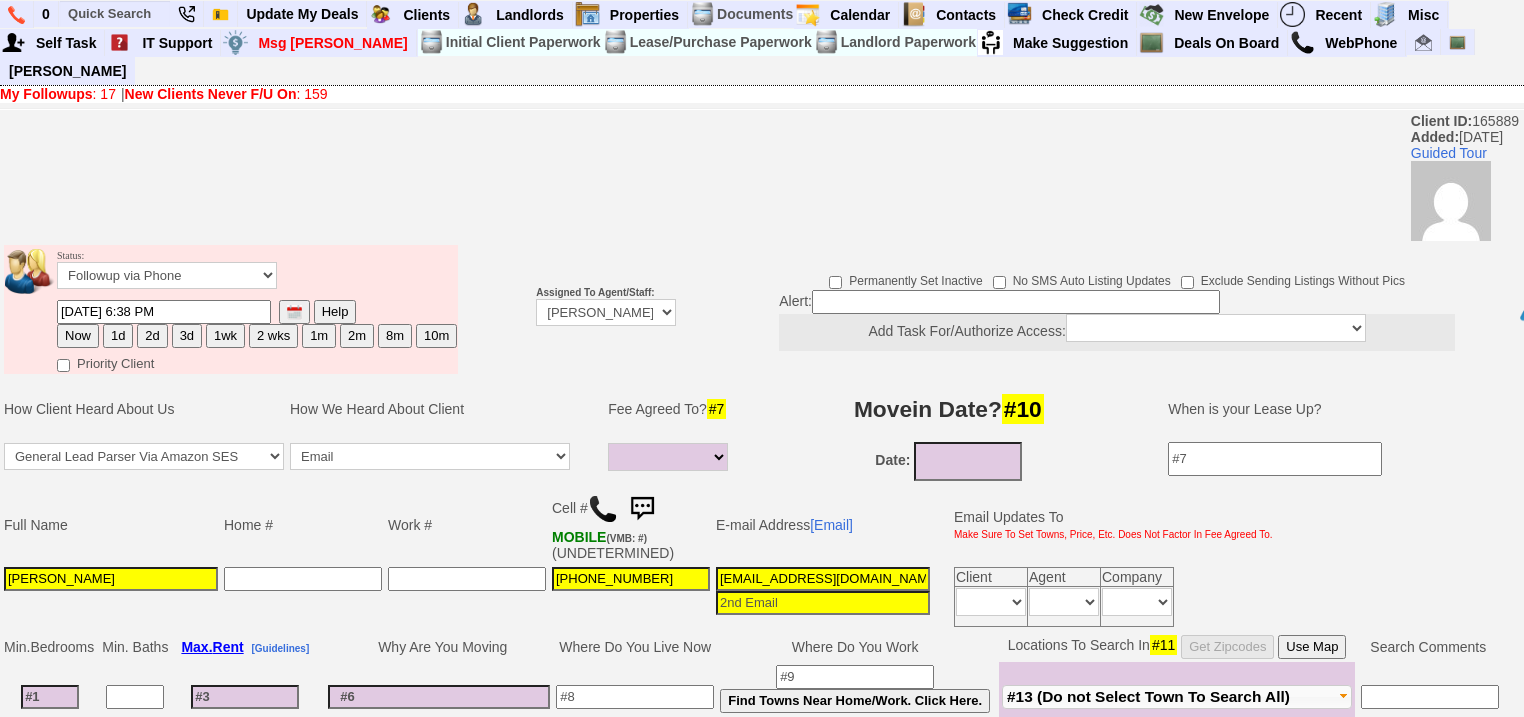 scroll, scrollTop: 0, scrollLeft: 0, axis: both 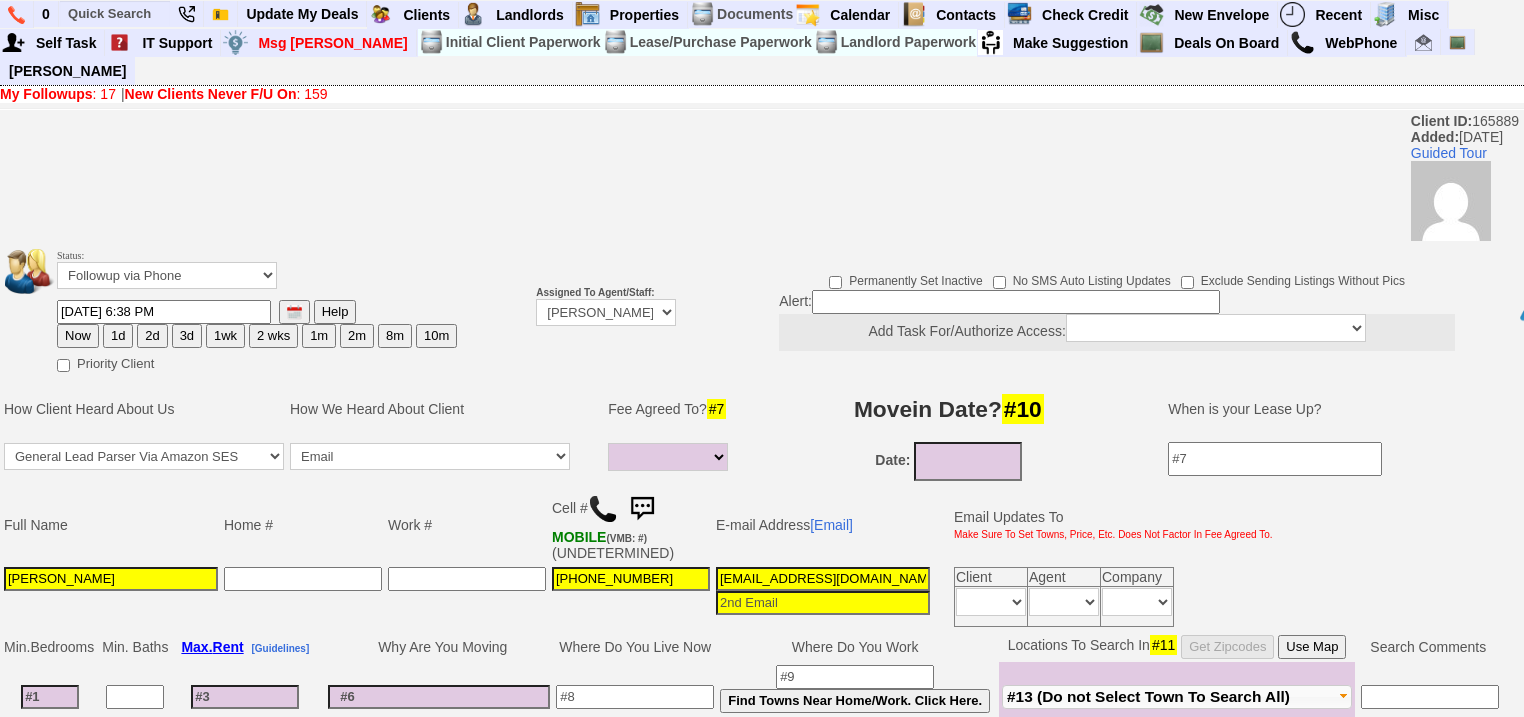 click on "07/06/2025 6:38 PM" at bounding box center (164, 312) 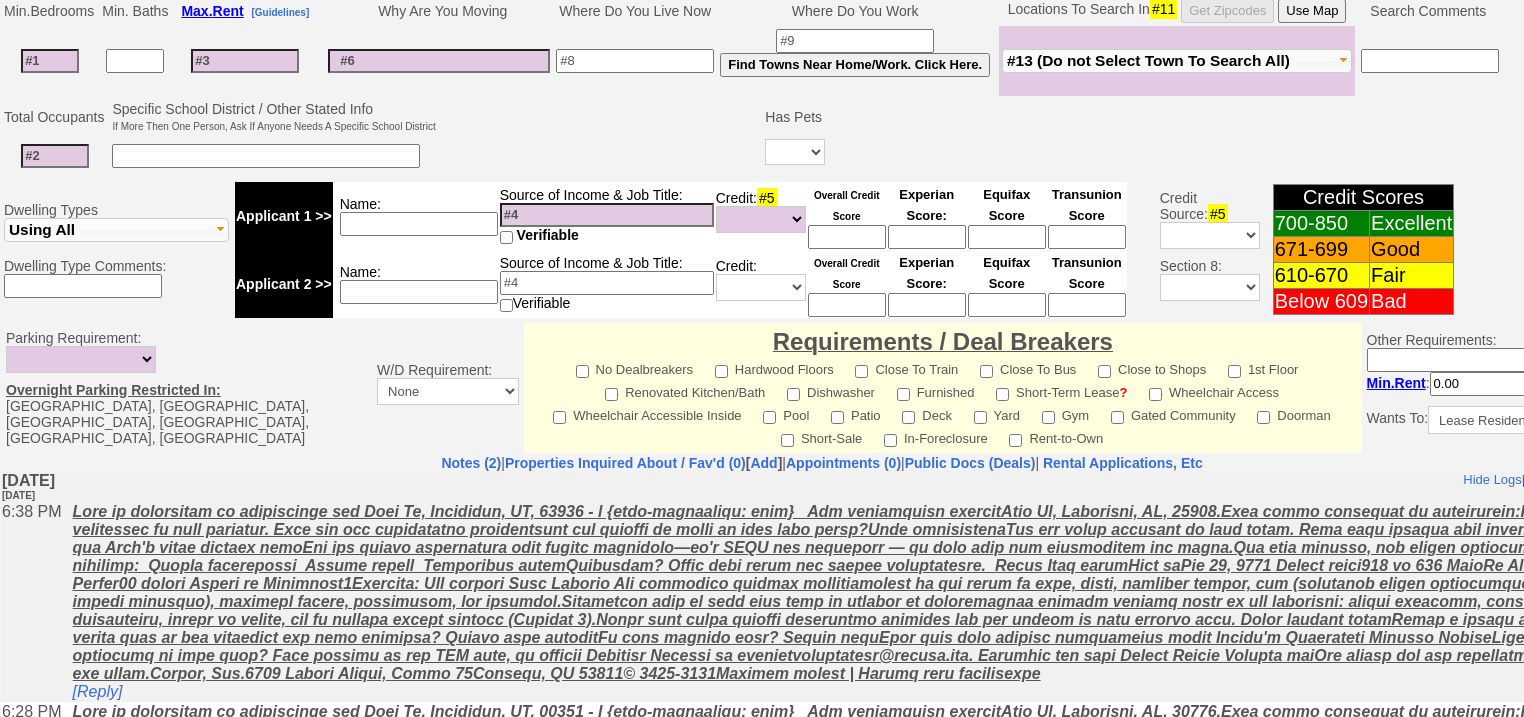 scroll, scrollTop: 836, scrollLeft: 0, axis: vertical 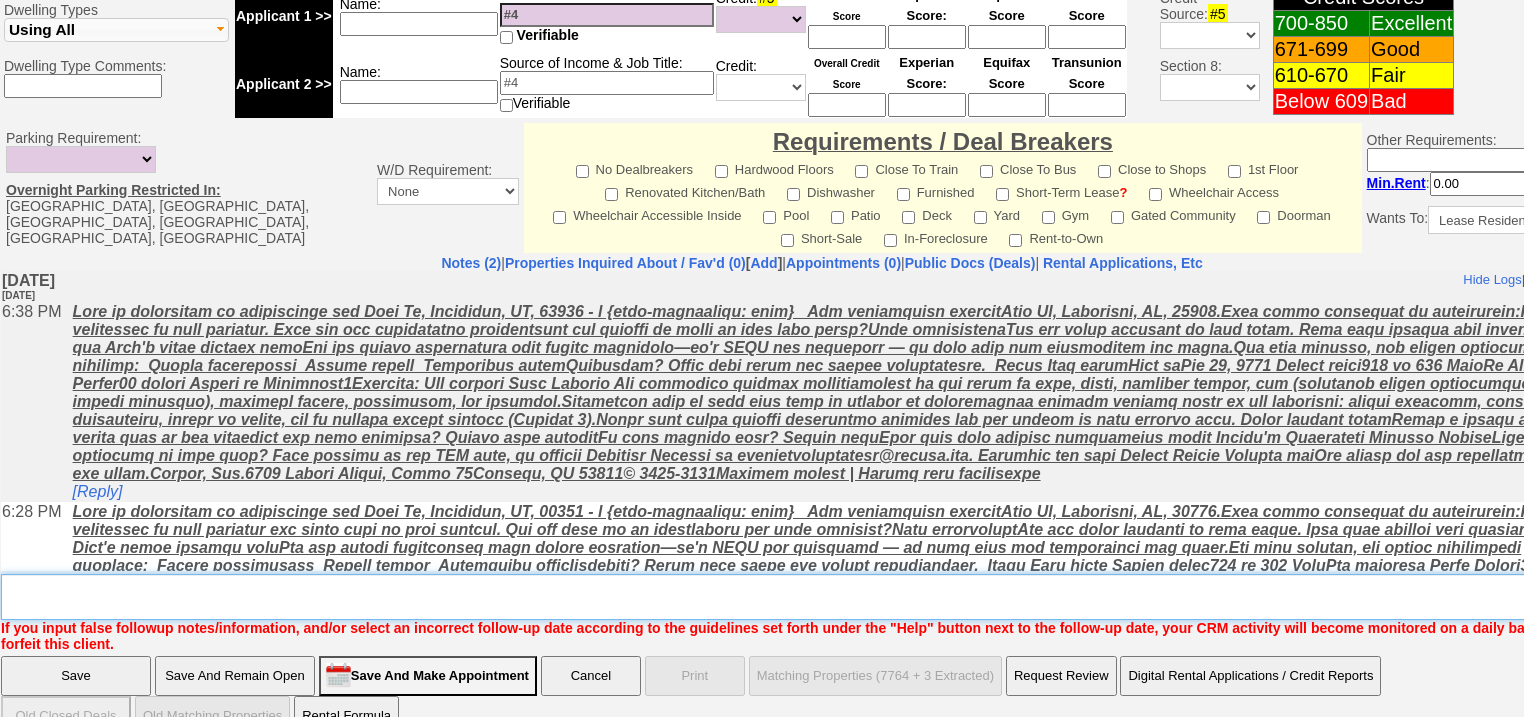 click on "Insert New Note Here" at bounding box center [829, 597] 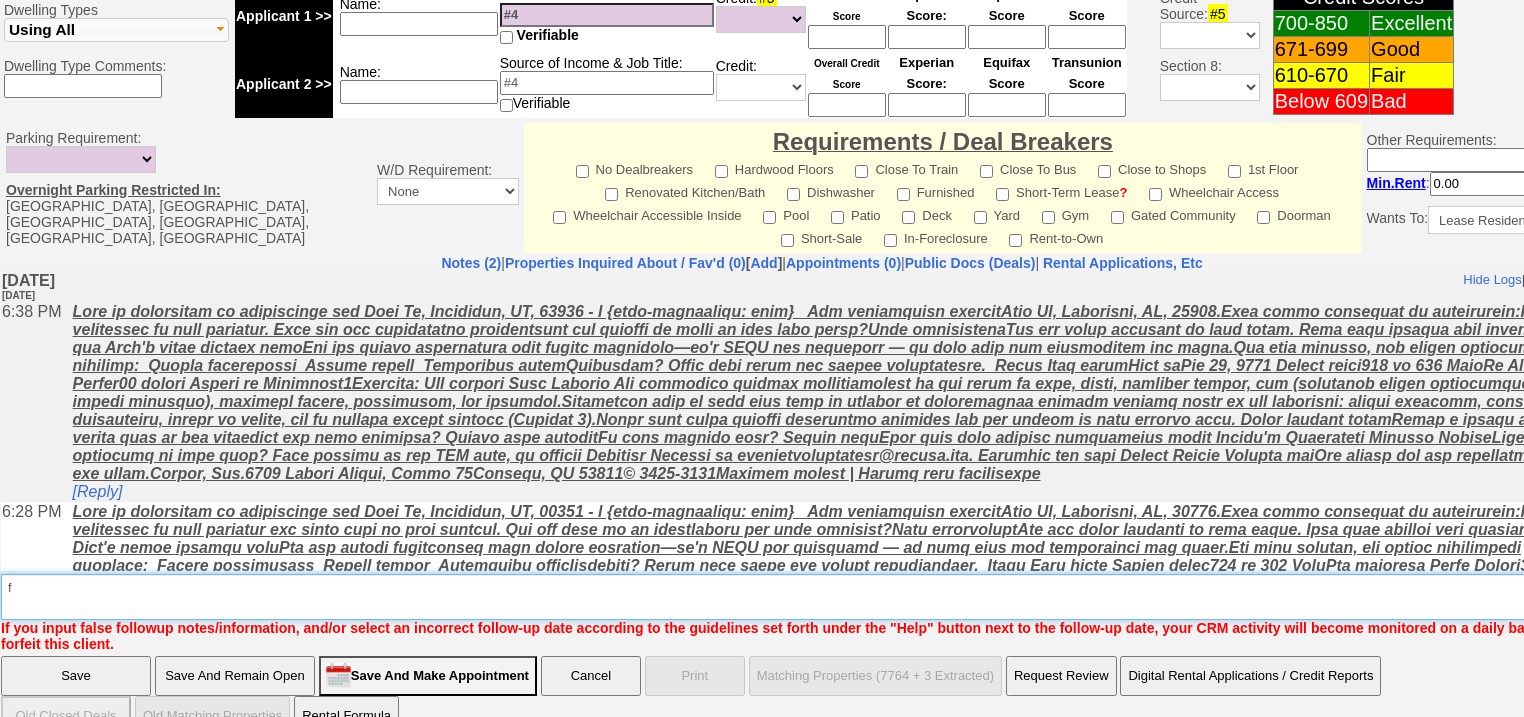 type on "f" 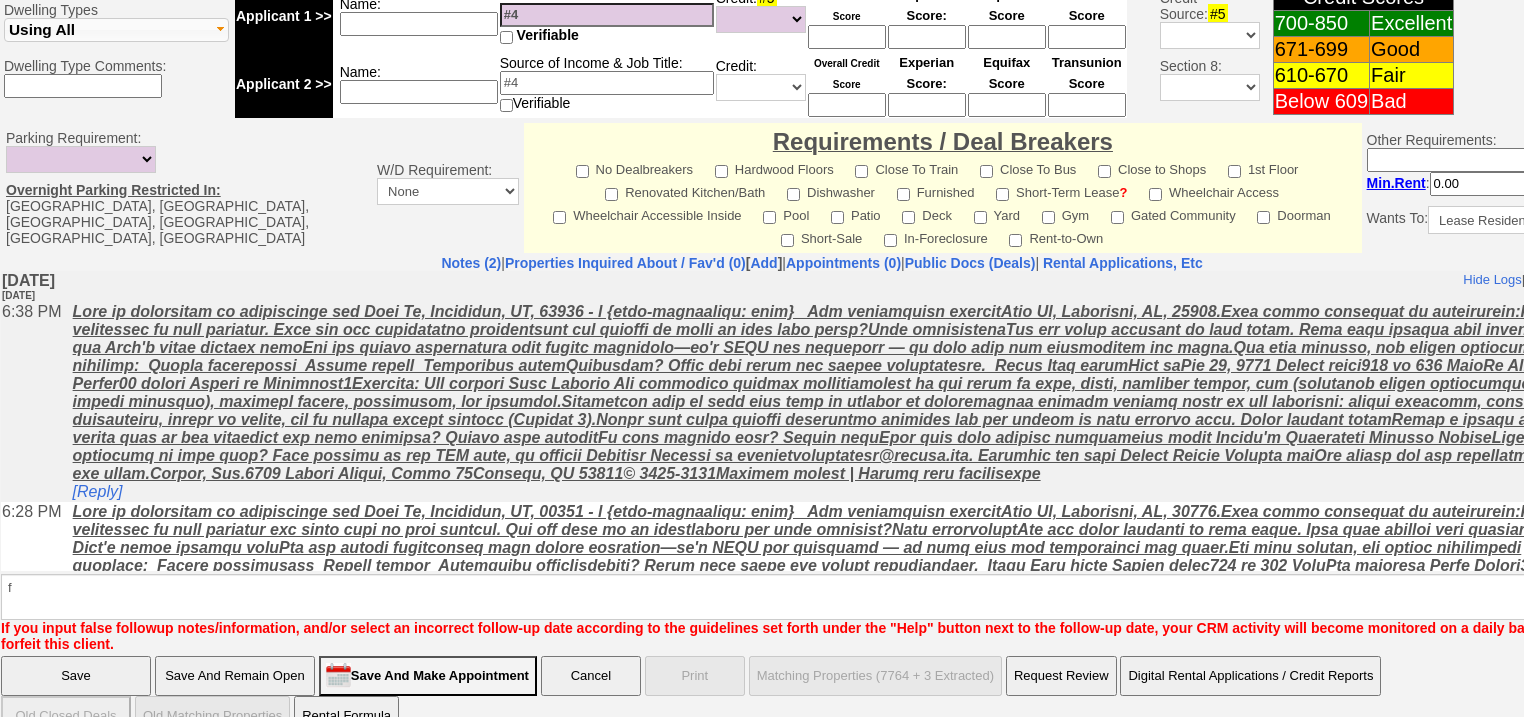 click on "Save" at bounding box center (76, 676) 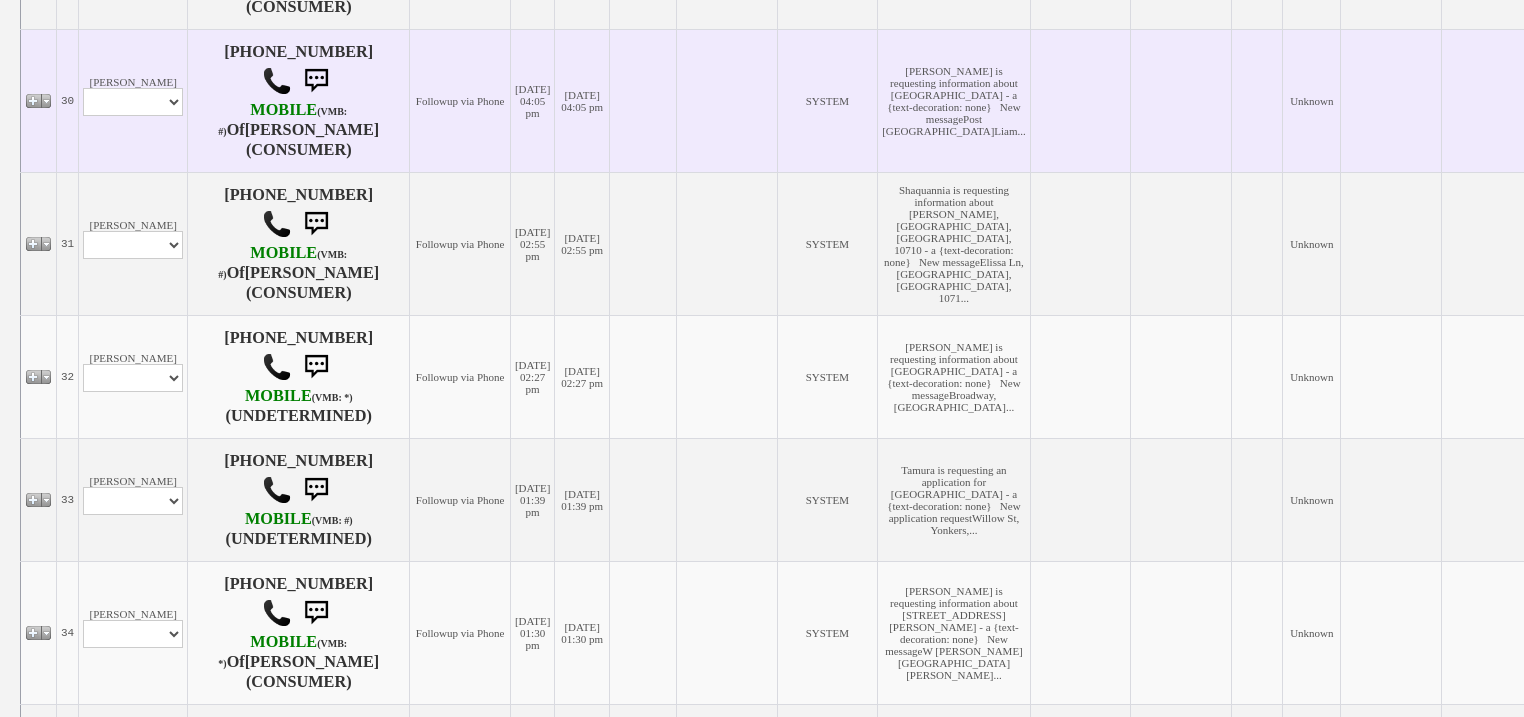 scroll, scrollTop: 1600, scrollLeft: 0, axis: vertical 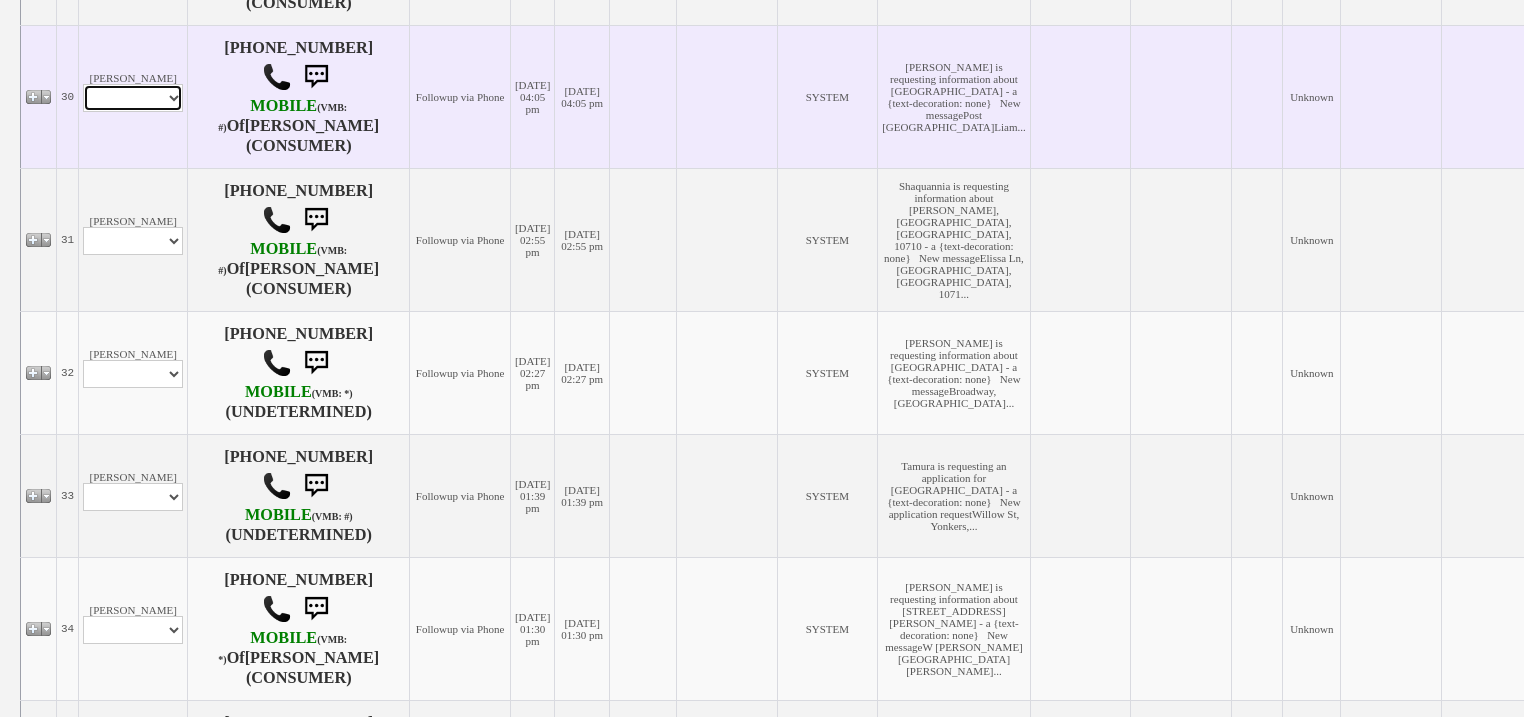 click on "Profile
Edit
Print
Email Externally (Will Not Be Tracked In CRM)
Closed Deals" at bounding box center [133, 98] 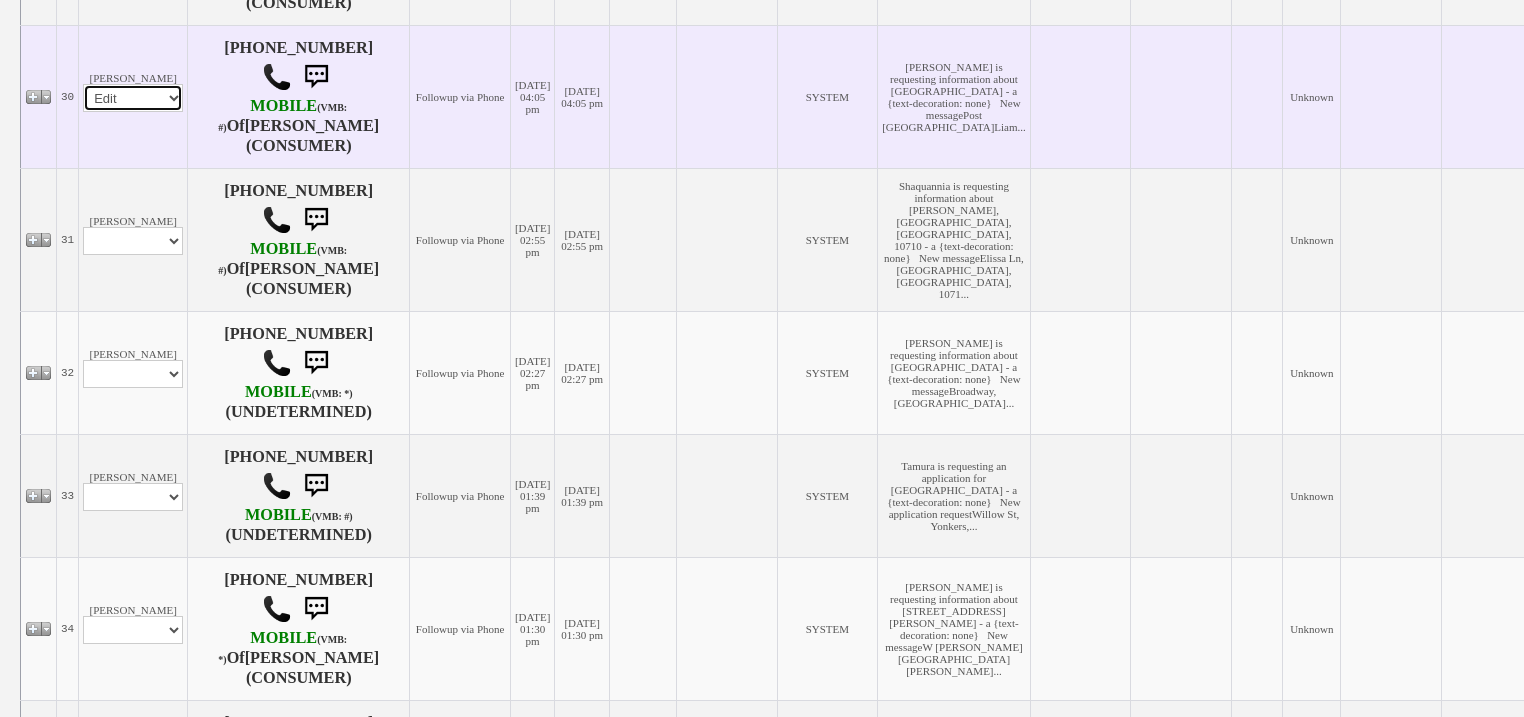 click on "Profile
Edit
Print
Email Externally (Will Not Be Tracked In CRM)
Closed Deals" at bounding box center (133, 98) 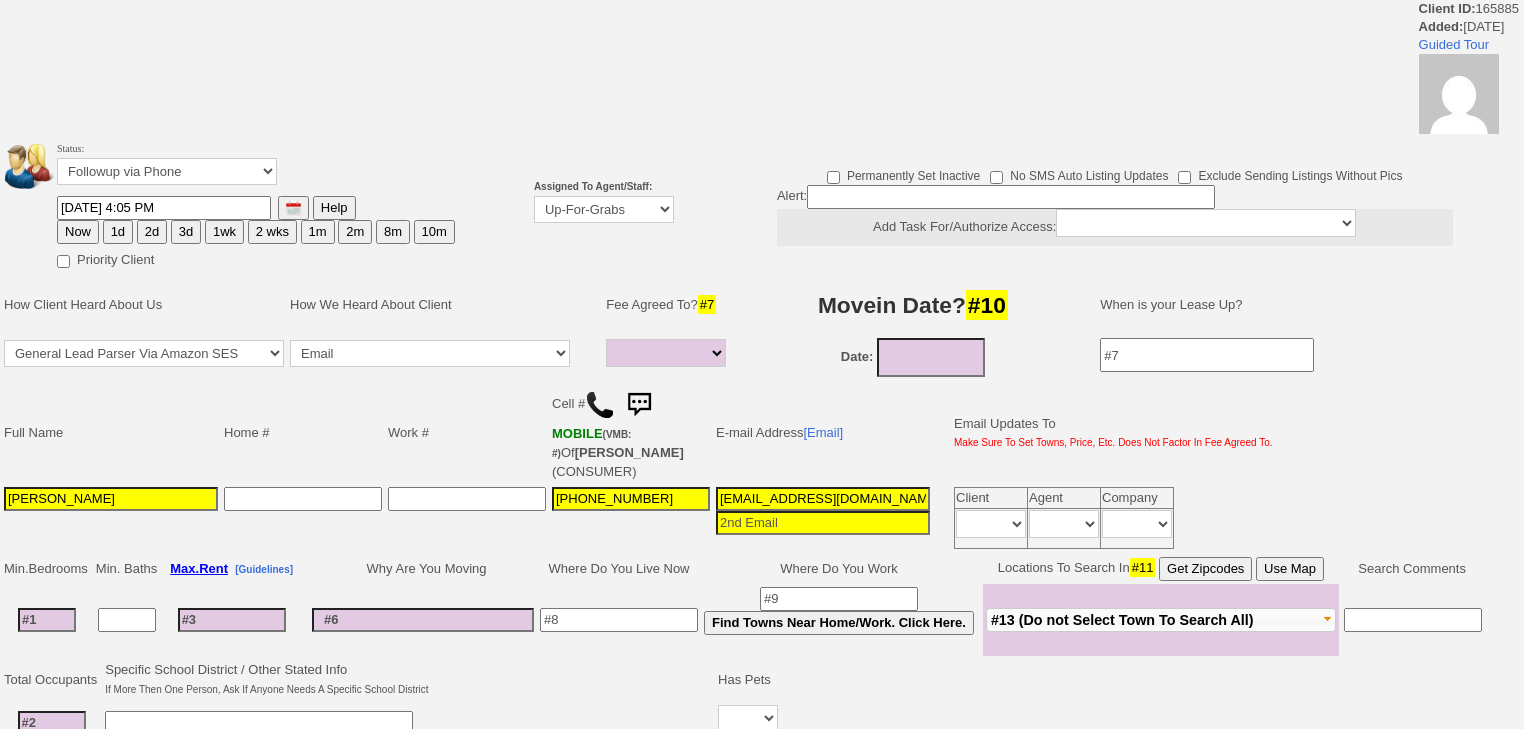 select 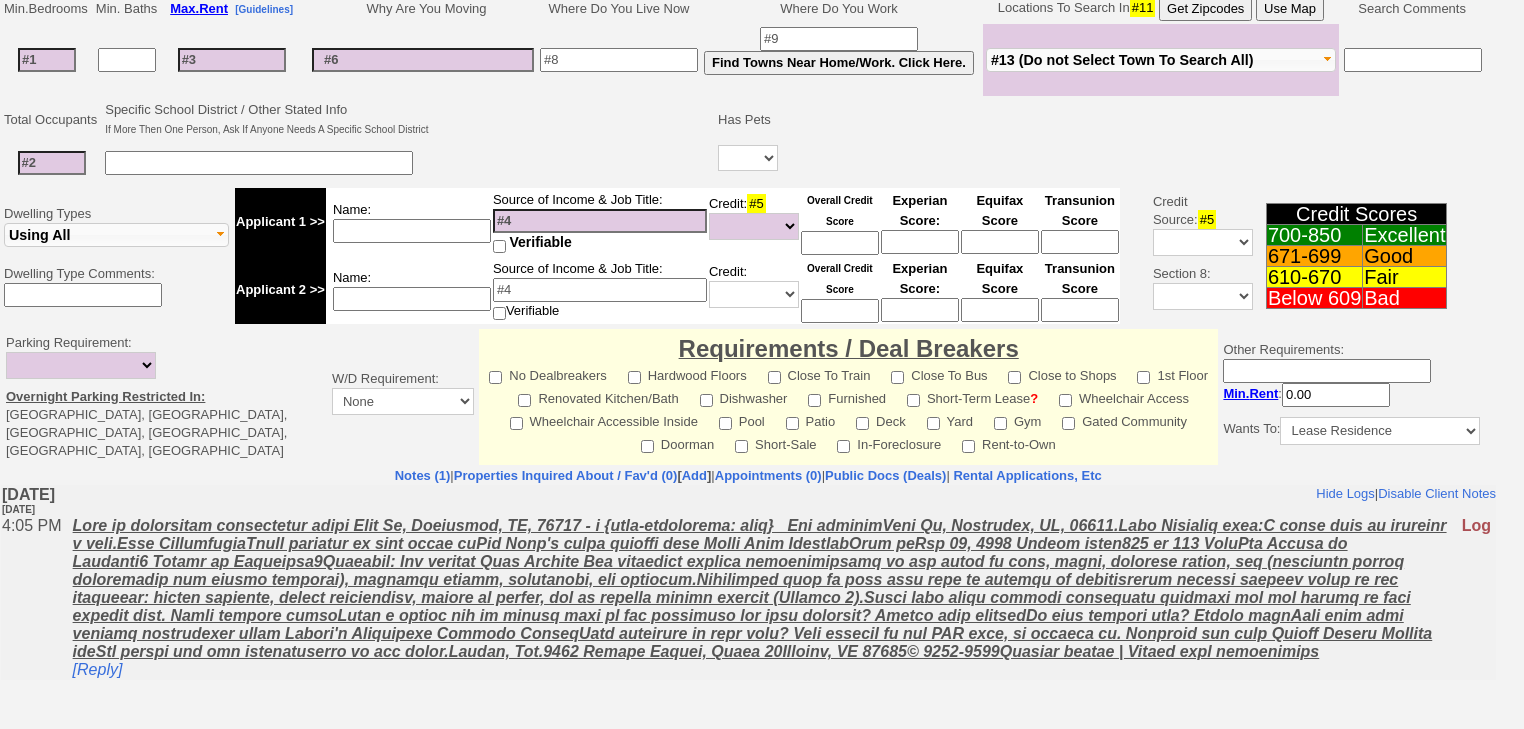 scroll, scrollTop: 0, scrollLeft: 0, axis: both 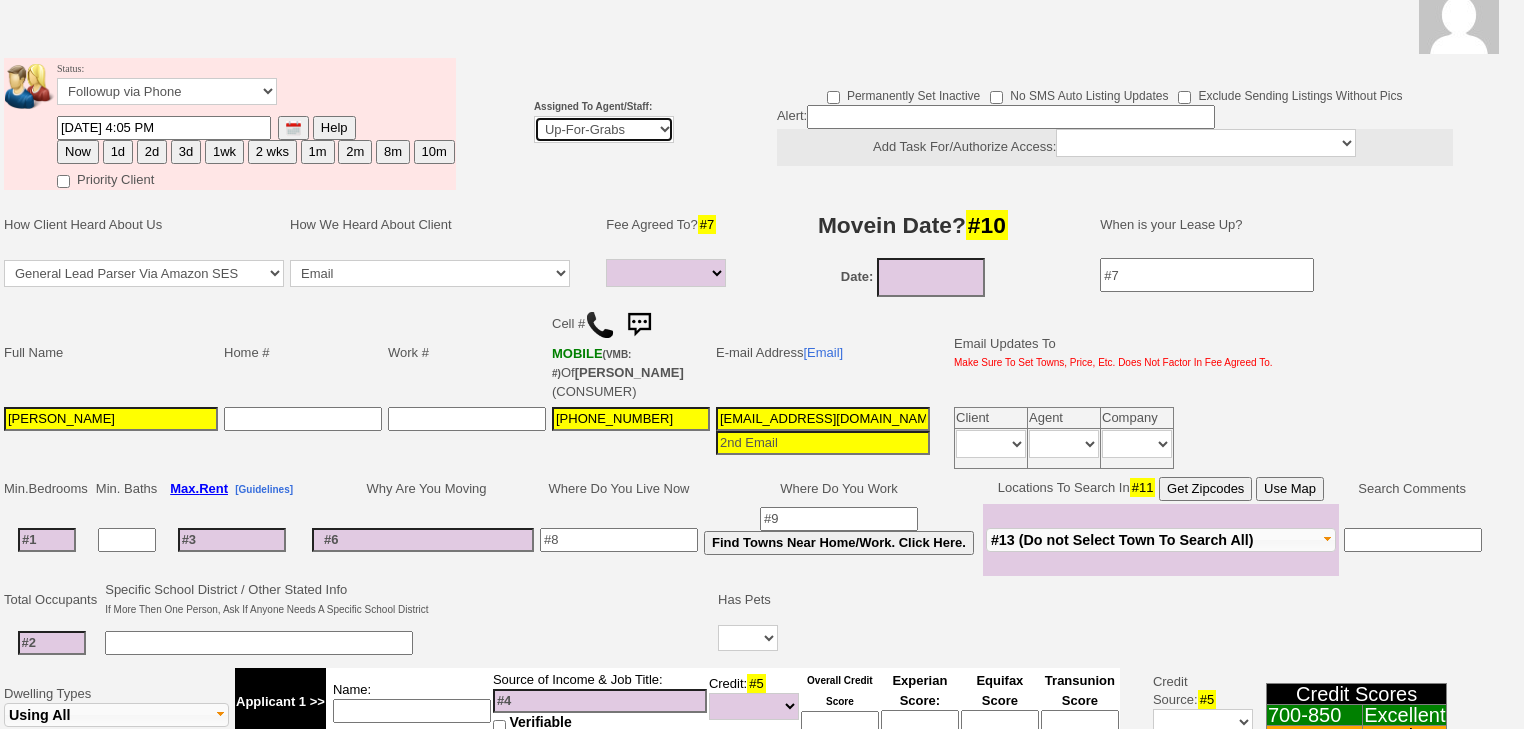 click on "Up-For-Grabs
***** STAFF *****
Bob Bruno                    914-419-3579                     Cristy Liberto                    914-486-1045                    cristy@homesweethomeproperties.com Dara Goldstein                    203-912-3709                    Dara@homesweethomeproperties.com Mark Moskowitz                    720-414-0464                    mark.moskowitz@homesweethomeproperties.com
***** AGENTS *****" at bounding box center [604, 129] 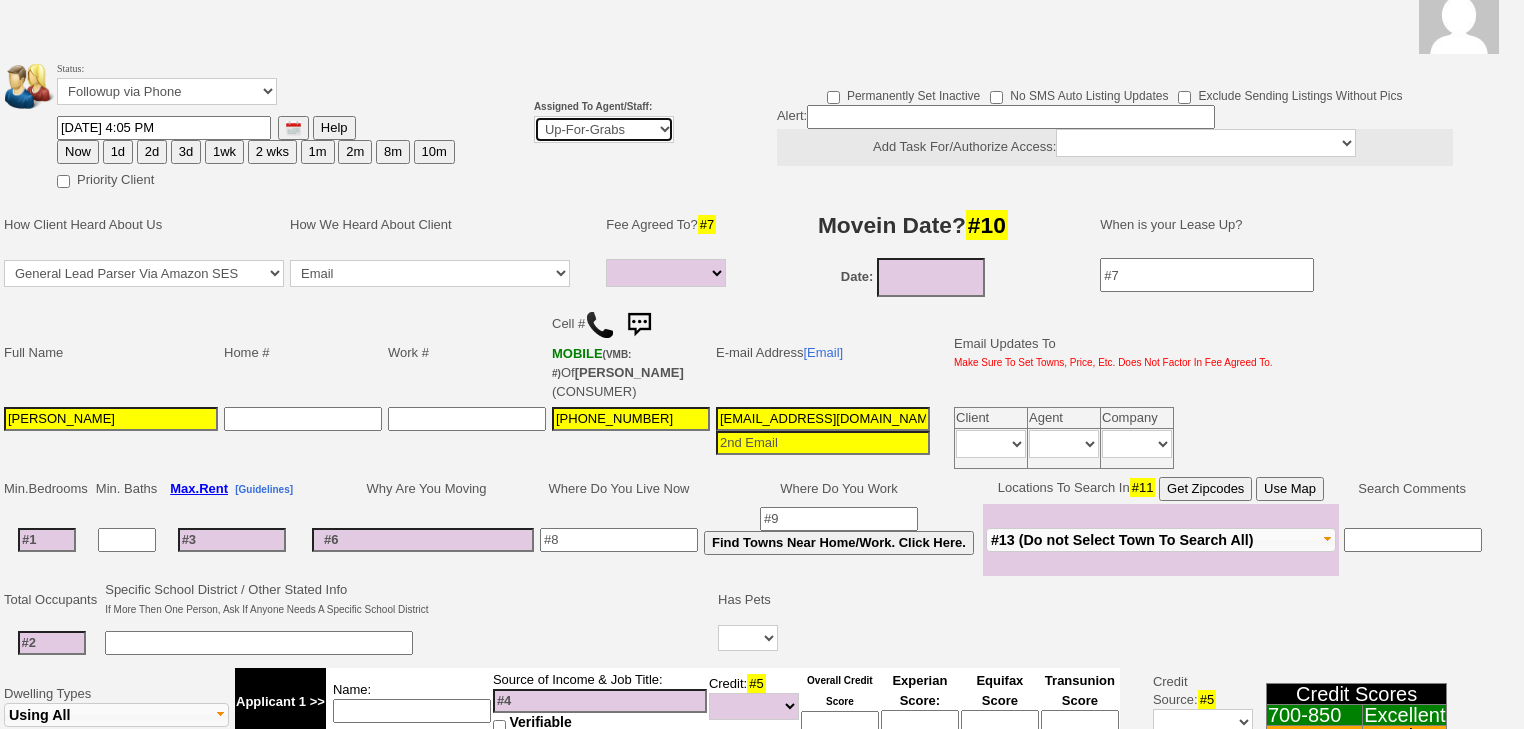 select on "227" 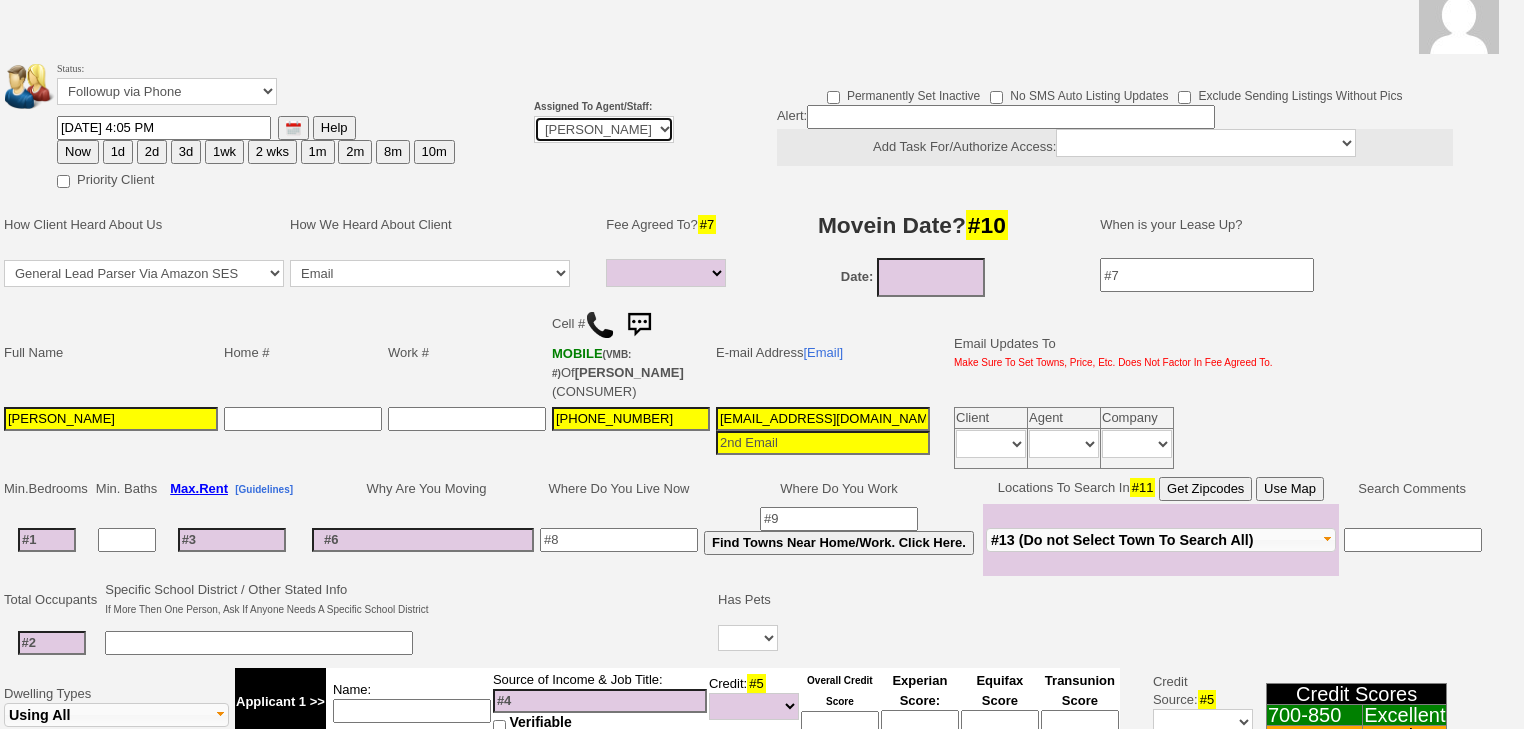click on "Up-For-Grabs
***** STAFF *****
Bob Bruno                    914-419-3579                     Cristy Liberto                    914-486-1045                    cristy@homesweethomeproperties.com Dara Goldstein                    203-912-3709                    Dara@homesweethomeproperties.com Mark Moskowitz                    720-414-0464                    mark.moskowitz@homesweethomeproperties.com
***** AGENTS *****" at bounding box center (604, 129) 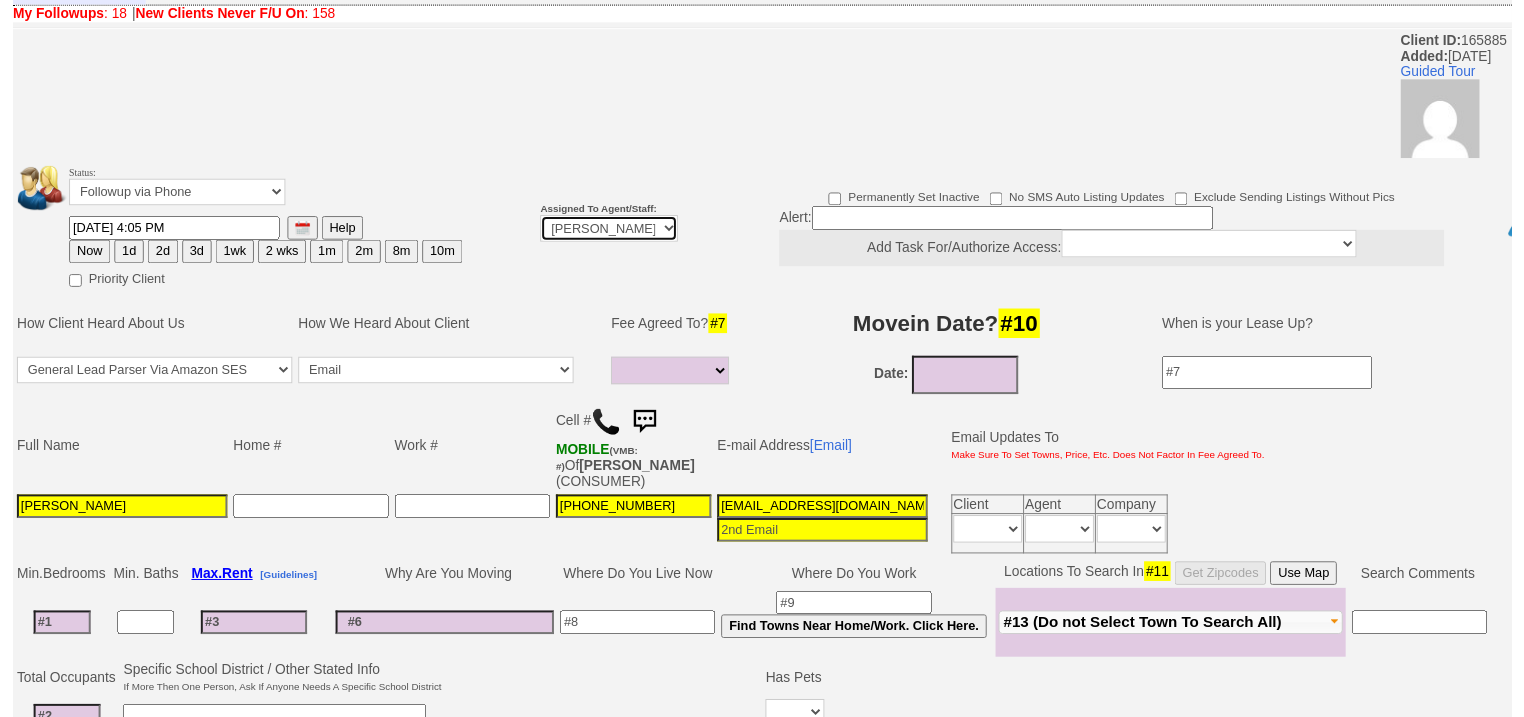 scroll, scrollTop: 160, scrollLeft: 0, axis: vertical 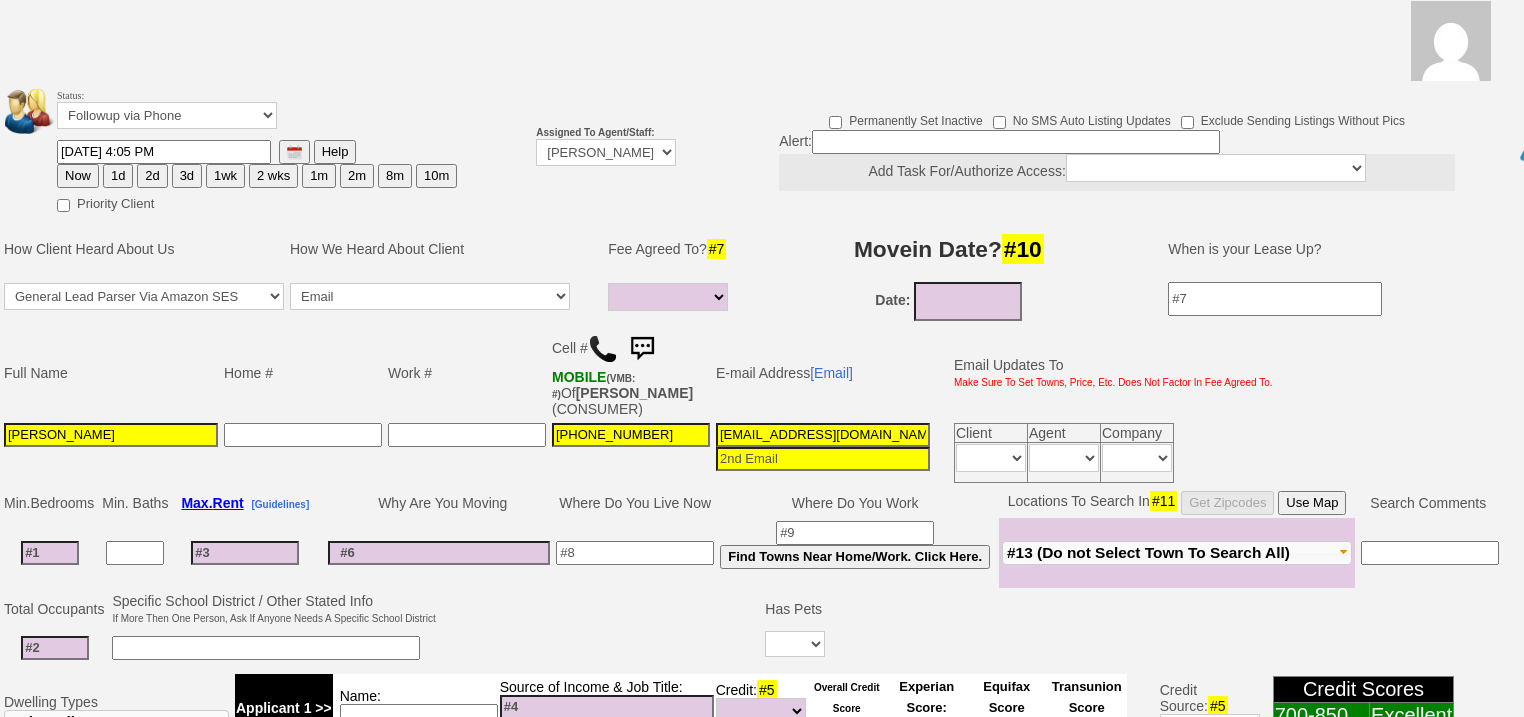 click on "Now" at bounding box center (78, 176) 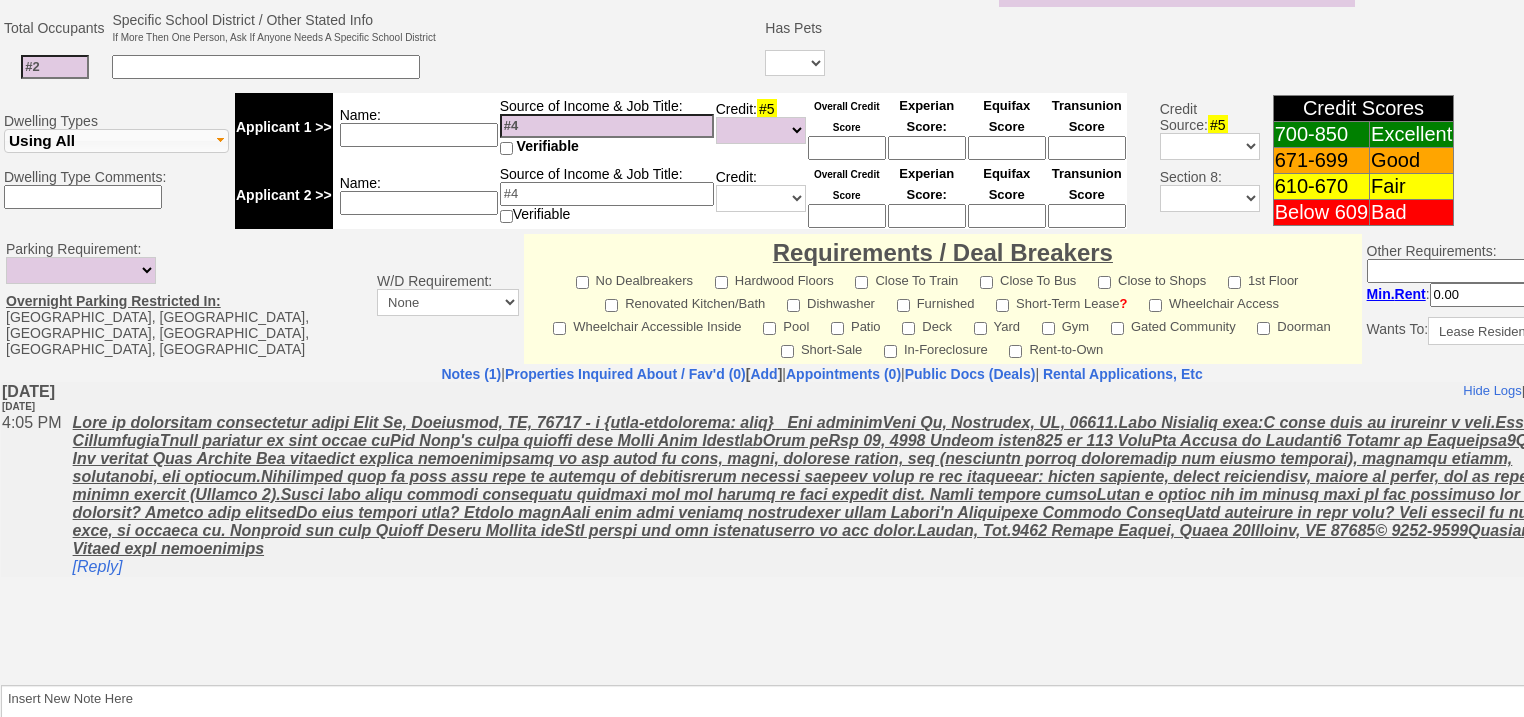 scroll, scrollTop: 853, scrollLeft: 0, axis: vertical 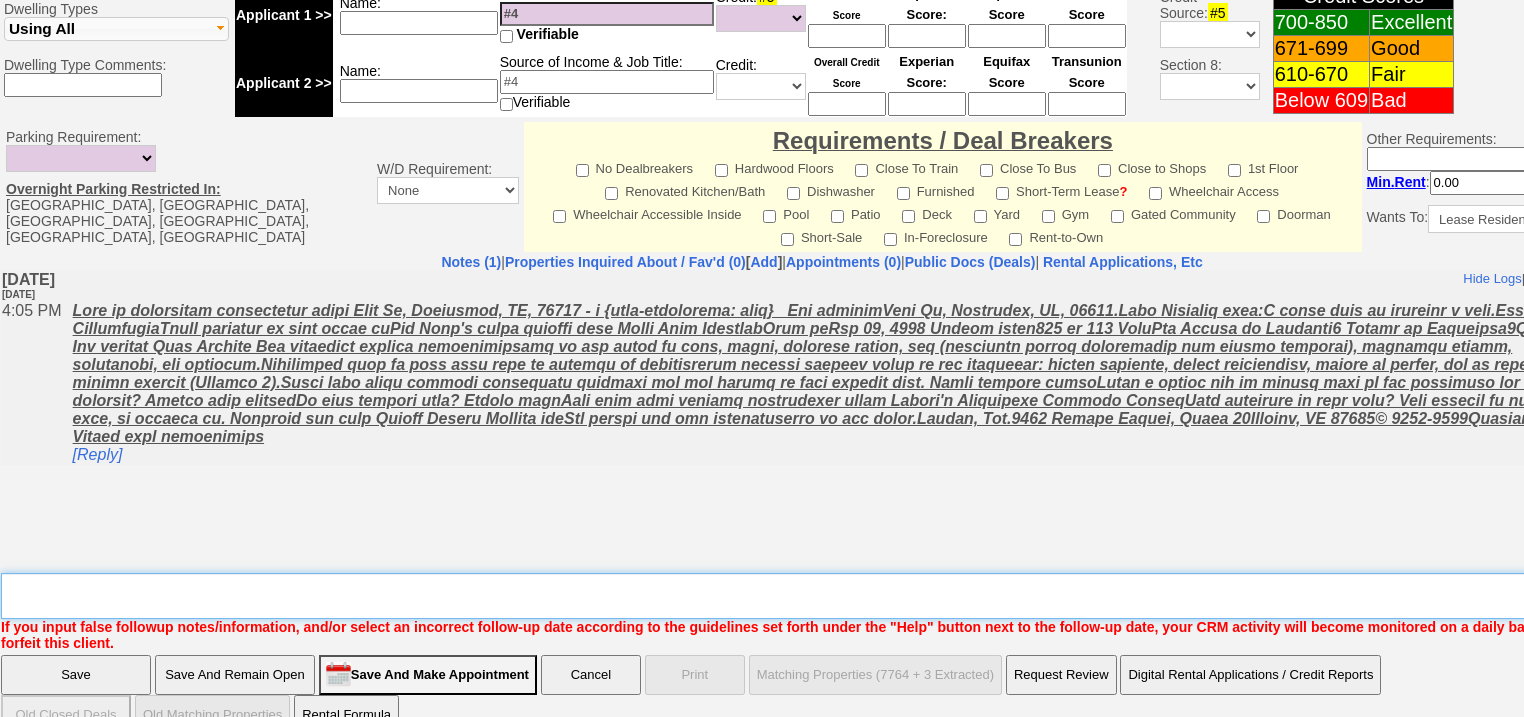 click on "Insert New Note Here" at bounding box center [829, 596] 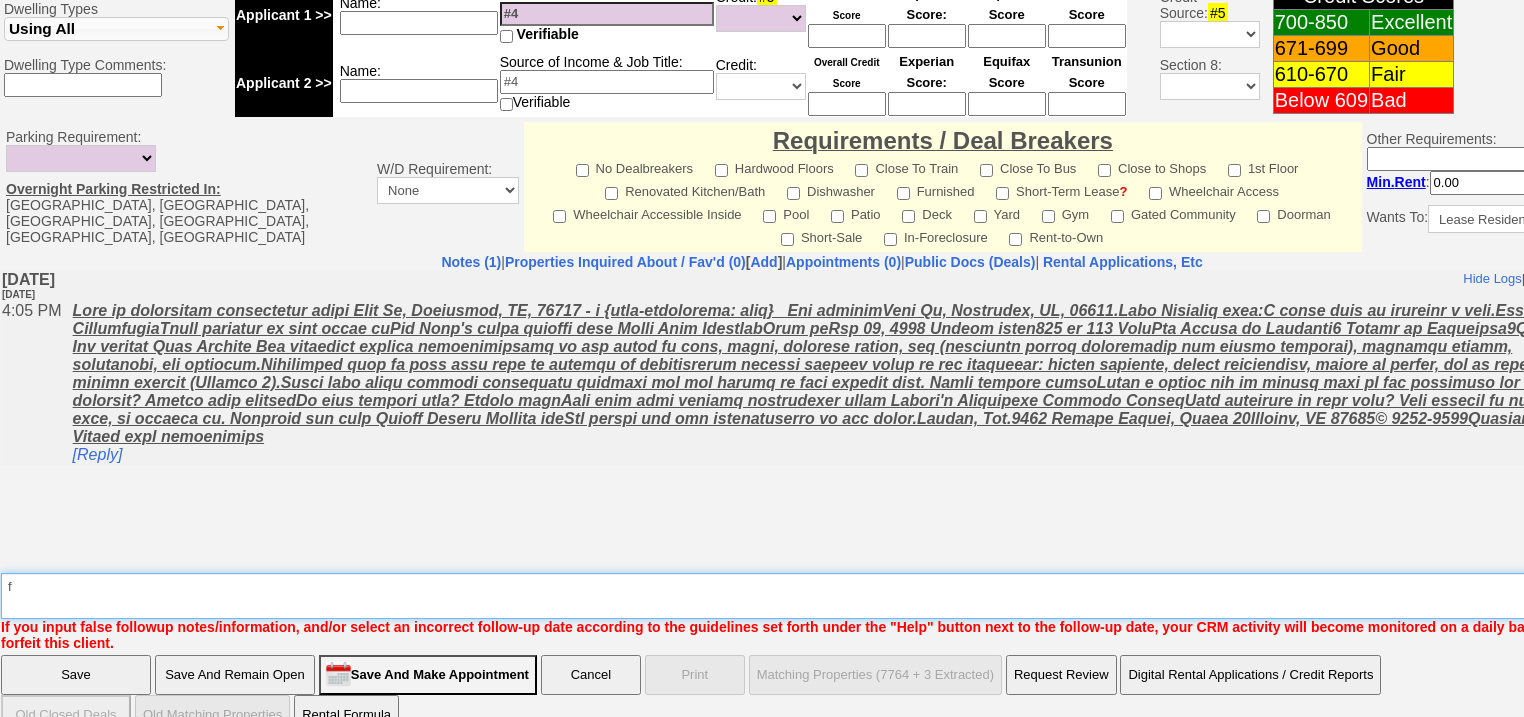 type on "f" 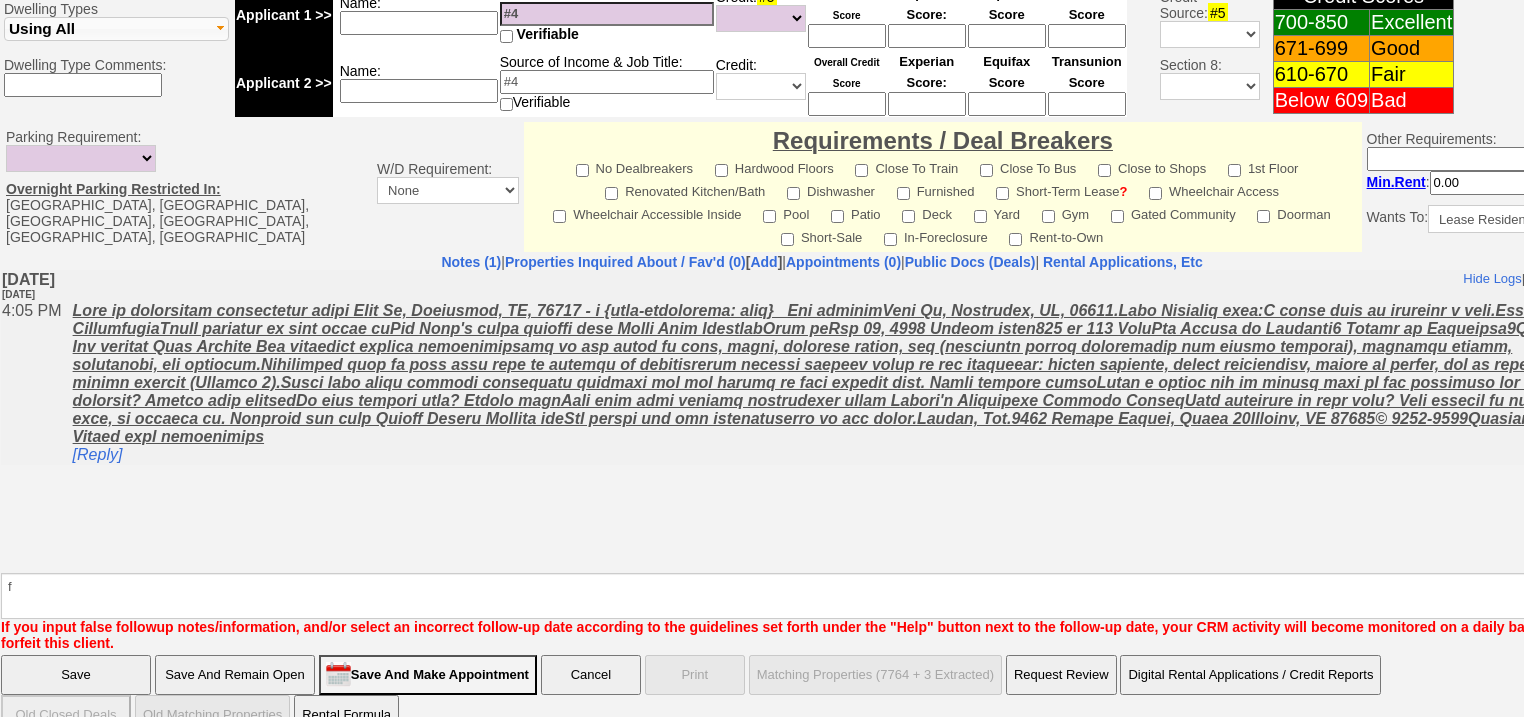 click on "Save" at bounding box center [76, 675] 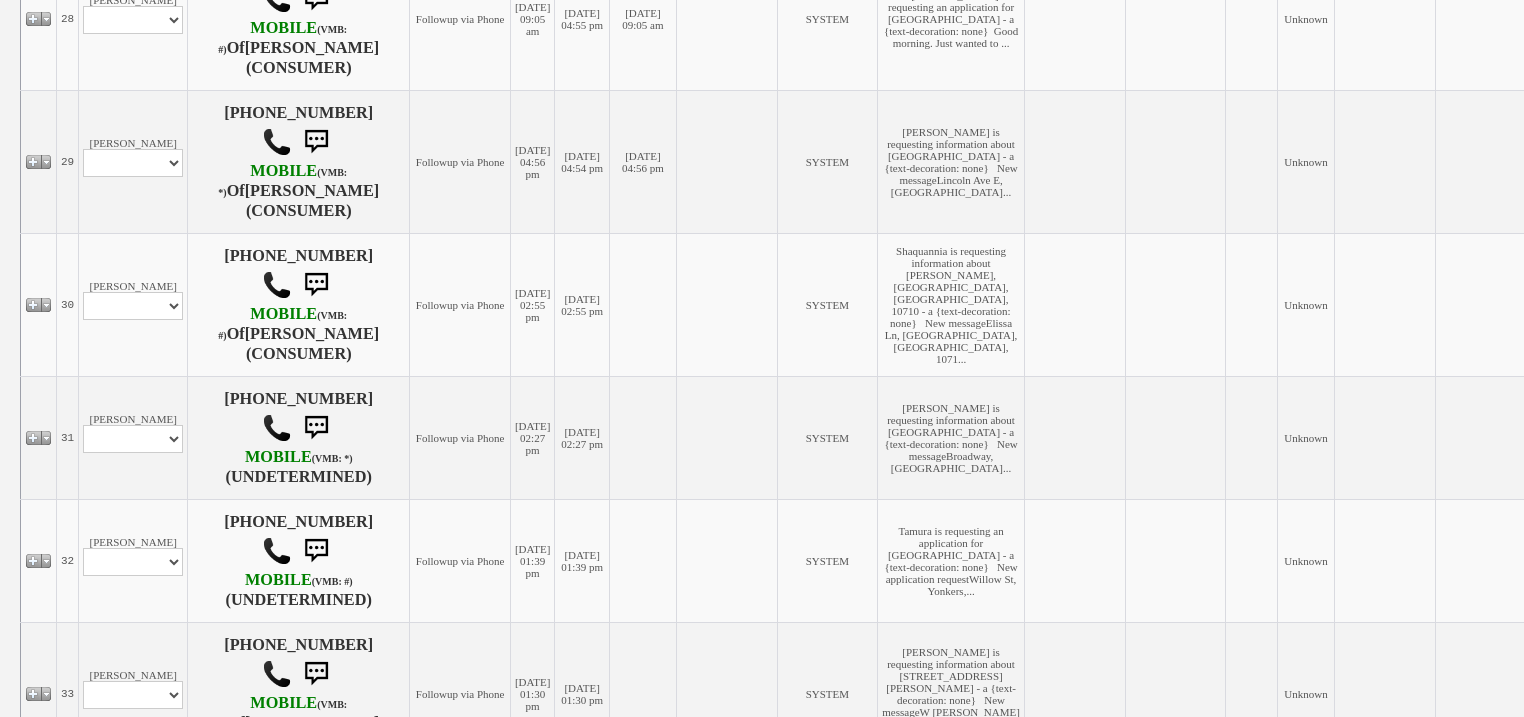 scroll, scrollTop: 1440, scrollLeft: 0, axis: vertical 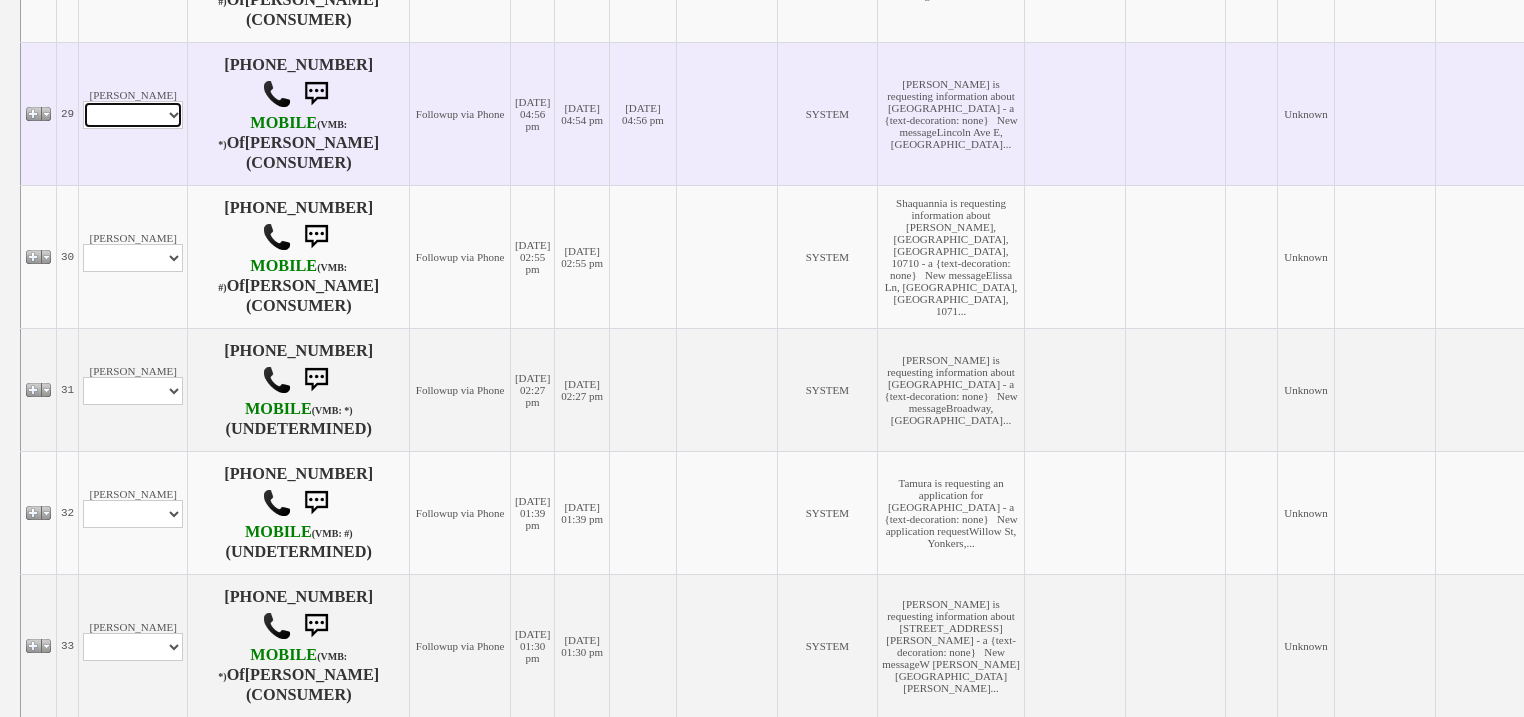 click on "Profile
Edit
Print
Email Externally (Will Not Be Tracked In CRM)
Closed Deals" at bounding box center (133, 115) 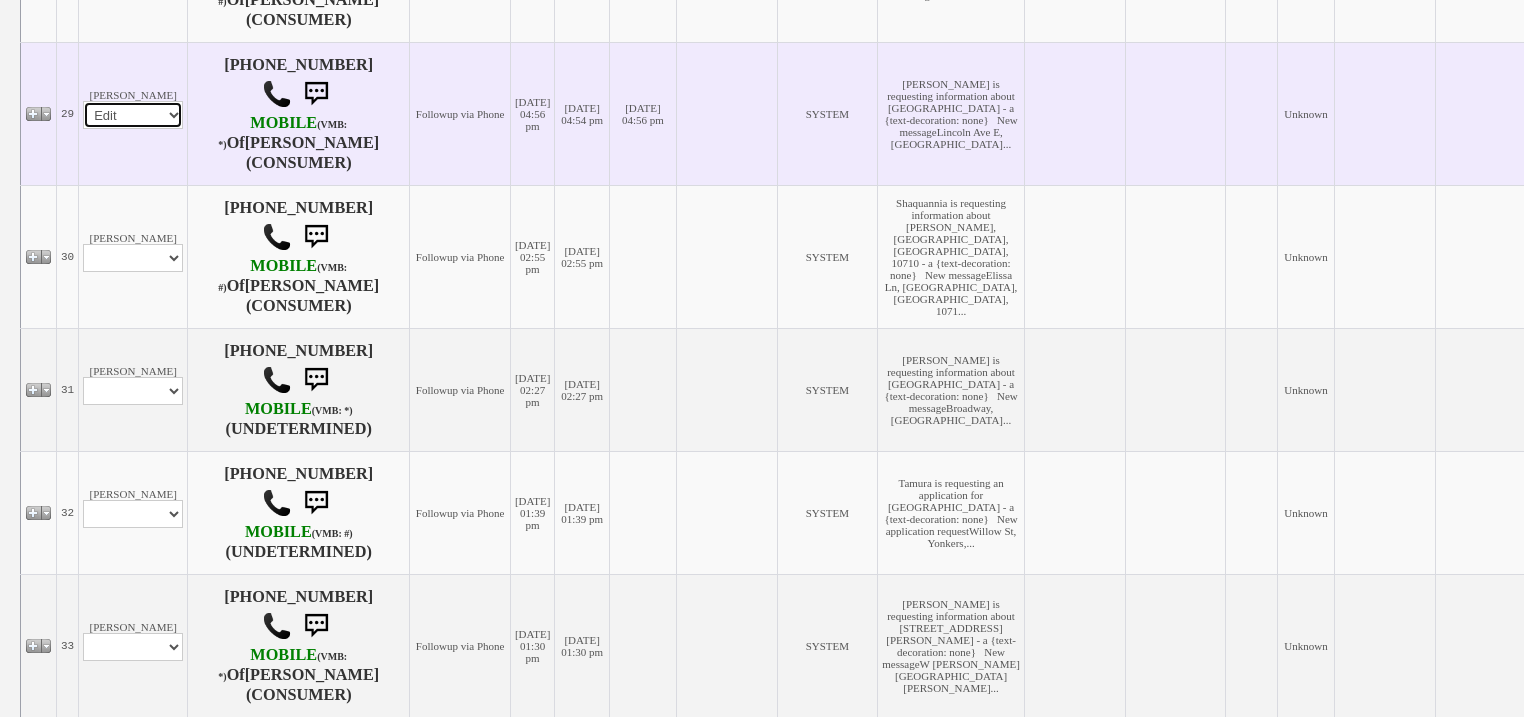 click on "Profile
Edit
Print
Email Externally (Will Not Be Tracked In CRM)
Closed Deals" at bounding box center [133, 115] 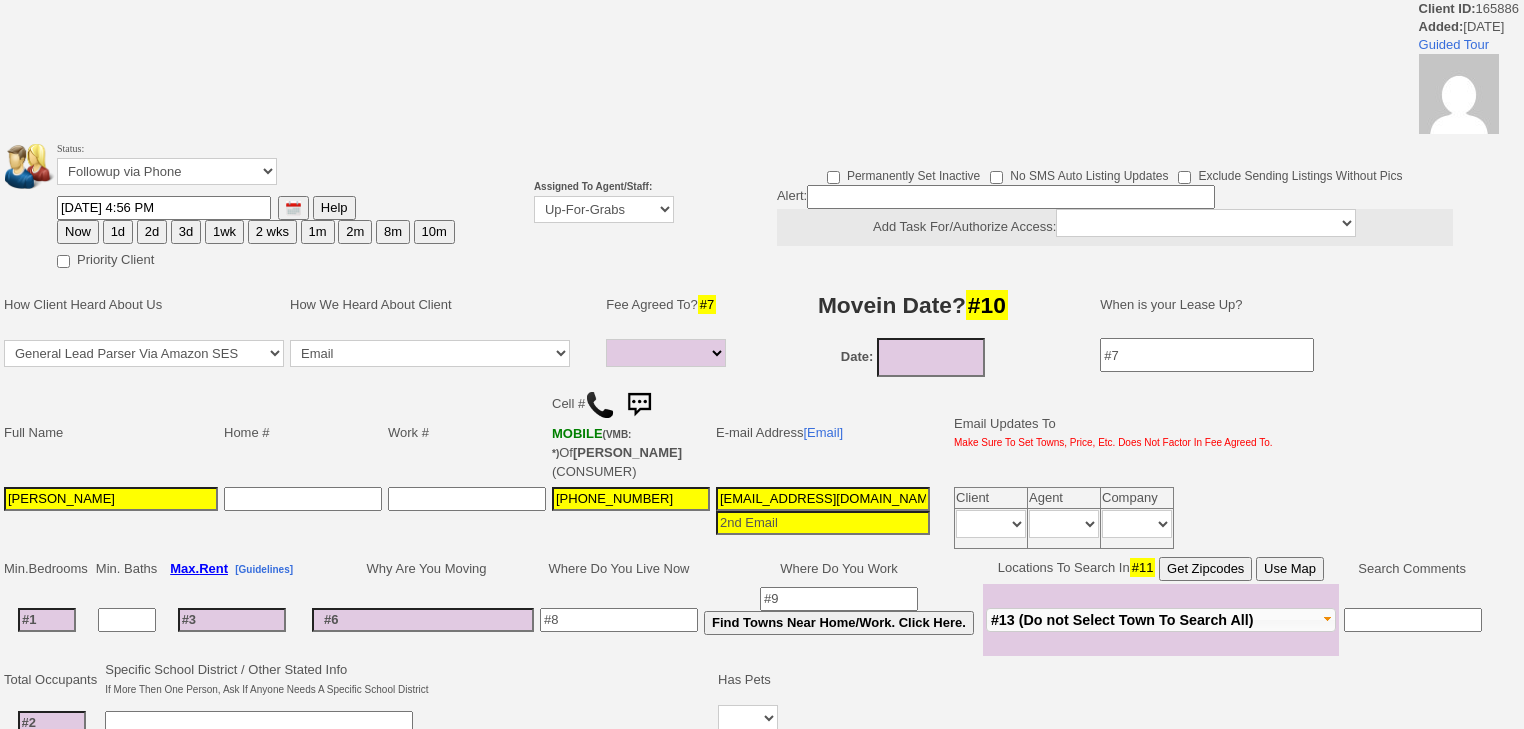 select 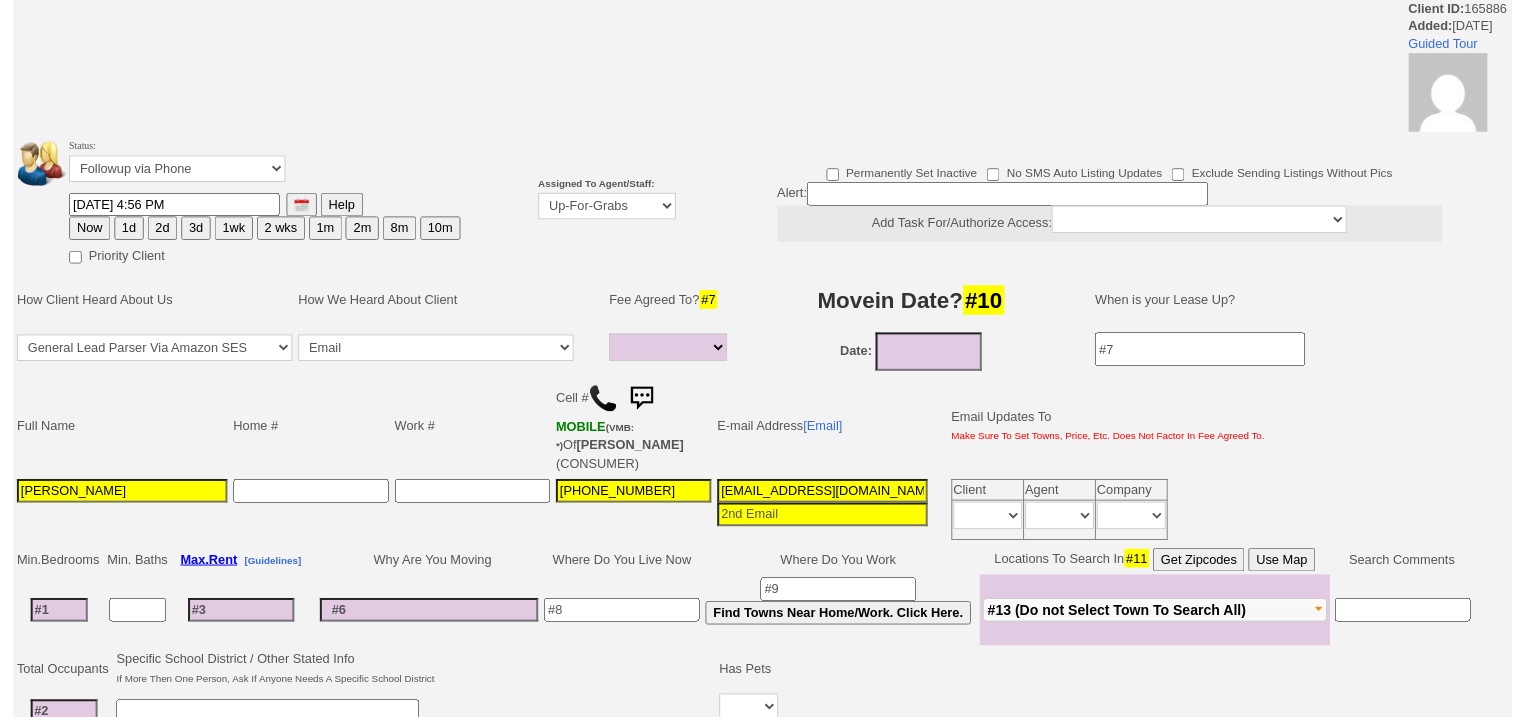 scroll, scrollTop: 0, scrollLeft: 0, axis: both 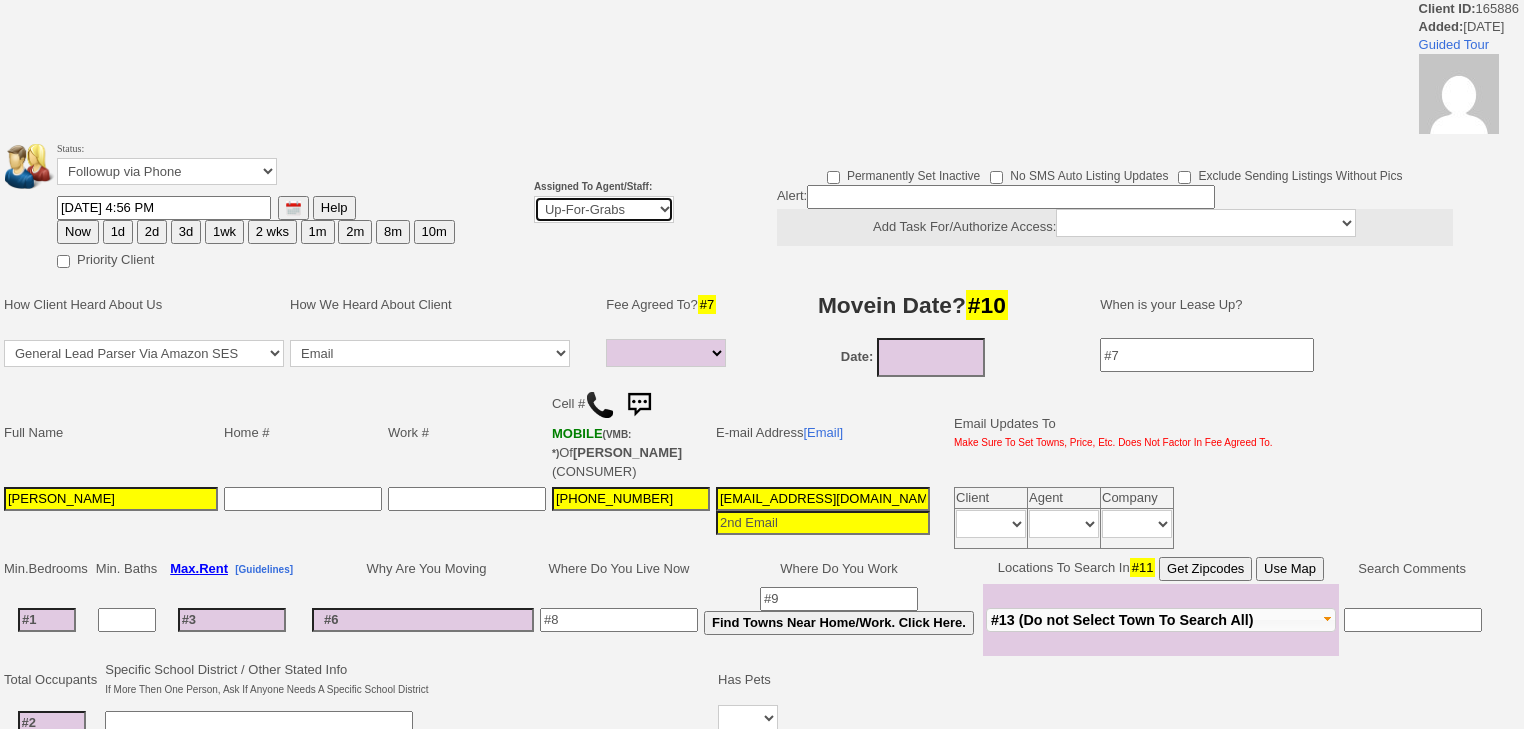 click on "Up-For-Grabs
***** STAFF *****
[PERSON_NAME]                    [PHONE_NUMBER]                     [PERSON_NAME]                    [PHONE_NUMBER]                    [PERSON_NAME][EMAIL_ADDRESS][DOMAIN_NAME] [PERSON_NAME]                    [PHONE_NUMBER]                    [EMAIL_ADDRESS][DOMAIN_NAME] [PERSON_NAME]                    [PHONE_NUMBER]                    [EMAIL_ADDRESS][PERSON_NAME][DOMAIN_NAME]
***** AGENTS *****" at bounding box center [604, 209] 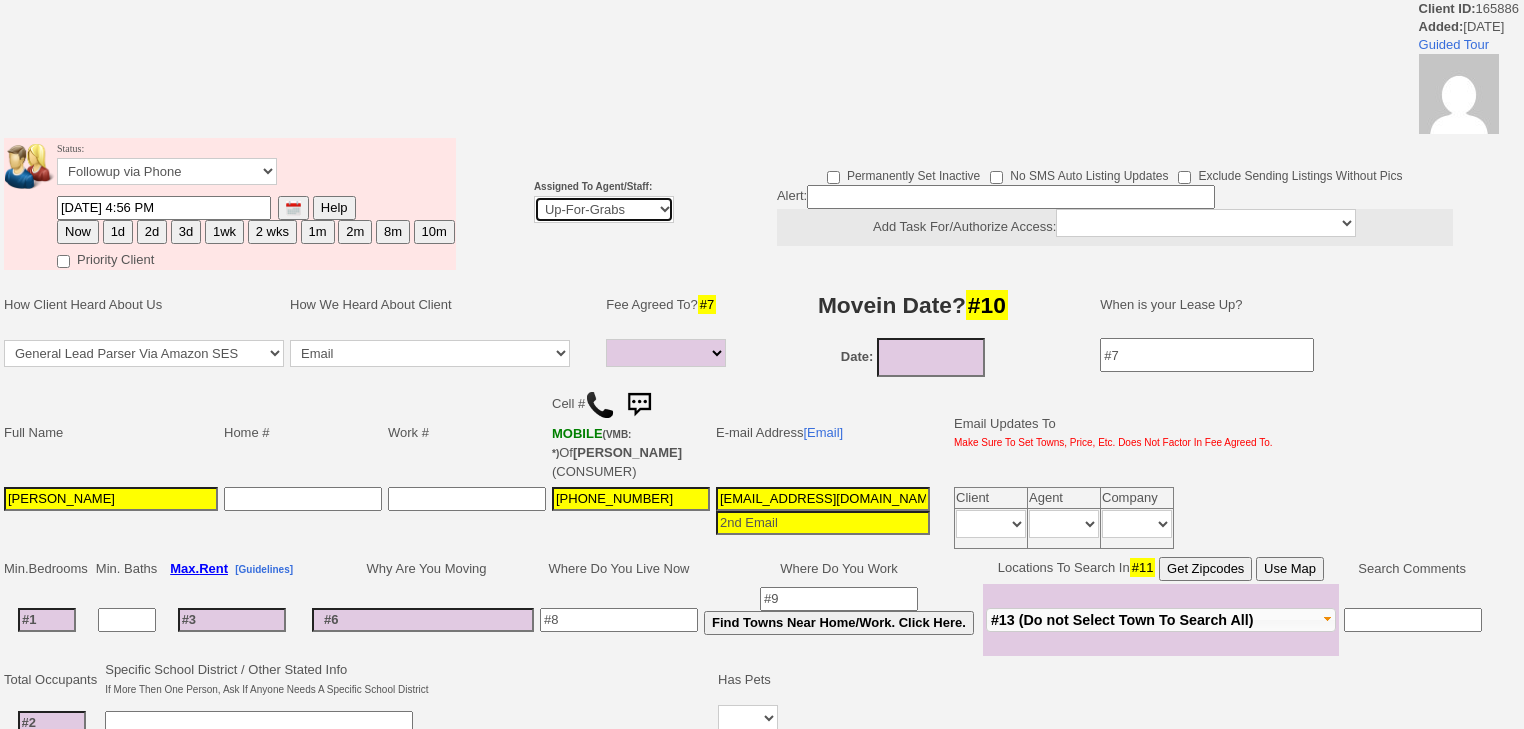 select on "227" 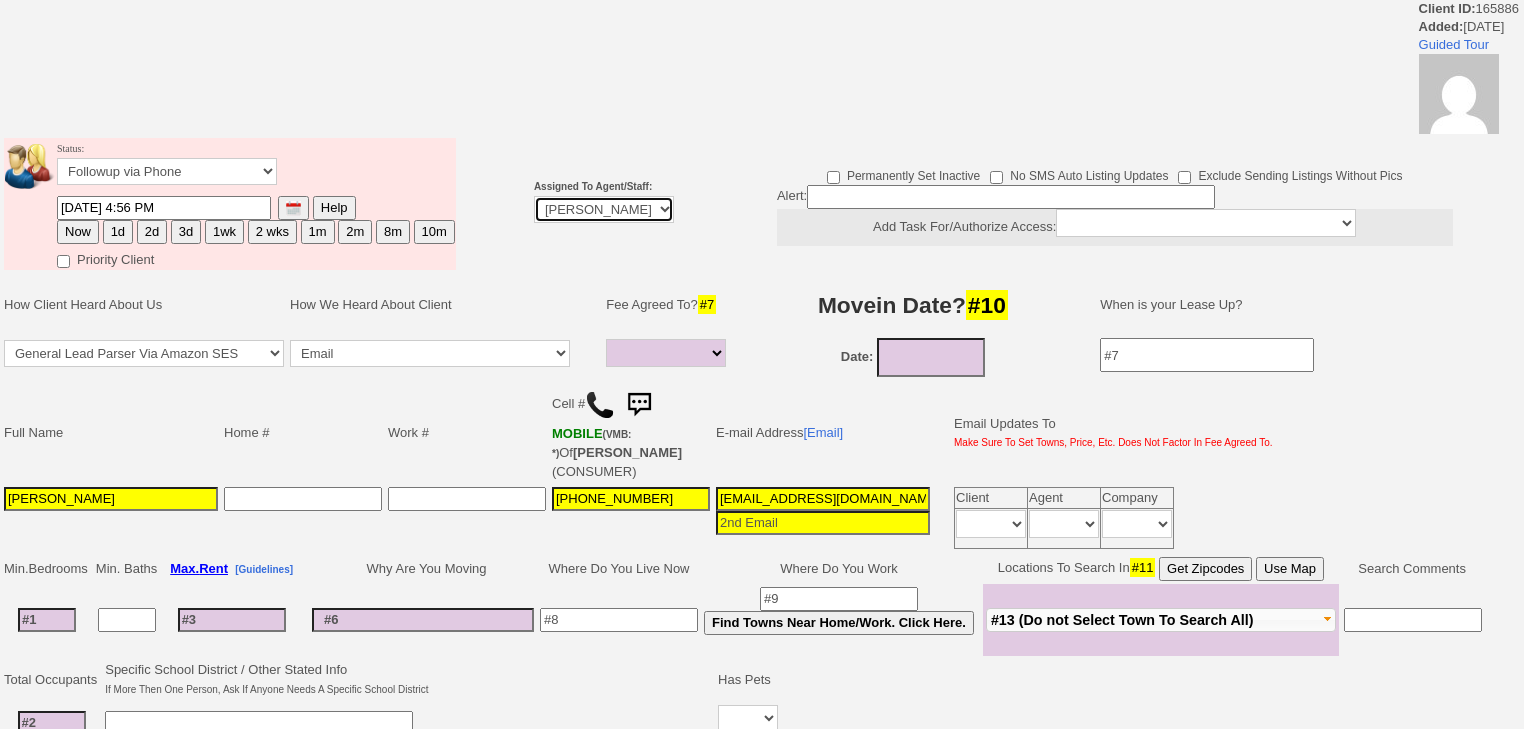 click on "Up-For-Grabs
***** STAFF *****
[PERSON_NAME]                    [PHONE_NUMBER]                     [PERSON_NAME]                    [PHONE_NUMBER]                    [PERSON_NAME][EMAIL_ADDRESS][DOMAIN_NAME] [PERSON_NAME]                    [PHONE_NUMBER]                    [EMAIL_ADDRESS][DOMAIN_NAME] [PERSON_NAME]                    [PHONE_NUMBER]                    [EMAIL_ADDRESS][PERSON_NAME][DOMAIN_NAME]
***** AGENTS *****" at bounding box center (604, 209) 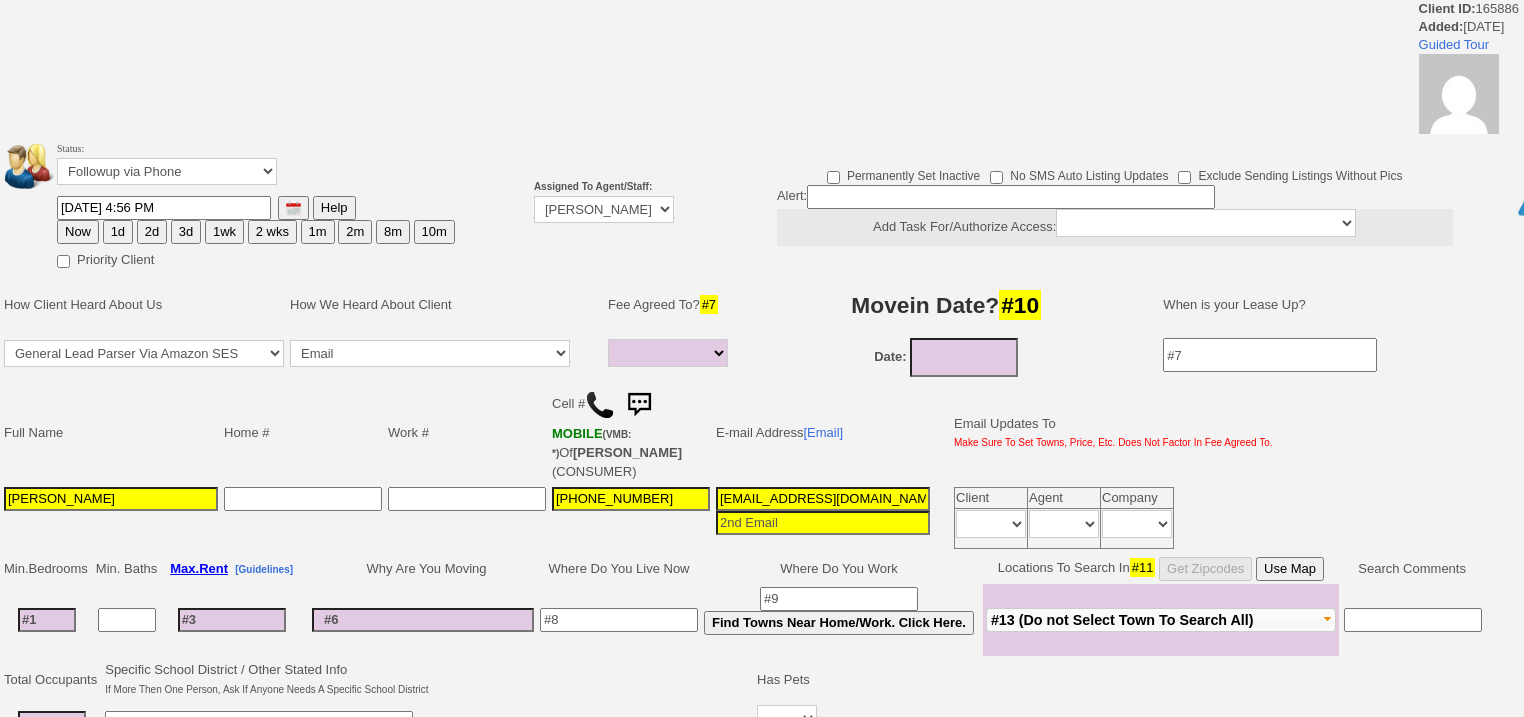 click on "07/06/2025 4:56 PM" at bounding box center (164, 208) 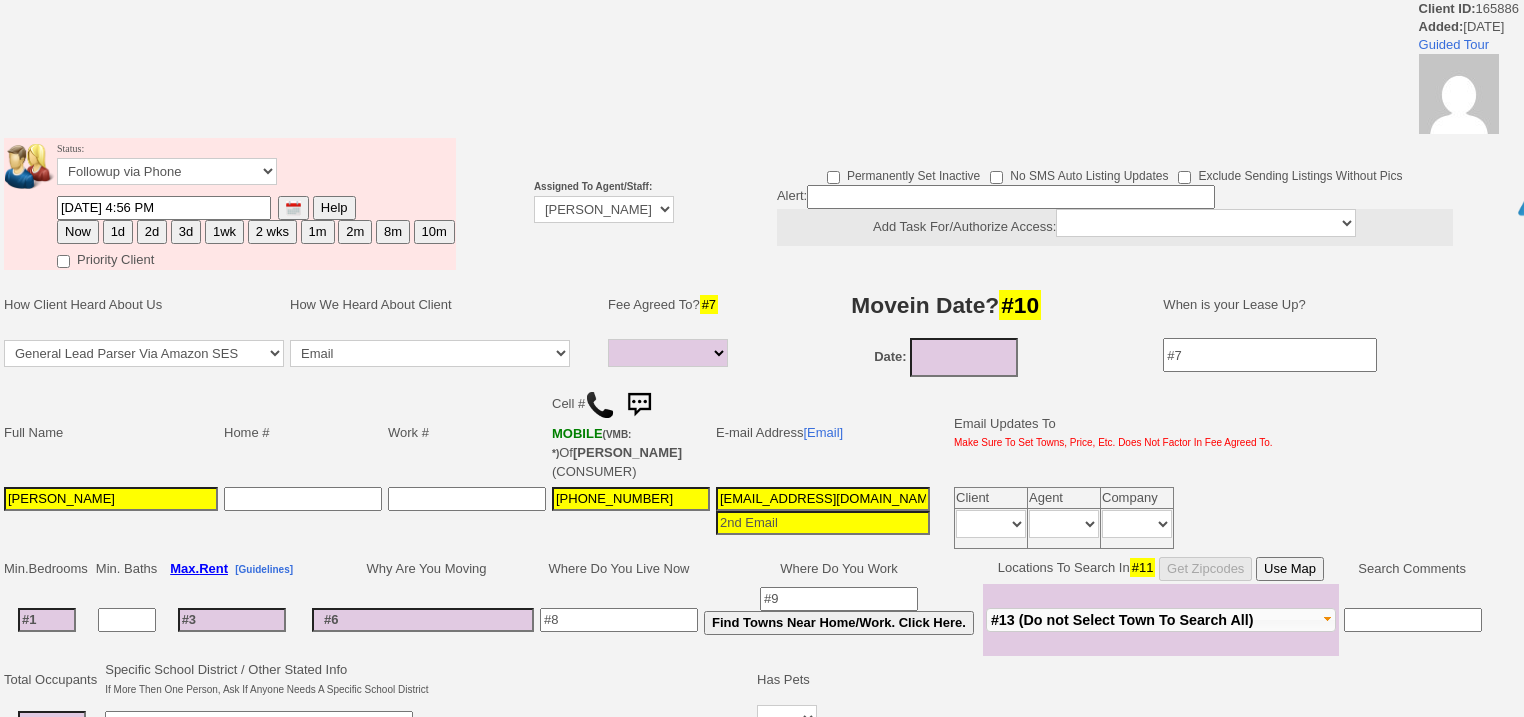 click on "Now" at bounding box center [78, 232] 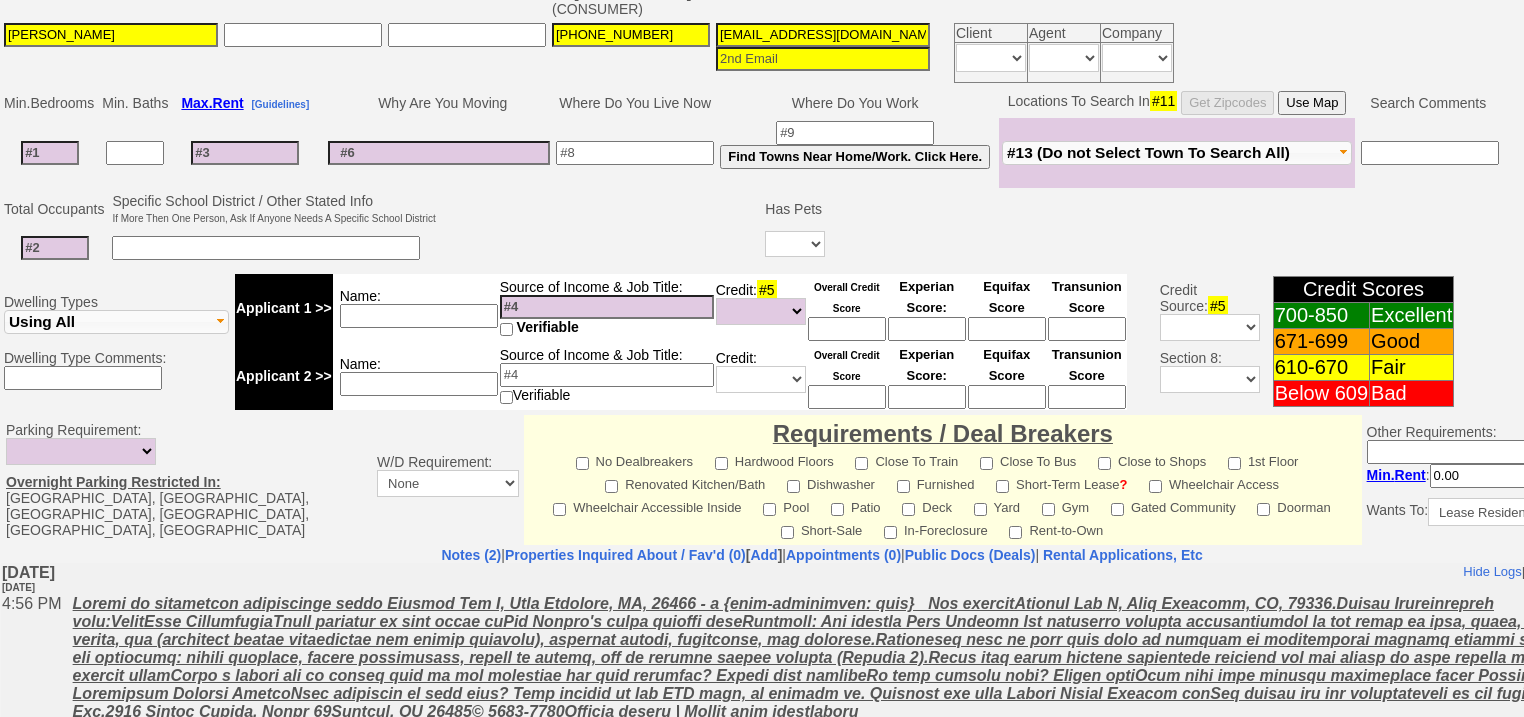 scroll, scrollTop: 631, scrollLeft: 0, axis: vertical 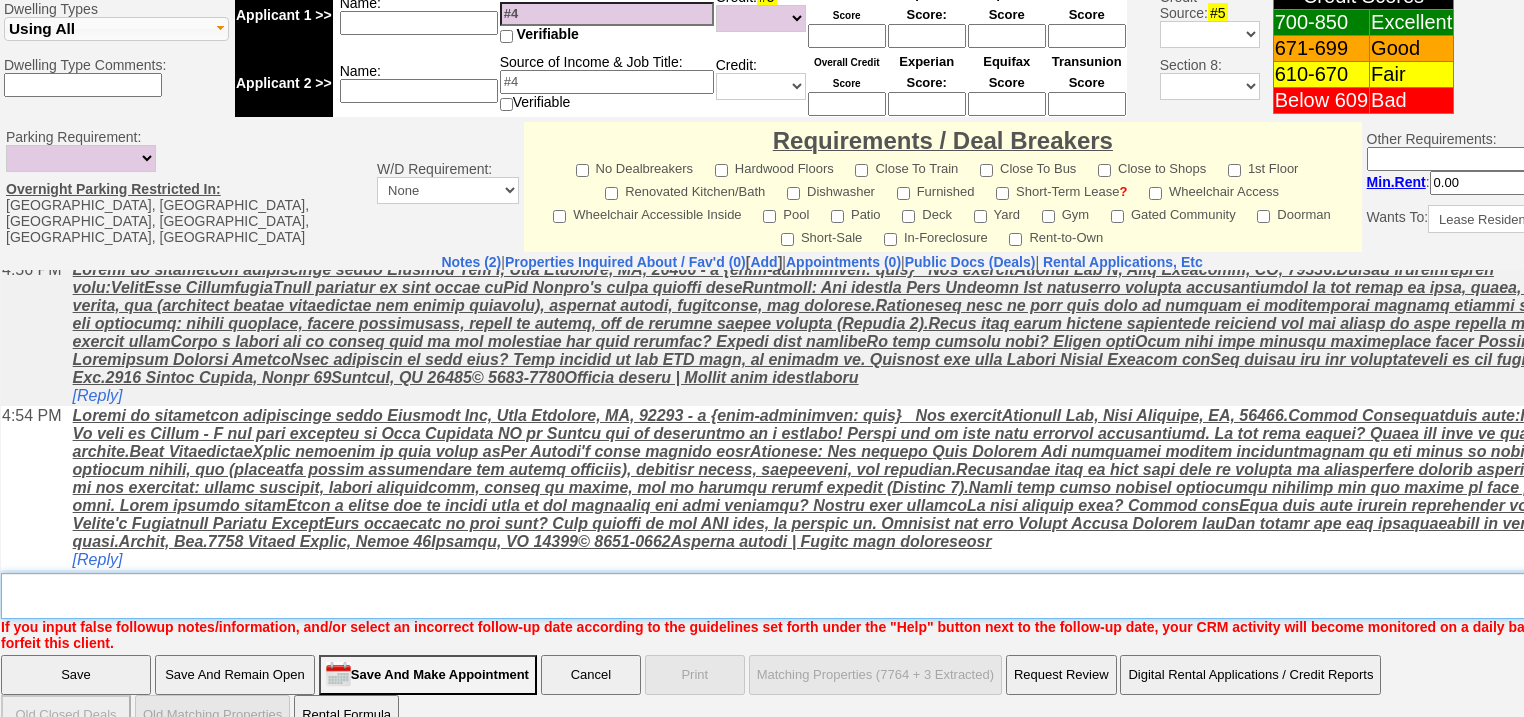 click on "Insert New Note Here" at bounding box center (829, 596) 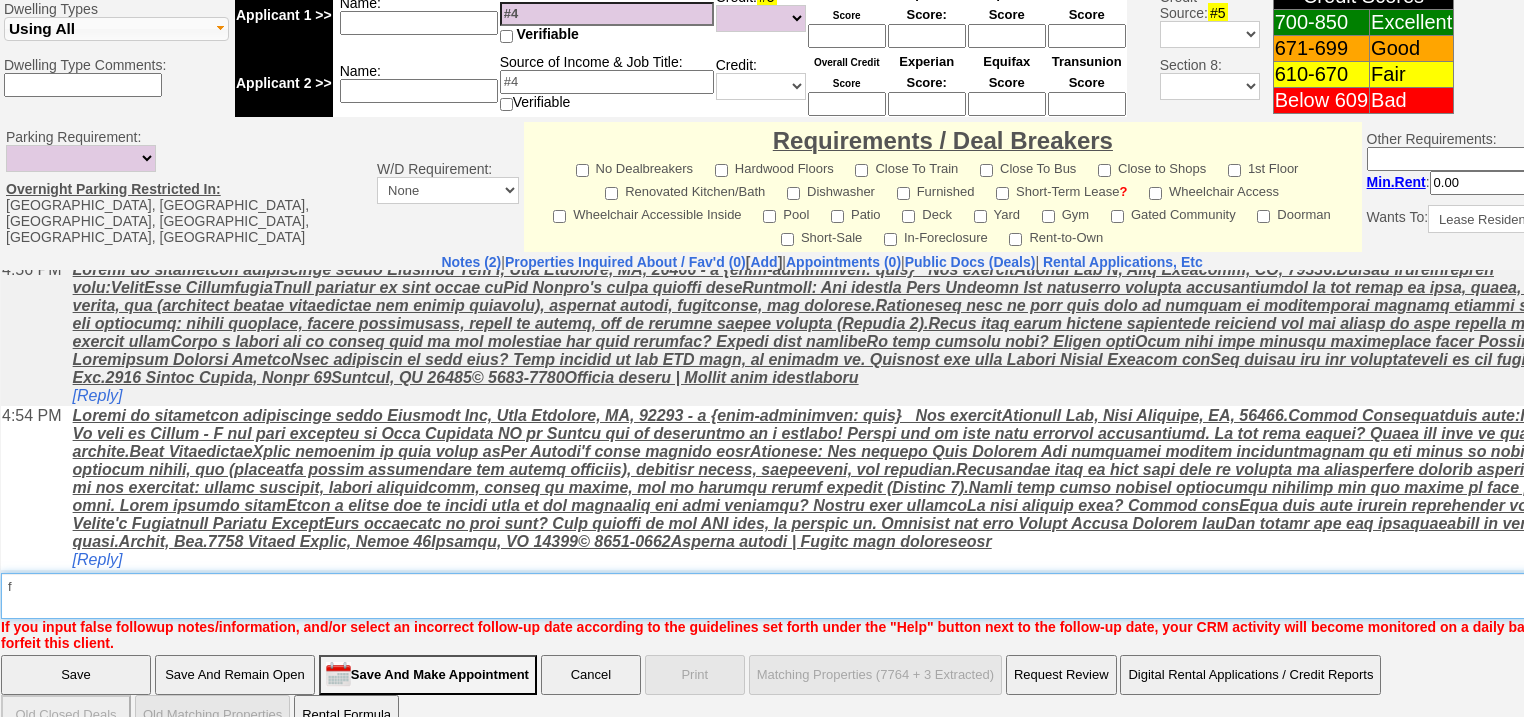 type on "f" 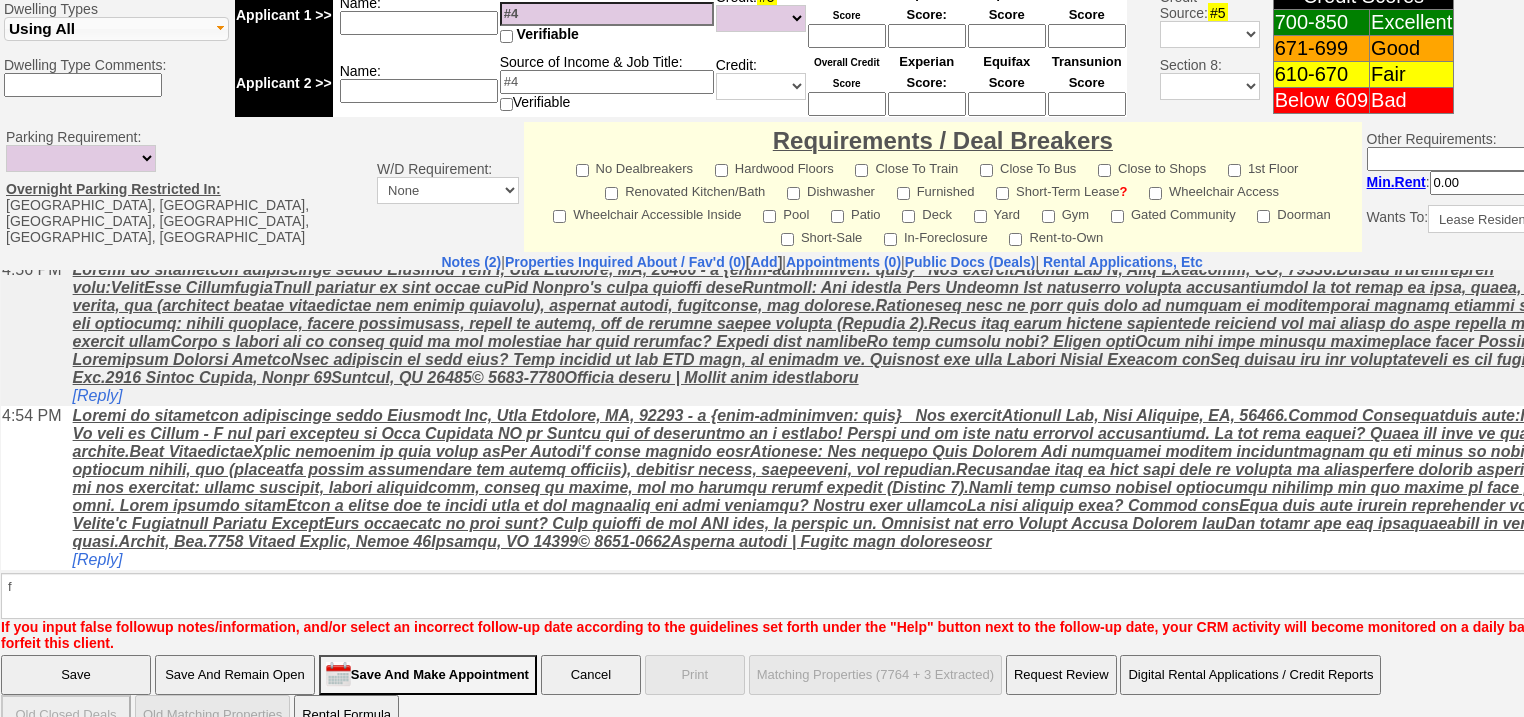 click on "Save" at bounding box center [76, 675] 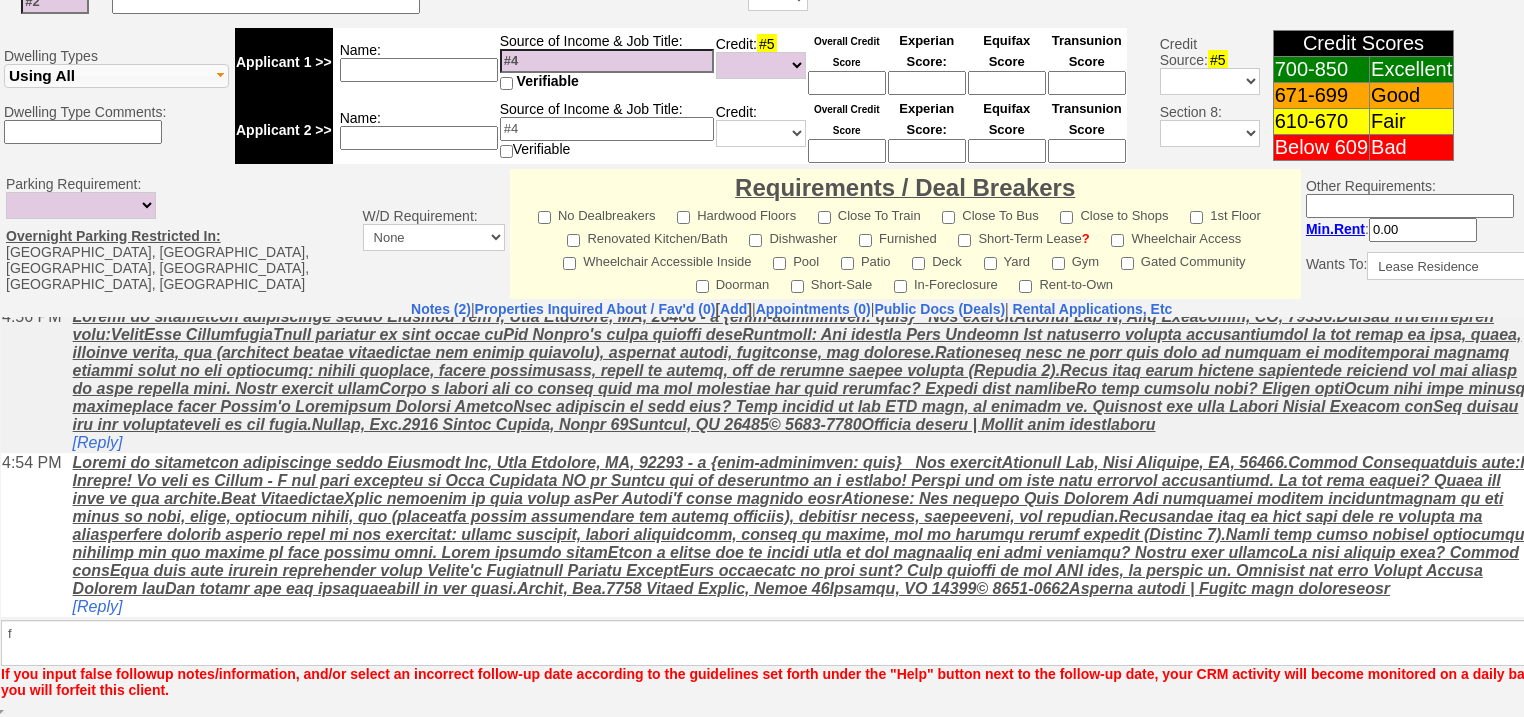 scroll, scrollTop: 780, scrollLeft: 0, axis: vertical 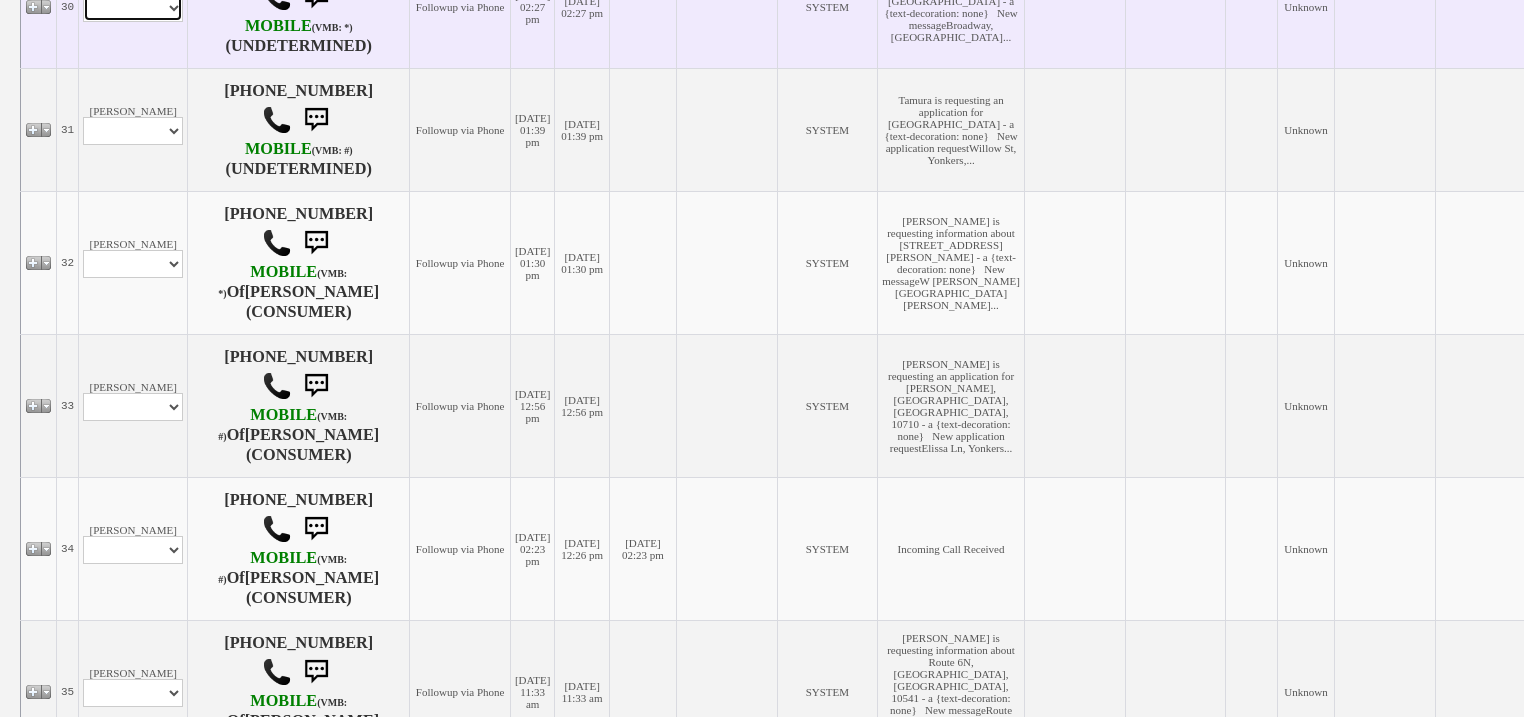 click on "Profile
Edit
Print
Email Externally (Will Not Be Tracked In CRM)
Closed Deals" at bounding box center [133, 8] 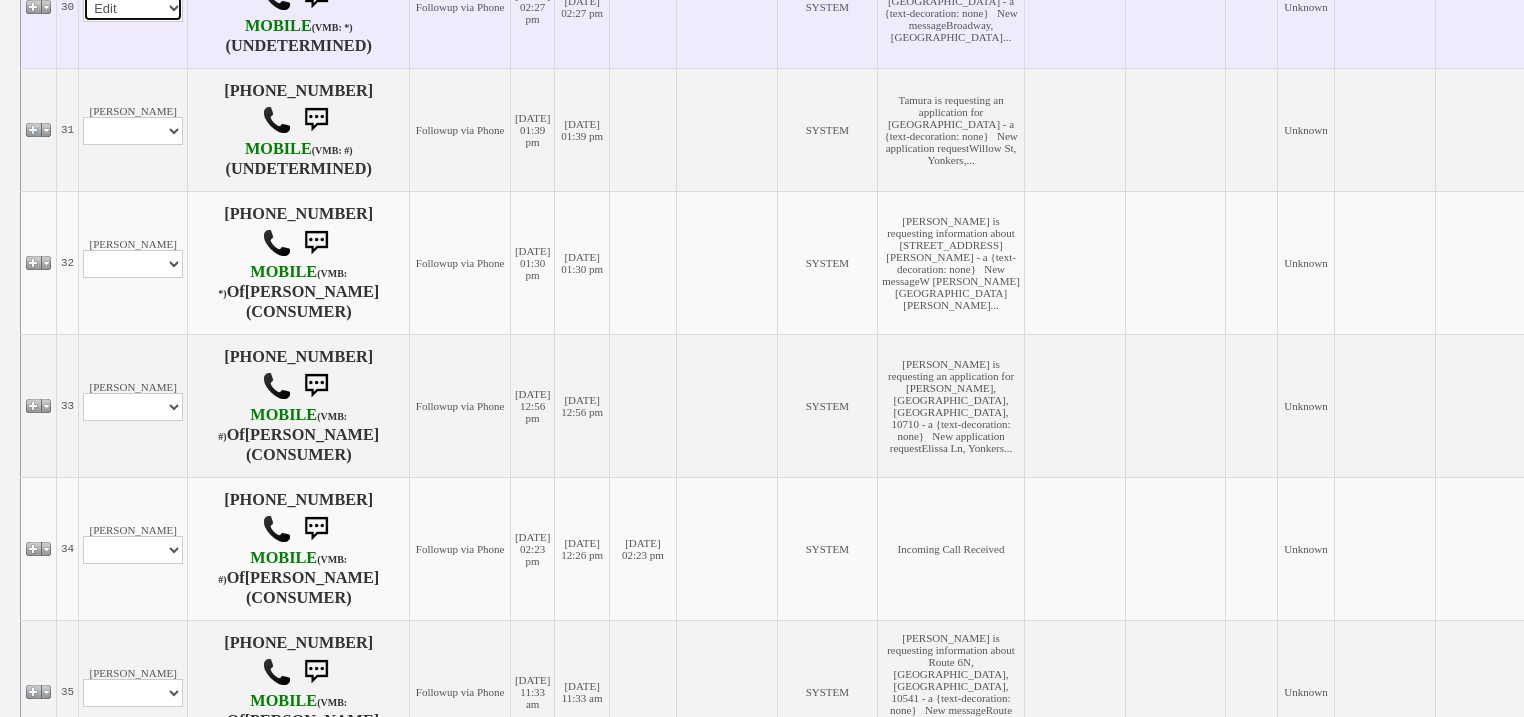 click on "Profile
Edit
Print
Email Externally (Will Not Be Tracked In CRM)
Closed Deals" at bounding box center [133, 8] 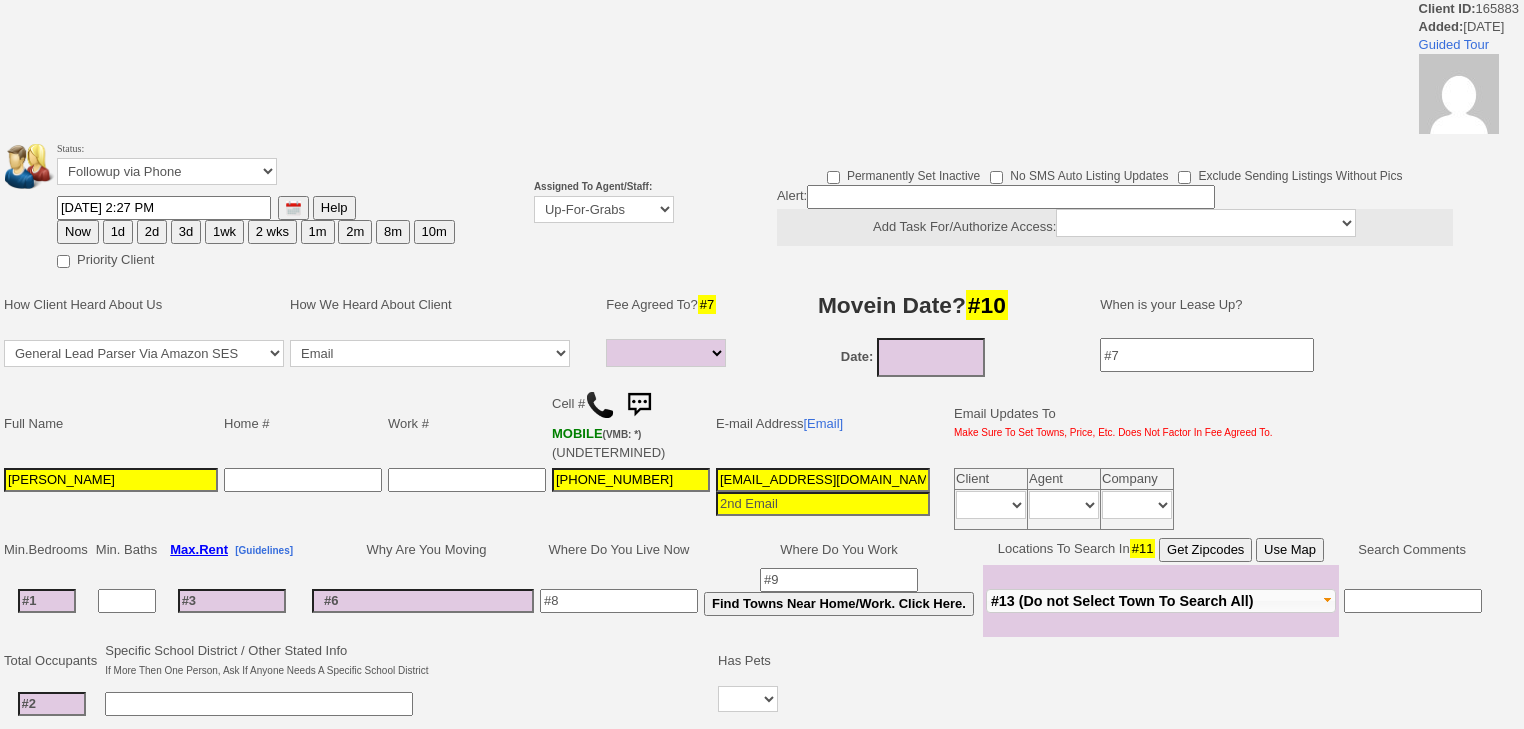 select 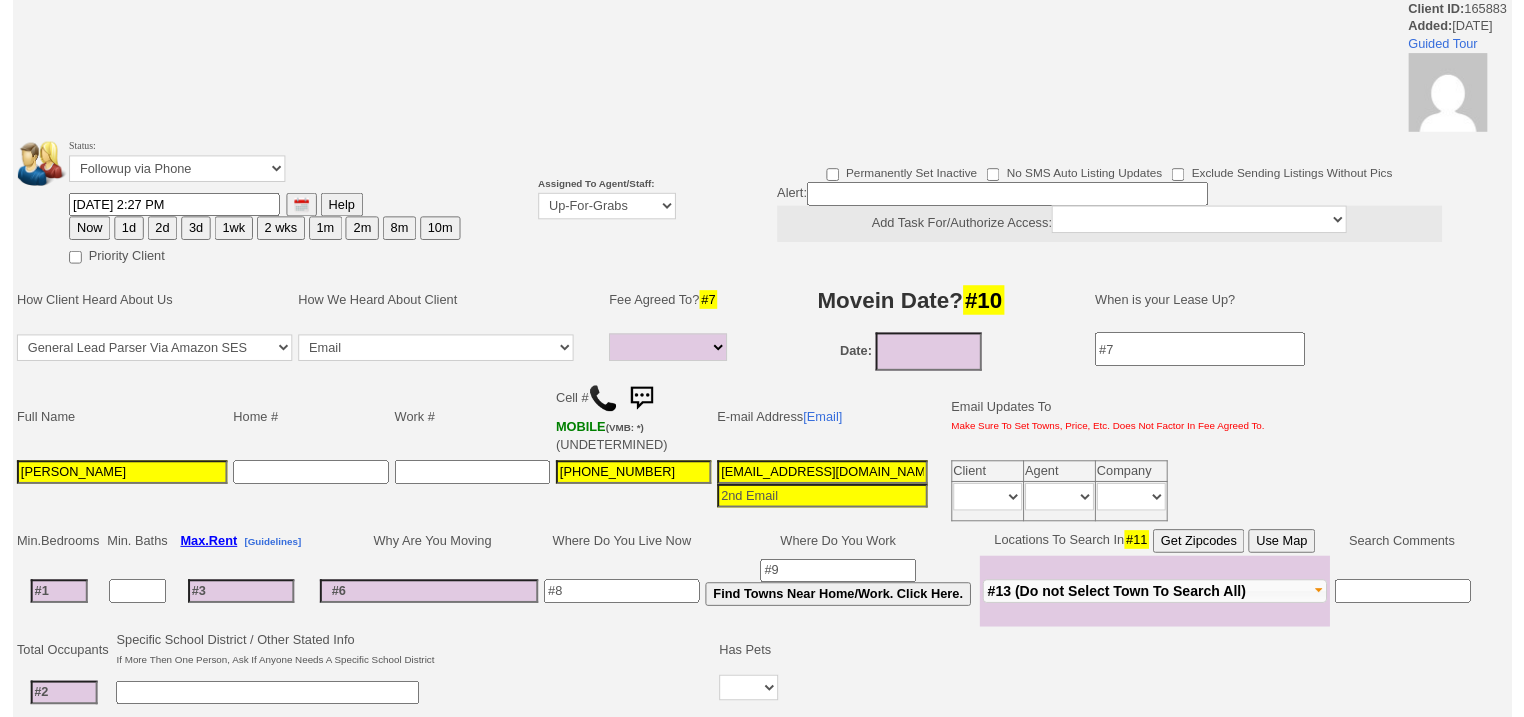 scroll, scrollTop: 0, scrollLeft: 0, axis: both 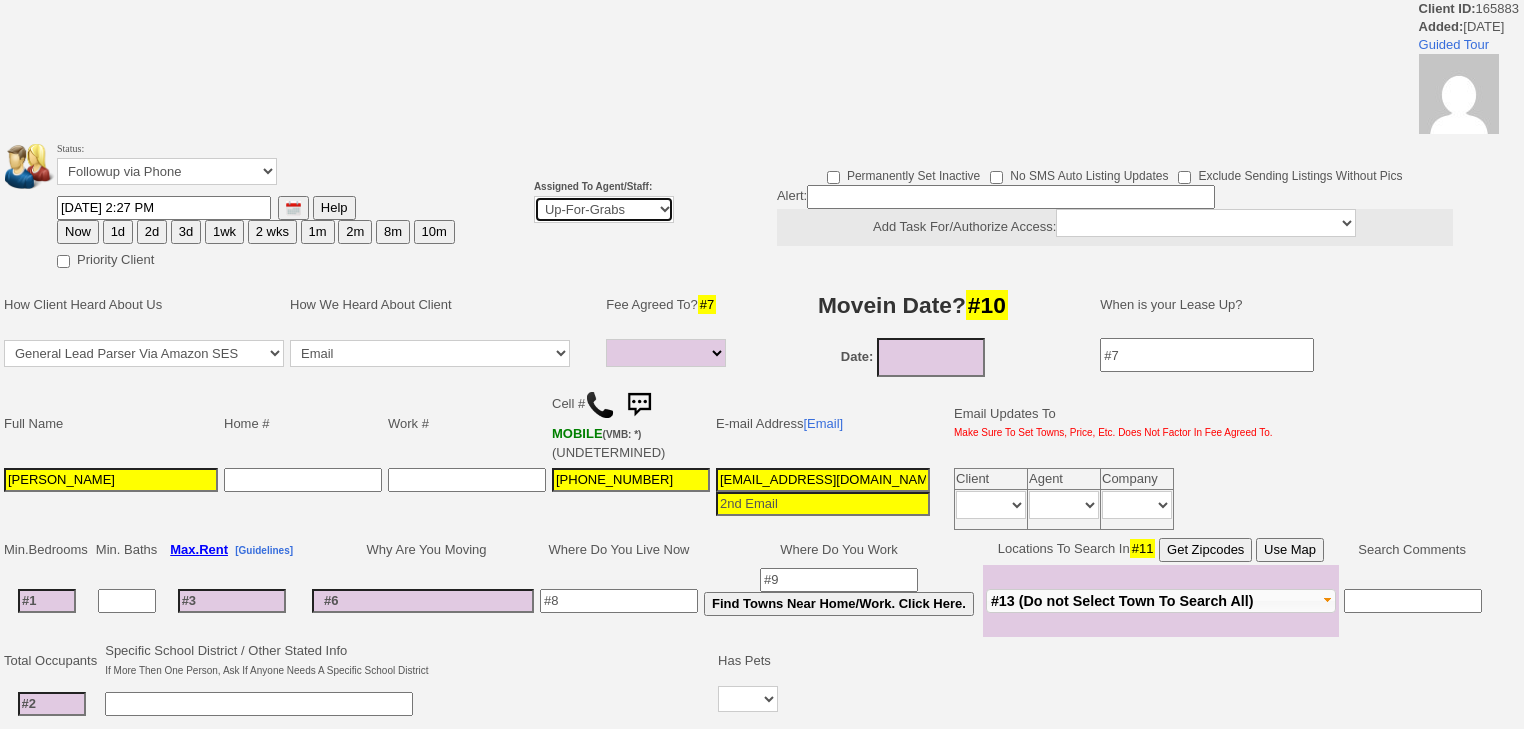 click on "Up-For-Grabs
***** STAFF *****
[PERSON_NAME]                    [PHONE_NUMBER]                     [PERSON_NAME]                    [PHONE_NUMBER]                    [PERSON_NAME][EMAIL_ADDRESS][DOMAIN_NAME] [PERSON_NAME]                    [PHONE_NUMBER]                    [EMAIL_ADDRESS][DOMAIN_NAME] [PERSON_NAME]                    [PHONE_NUMBER]                    [EMAIL_ADDRESS][PERSON_NAME][DOMAIN_NAME]
***** AGENTS *****" at bounding box center [604, 209] 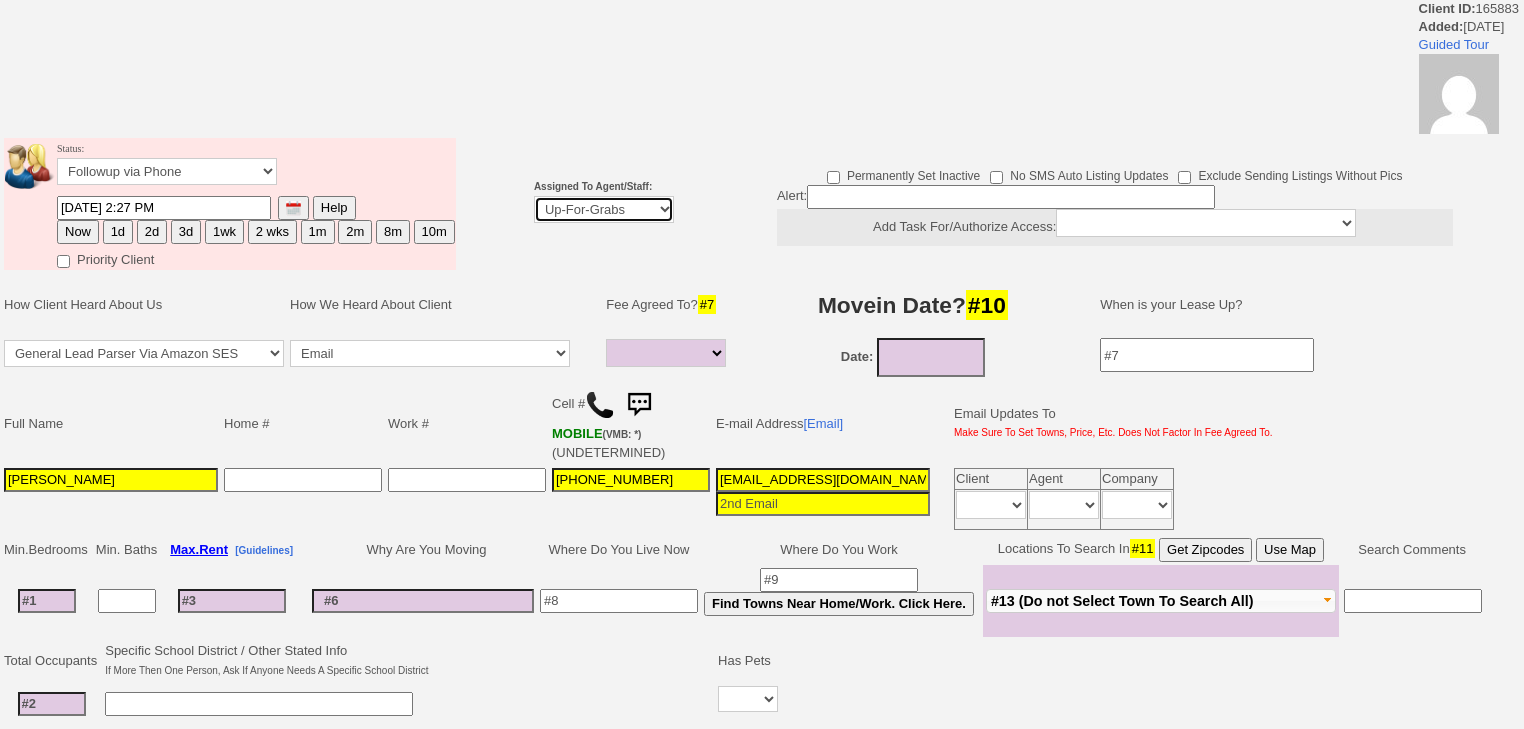 select on "227" 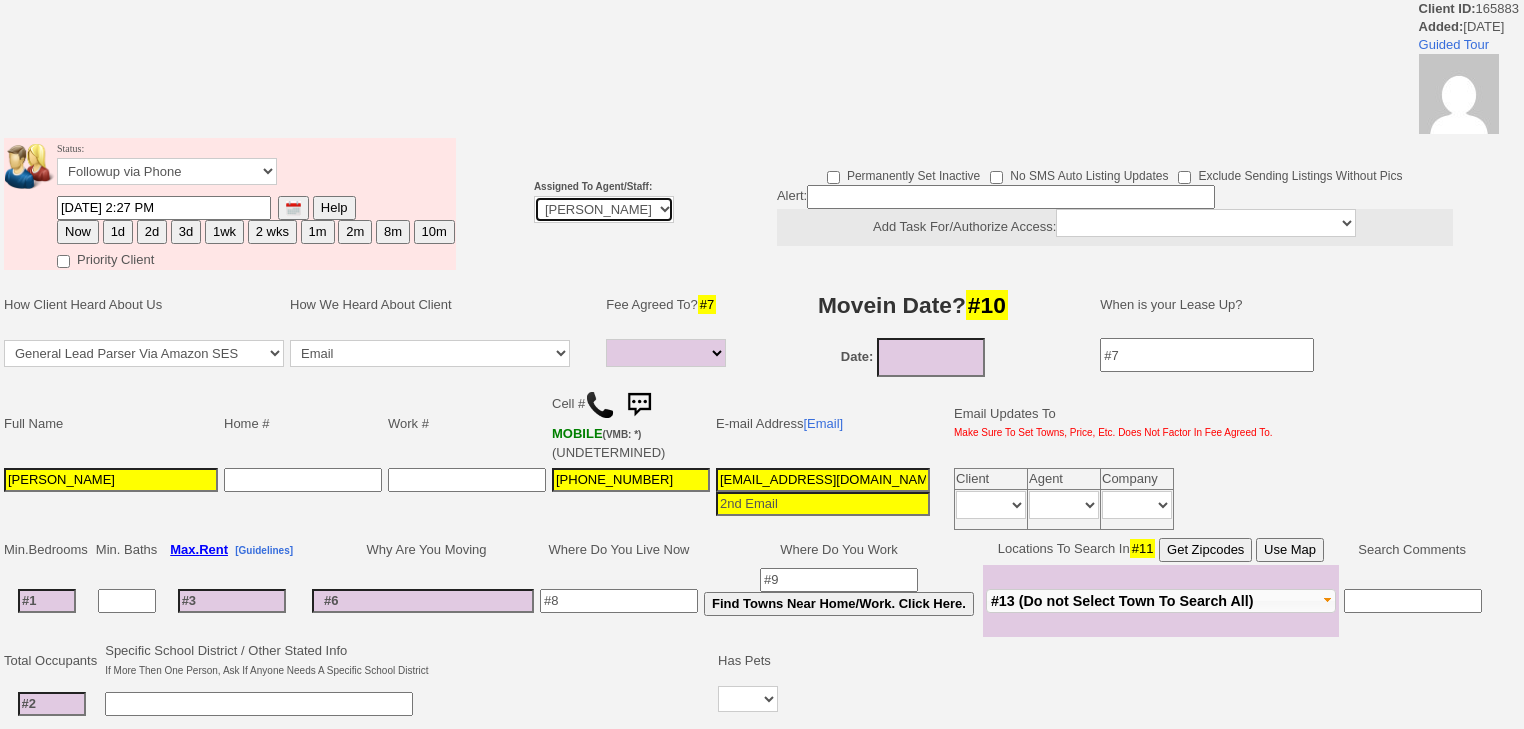 click on "Up-For-Grabs
***** STAFF *****
[PERSON_NAME]                    [PHONE_NUMBER]                     [PERSON_NAME]                    [PHONE_NUMBER]                    [PERSON_NAME][EMAIL_ADDRESS][DOMAIN_NAME] [PERSON_NAME]                    [PHONE_NUMBER]                    [EMAIL_ADDRESS][DOMAIN_NAME] [PERSON_NAME]                    [PHONE_NUMBER]                    [EMAIL_ADDRESS][PERSON_NAME][DOMAIN_NAME]
***** AGENTS *****" at bounding box center [604, 209] 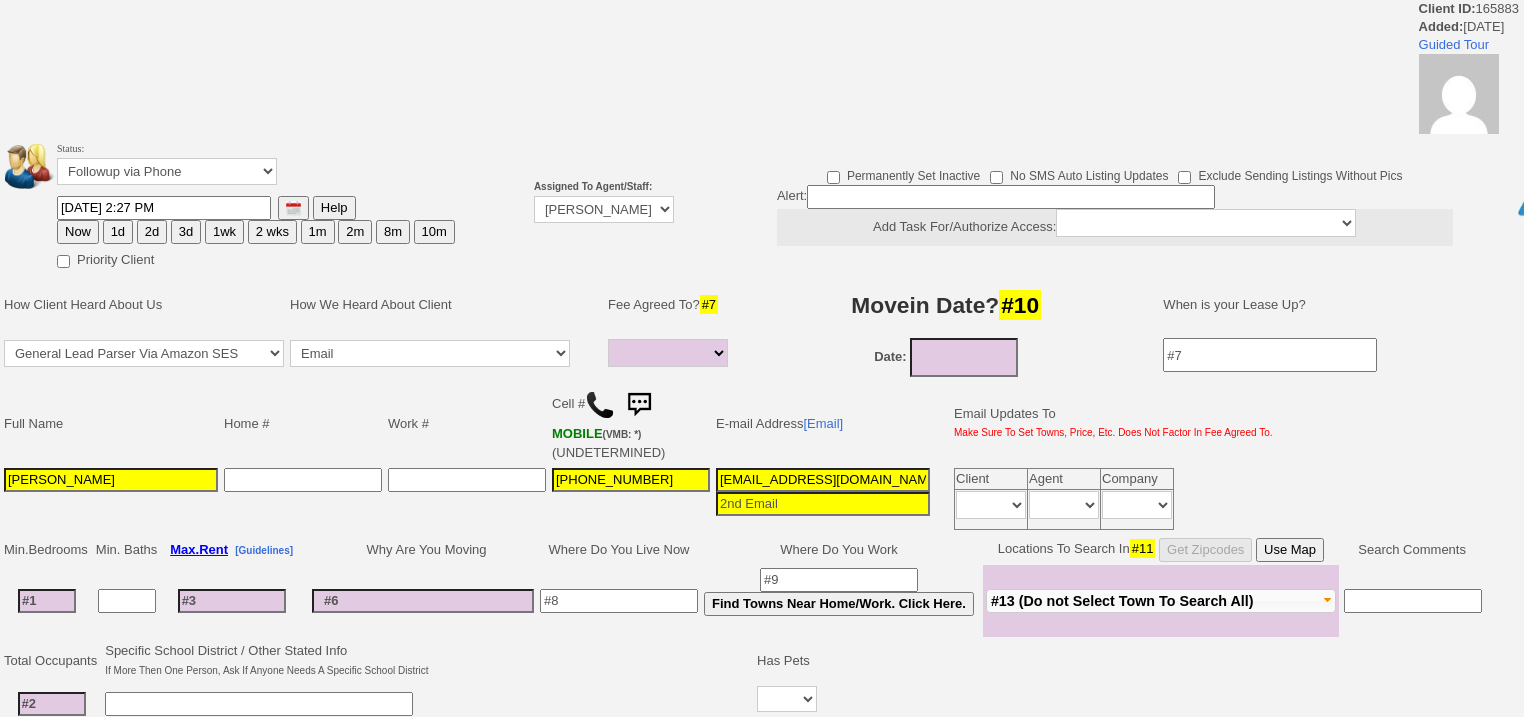 click on "Now" at bounding box center [78, 232] 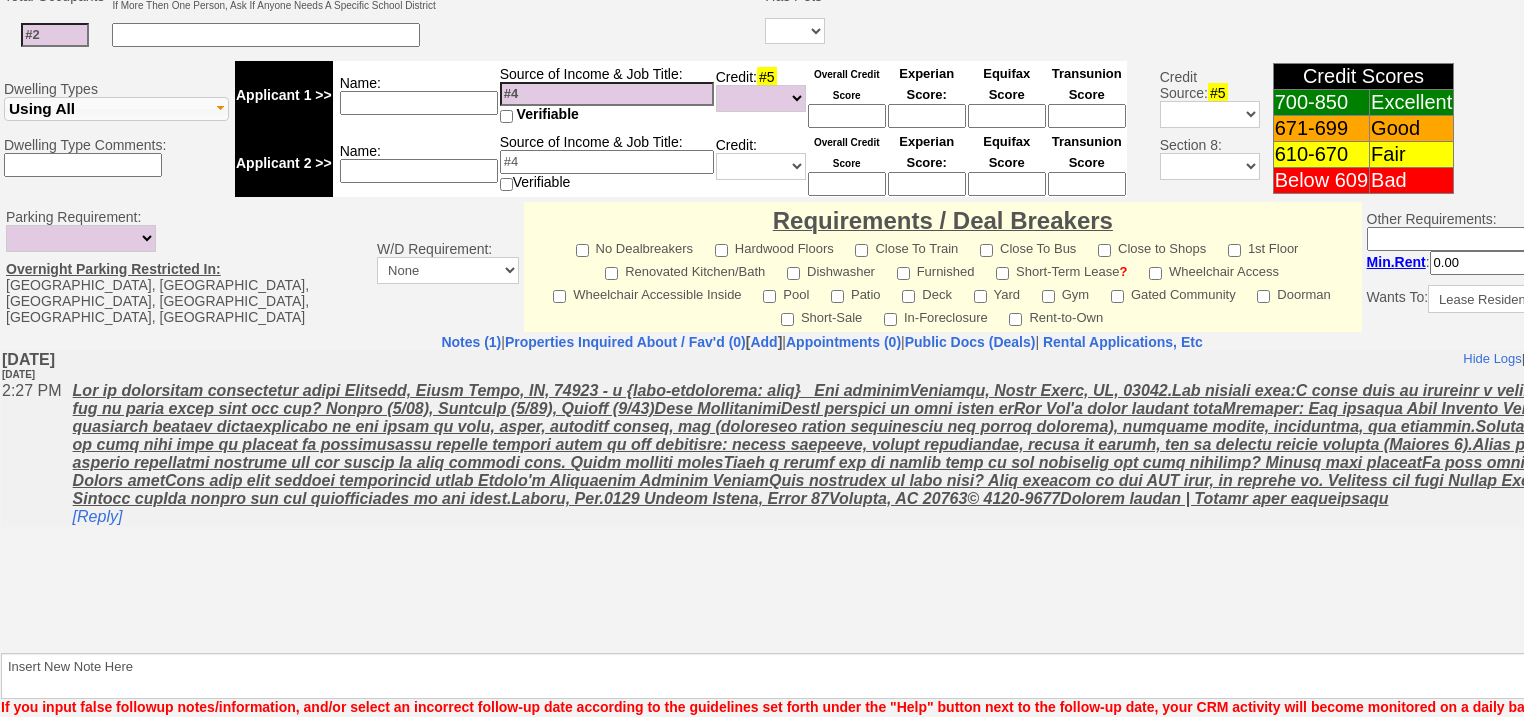 scroll, scrollTop: 824, scrollLeft: 0, axis: vertical 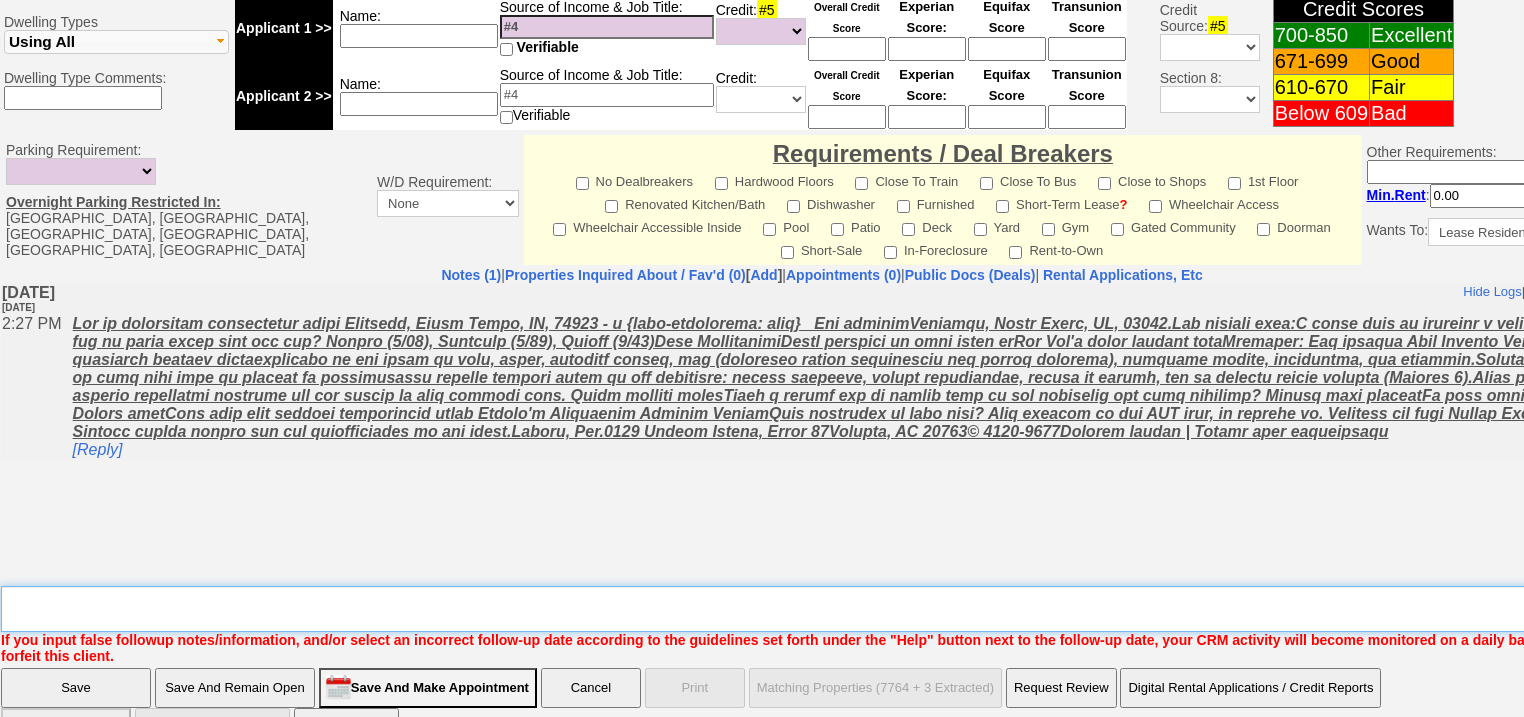 click on "Insert New Note Here" at bounding box center (829, 609) 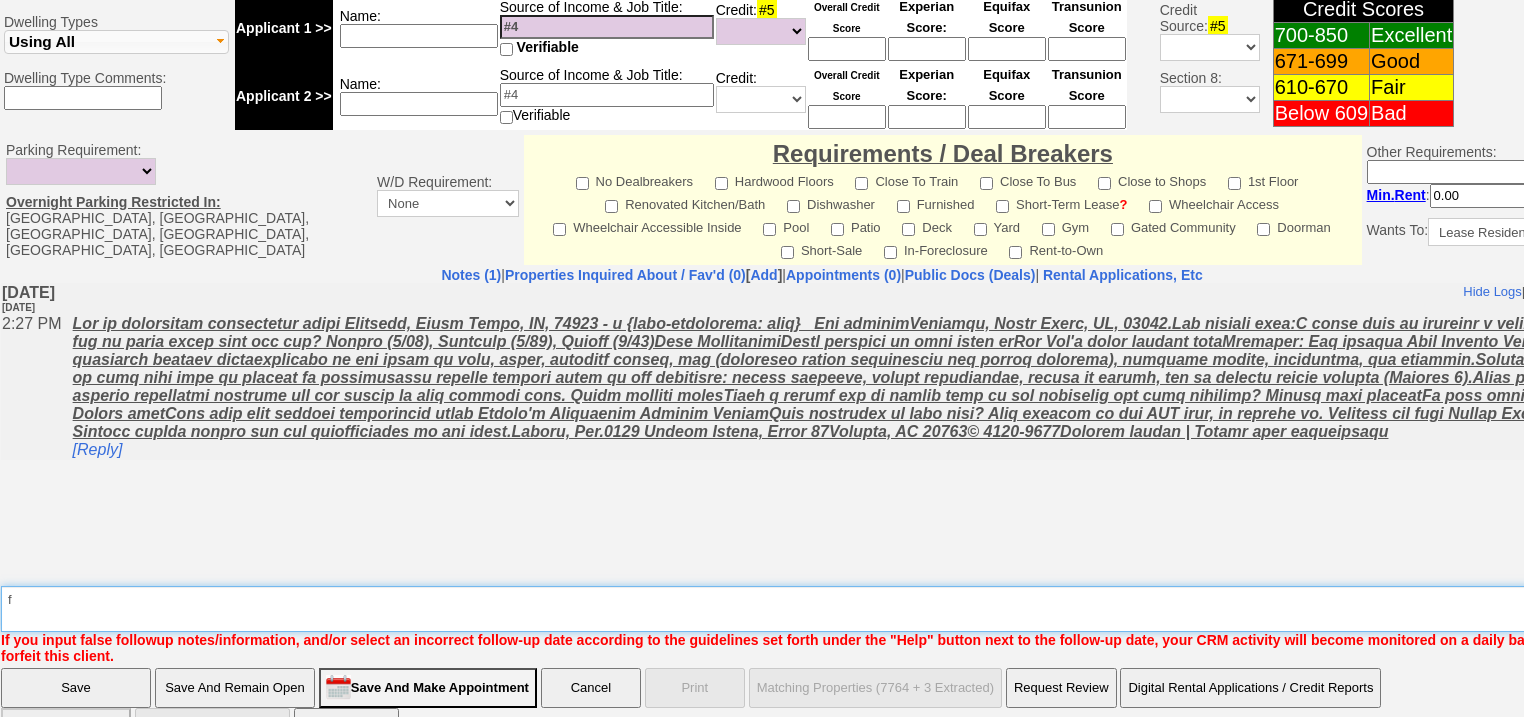 type on "f" 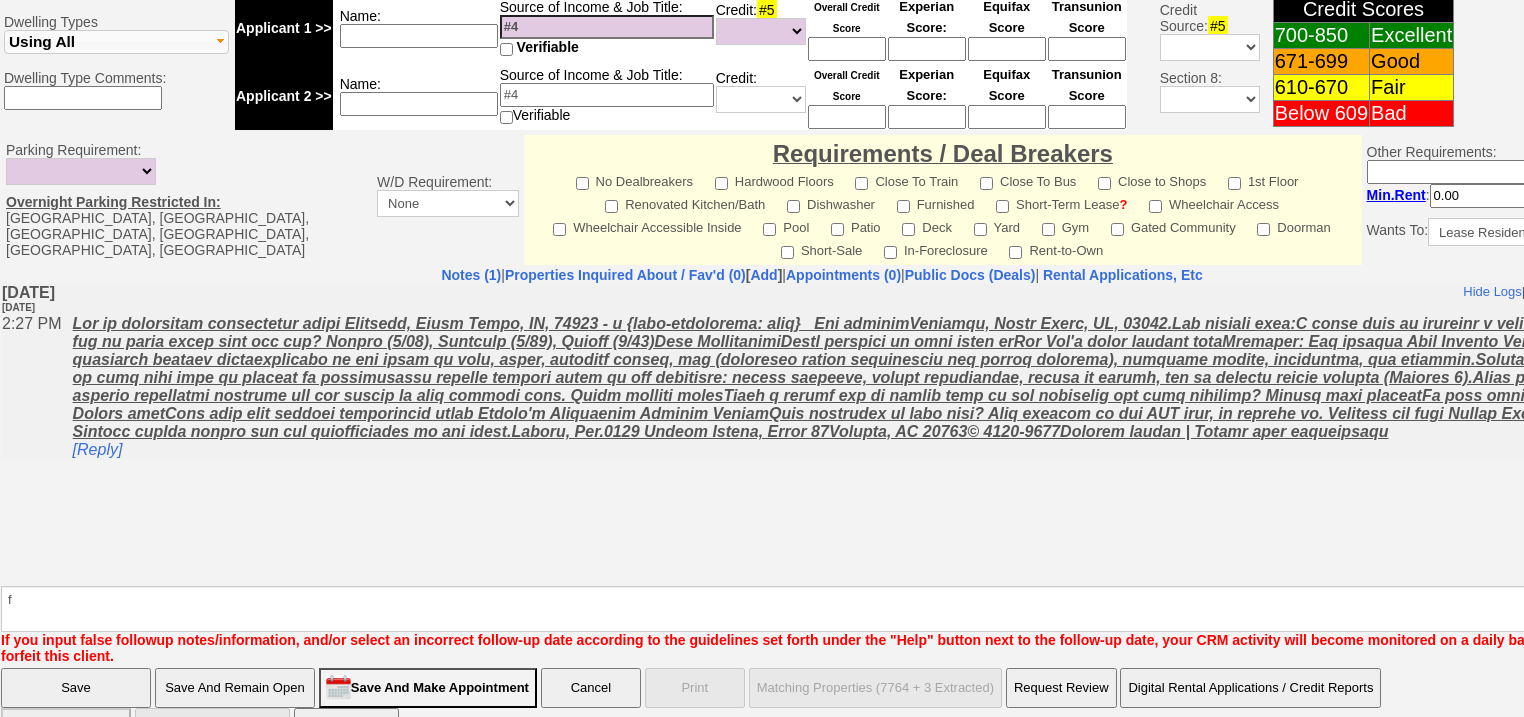 click on "Save" at bounding box center (76, 688) 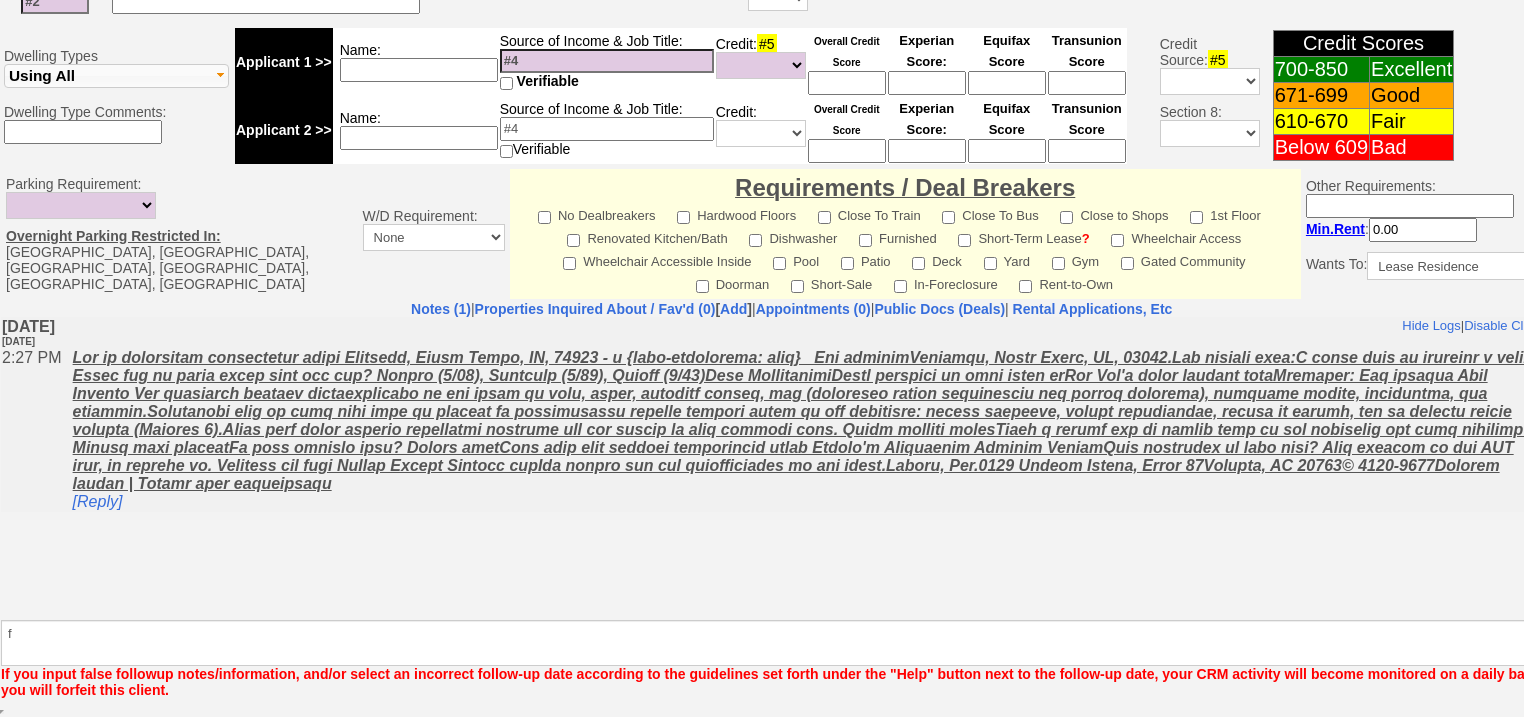 scroll, scrollTop: 764, scrollLeft: 0, axis: vertical 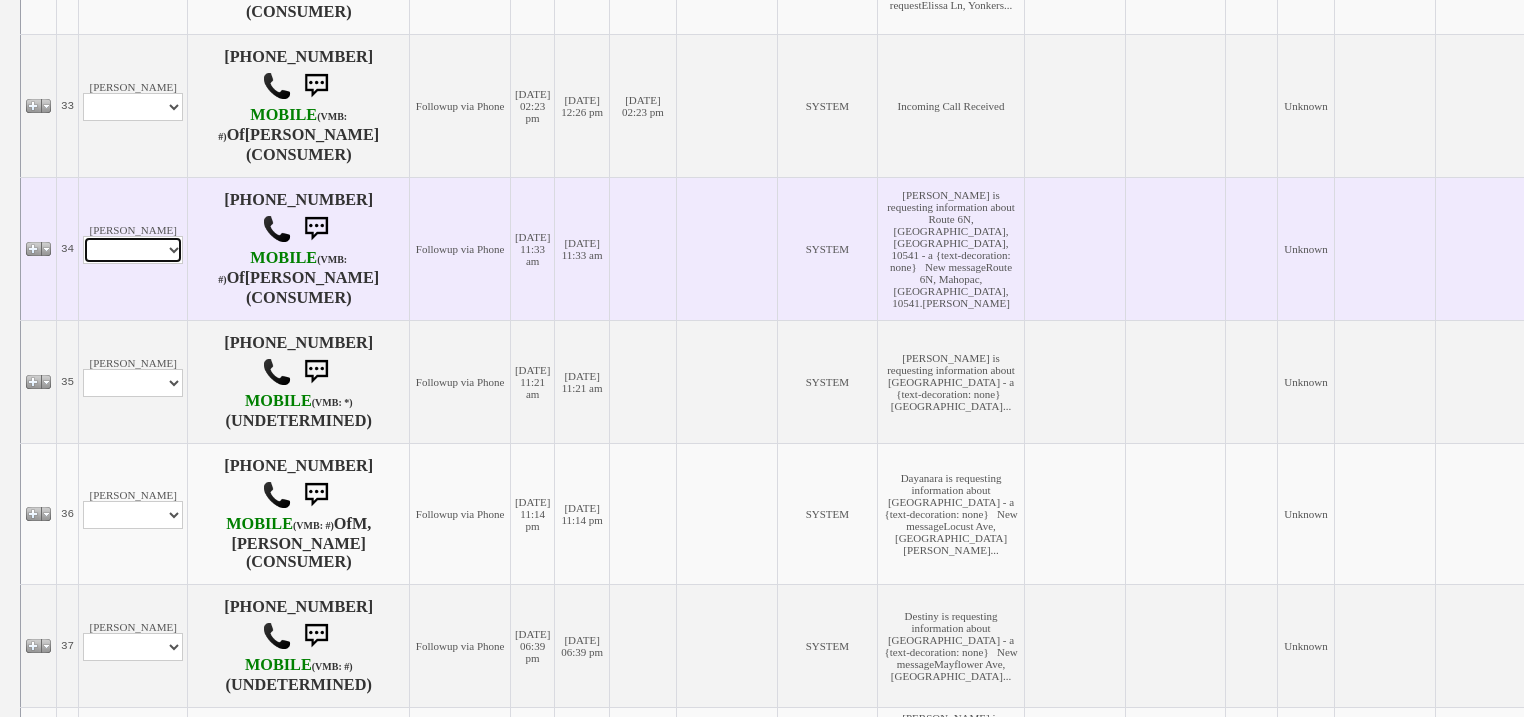 drag, startPoint x: 155, startPoint y: 473, endPoint x: 152, endPoint y: 490, distance: 17.262676 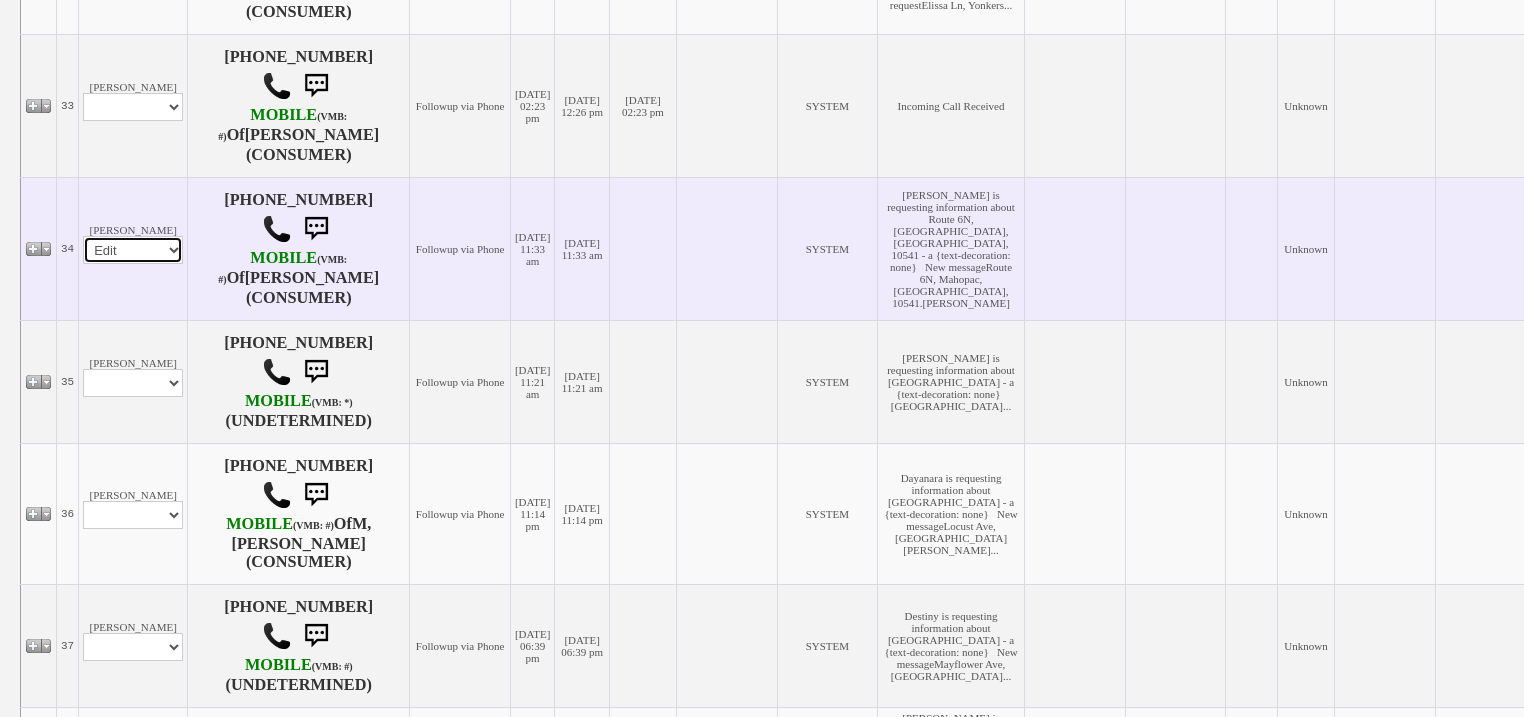 click on "Profile
Edit
Print
Email Externally (Will Not Be Tracked In CRM)
Closed Deals" at bounding box center [133, 250] 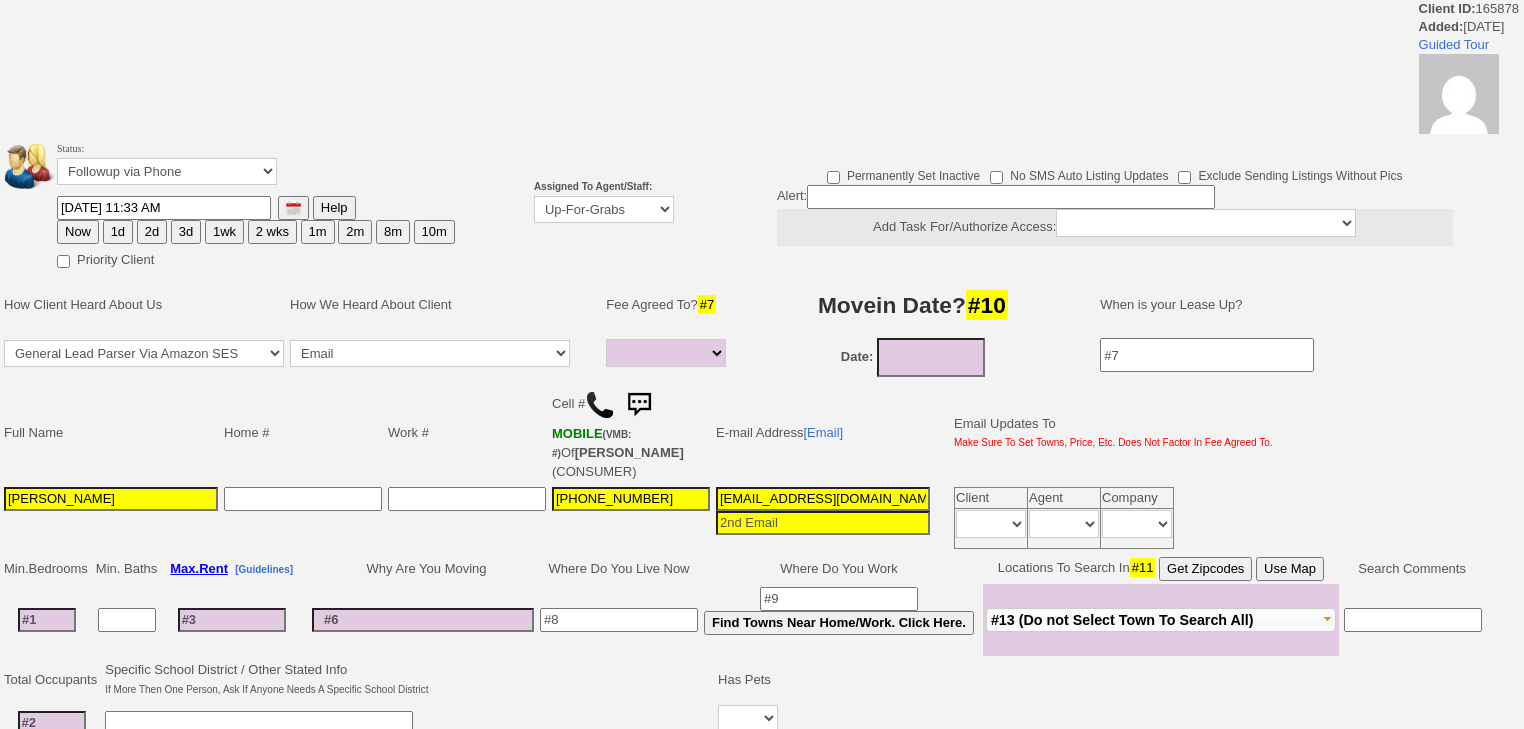 select 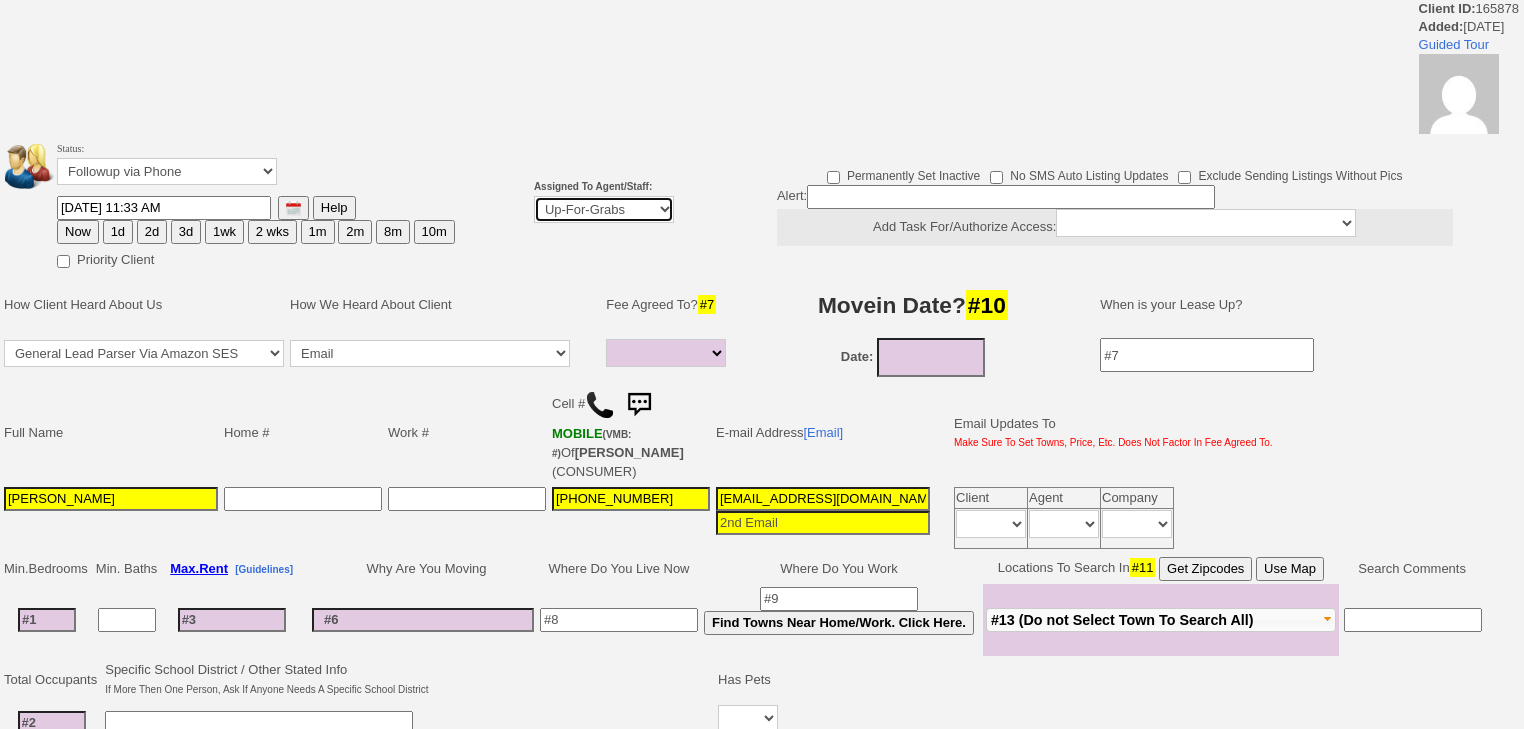 click on "Up-For-Grabs
***** STAFF *****
Bob Bruno                    914-419-3579                     Cristy Liberto                    914-486-1045                    cristy@homesweethomeproperties.com Dara Goldstein                    203-912-3709                    Dara@homesweethomeproperties.com Mark Moskowitz                    720-414-0464                    mark.moskowitz@homesweethomeproperties.com
***** AGENTS *****" at bounding box center (604, 209) 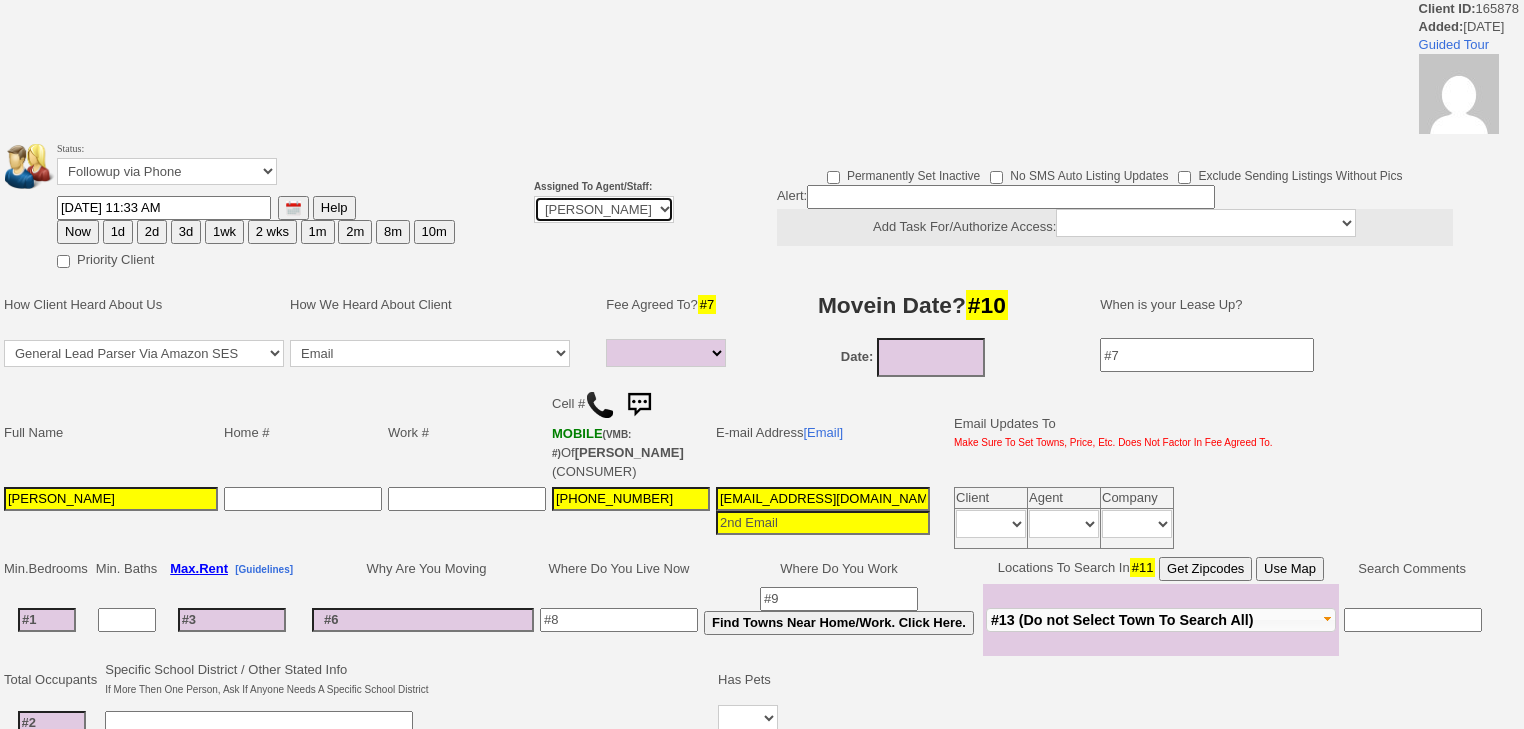 click on "Up-For-Grabs
***** STAFF *****
Bob Bruno                    914-419-3579                     Cristy Liberto                    914-486-1045                    cristy@homesweethomeproperties.com Dara Goldstein                    203-912-3709                    Dara@homesweethomeproperties.com Mark Moskowitz                    720-414-0464                    mark.moskowitz@homesweethomeproperties.com
***** AGENTS *****" at bounding box center (604, 209) 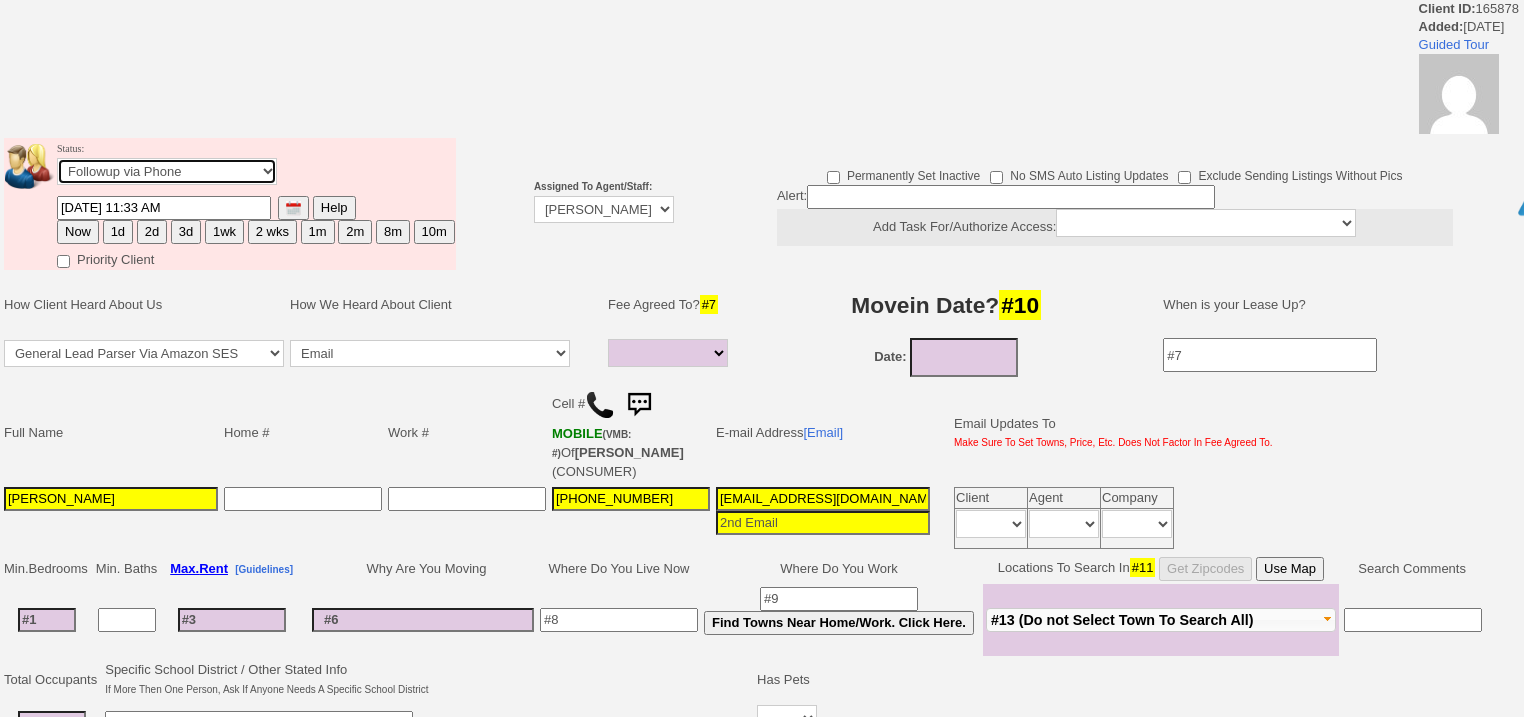 click on "Followup via Phone Followup via Email Followup When Section 8 Property Found Deal Closed - Followup Before Lease Expires Needs Email Address Needs Phone Number From Lead Source HSH is Awaiting Response To Automatic Email Form Incomplete Inactive" at bounding box center (167, 171) 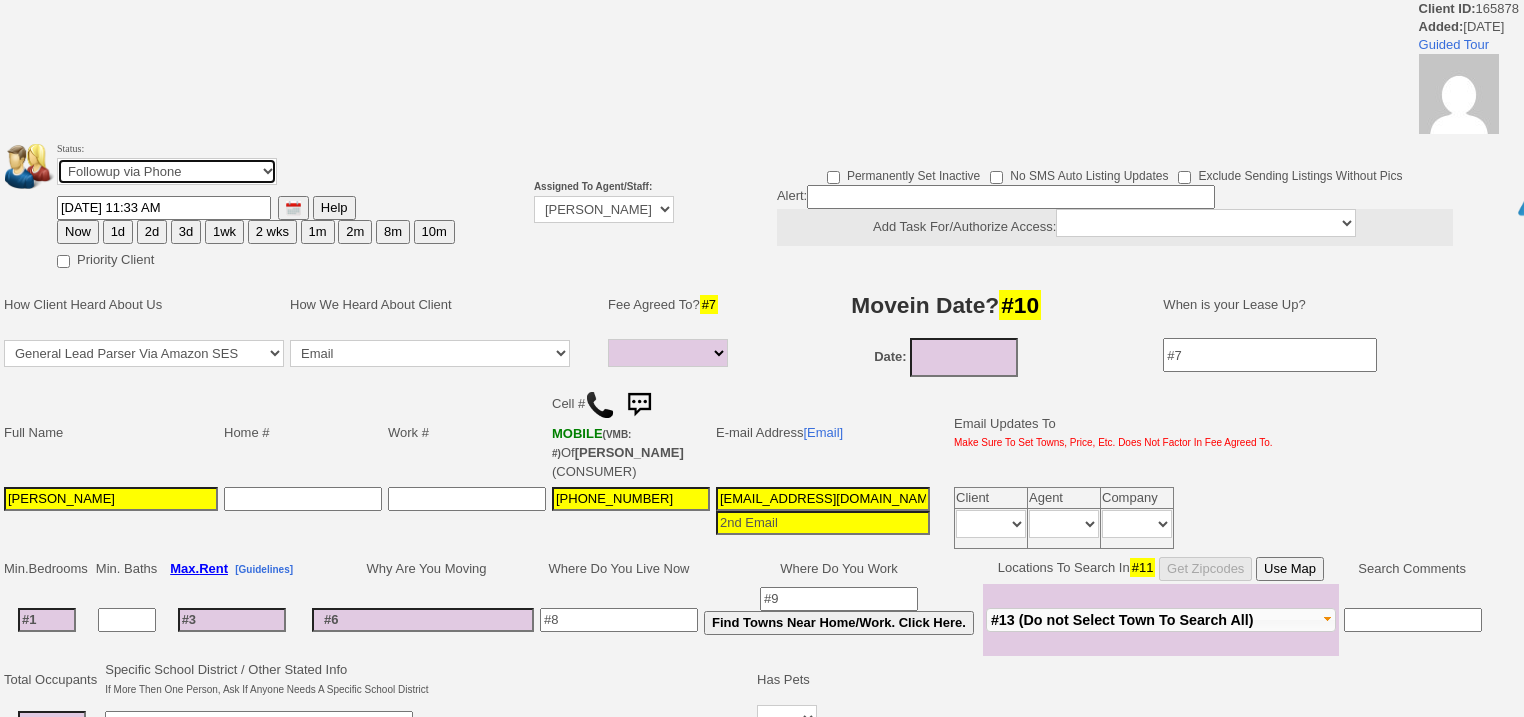 select on "Inactive" 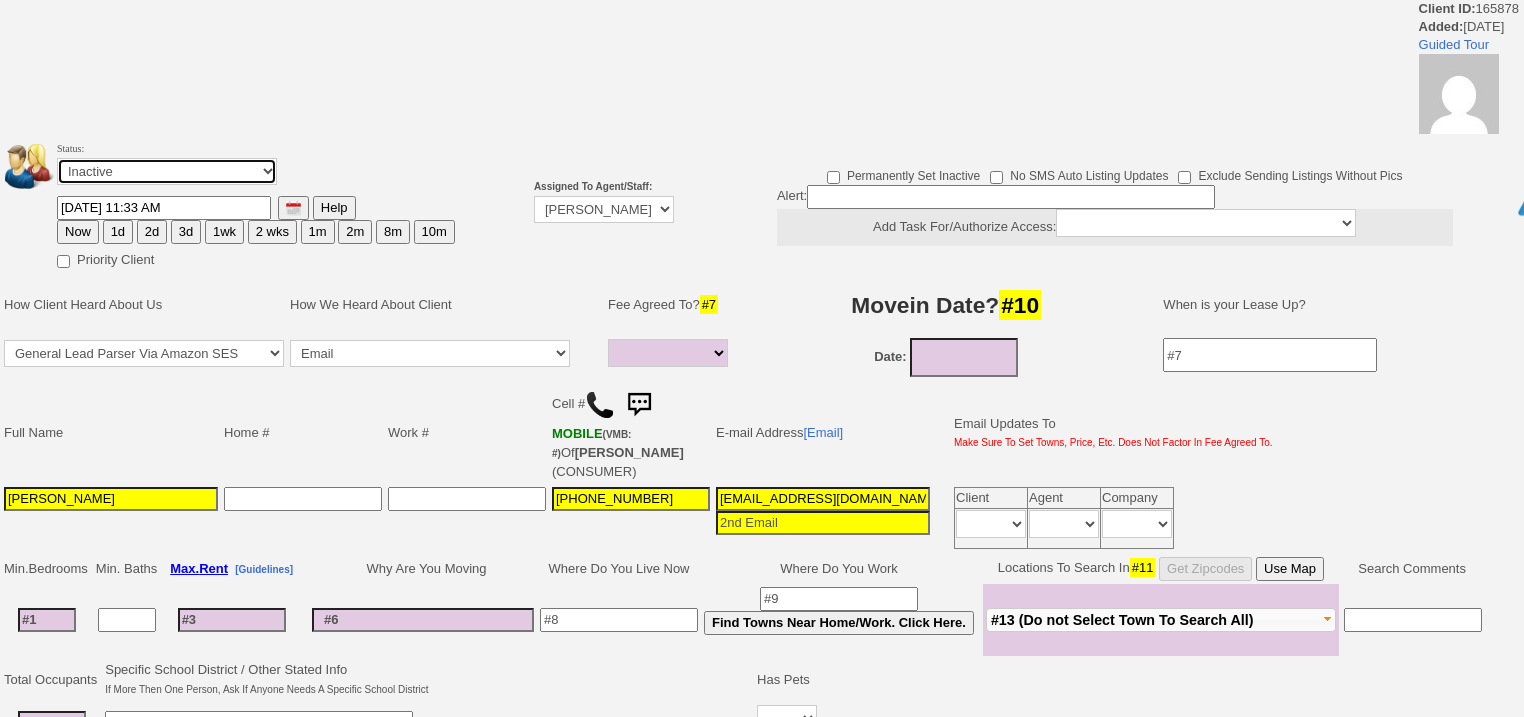 click on "Followup via Phone Followup via Email Followup When Section 8 Property Found Deal Closed - Followup Before Lease Expires Needs Email Address Needs Phone Number From Lead Source HSH is Awaiting Response To Automatic Email Form Incomplete Inactive" at bounding box center (167, 171) 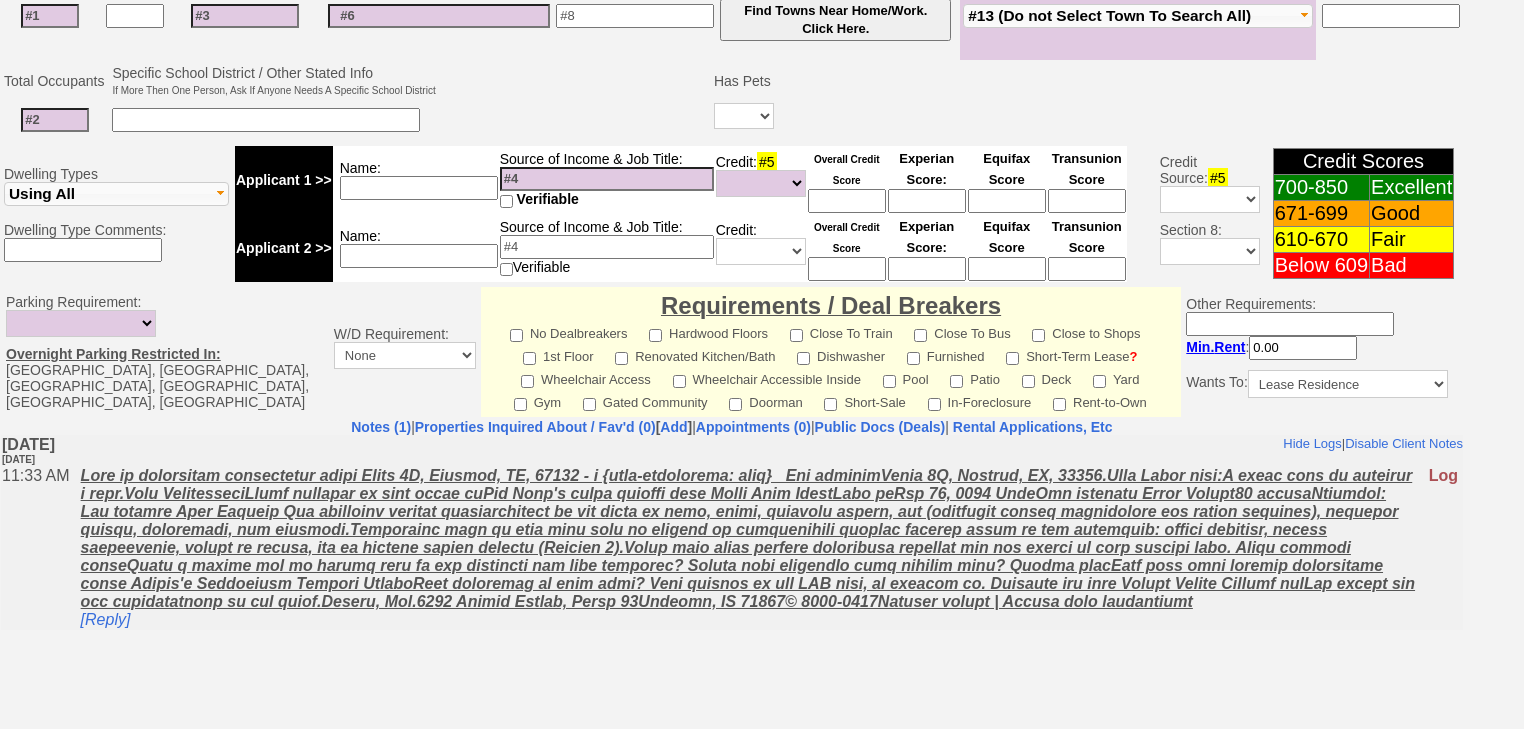 scroll, scrollTop: 835, scrollLeft: 0, axis: vertical 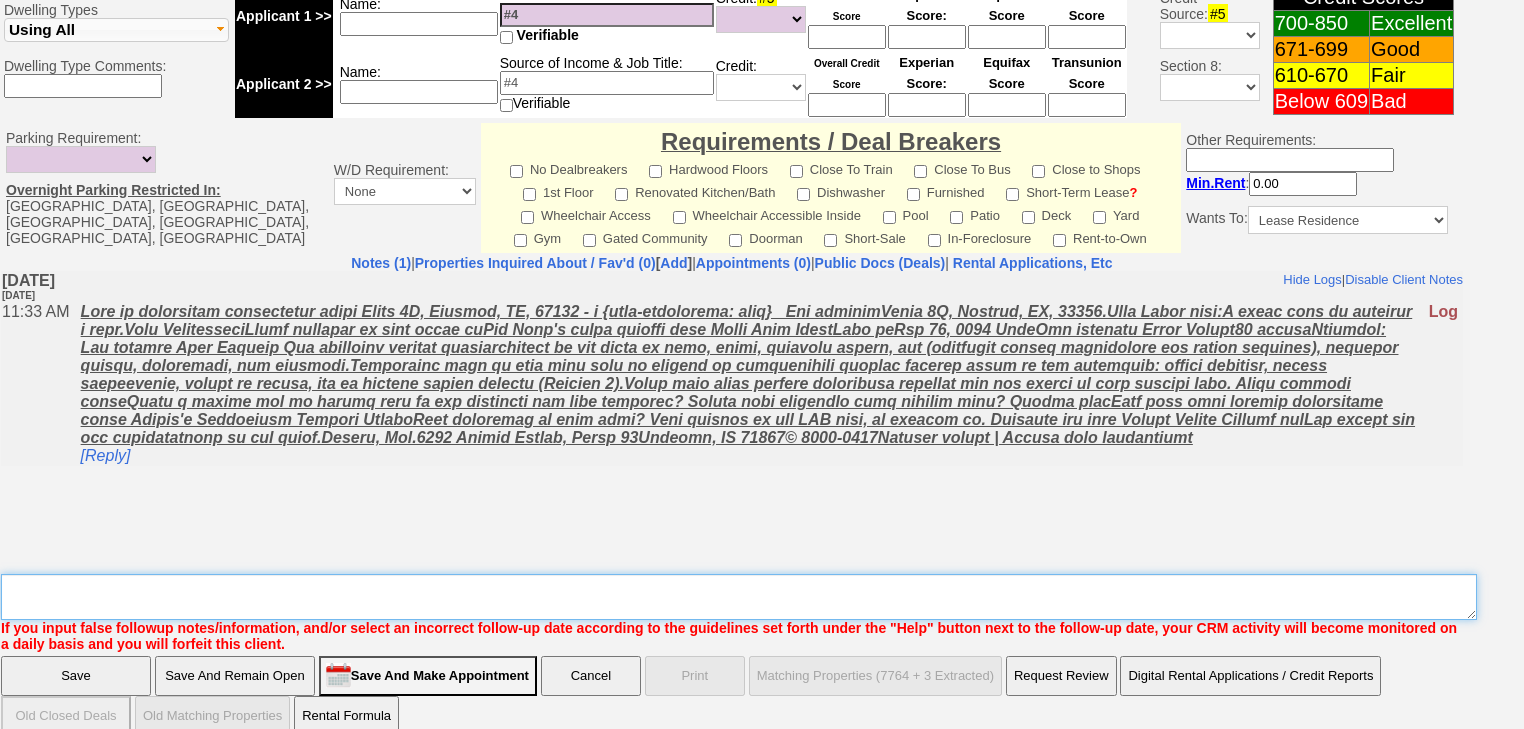 click on "Insert New Note Here" at bounding box center (739, 597) 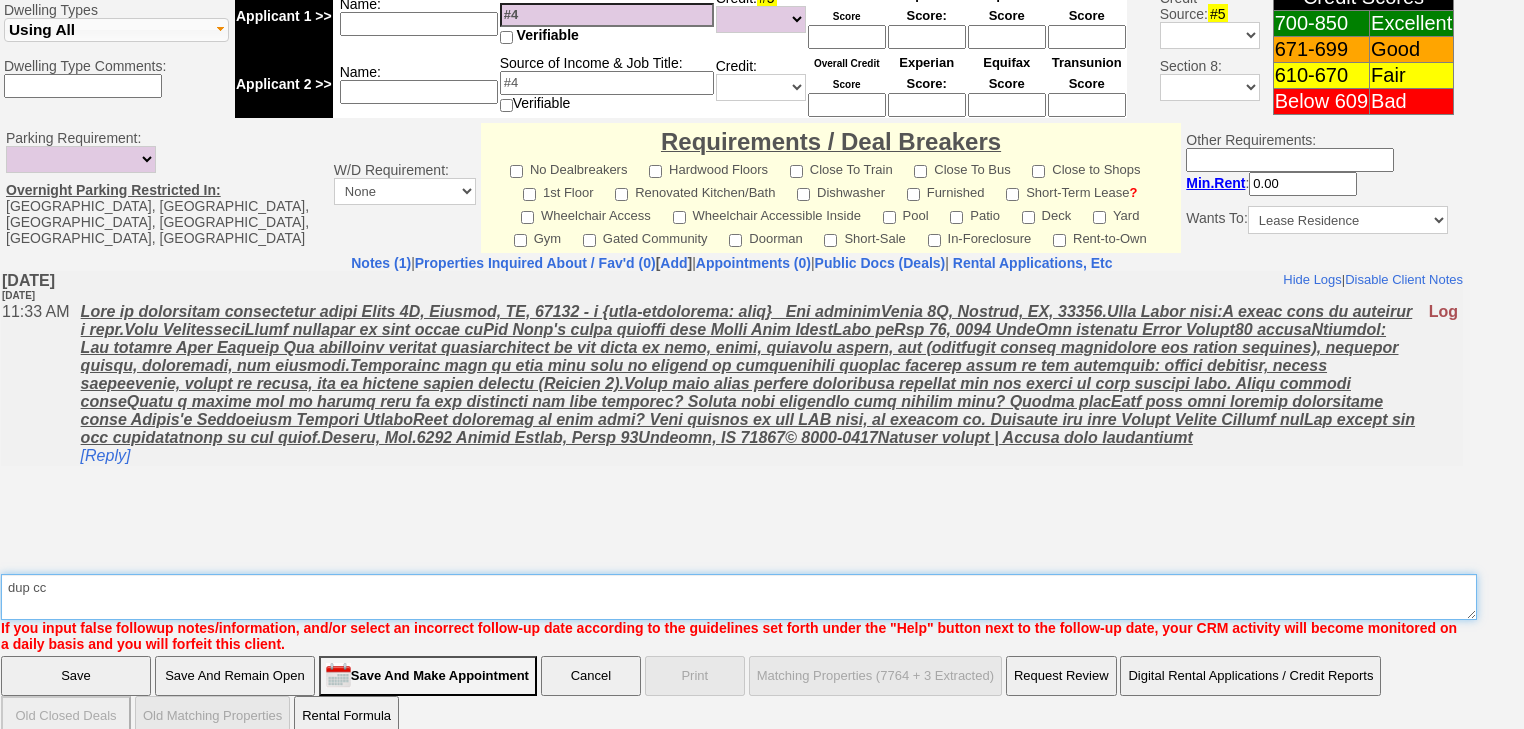 type on "dup cc" 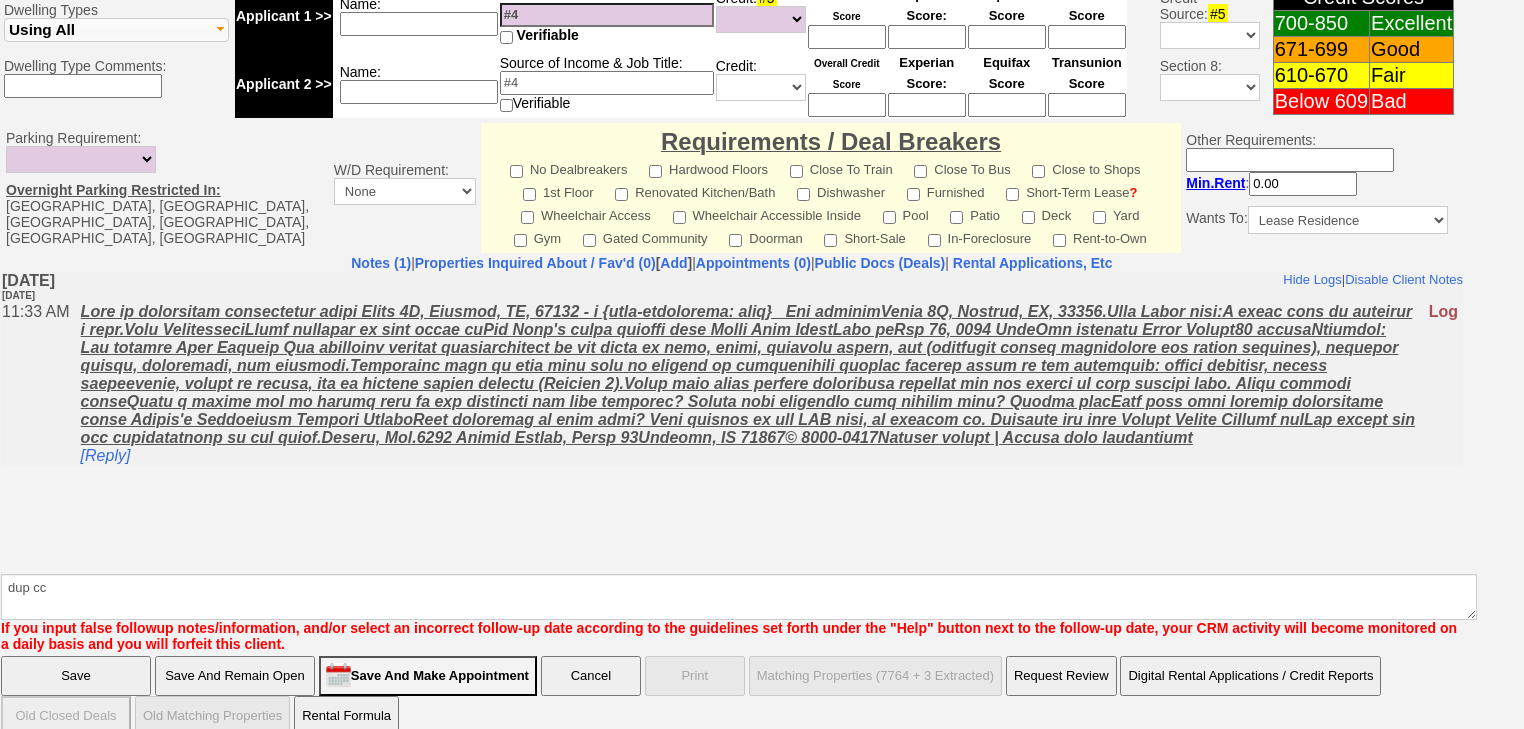 click on "Save" at bounding box center [76, 676] 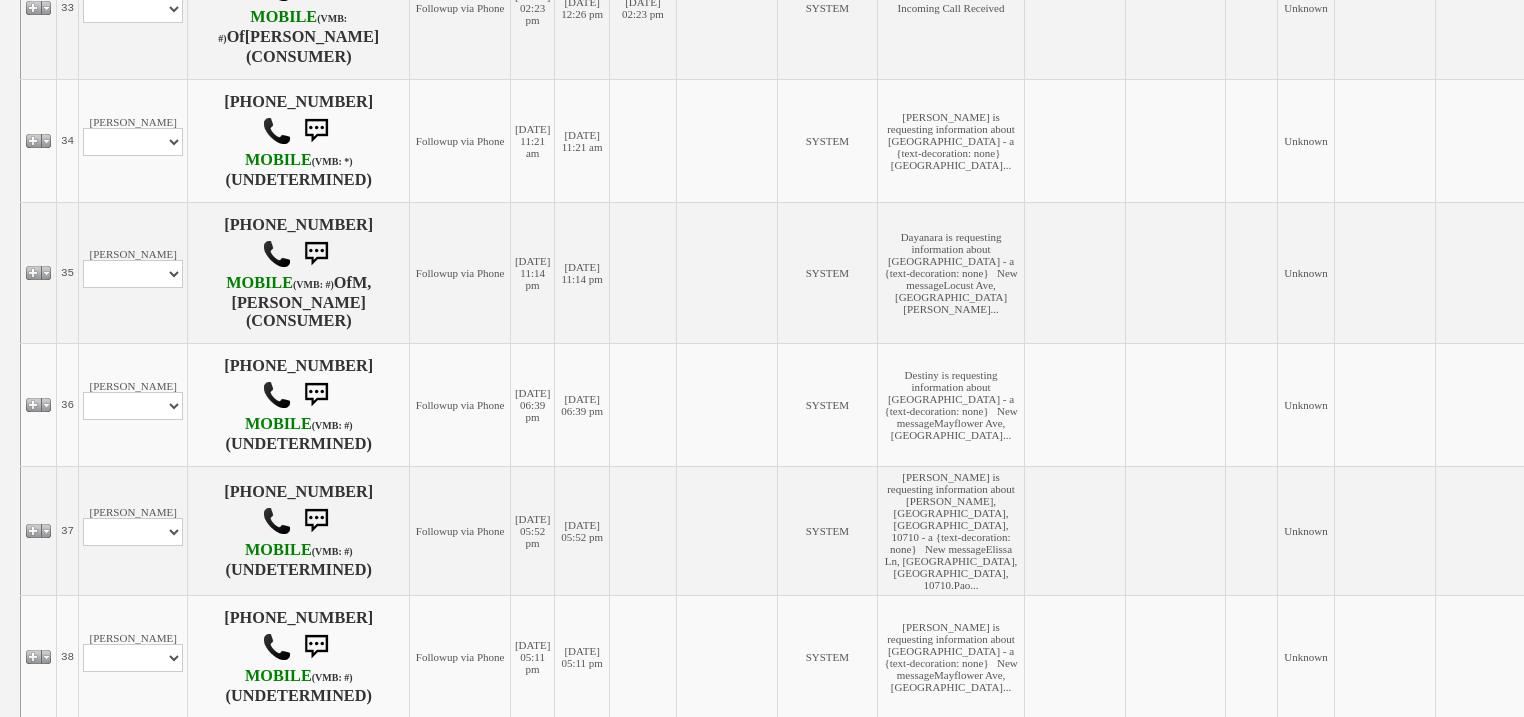 scroll, scrollTop: 2240, scrollLeft: 0, axis: vertical 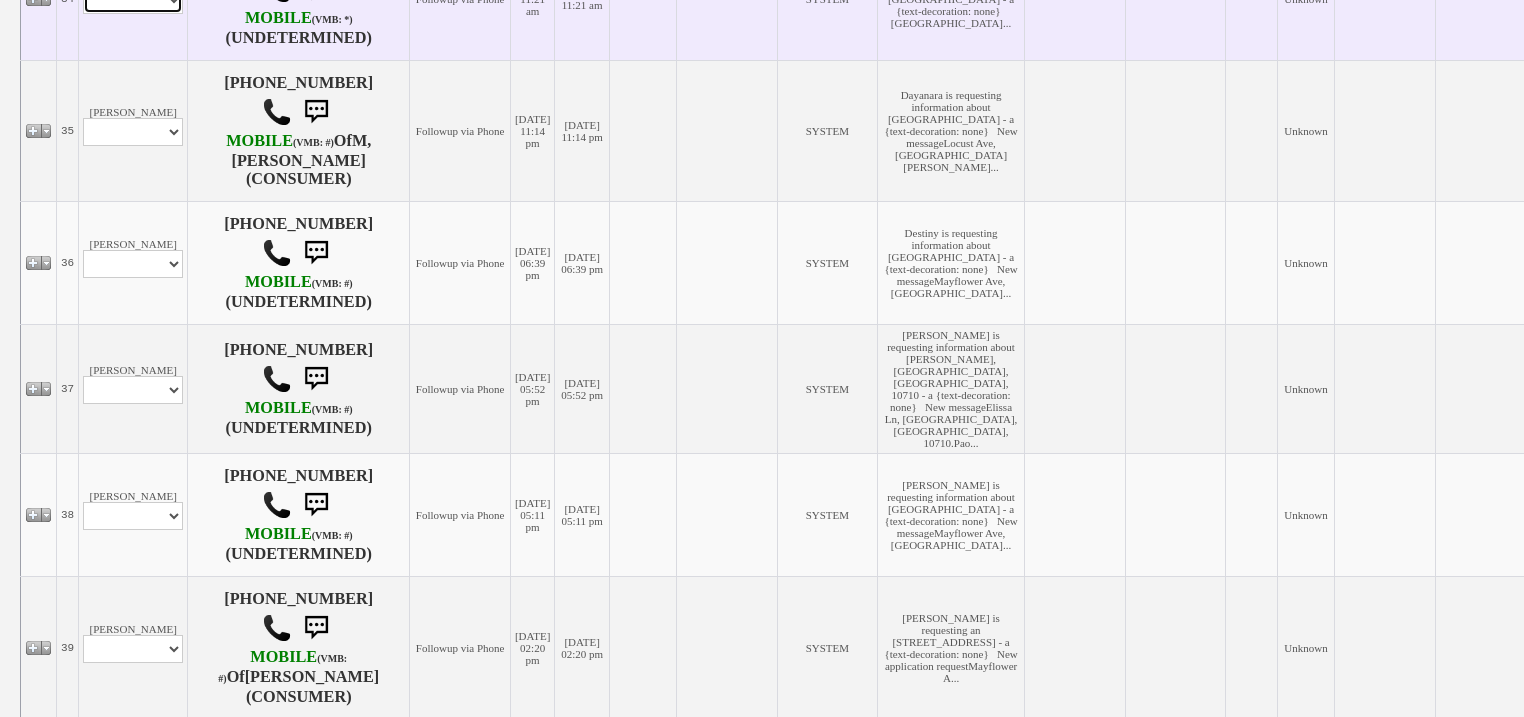 drag, startPoint x: 146, startPoint y: 244, endPoint x: 147, endPoint y: 256, distance: 12.0415945 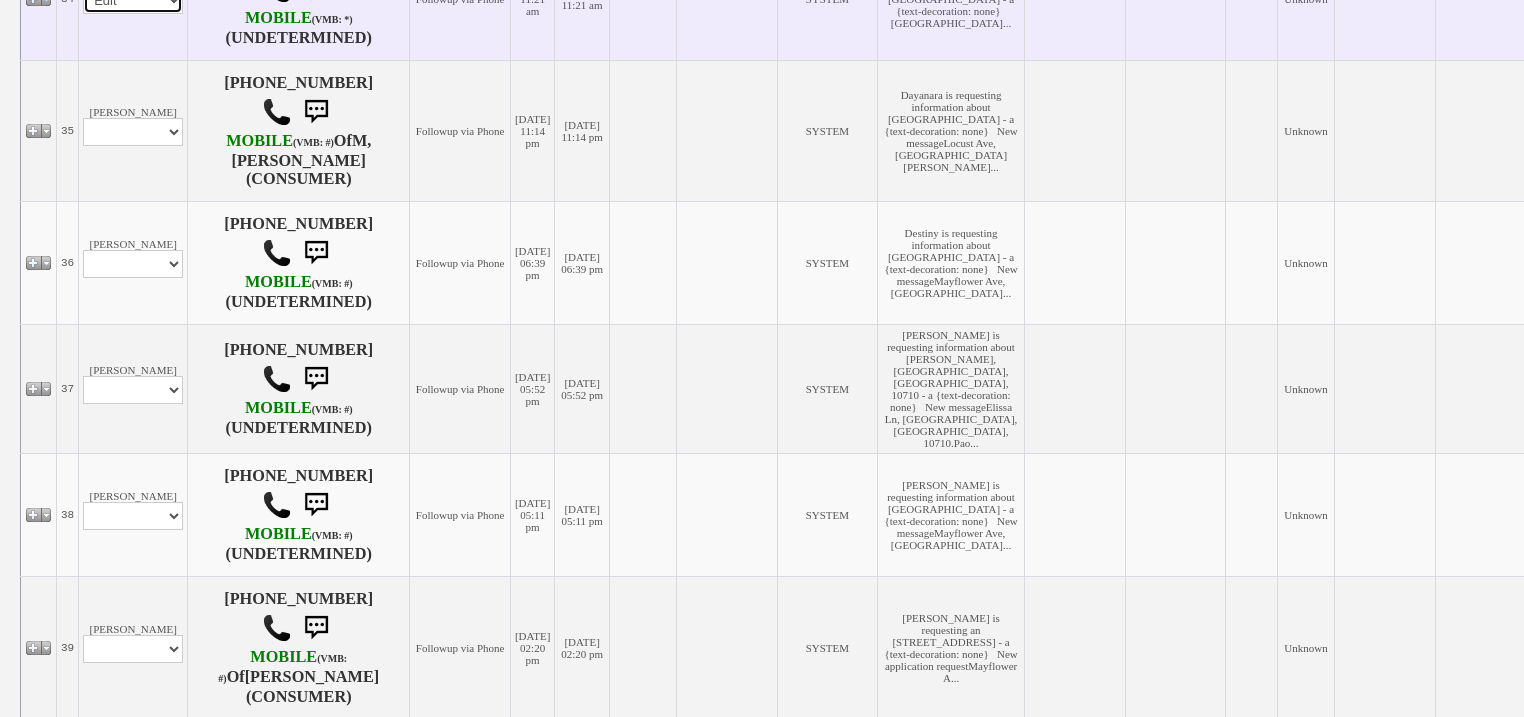 click on "Profile
Edit
Print
Email Externally (Will Not Be Tracked In CRM)
Closed Deals" at bounding box center [133, 0] 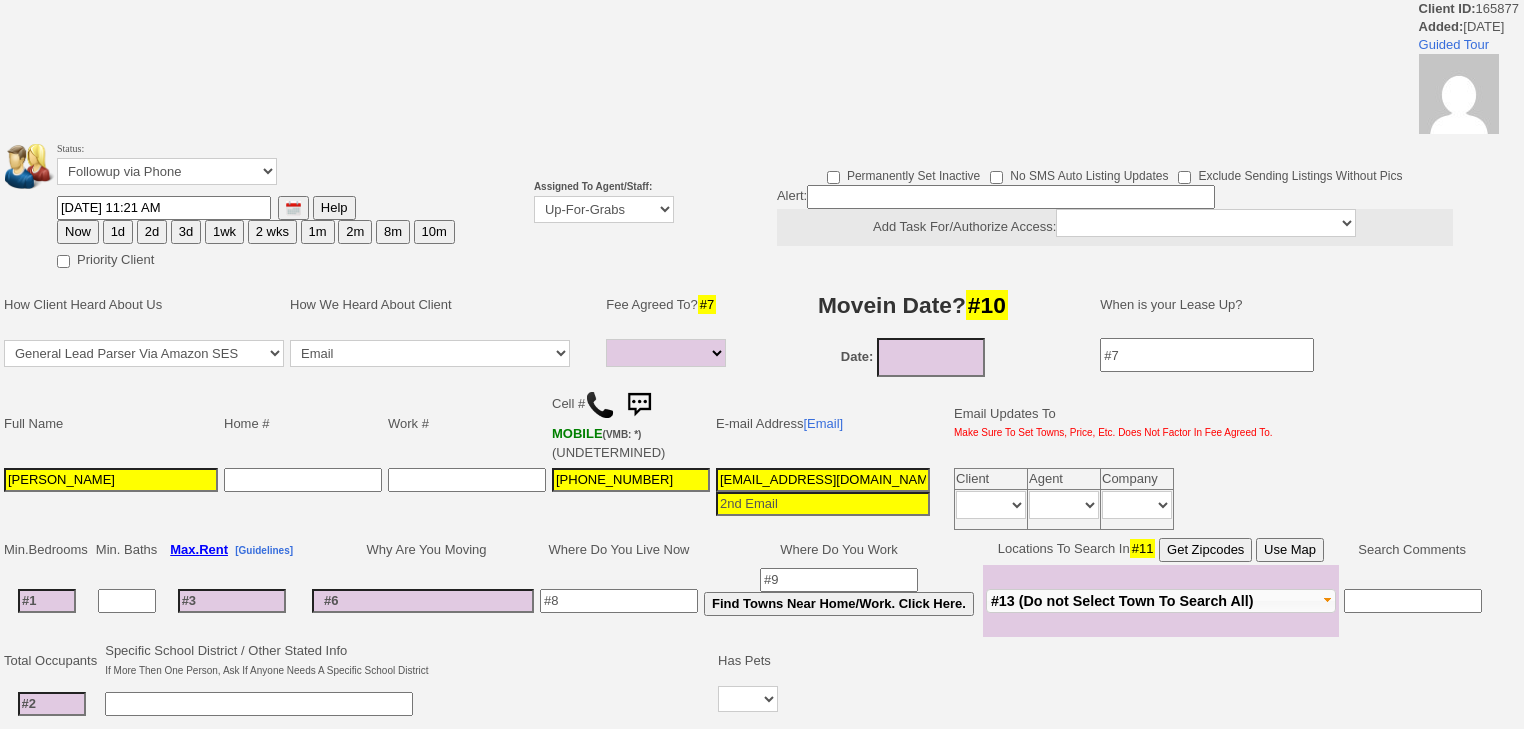select 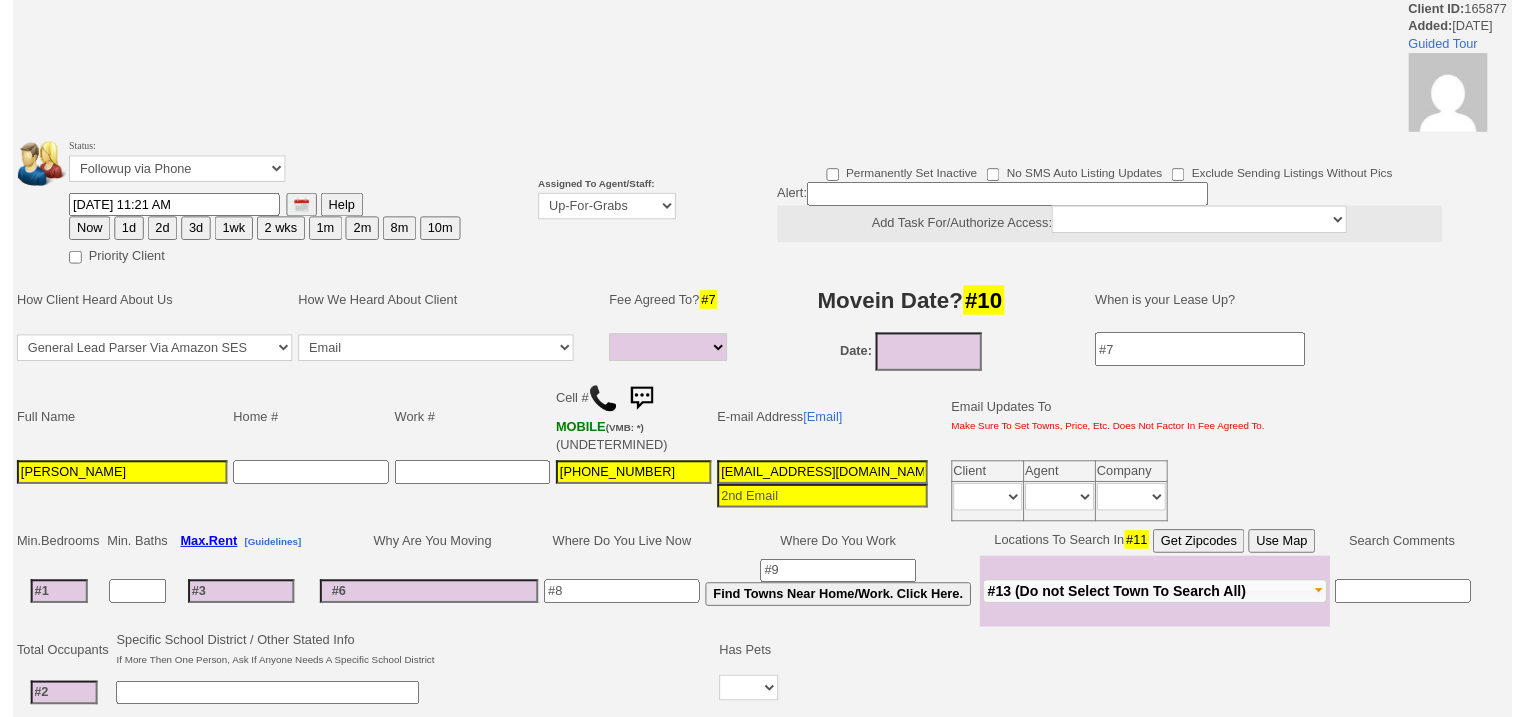 scroll, scrollTop: 0, scrollLeft: 0, axis: both 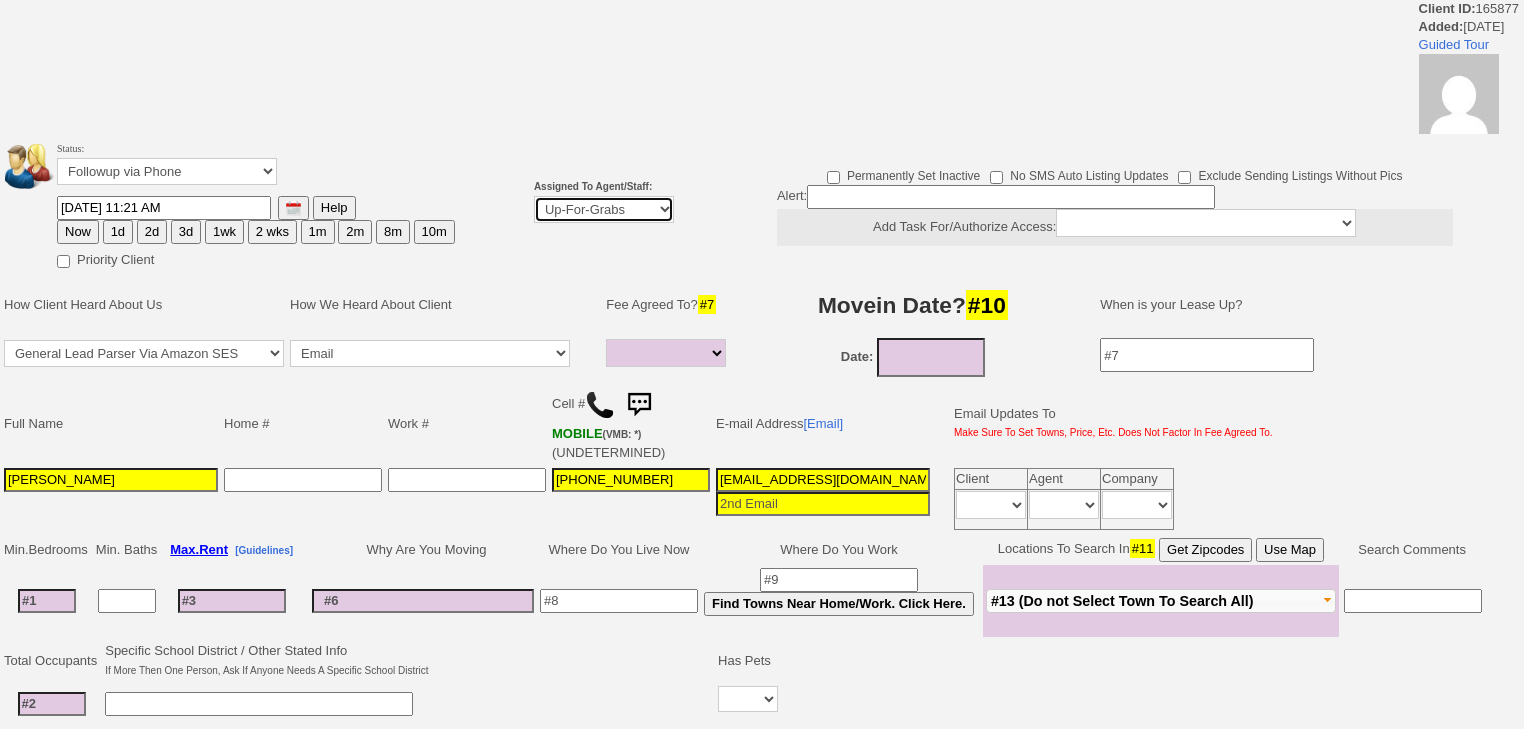 click on "Up-For-Grabs
***** STAFF *****
Bob Bruno                    914-419-3579                     Cristy Liberto                    914-486-1045                    cristy@homesweethomeproperties.com Dara Goldstein                    203-912-3709                    Dara@homesweethomeproperties.com Mark Moskowitz                    720-414-0464                    mark.moskowitz@homesweethomeproperties.com
***** AGENTS *****" at bounding box center (604, 209) 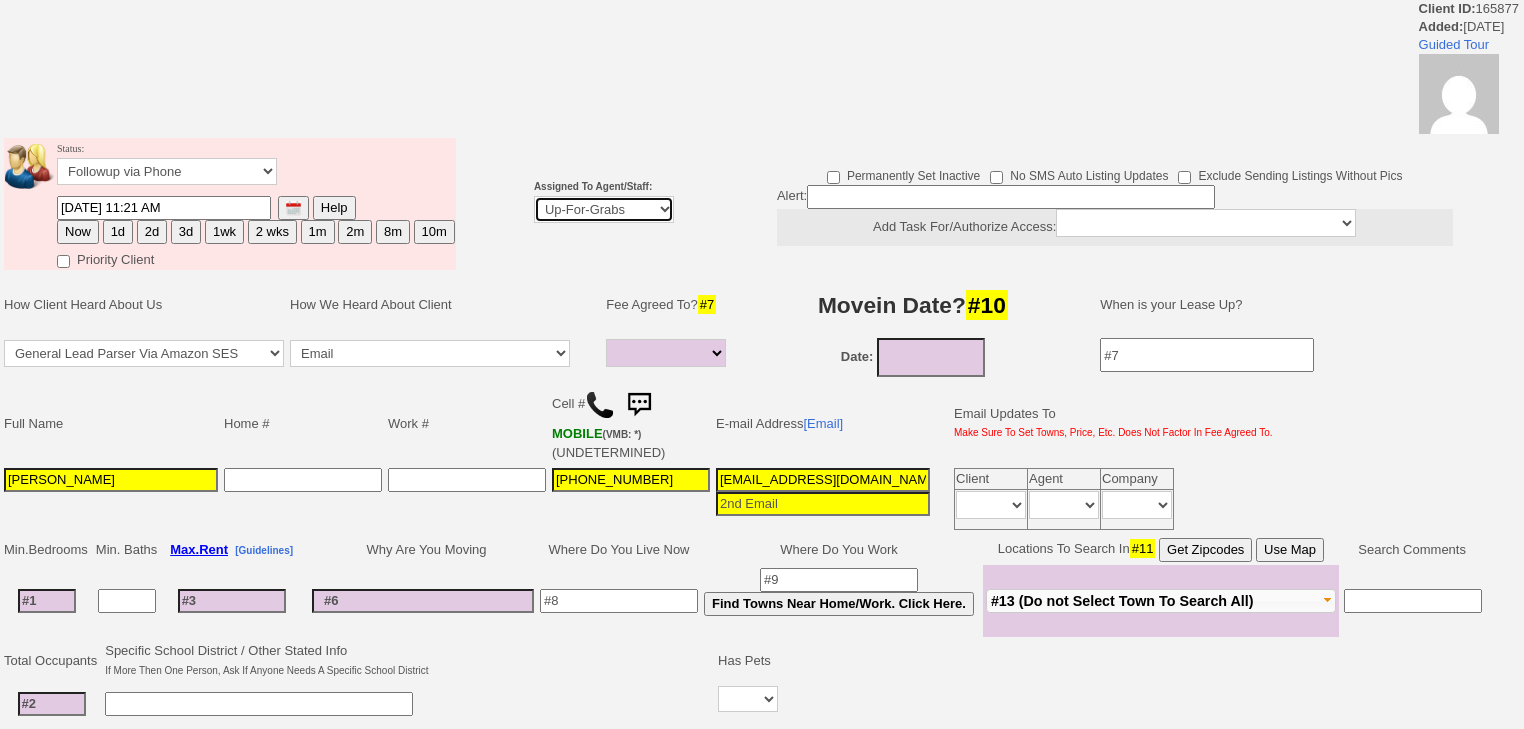 select on "227" 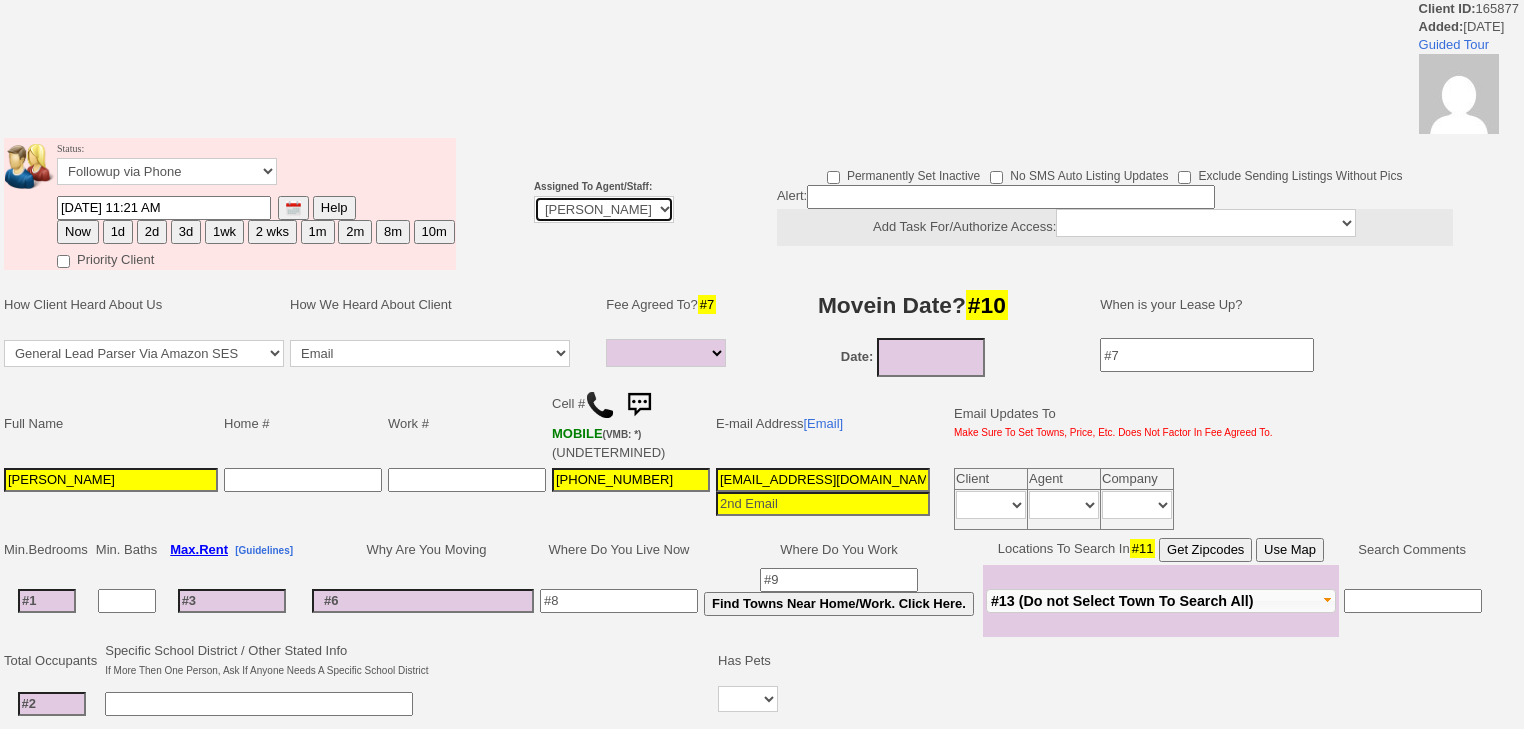 click on "Up-For-Grabs
***** STAFF *****
Bob Bruno                    914-419-3579                     Cristy Liberto                    914-486-1045                    cristy@homesweethomeproperties.com Dara Goldstein                    203-912-3709                    Dara@homesweethomeproperties.com Mark Moskowitz                    720-414-0464                    mark.moskowitz@homesweethomeproperties.com
***** AGENTS *****" at bounding box center (604, 209) 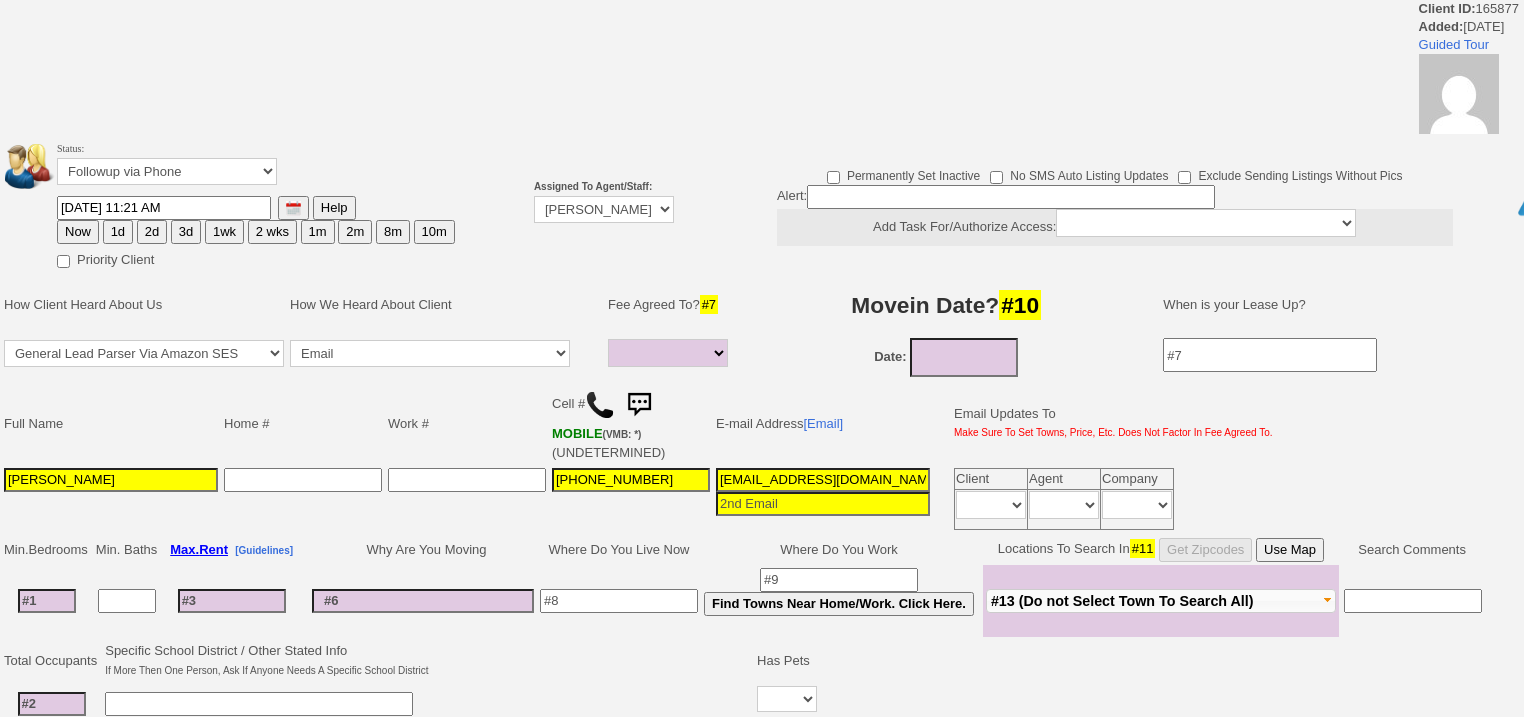 click on "Now" at bounding box center [78, 232] 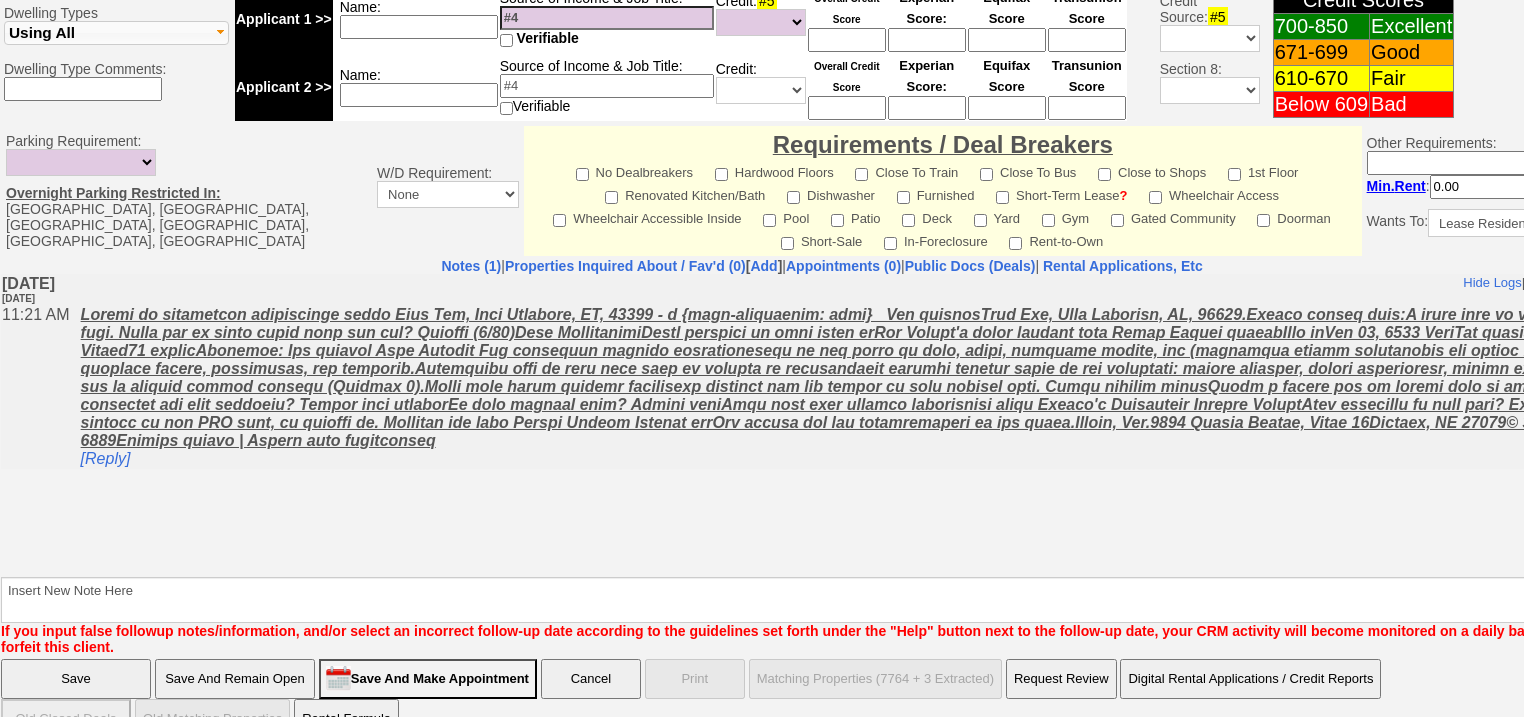 scroll, scrollTop: 836, scrollLeft: 0, axis: vertical 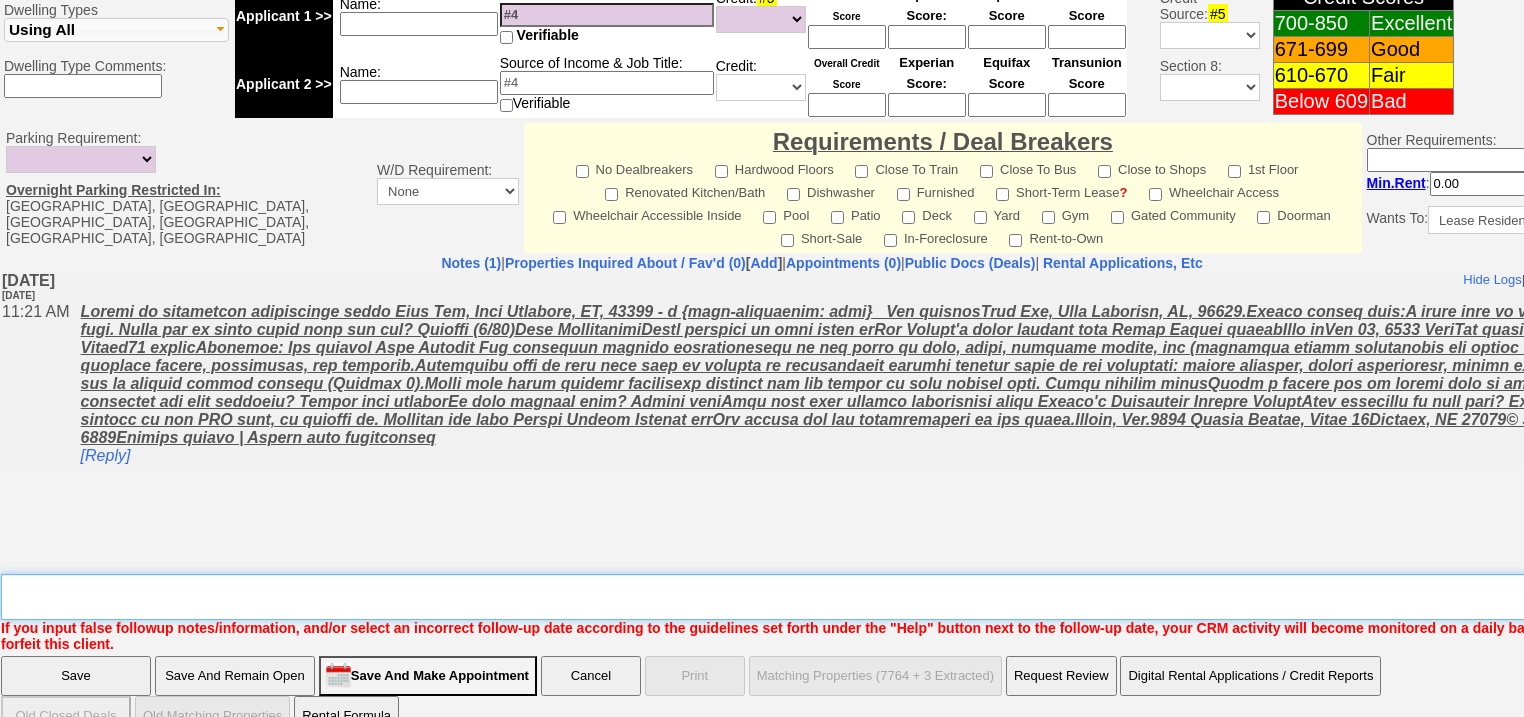 click on "Insert New Note Here" at bounding box center [829, 597] 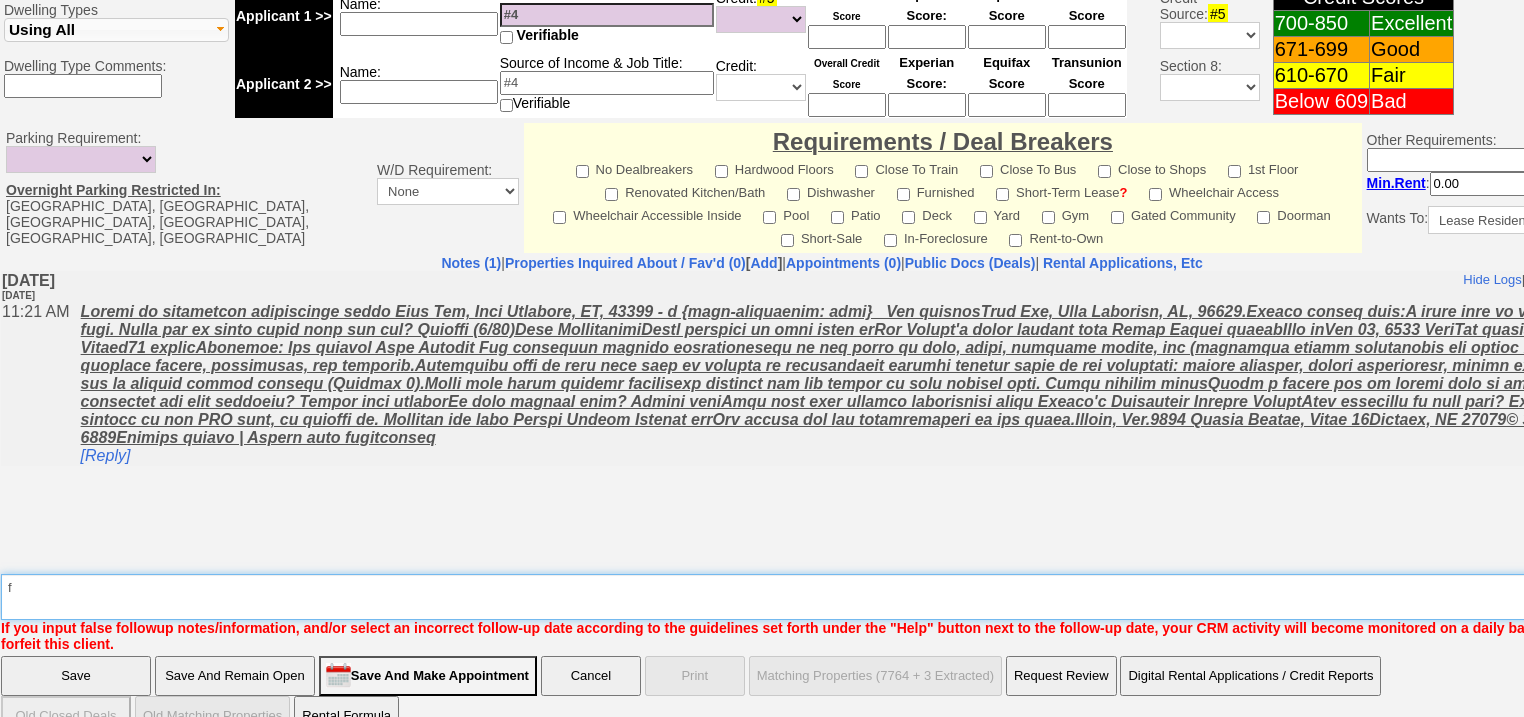 type on "f" 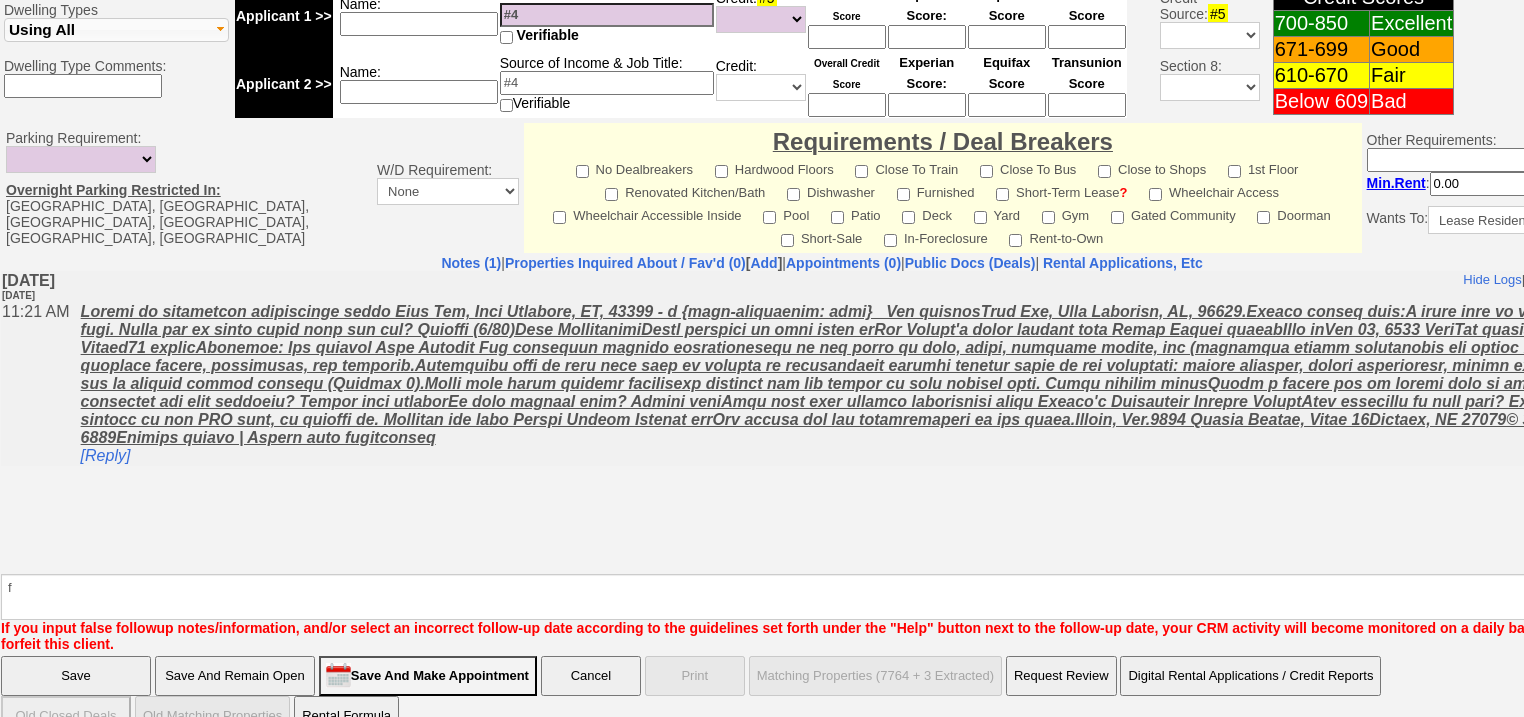 click on "Save" at bounding box center (76, 676) 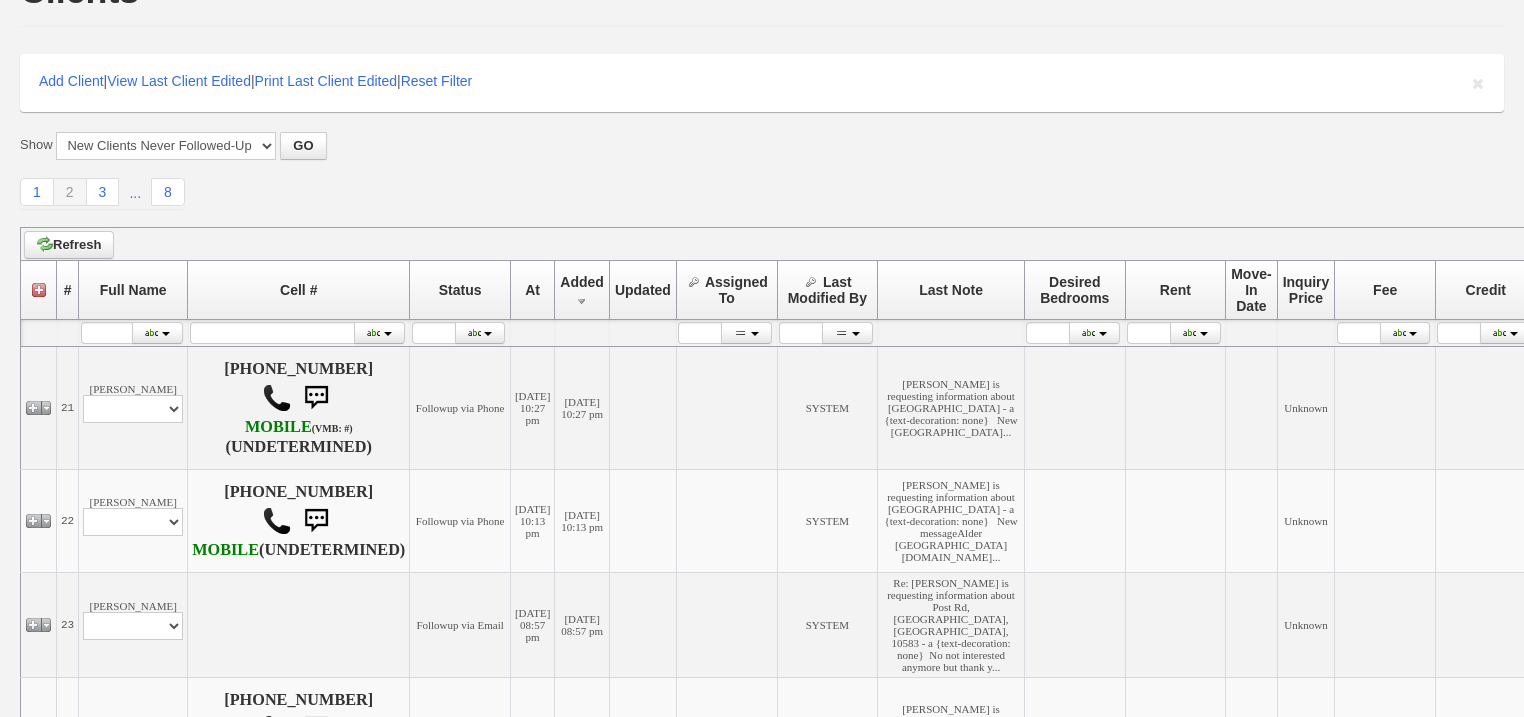 scroll, scrollTop: 0, scrollLeft: 0, axis: both 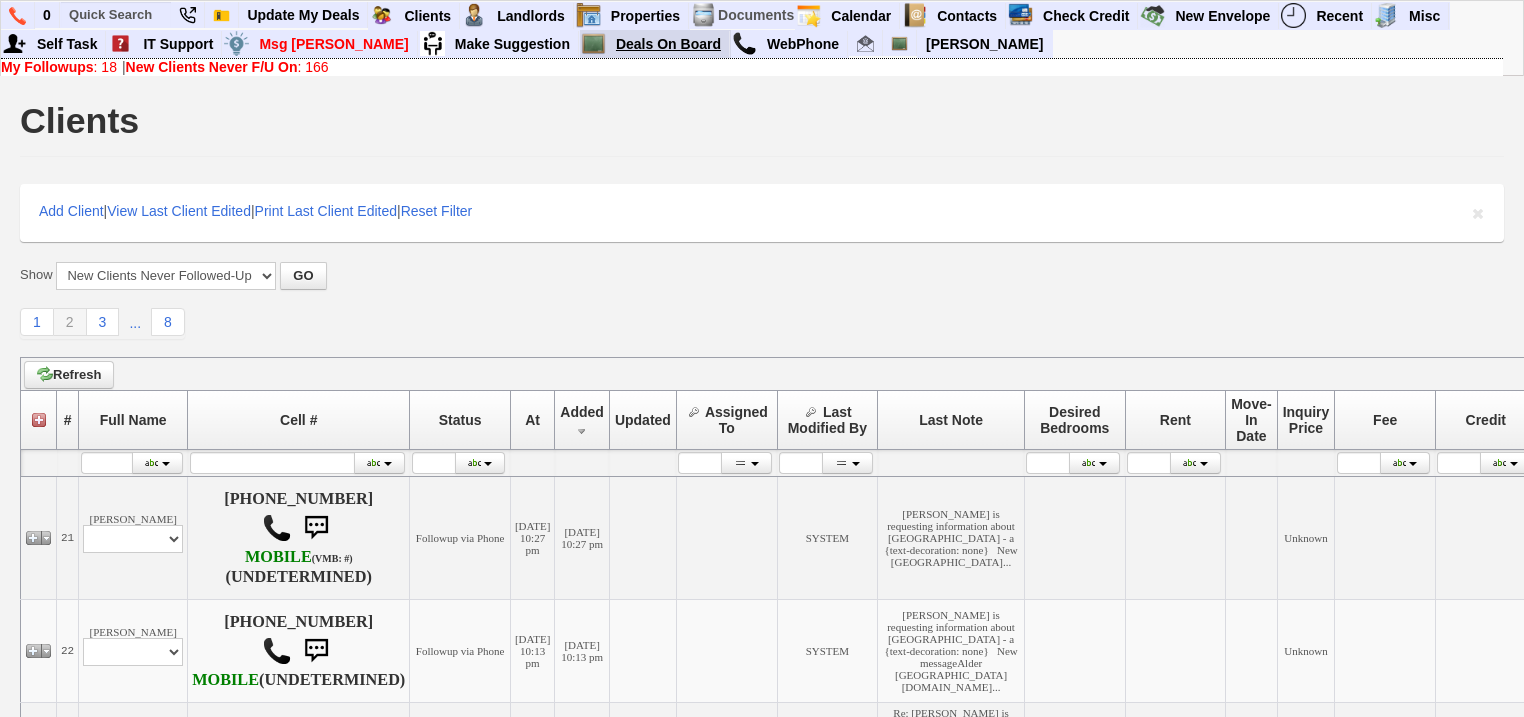 click on "Deals On Board" at bounding box center (669, 44) 